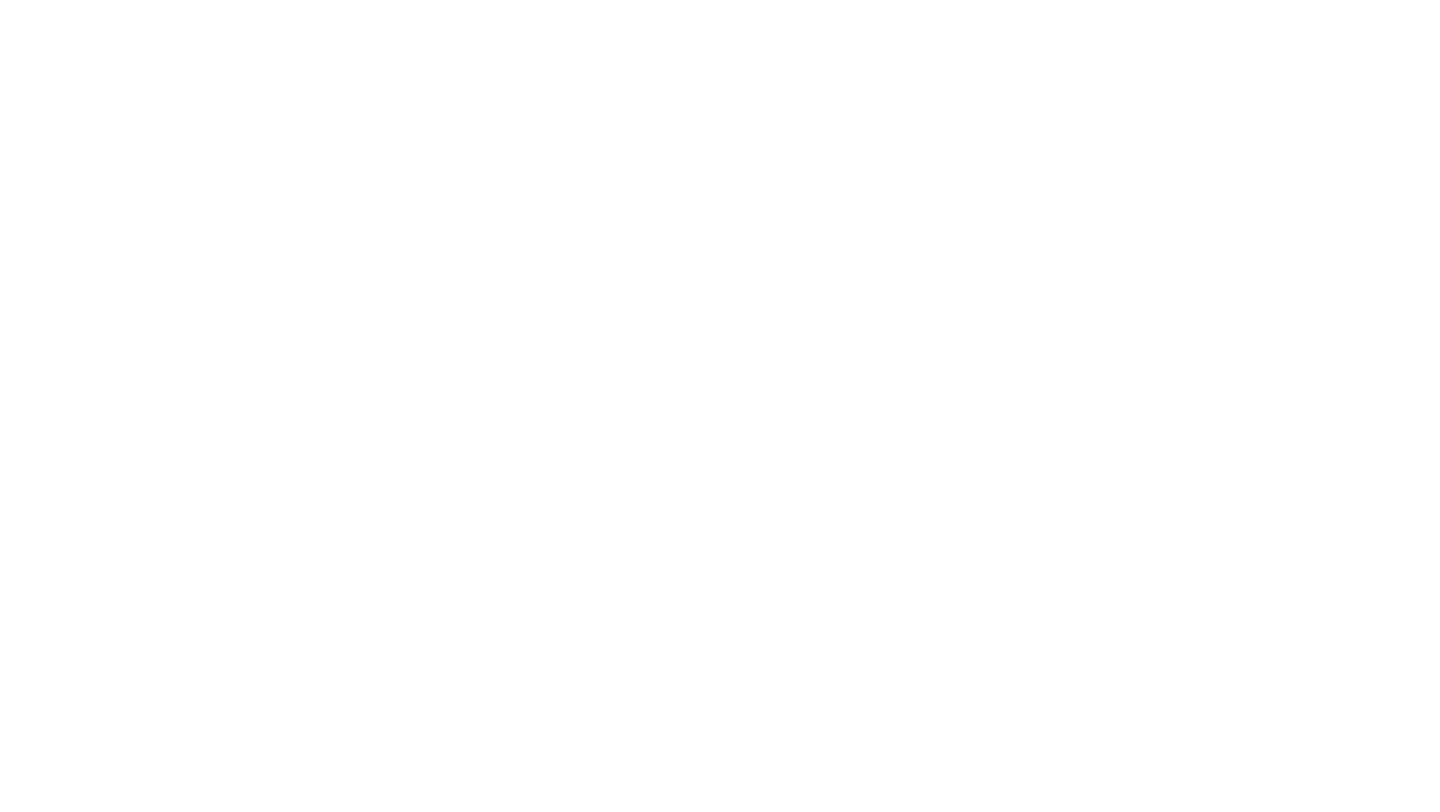 scroll, scrollTop: 0, scrollLeft: 0, axis: both 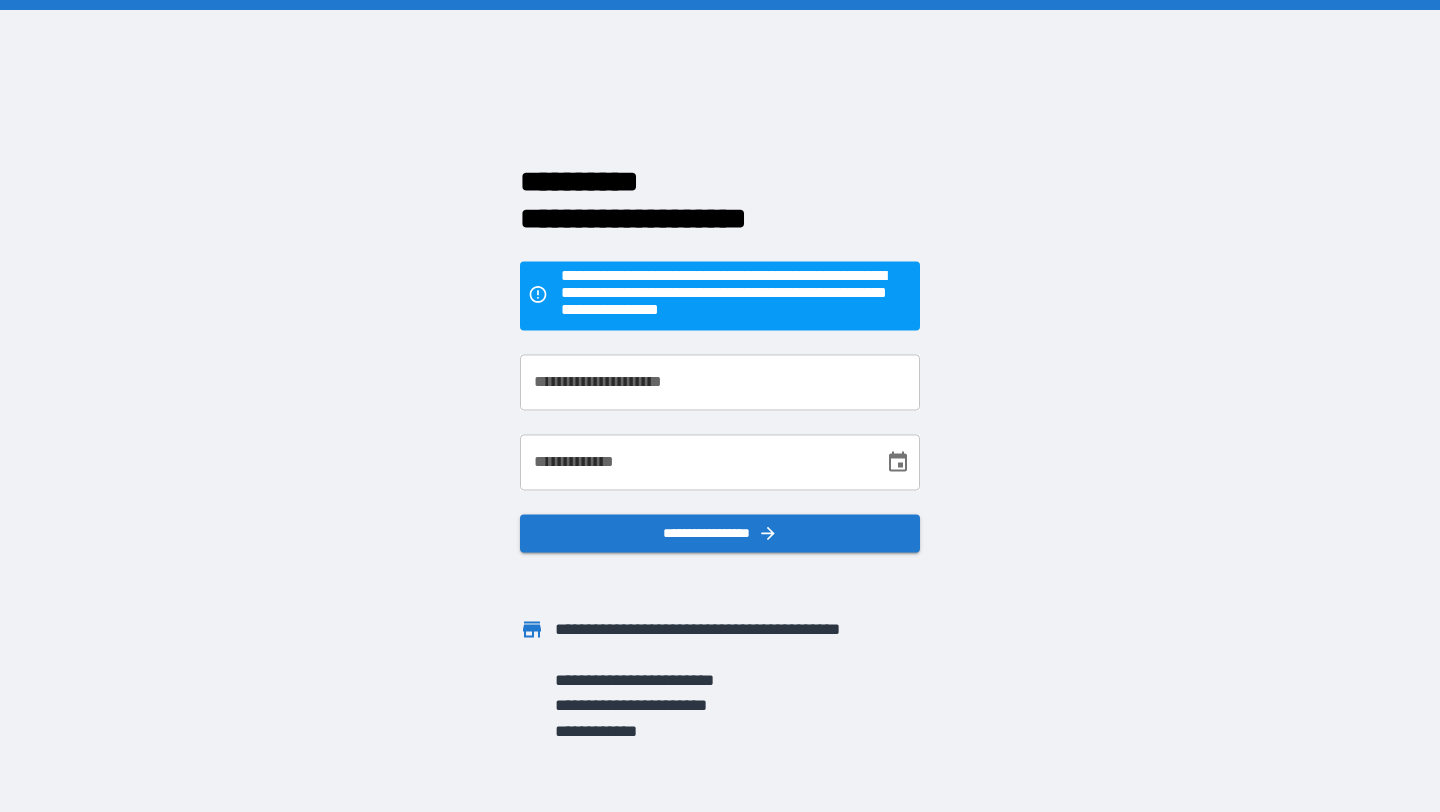 click on "**********" at bounding box center (720, 383) 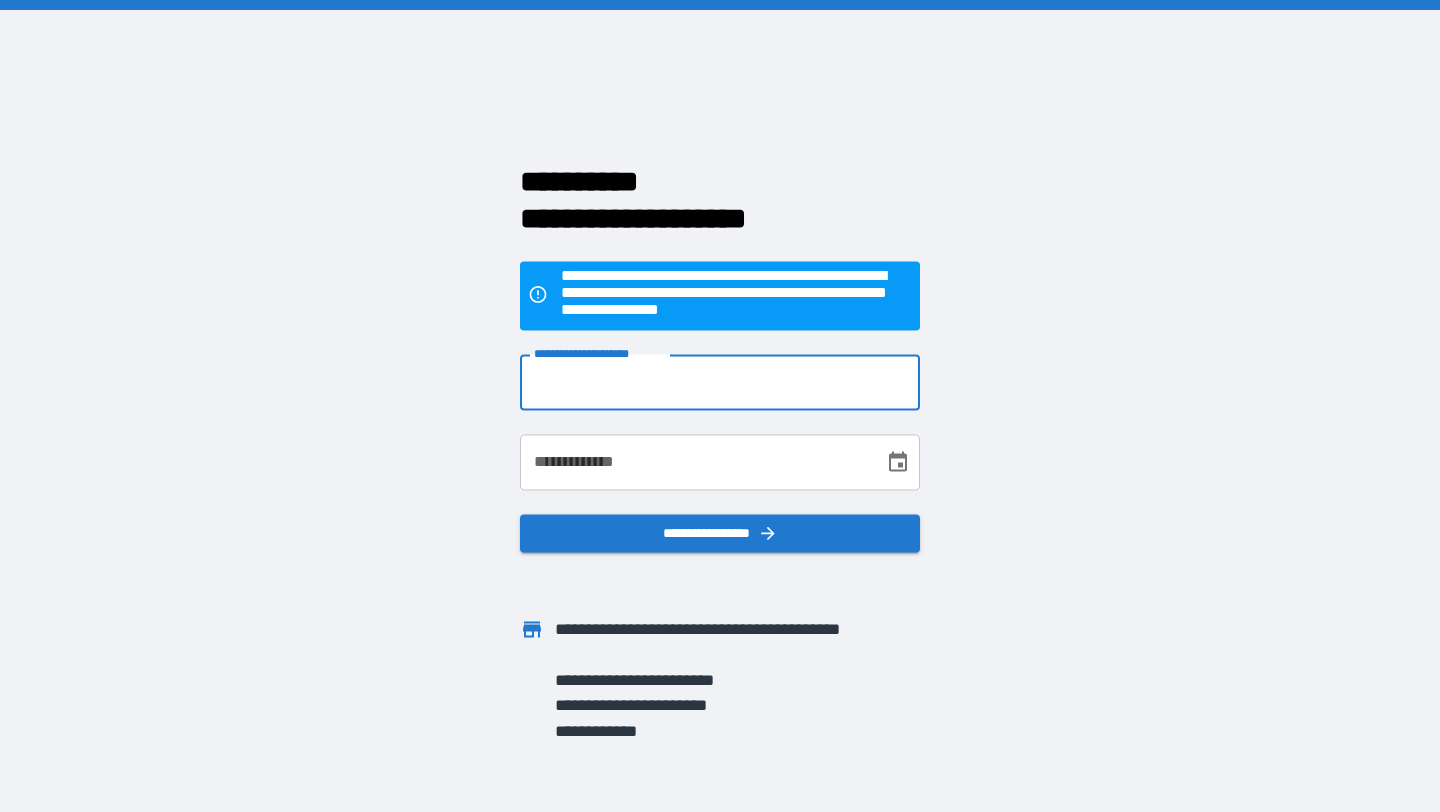 type on "**********" 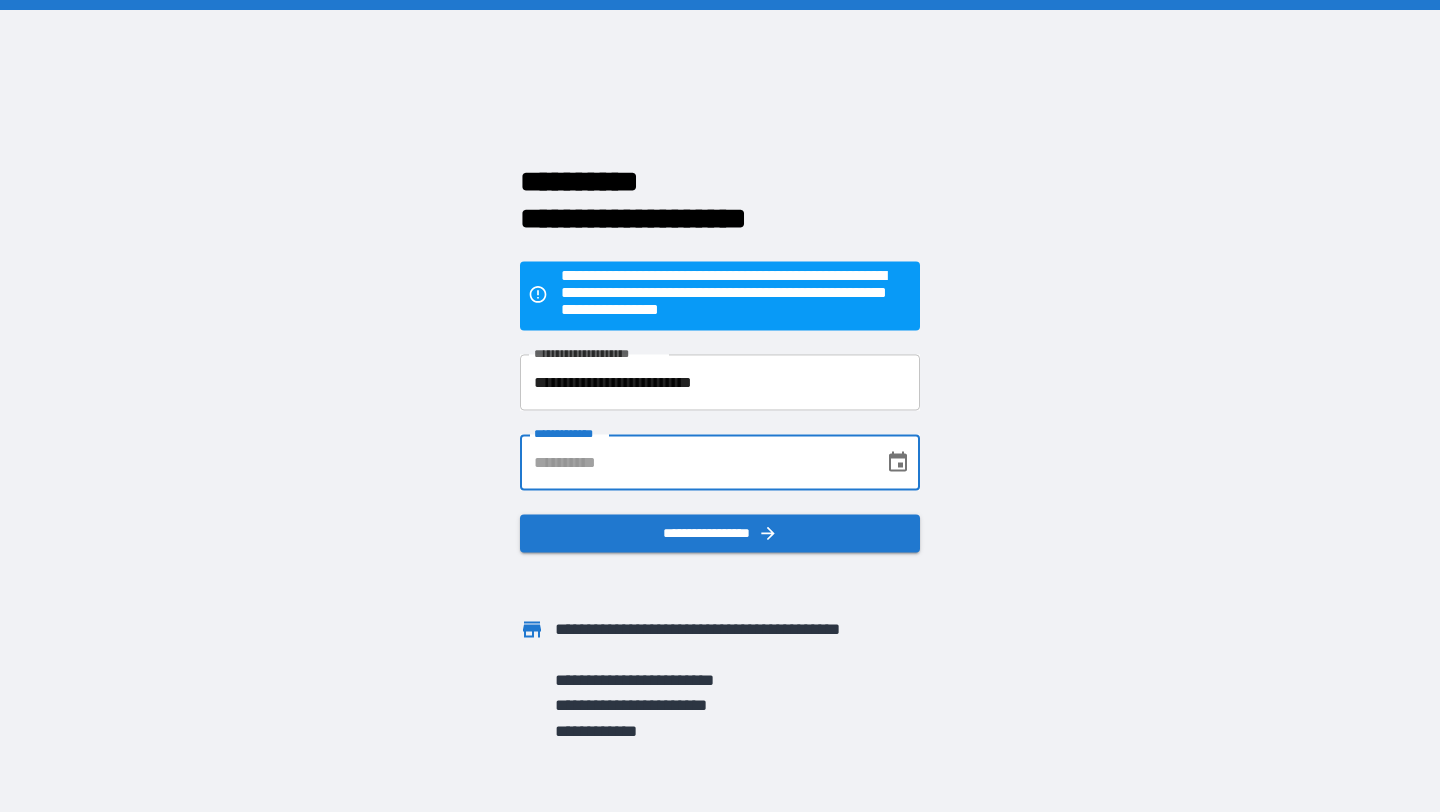 click on "**********" at bounding box center (695, 463) 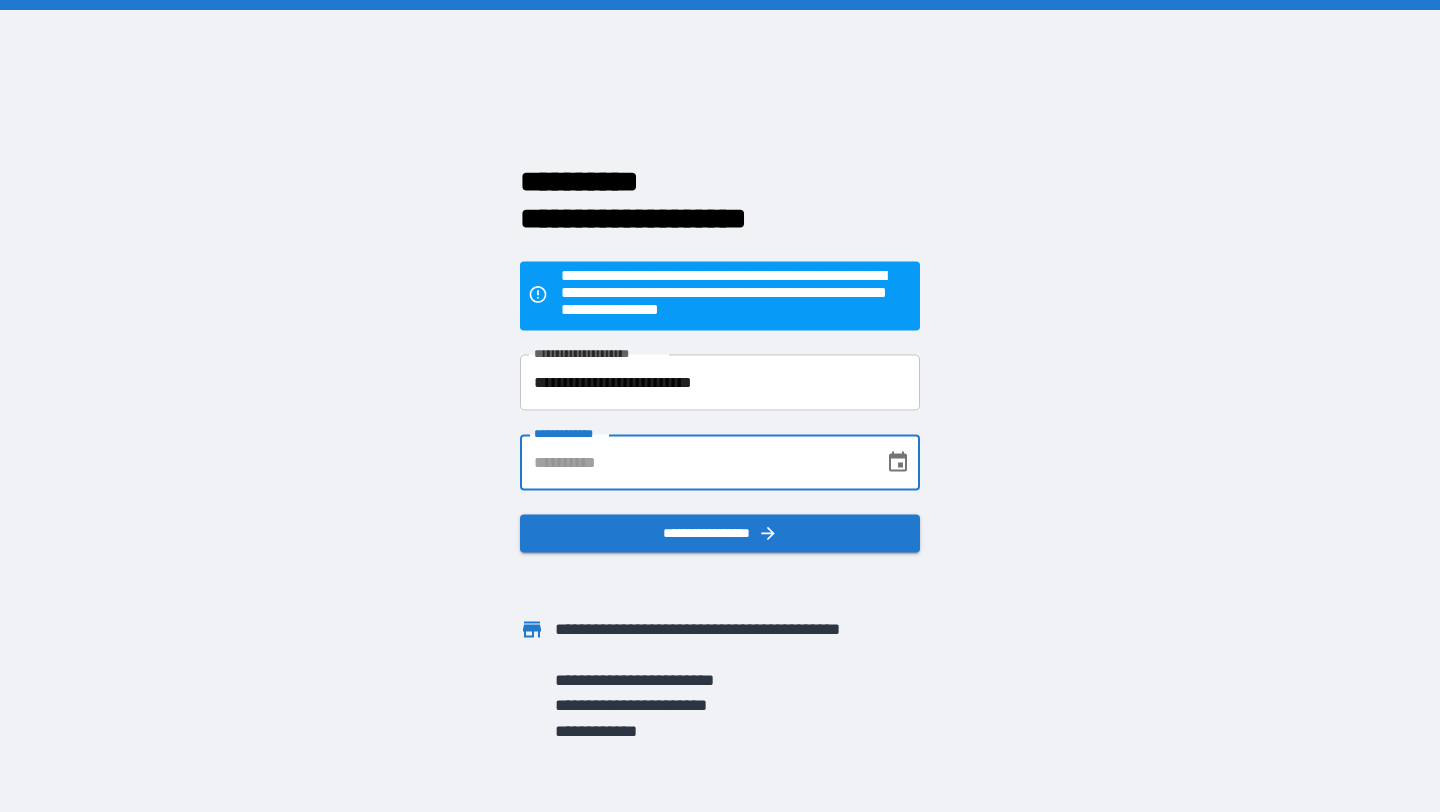 type on "**********" 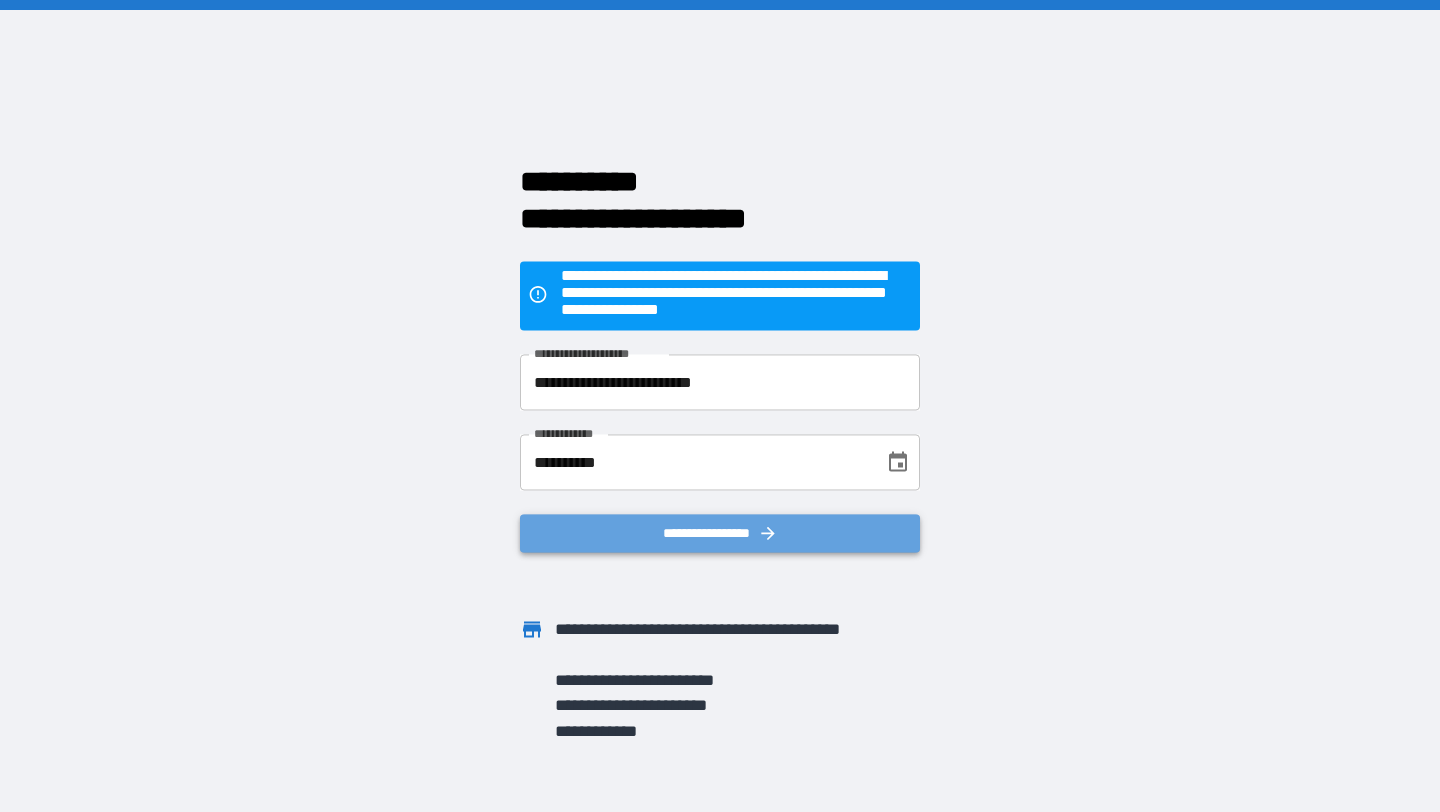 click on "**********" at bounding box center [720, 534] 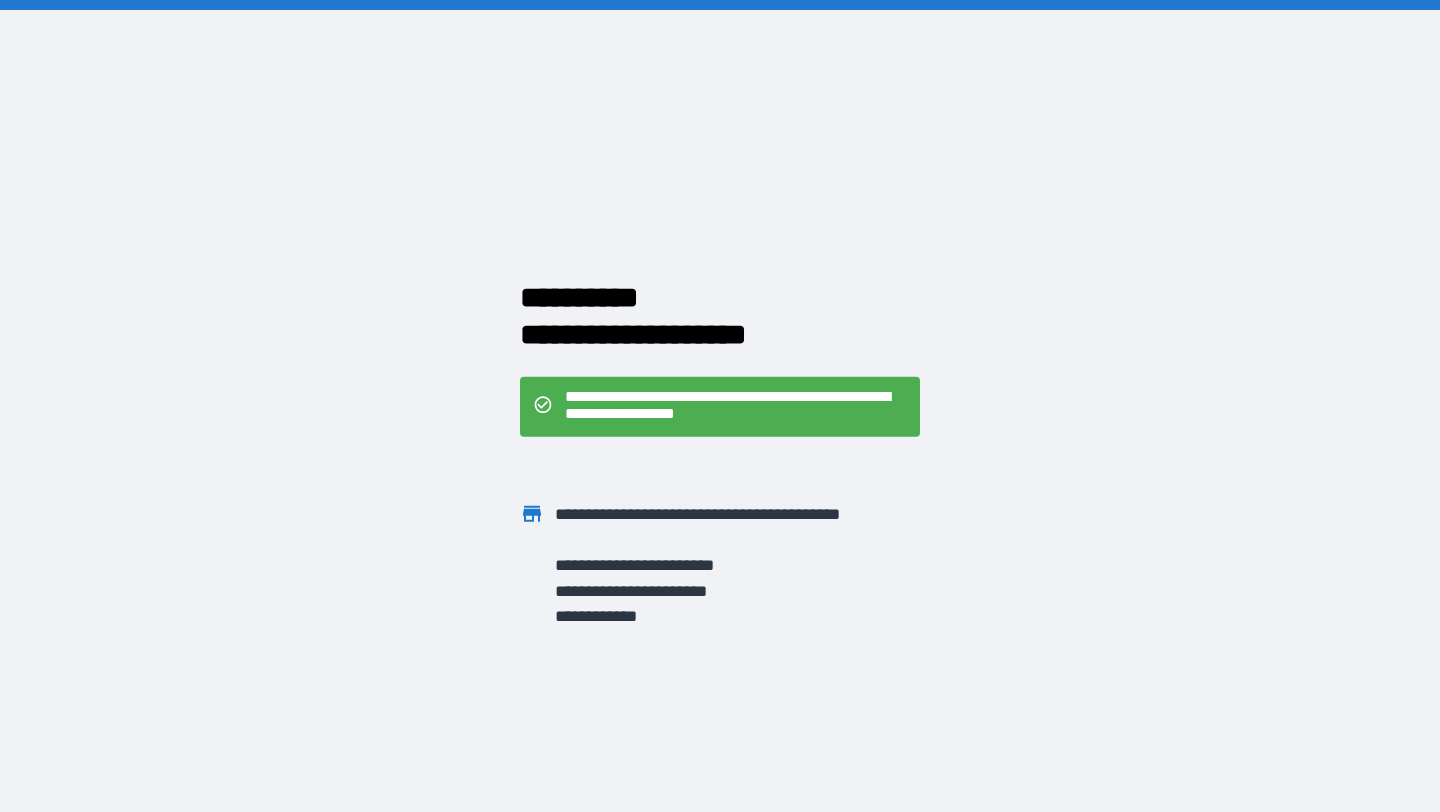 click on "**********" at bounding box center [736, 407] 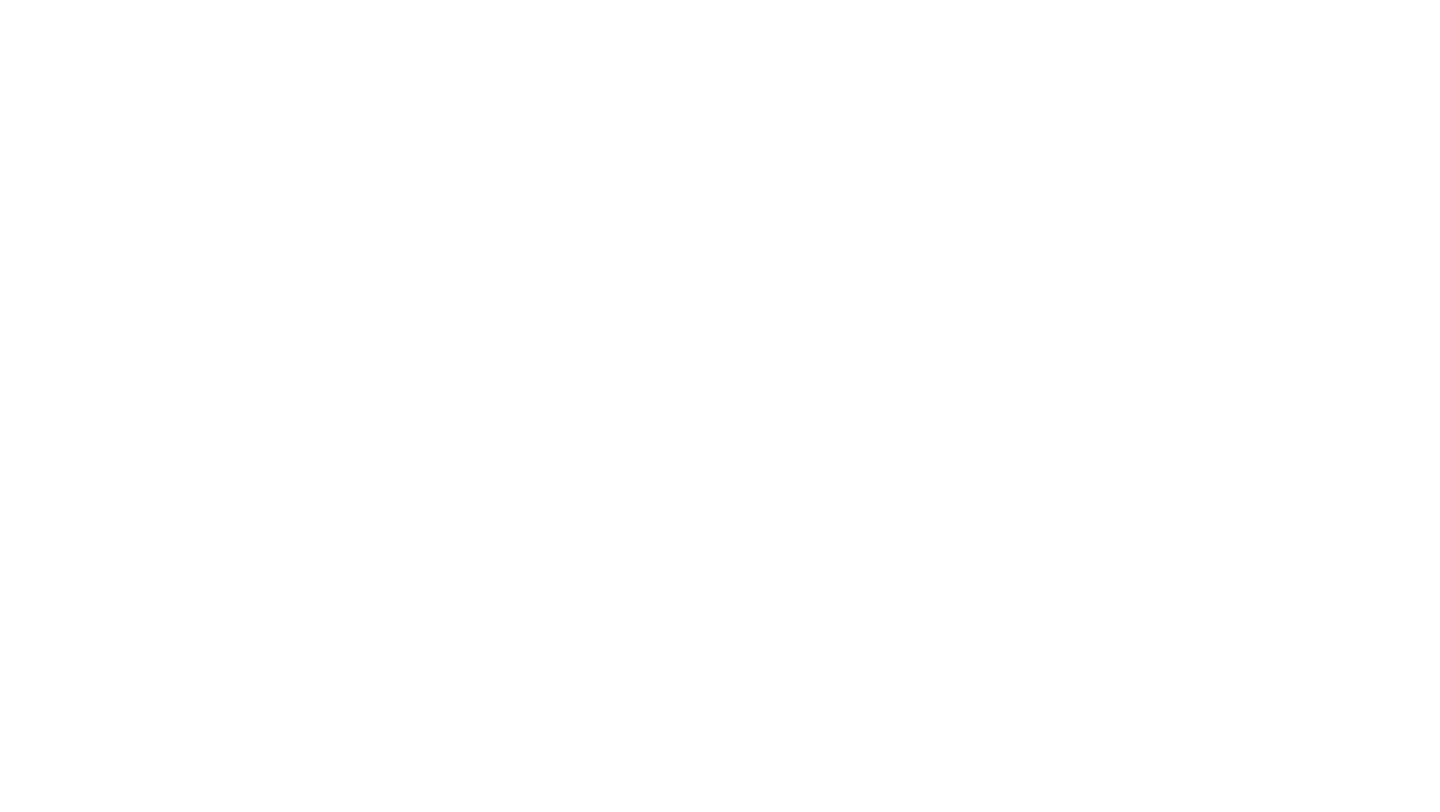 scroll, scrollTop: 0, scrollLeft: 0, axis: both 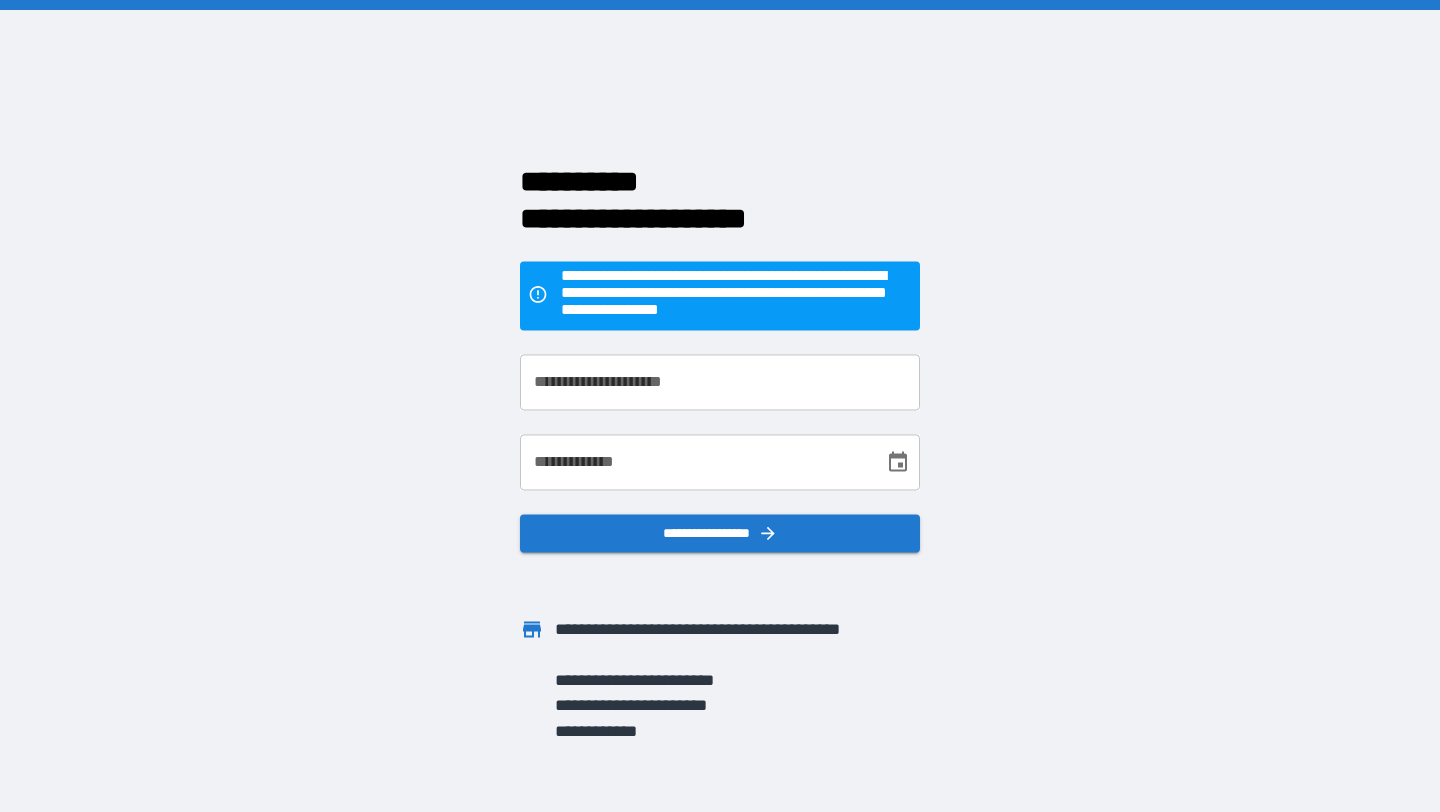 click on "**********" at bounding box center (720, 383) 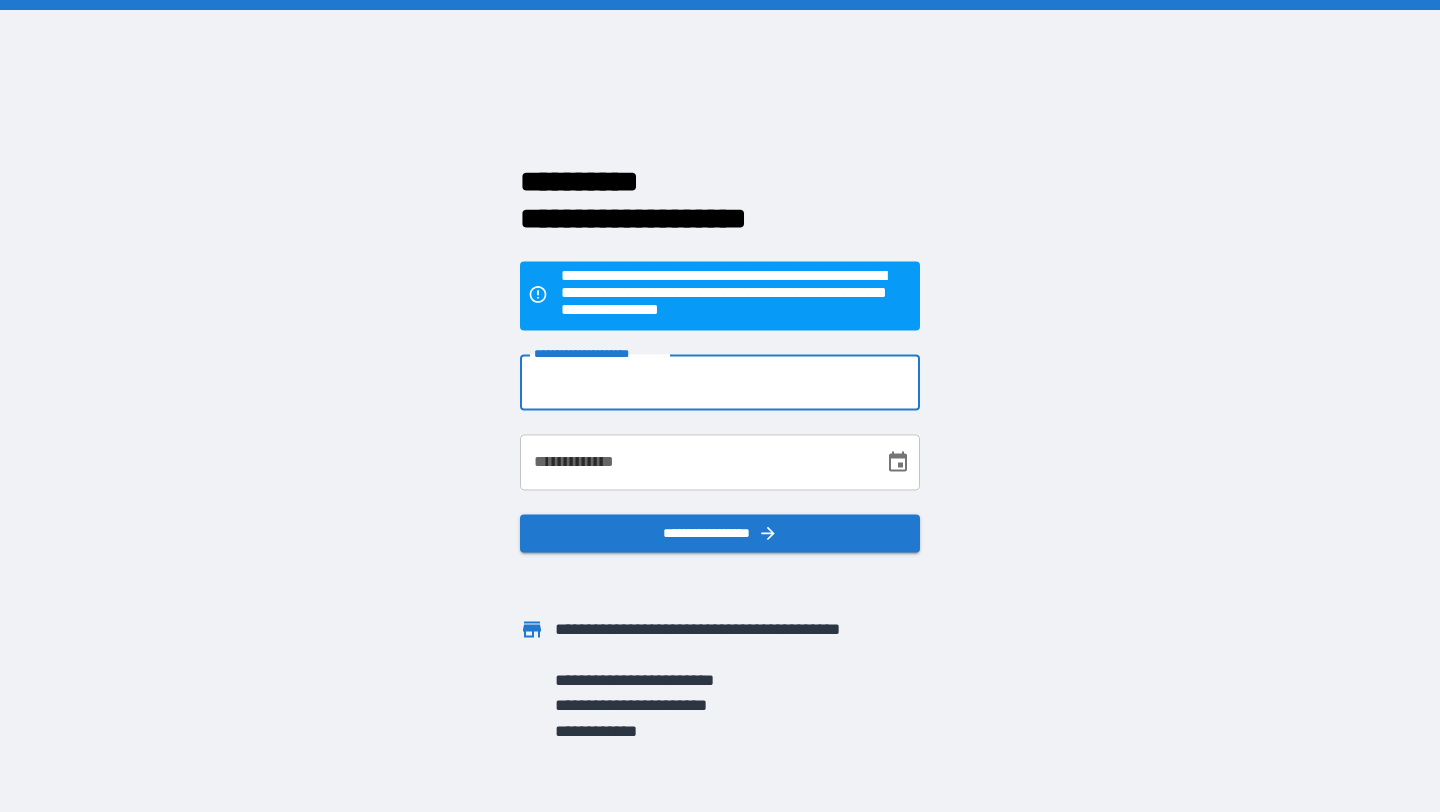 type on "**********" 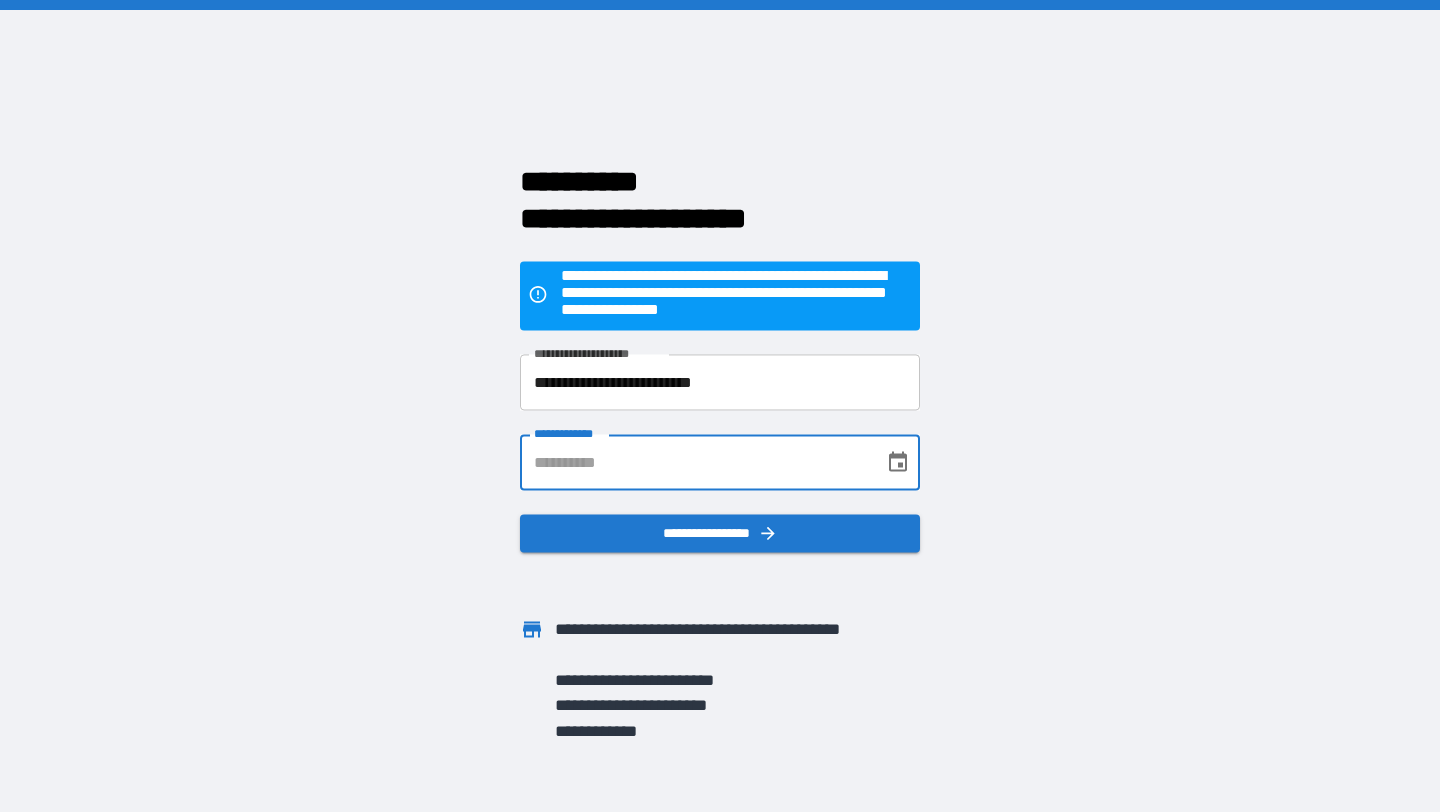 click on "**********" at bounding box center (695, 463) 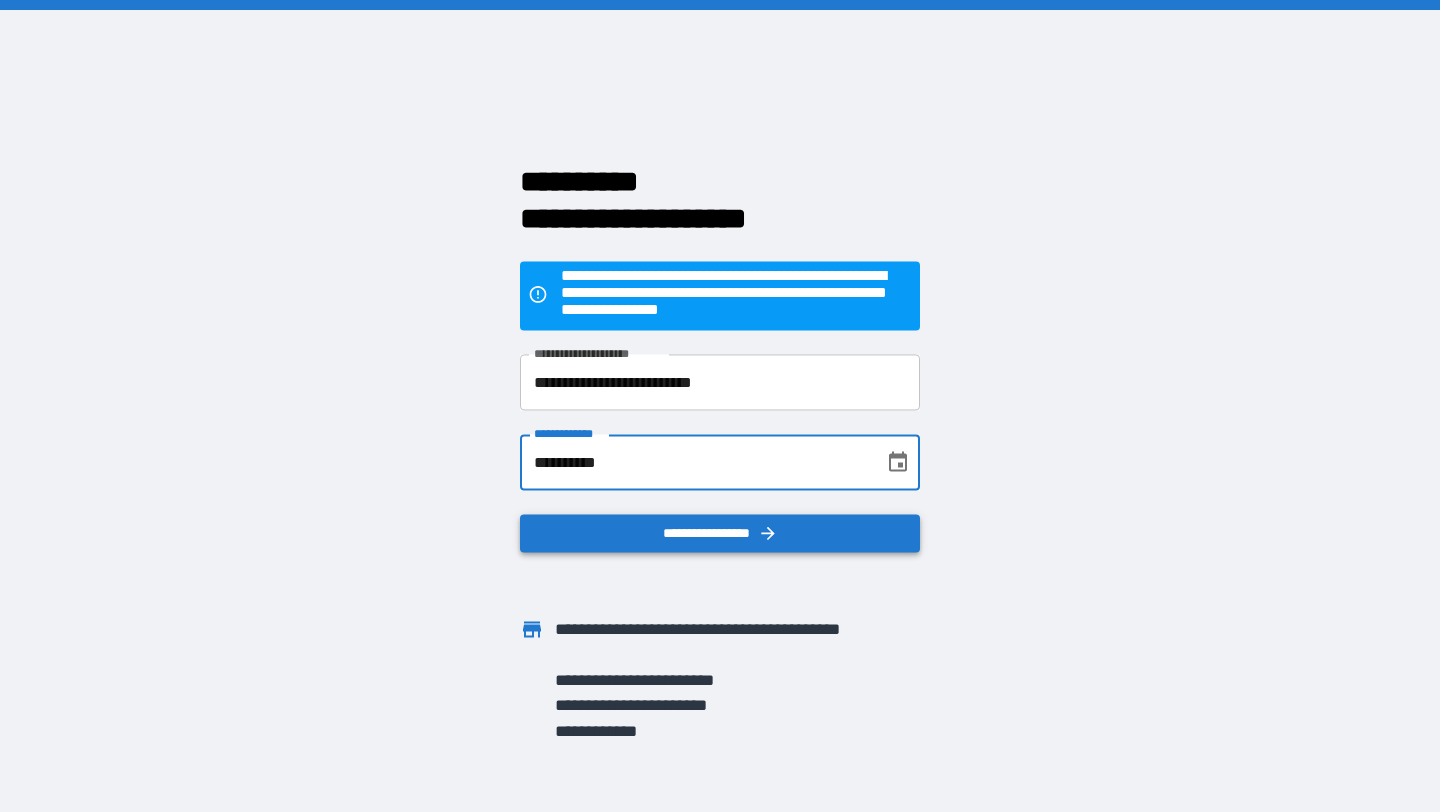 click on "**********" at bounding box center [720, 534] 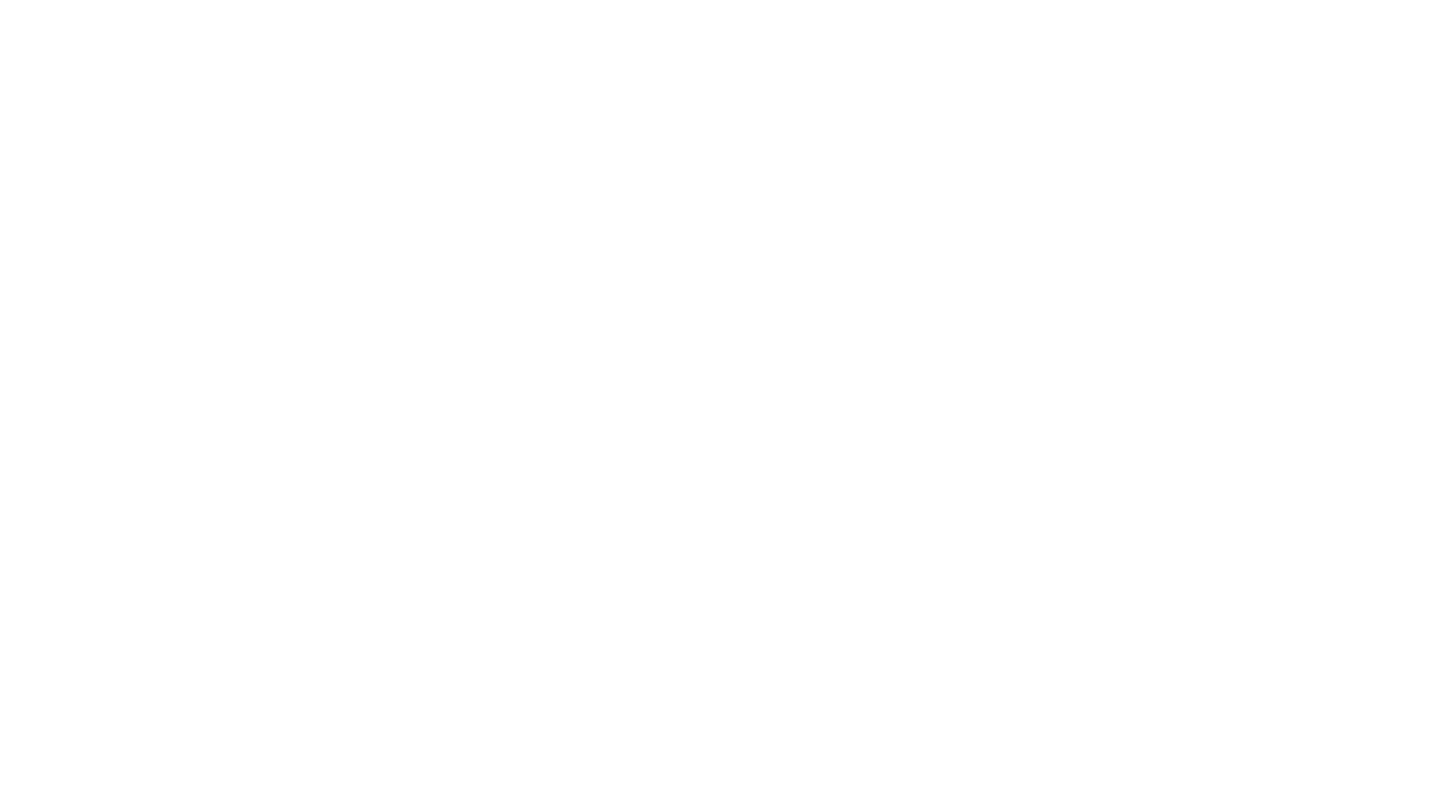 scroll, scrollTop: 0, scrollLeft: 0, axis: both 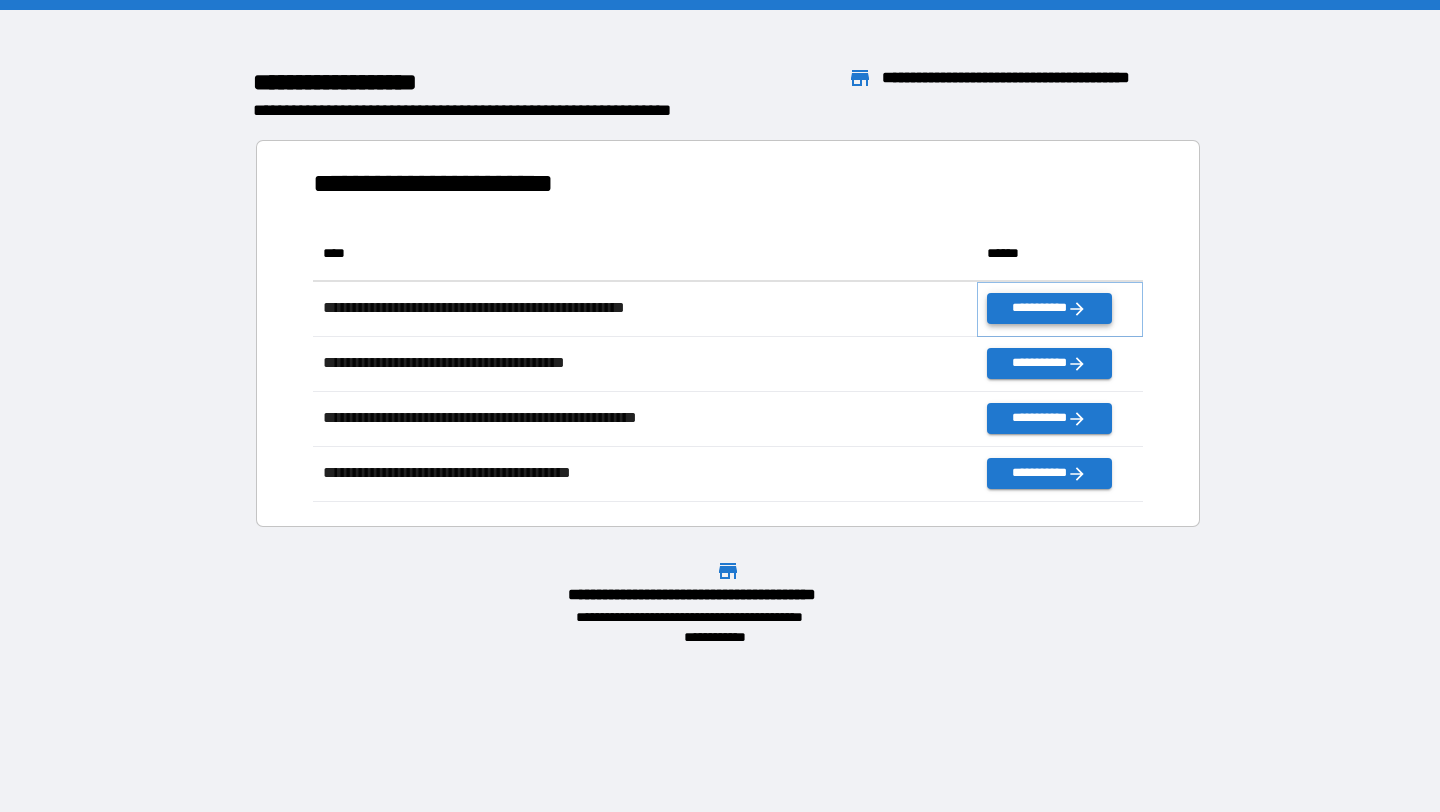 click on "**********" at bounding box center (1049, 308) 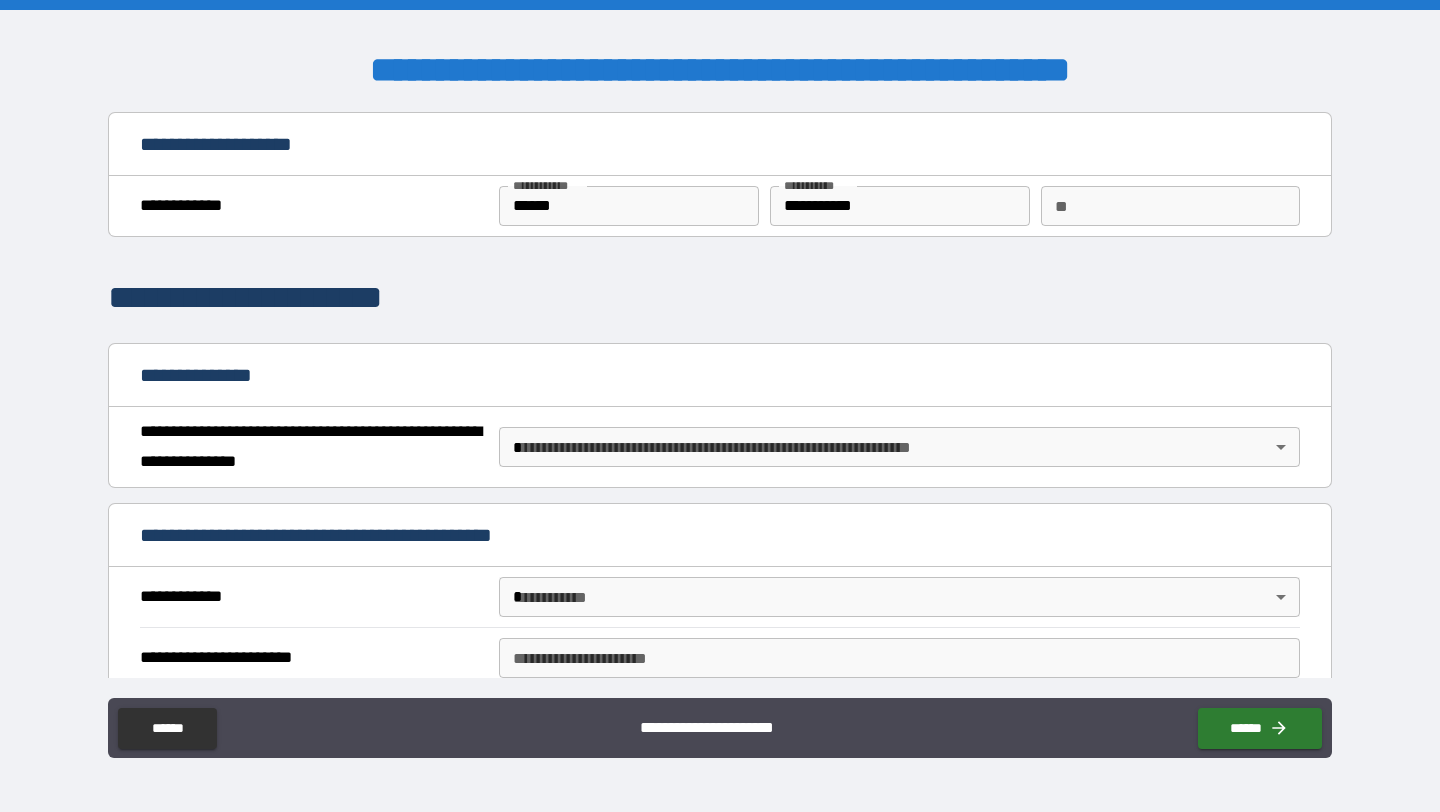 click on "**" at bounding box center [1170, 206] 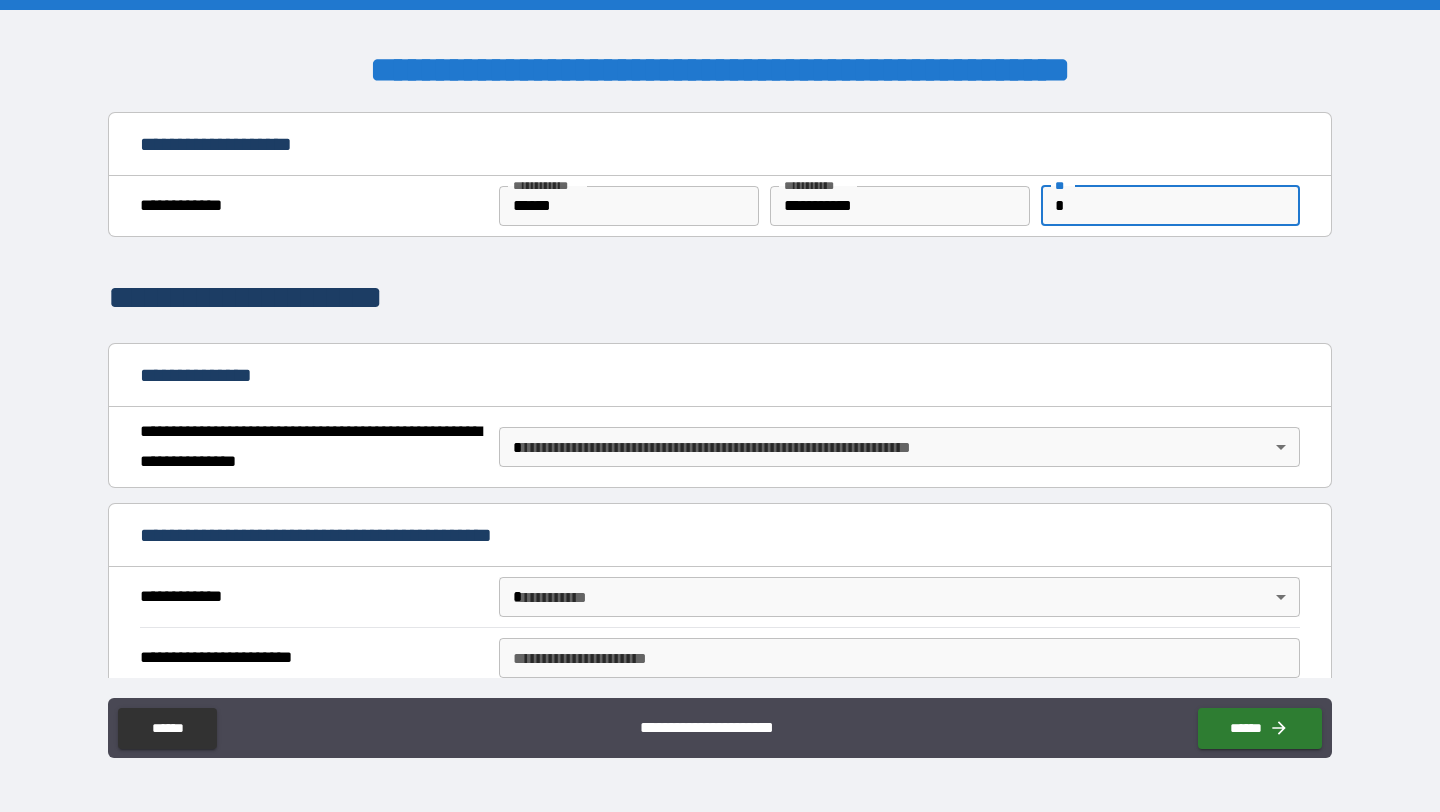 type on "*" 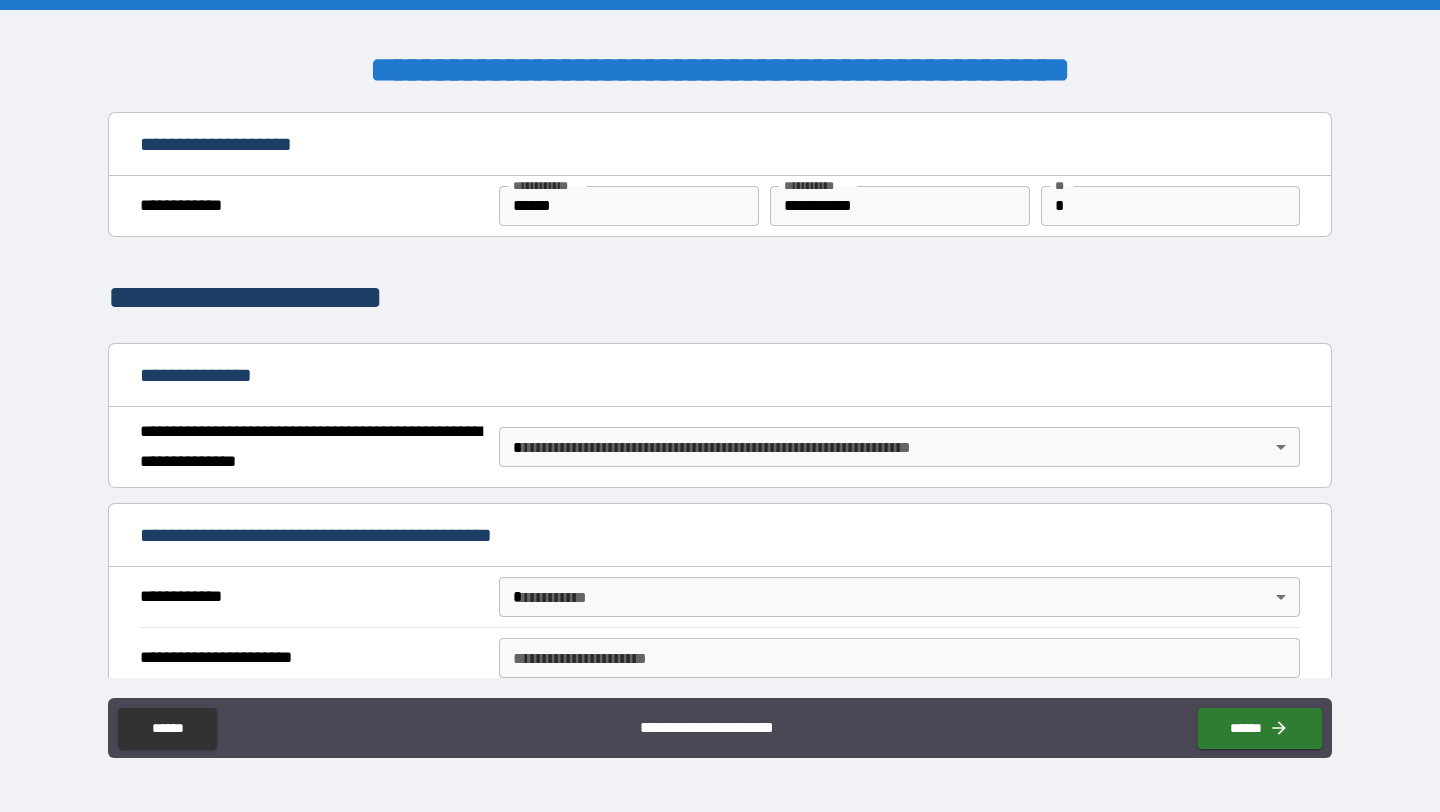 click on "**********" at bounding box center [720, 298] 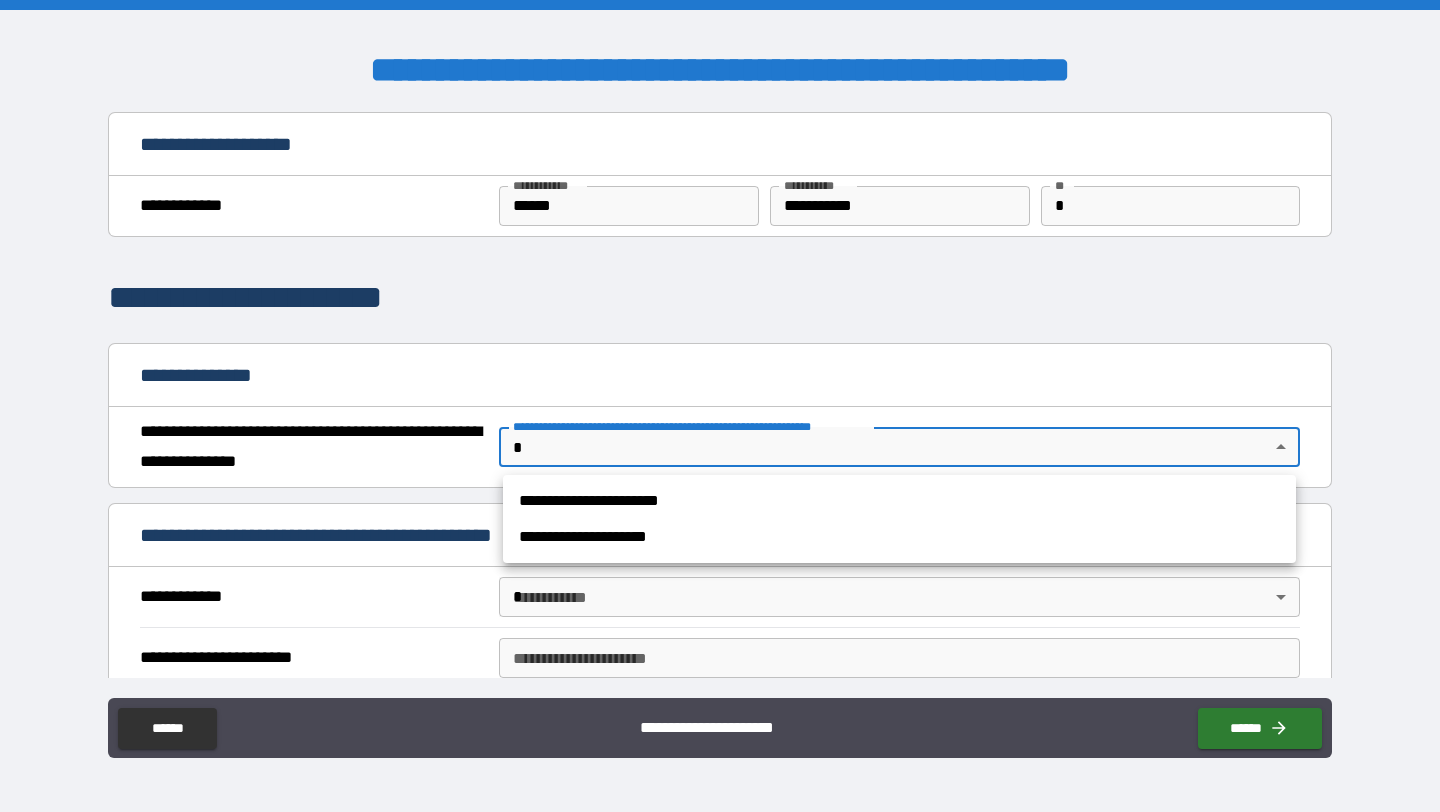 click on "**********" at bounding box center (720, 406) 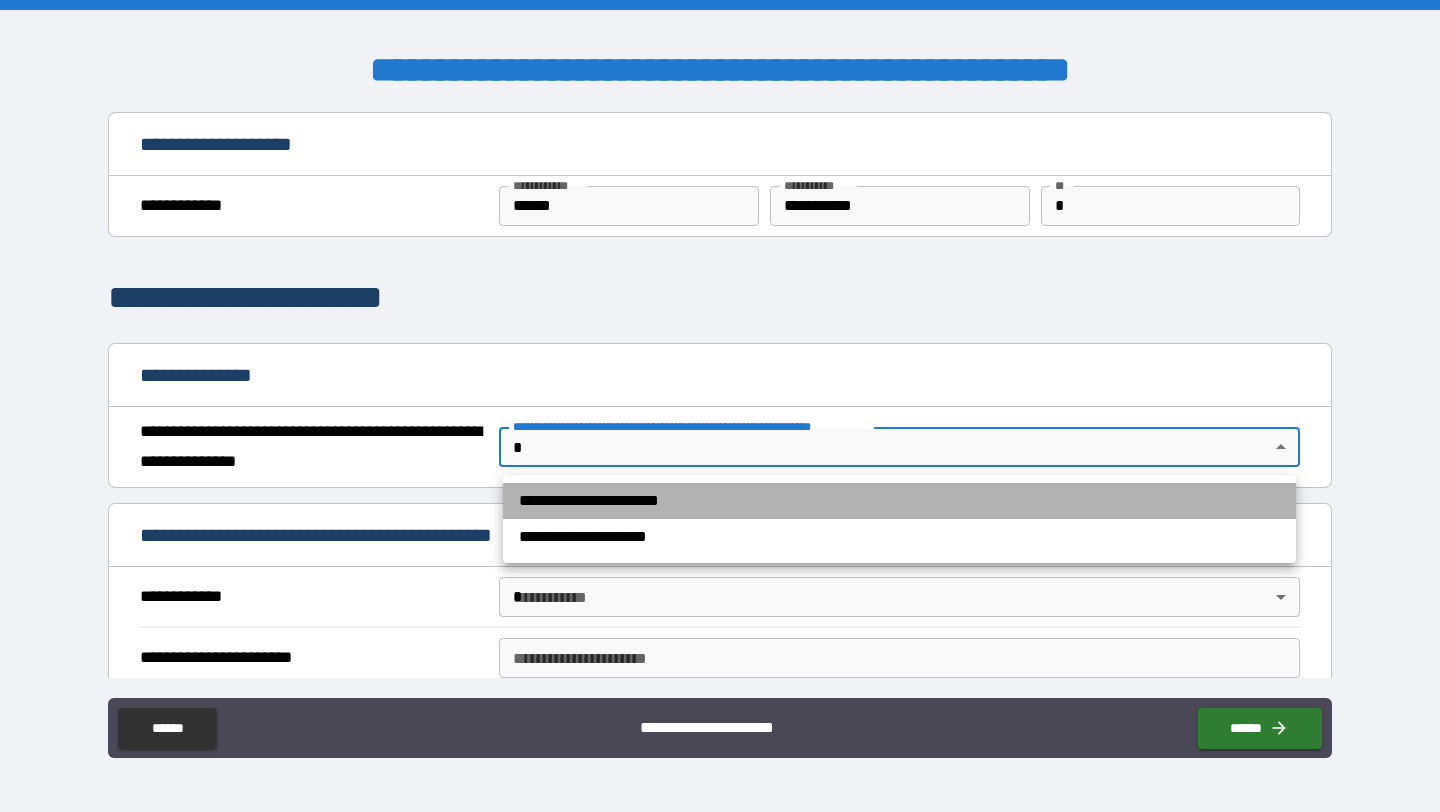 click on "**********" at bounding box center (899, 501) 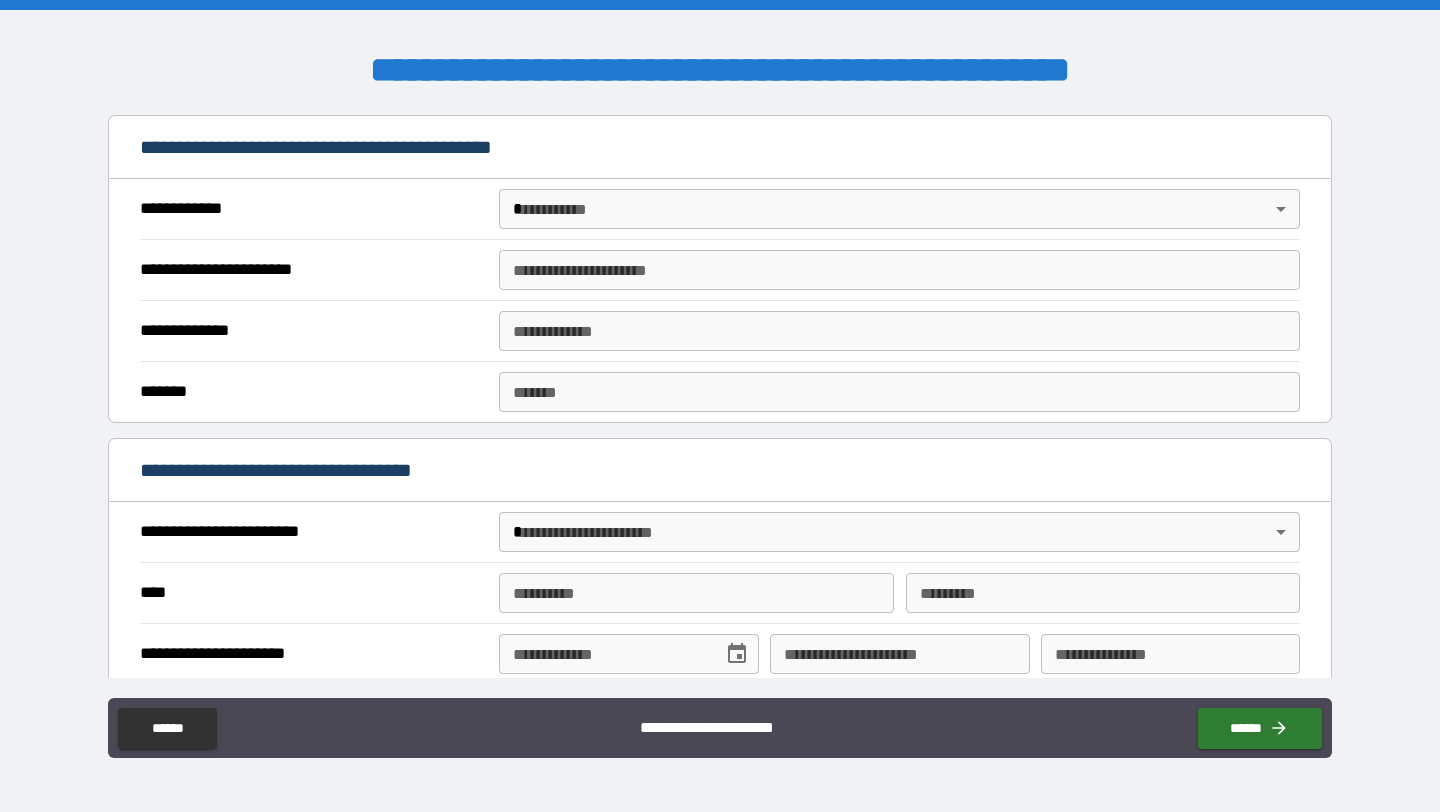scroll, scrollTop: 395, scrollLeft: 0, axis: vertical 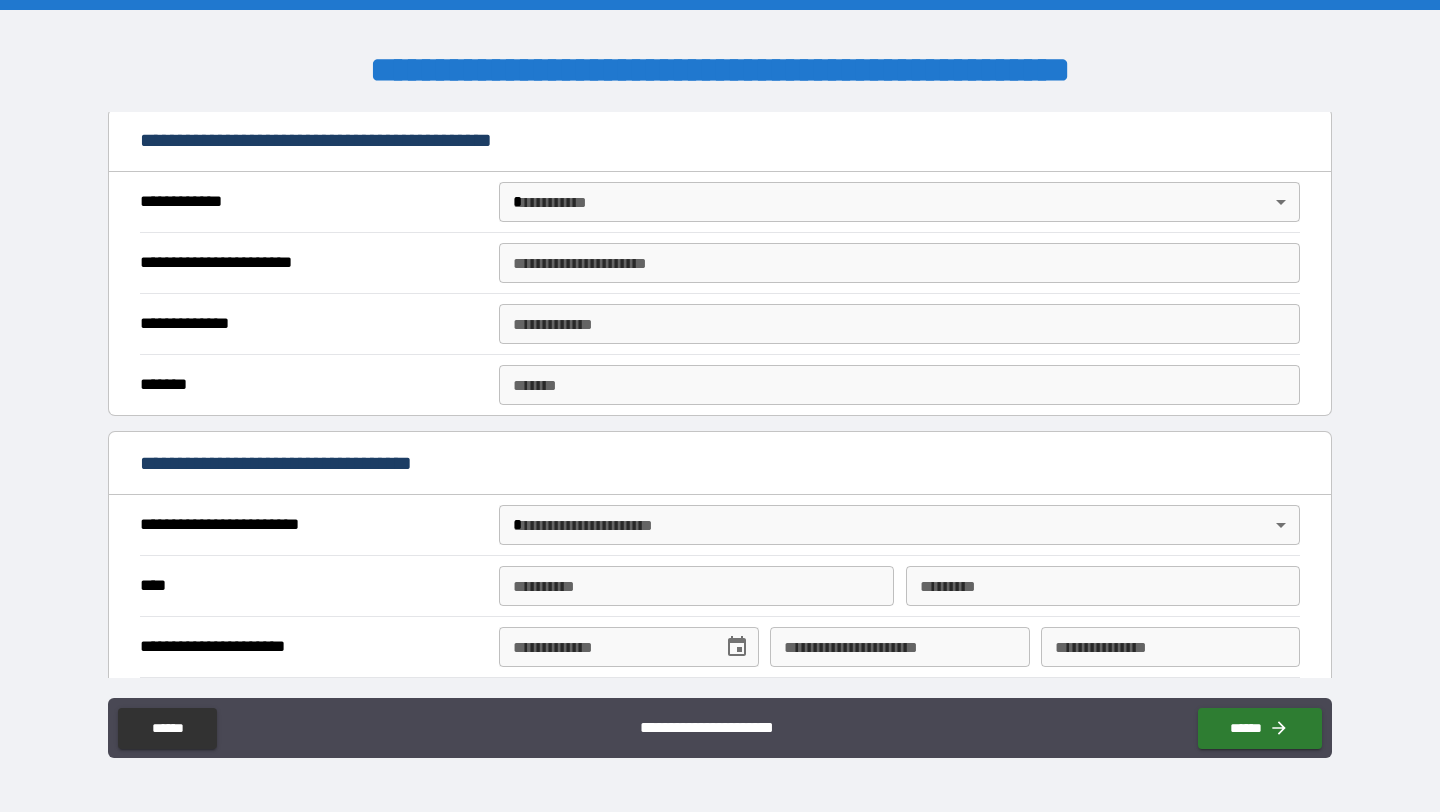 click on "**********" at bounding box center [720, 406] 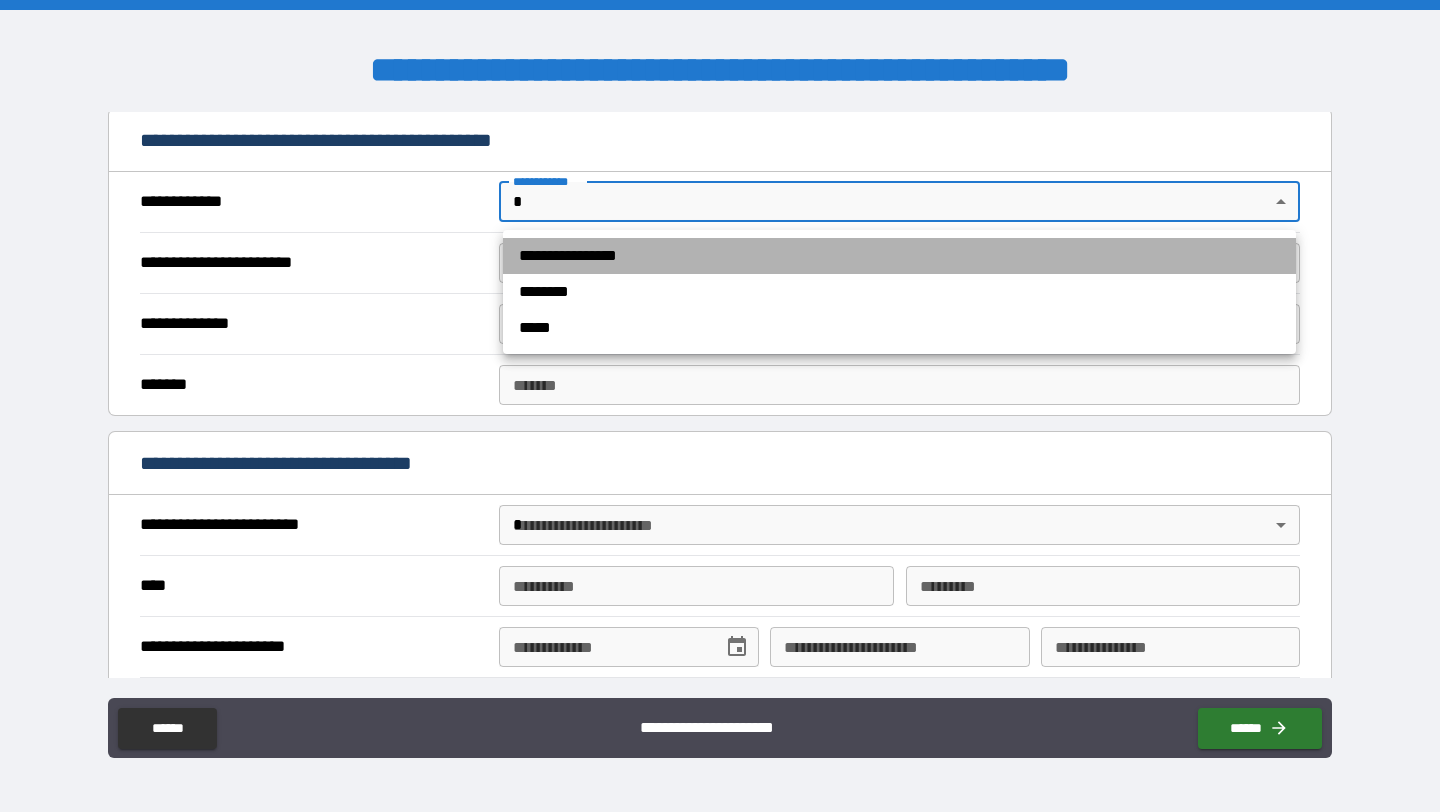 click on "**********" at bounding box center (899, 256) 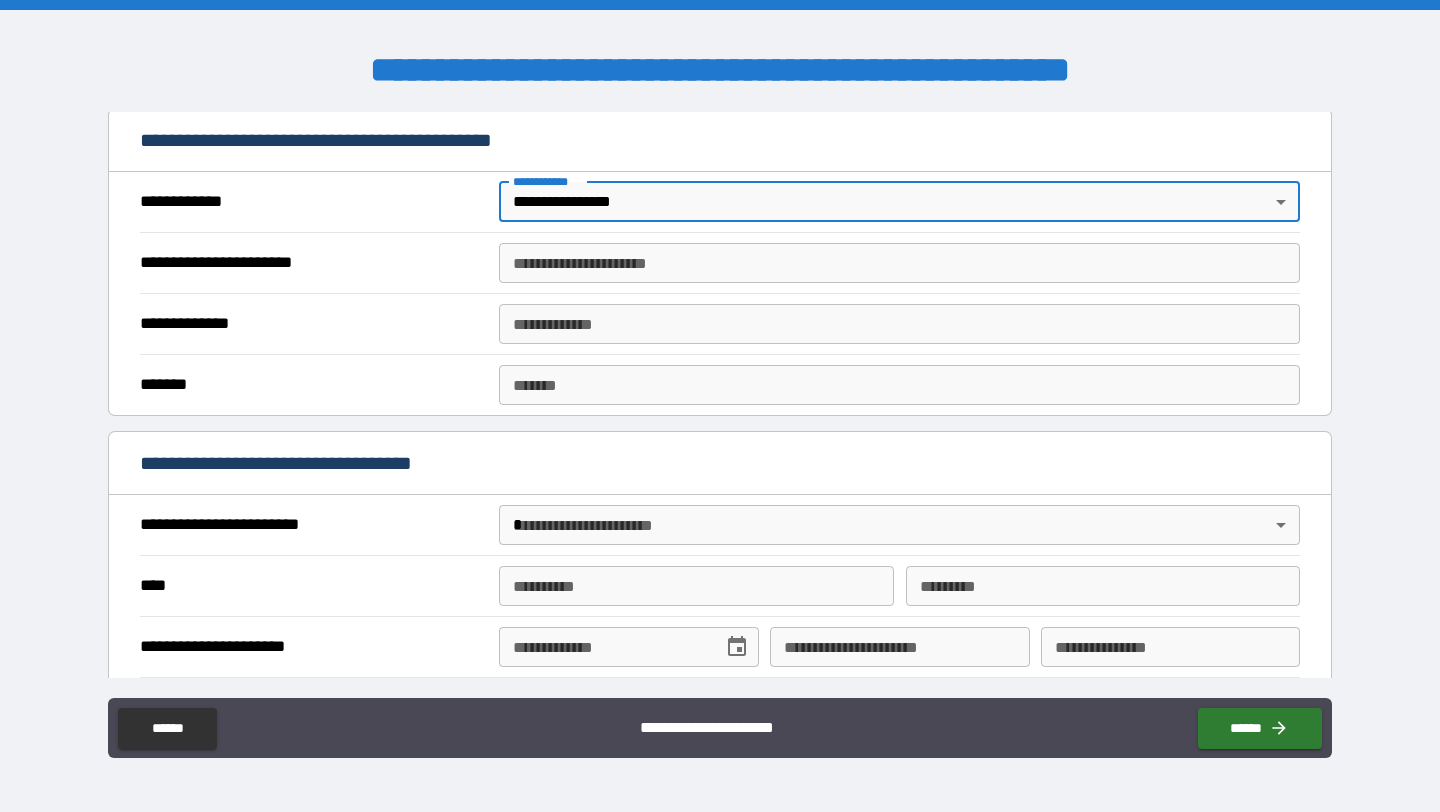 click on "**********" at bounding box center (899, 263) 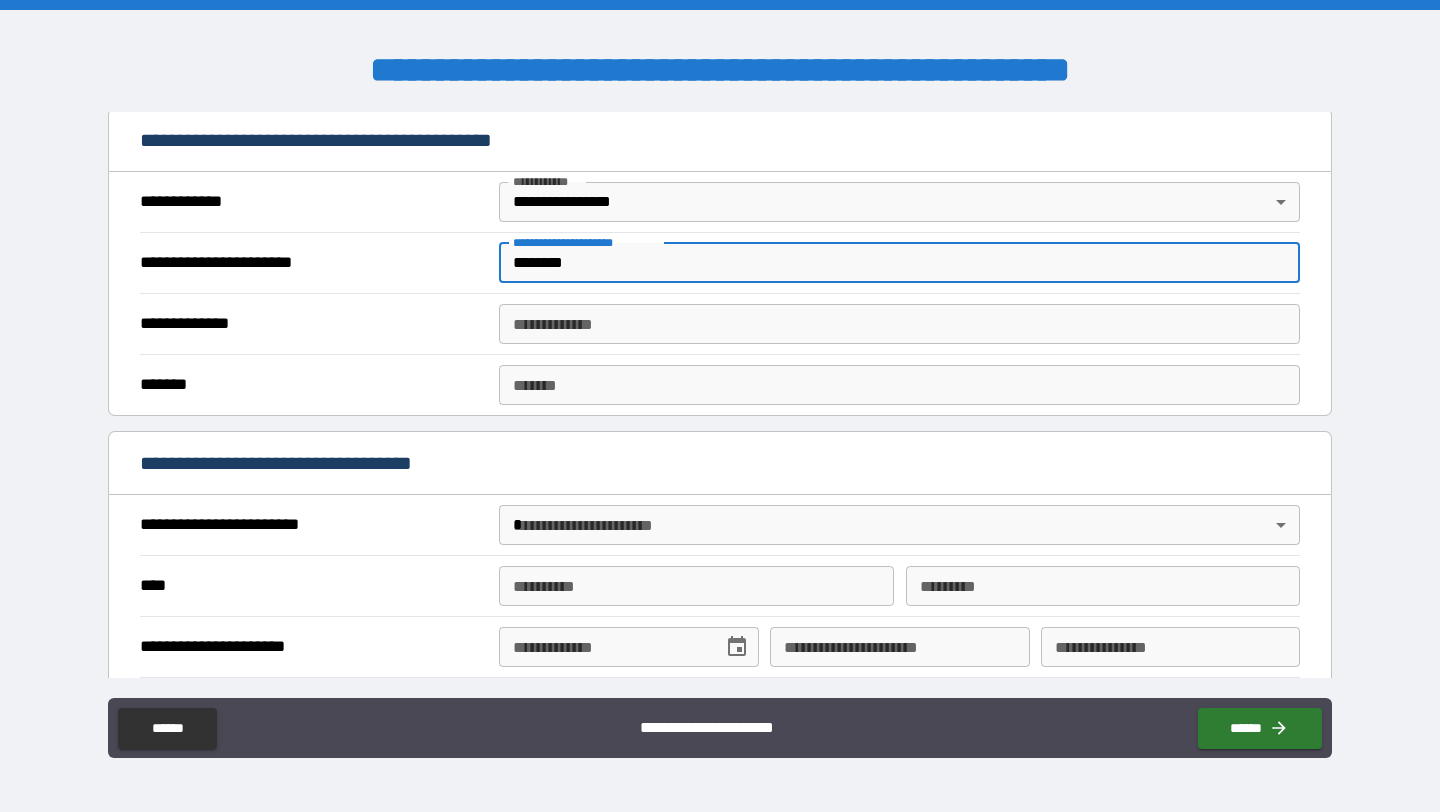 type on "********" 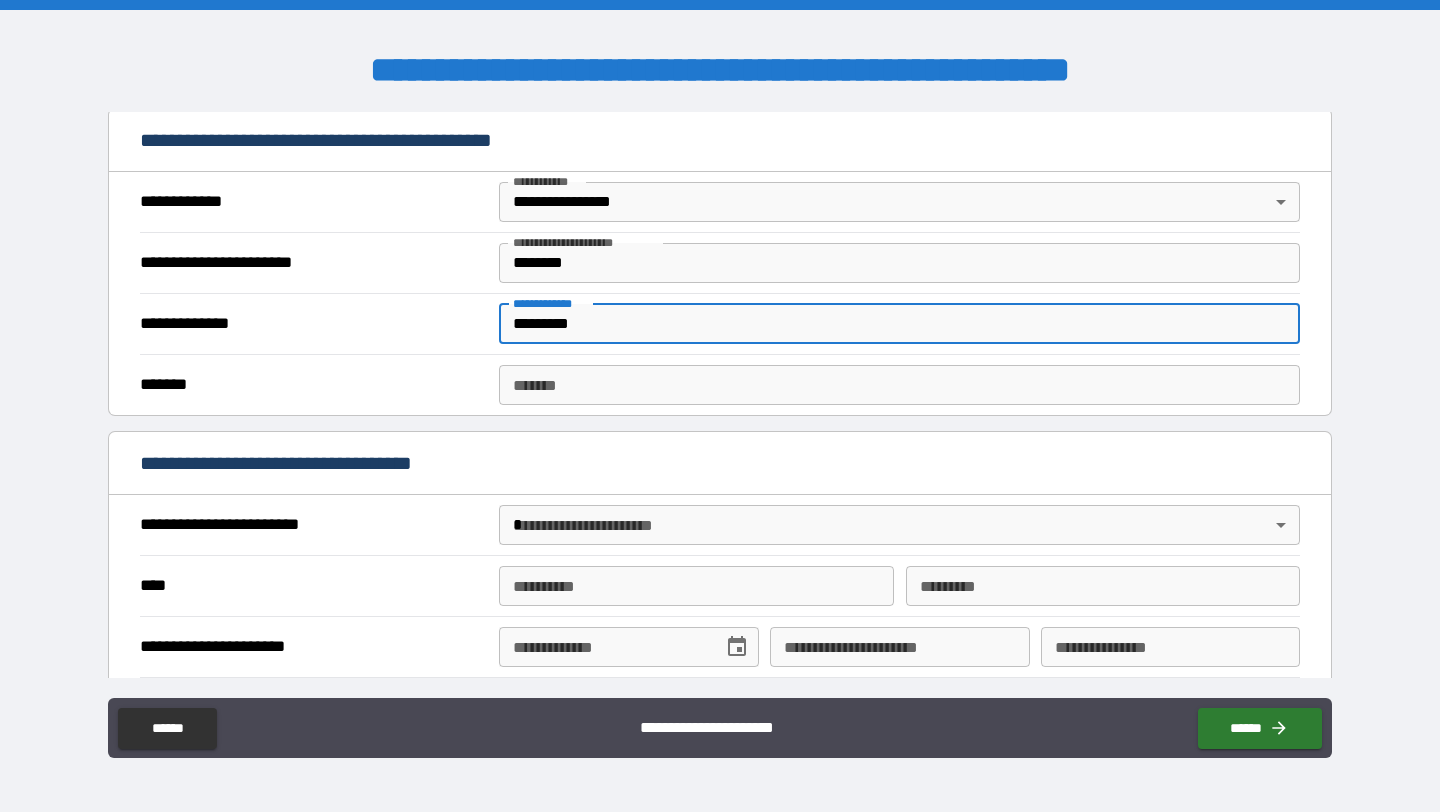 type on "*********" 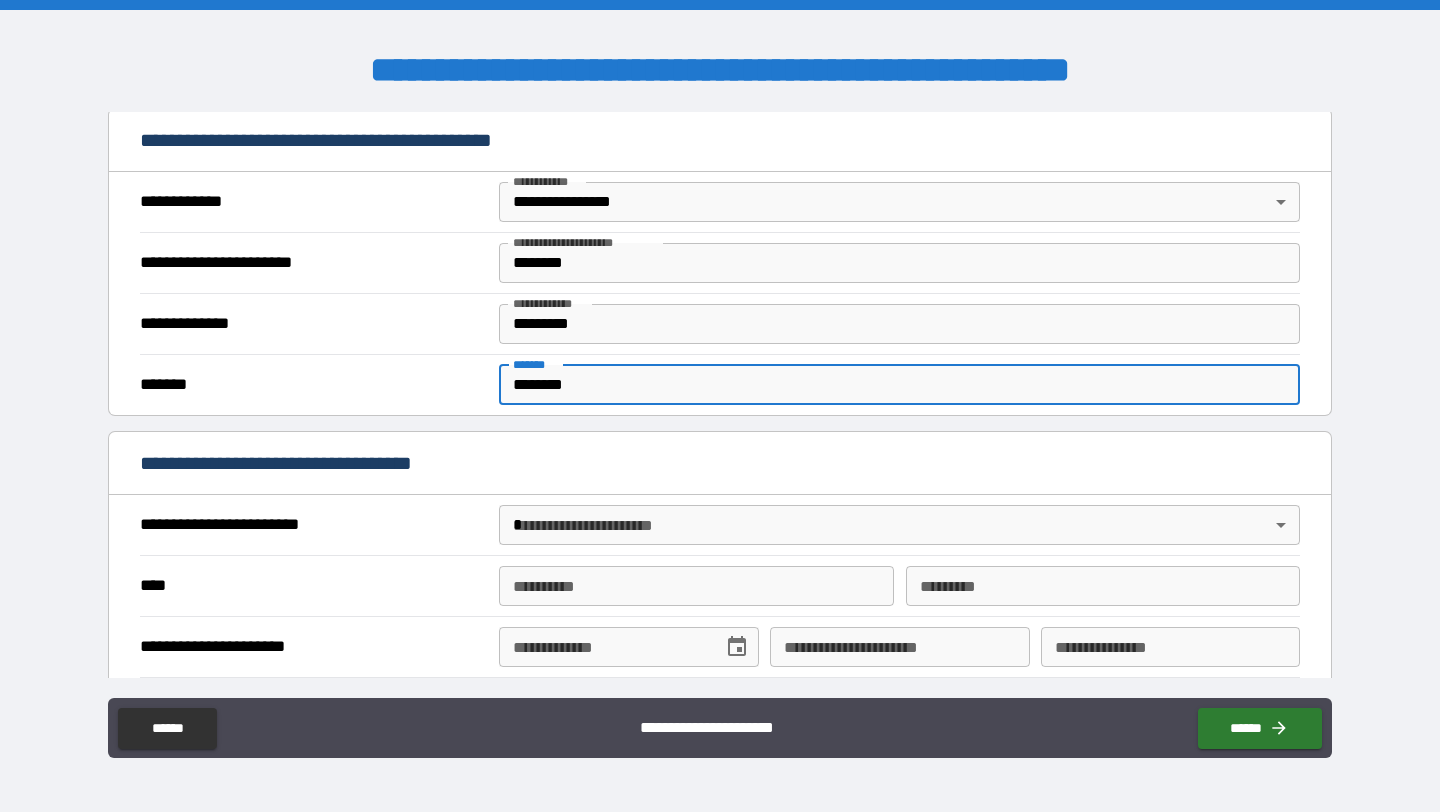 type on "********" 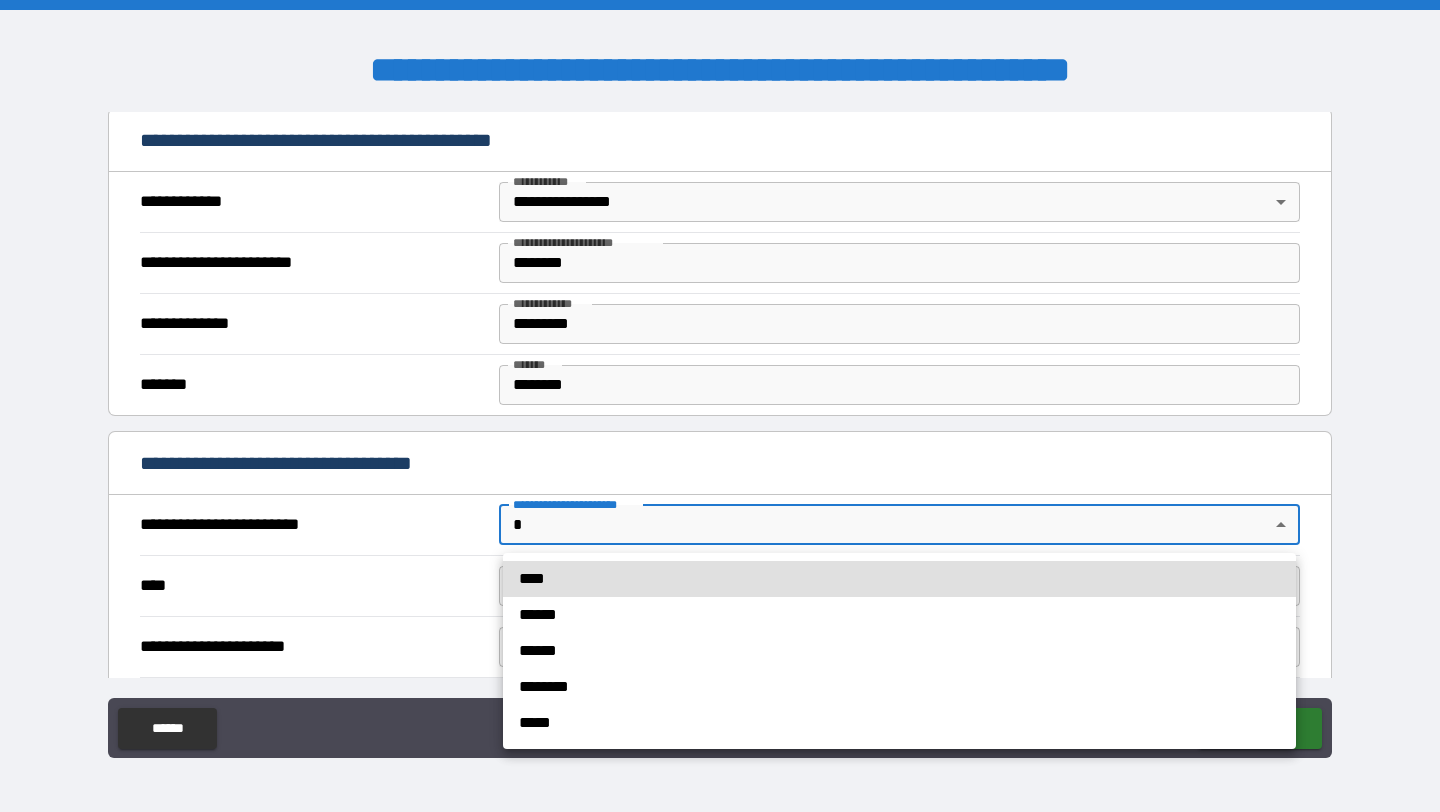 click on "**********" at bounding box center [720, 406] 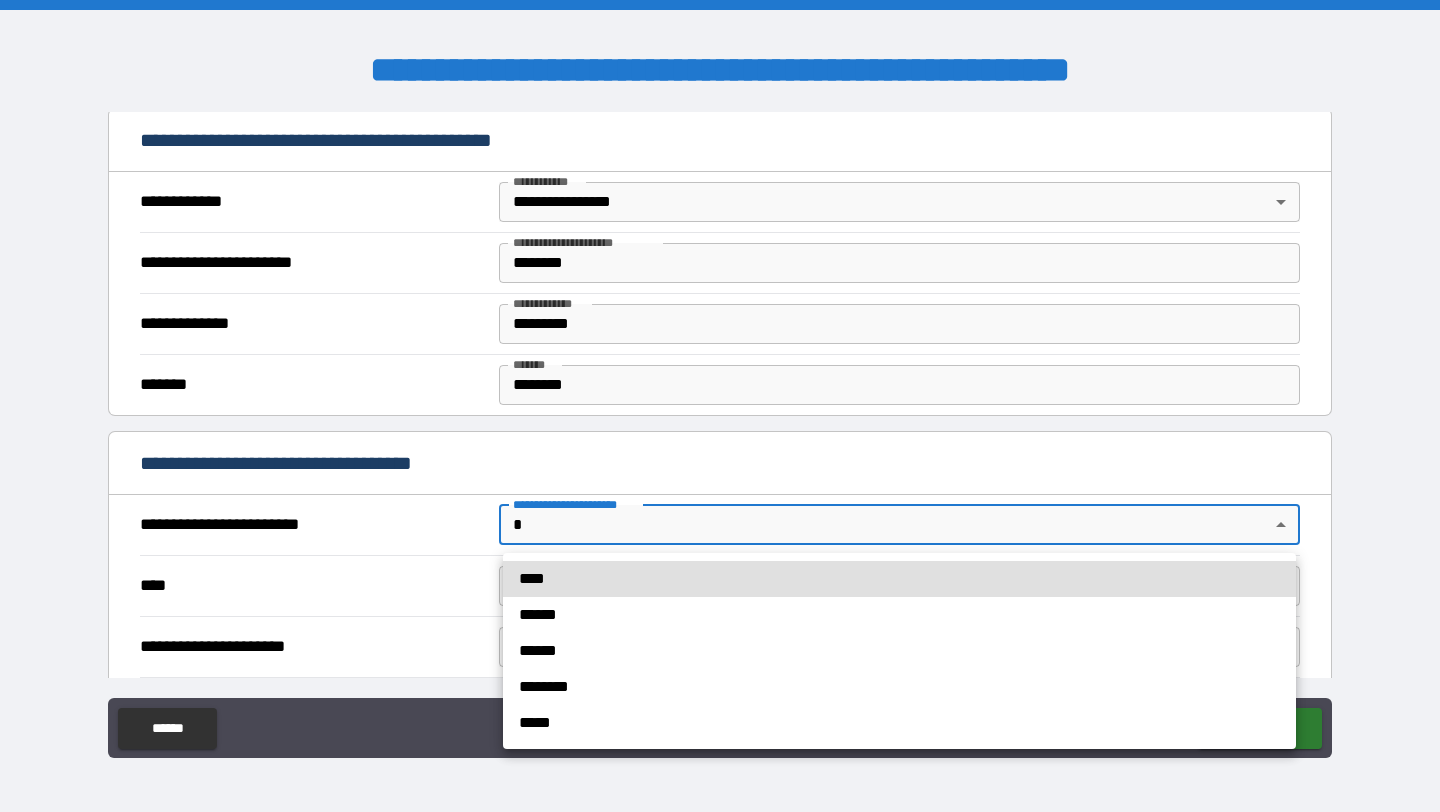 click on "****" at bounding box center [899, 579] 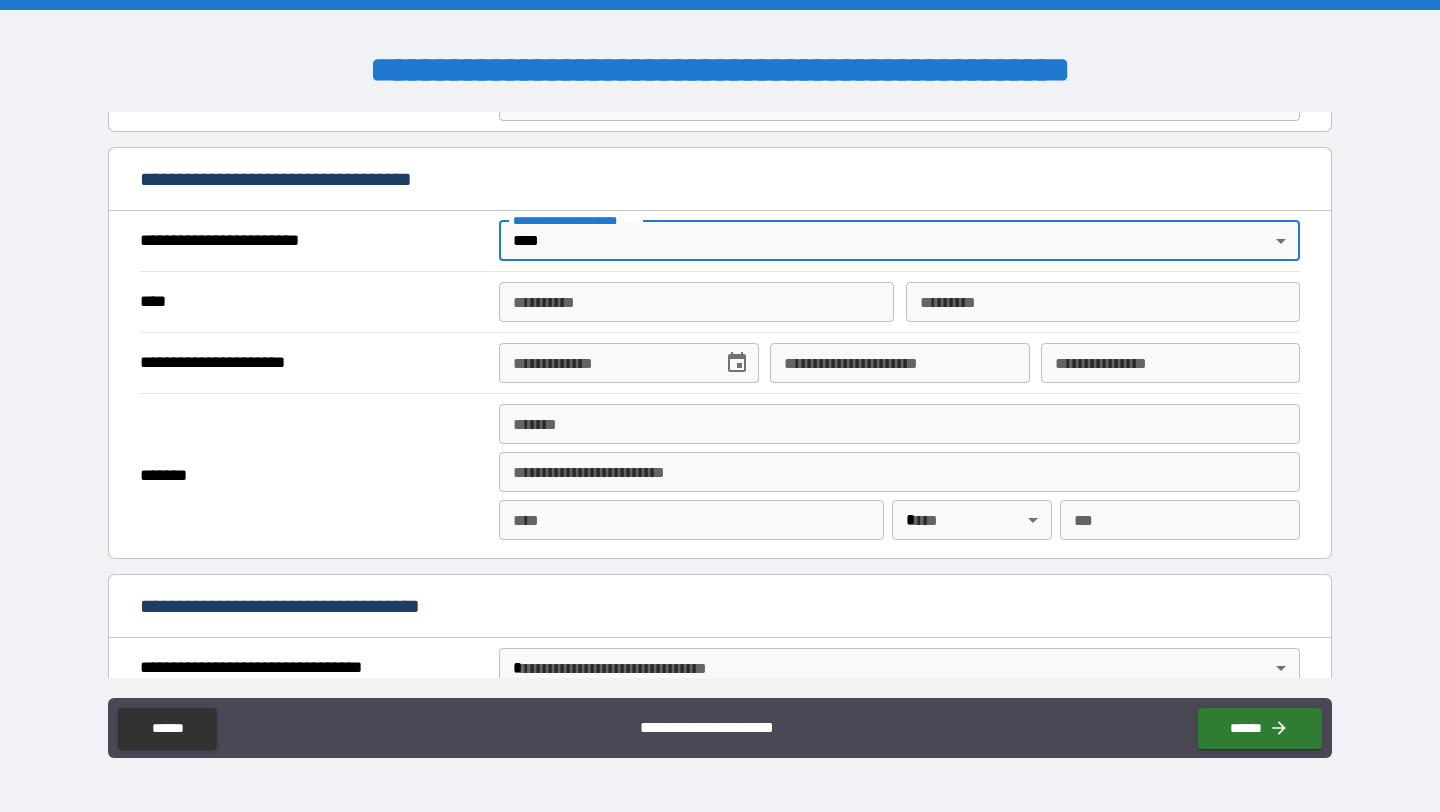 scroll, scrollTop: 697, scrollLeft: 0, axis: vertical 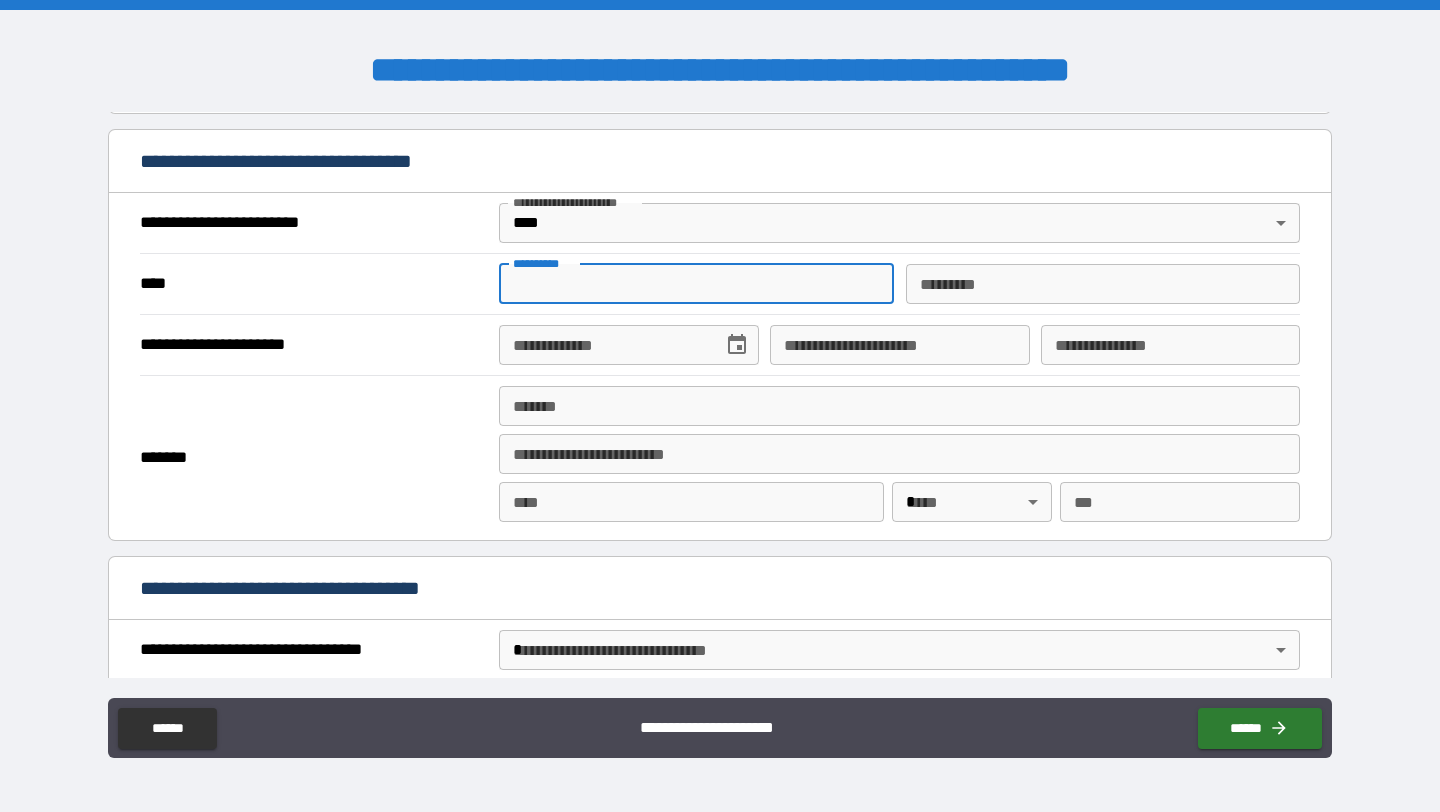 click on "**********" at bounding box center [696, 284] 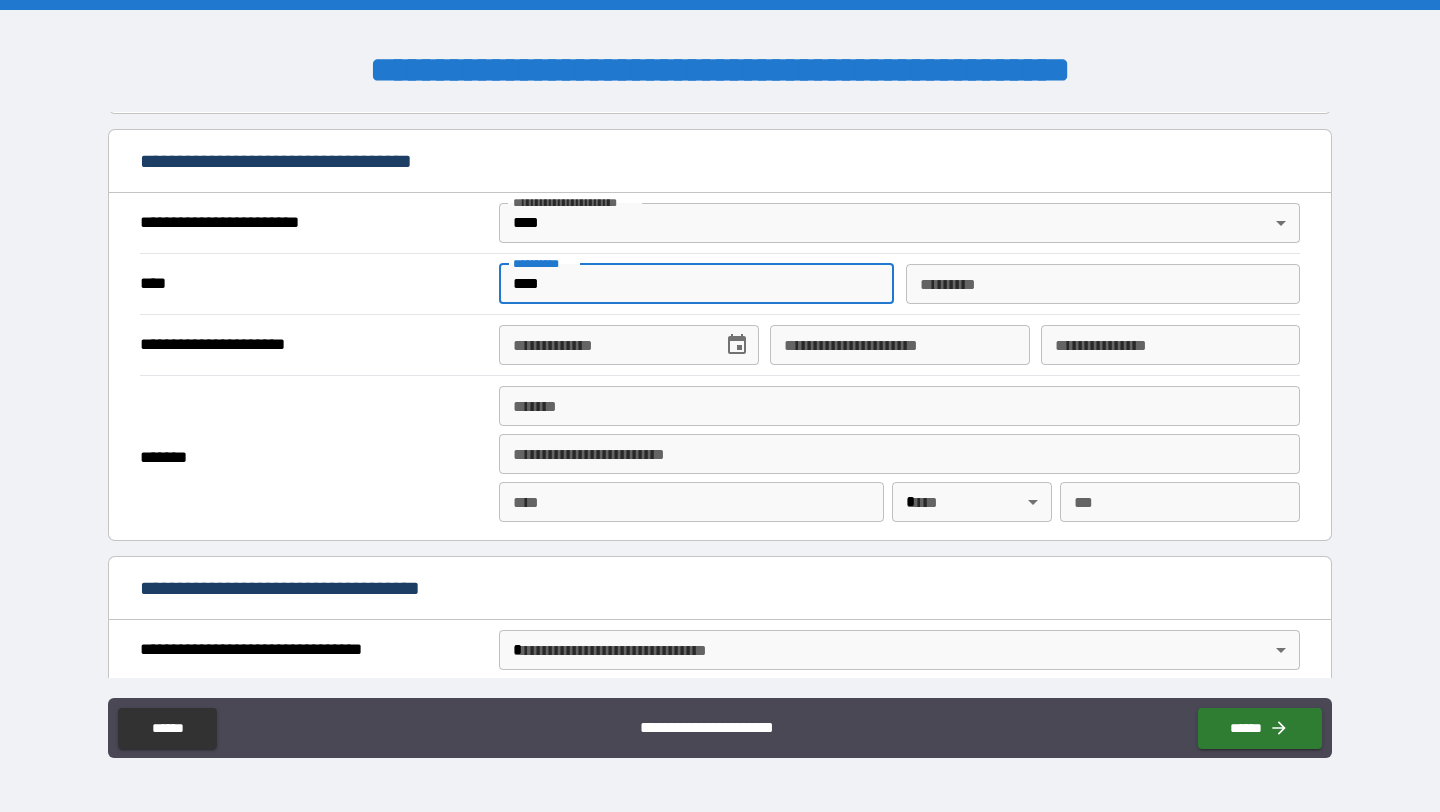 type on "******" 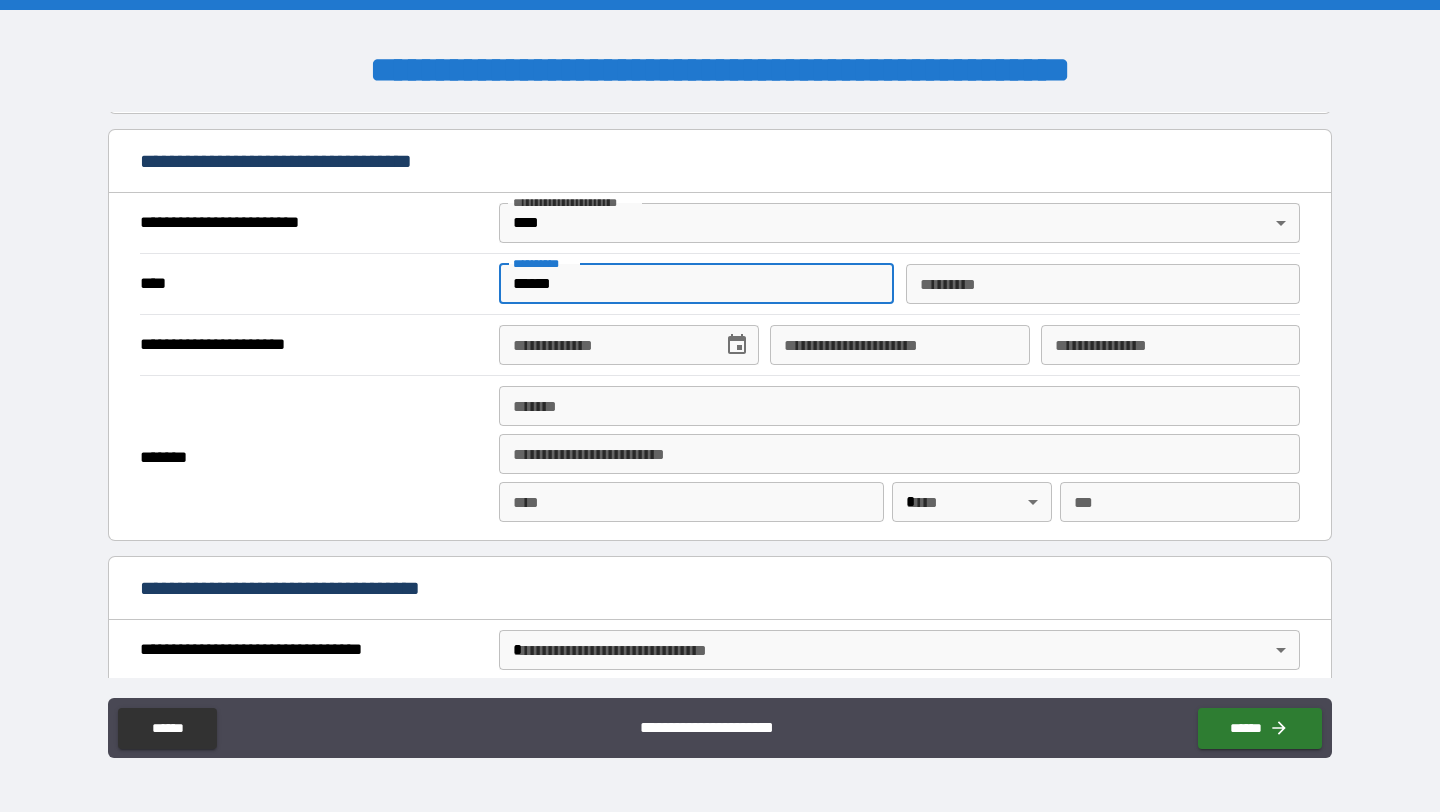 type on "**********" 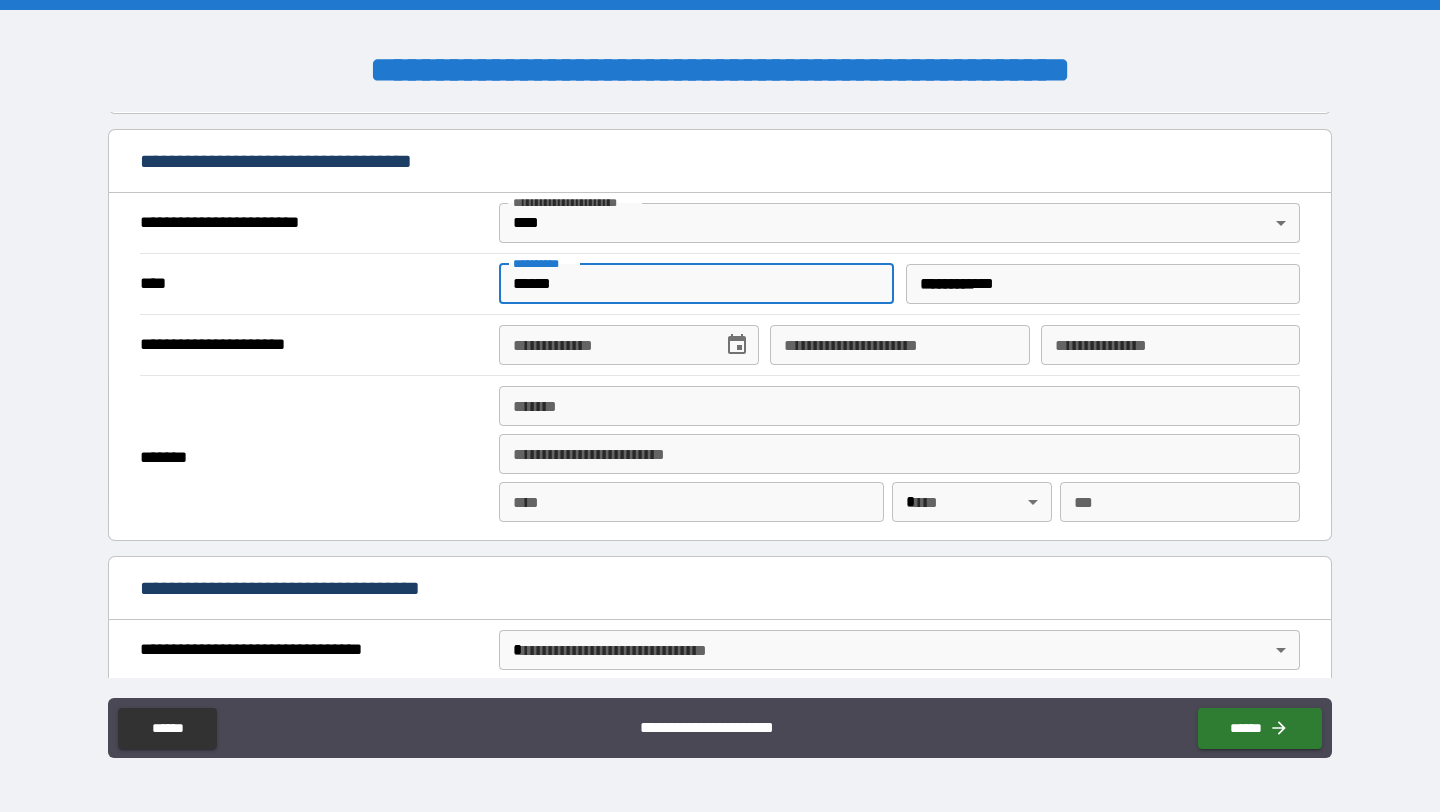 type on "**********" 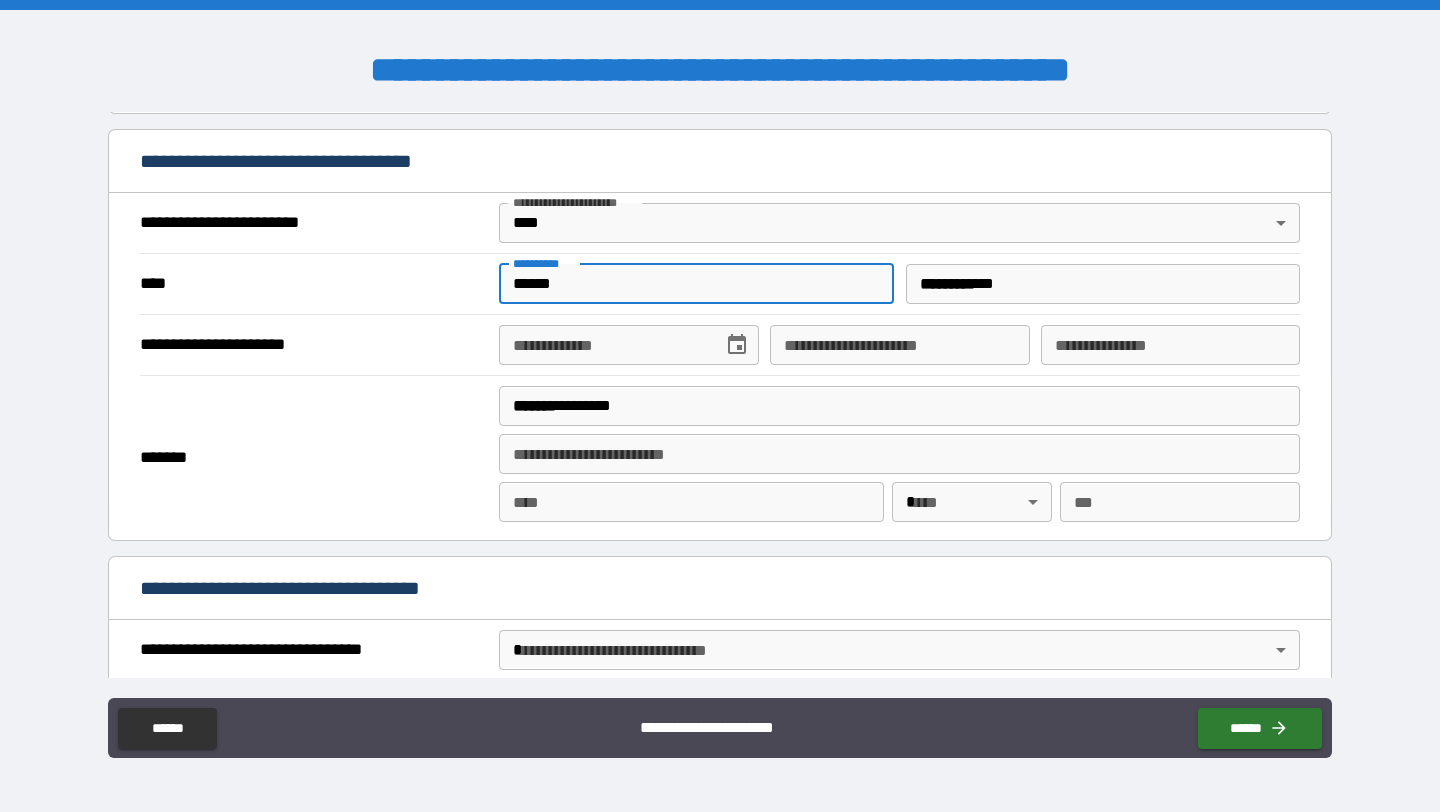 type on "**********" 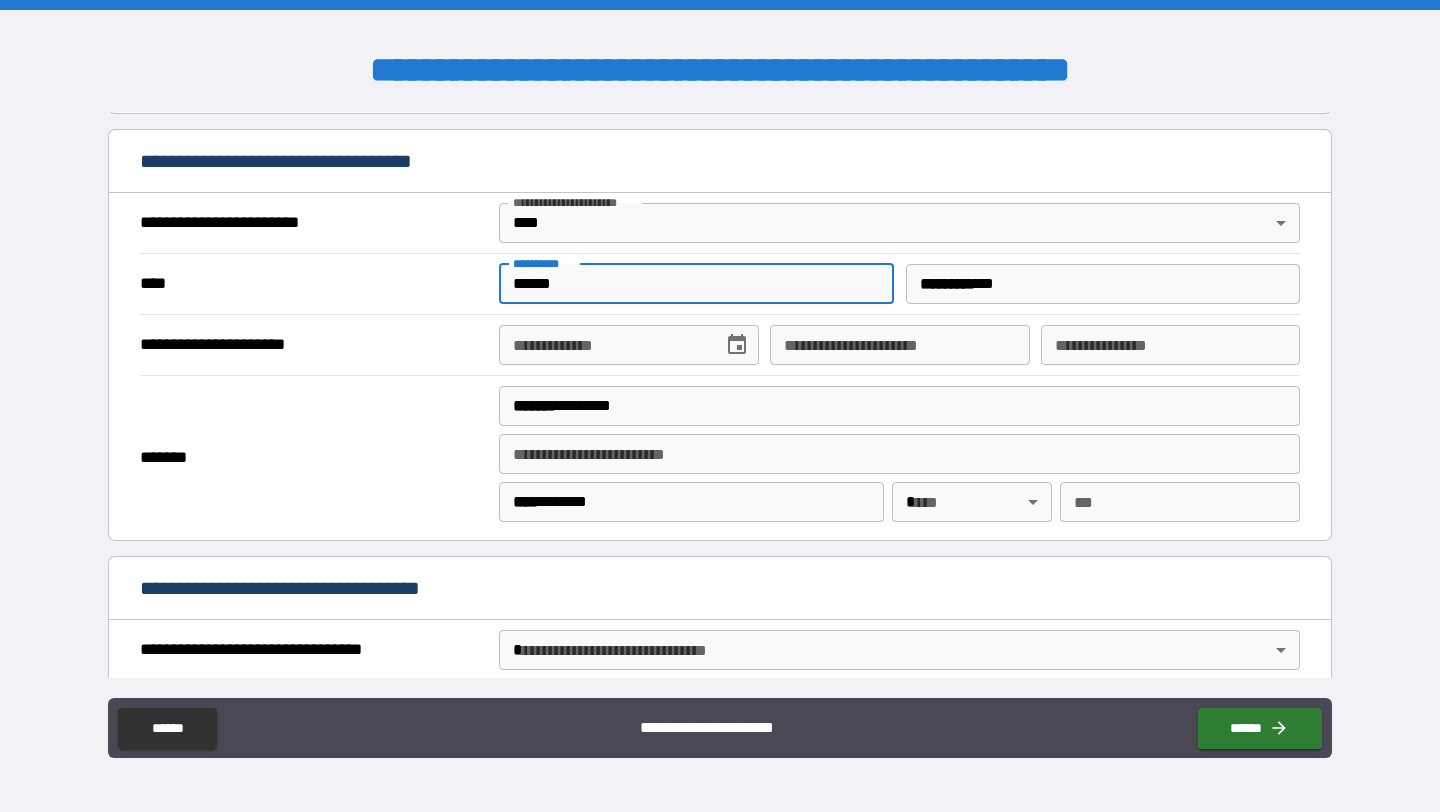 type on "**" 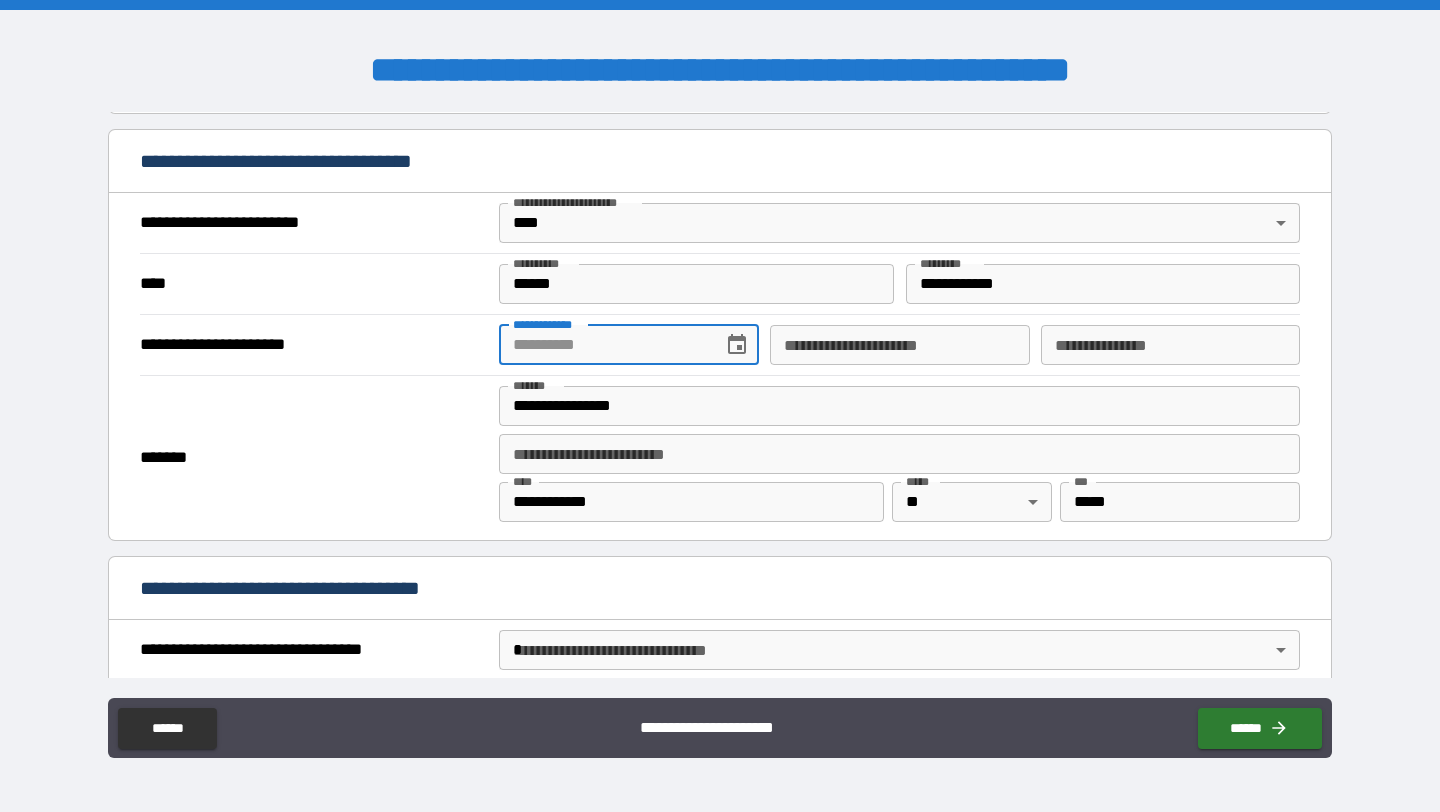 click on "**********" at bounding box center (603, 345) 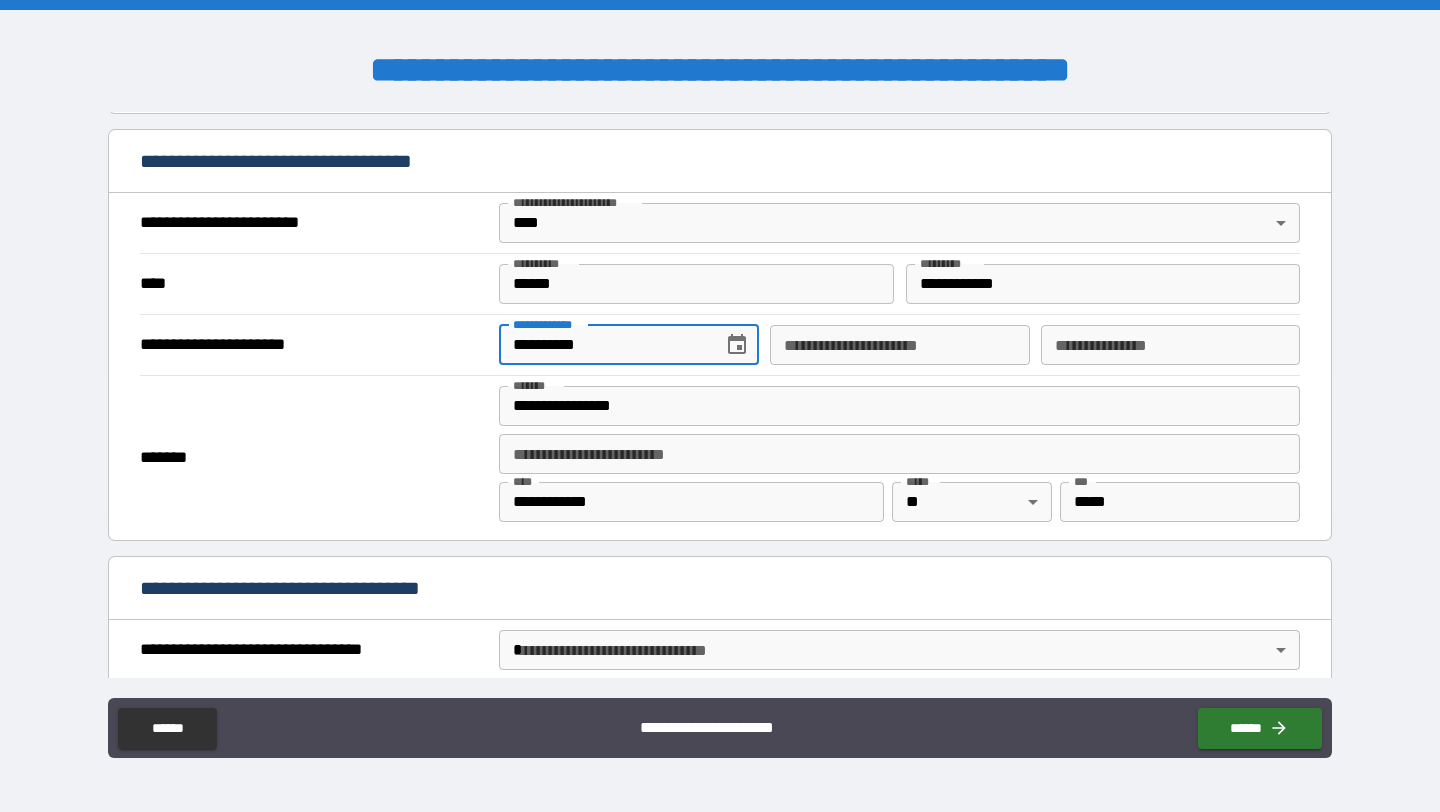 type on "**********" 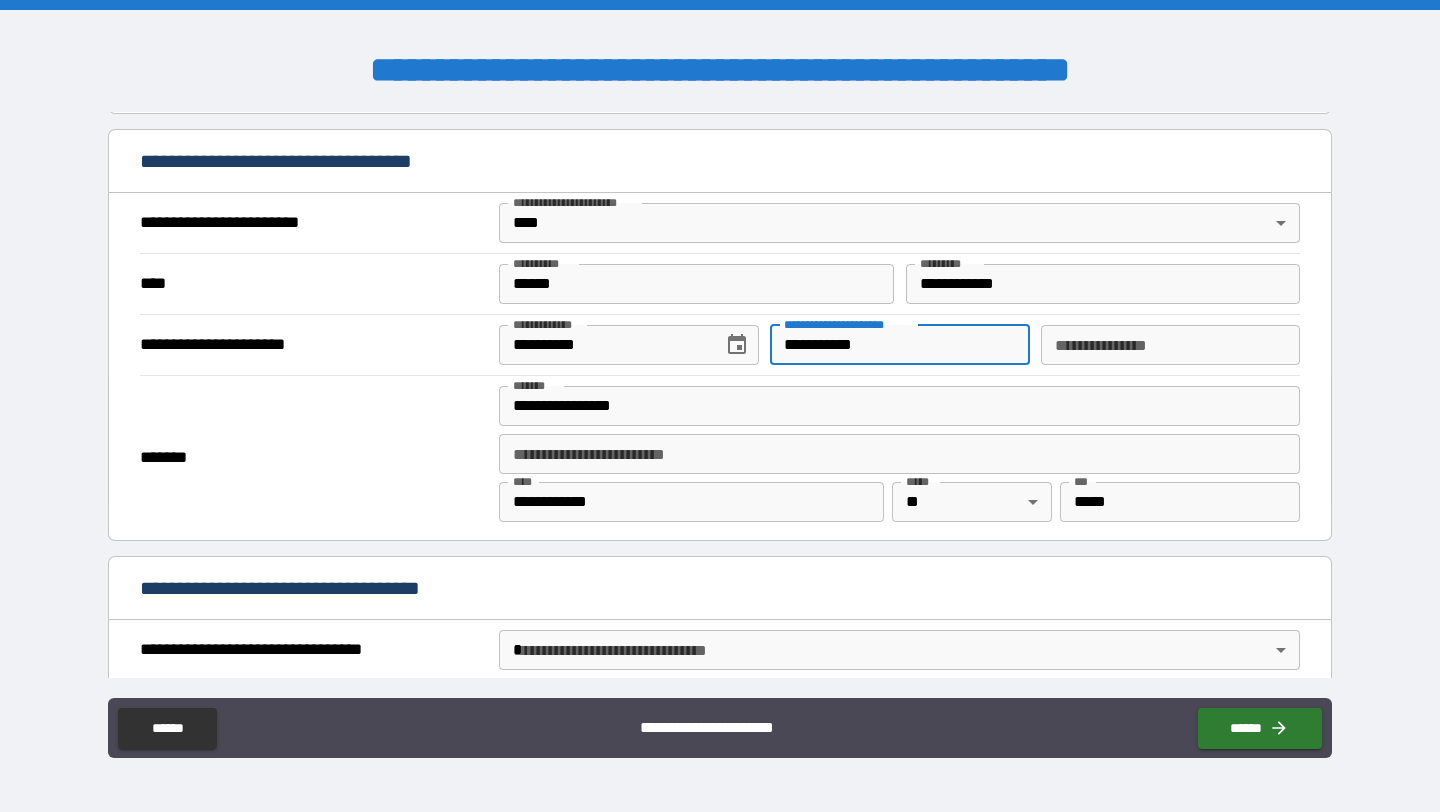 type on "**********" 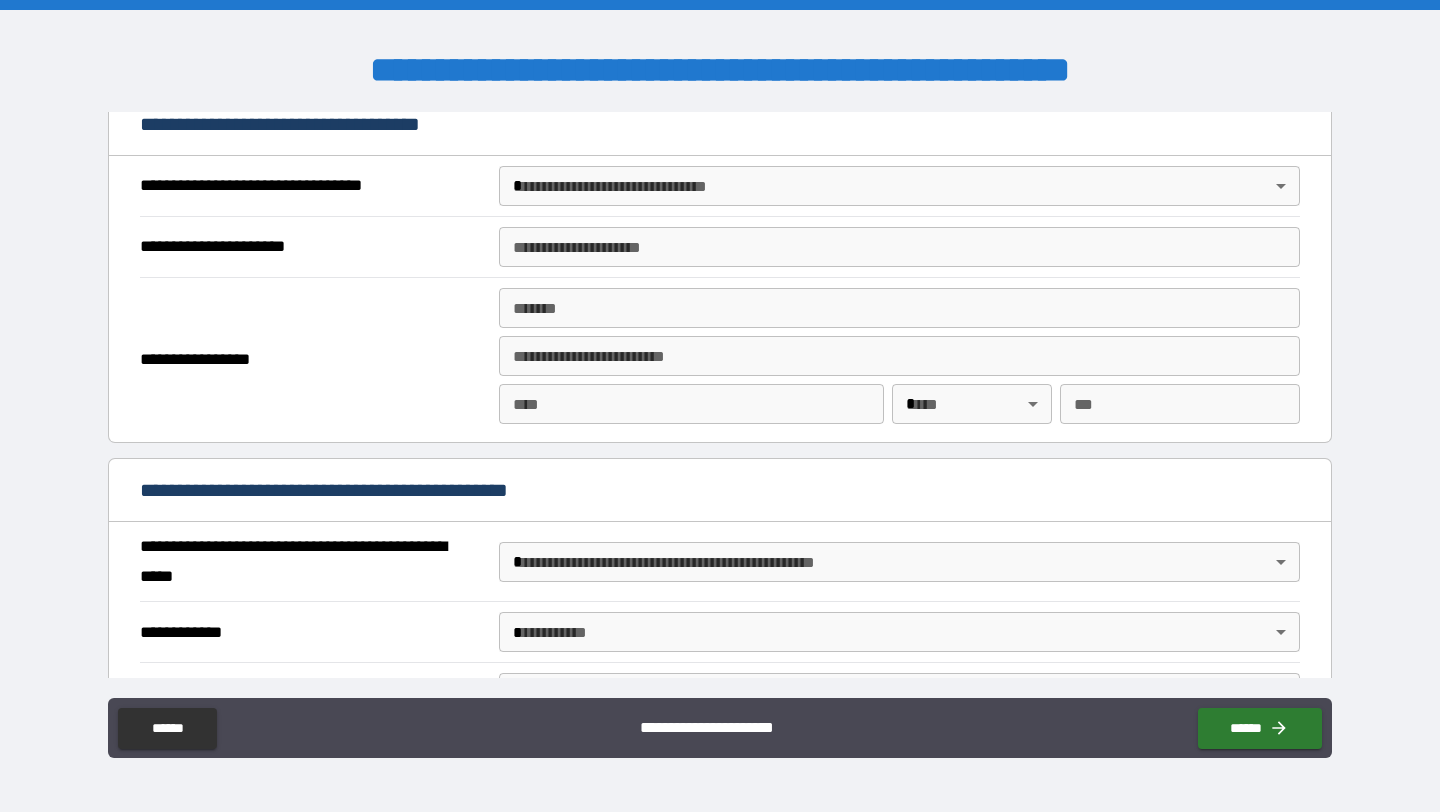 scroll, scrollTop: 1169, scrollLeft: 0, axis: vertical 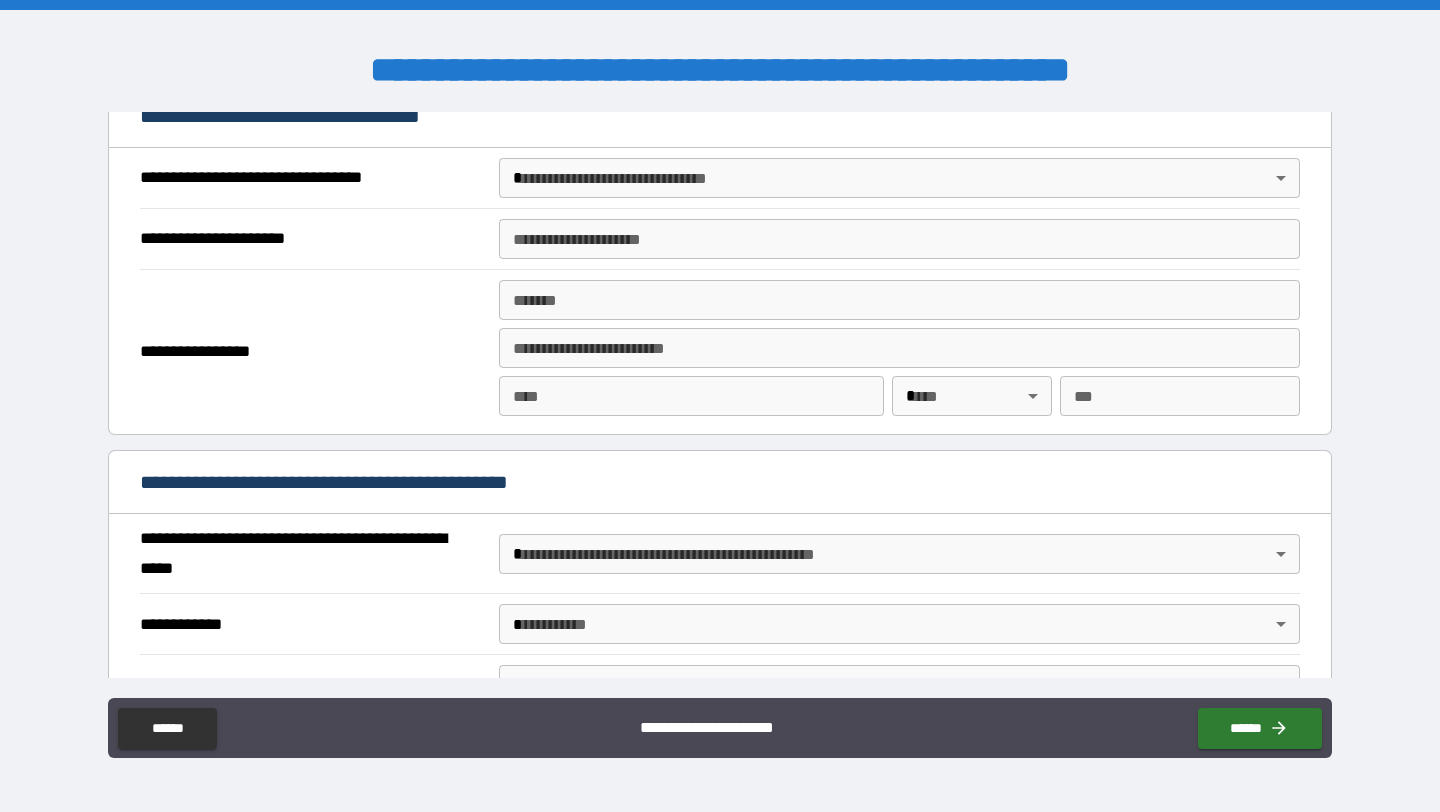 click on "**********" at bounding box center (720, 406) 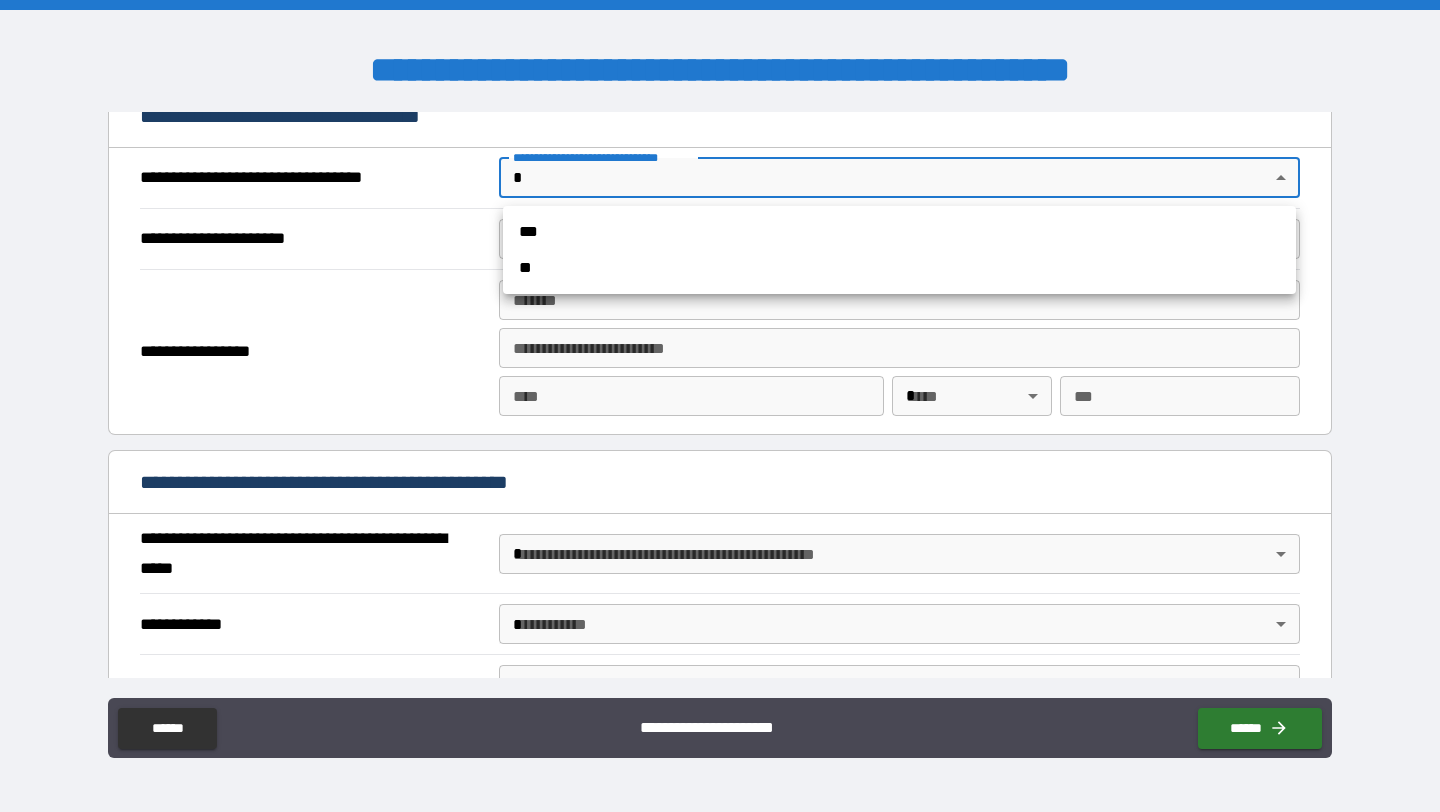 click on "***" at bounding box center [899, 232] 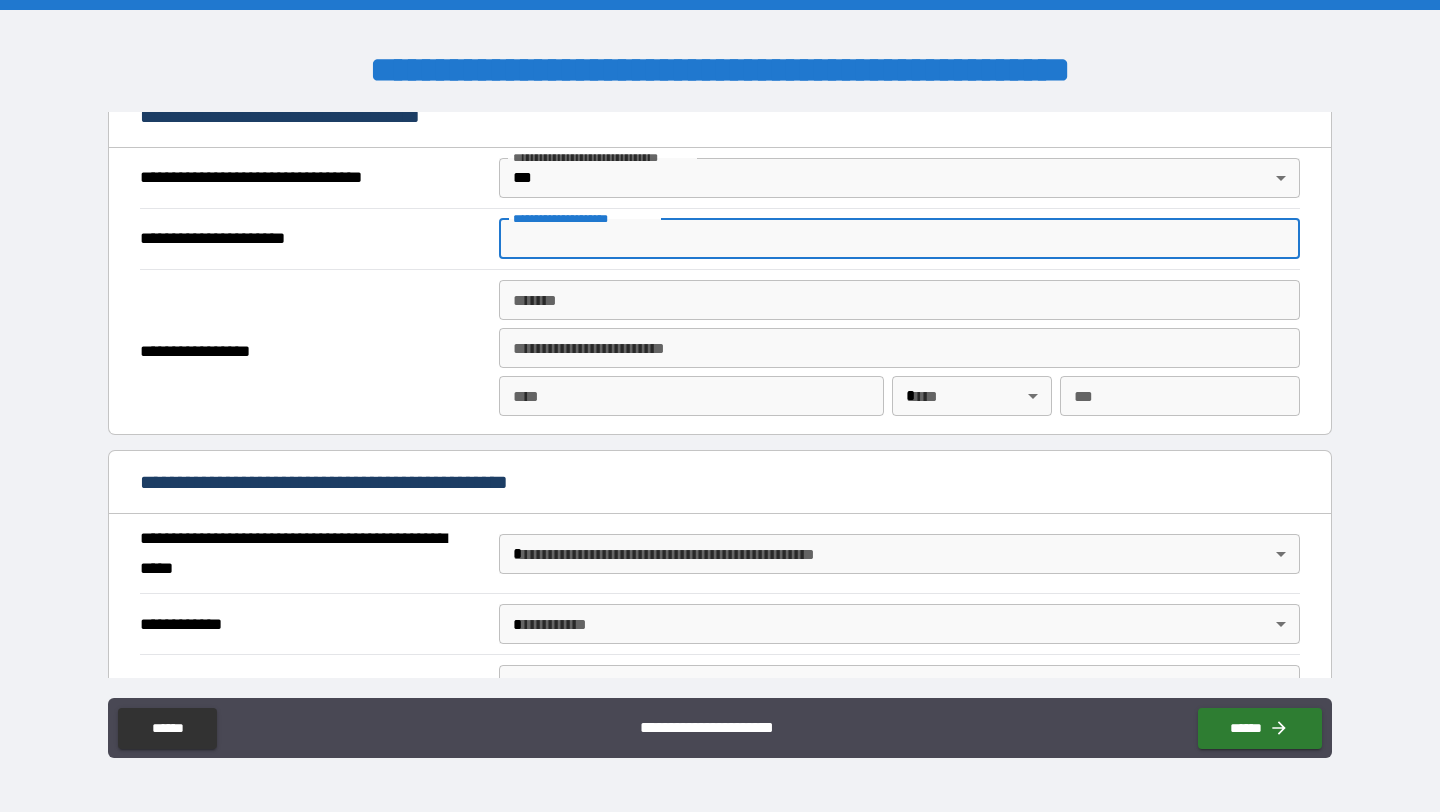 click on "**********" at bounding box center [899, 239] 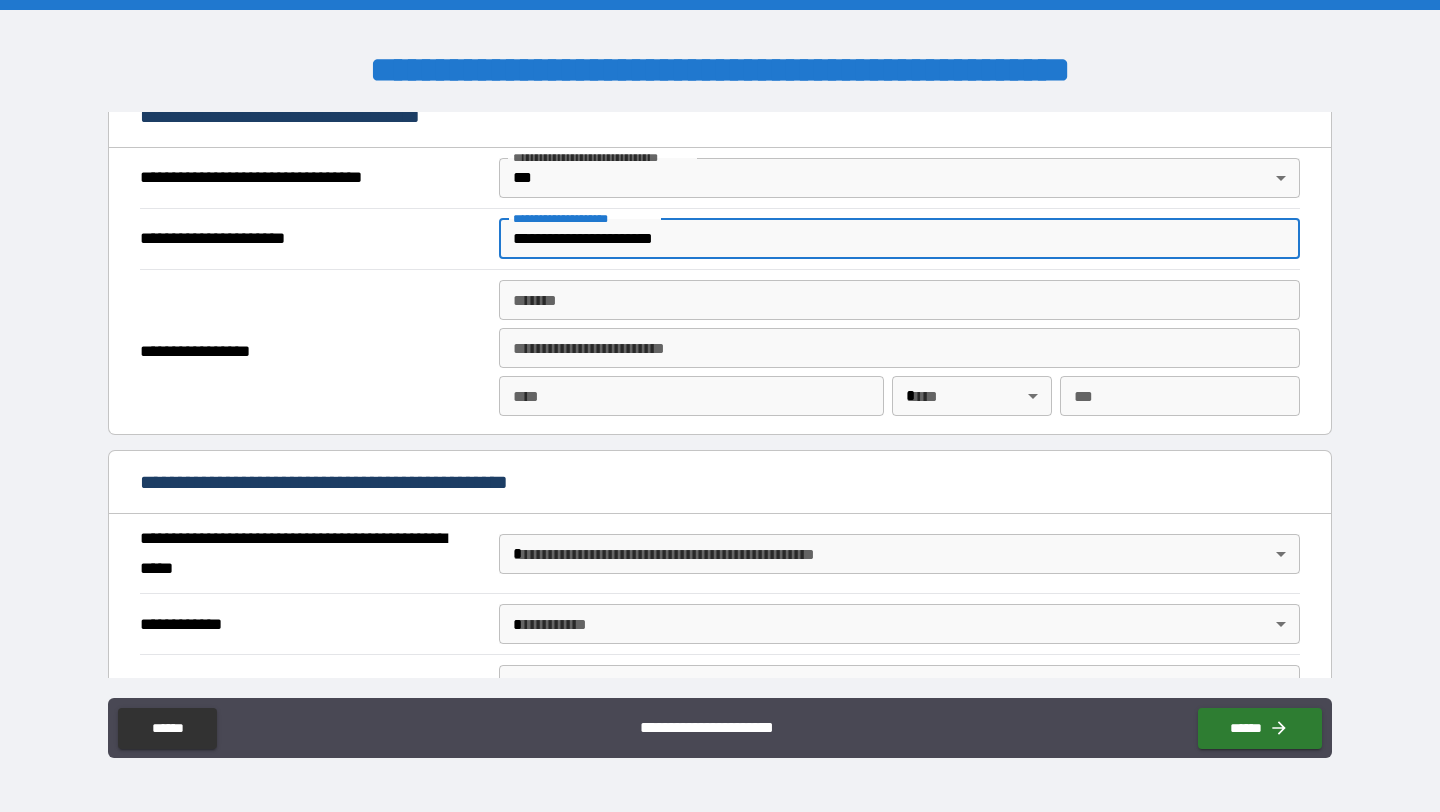 type on "**********" 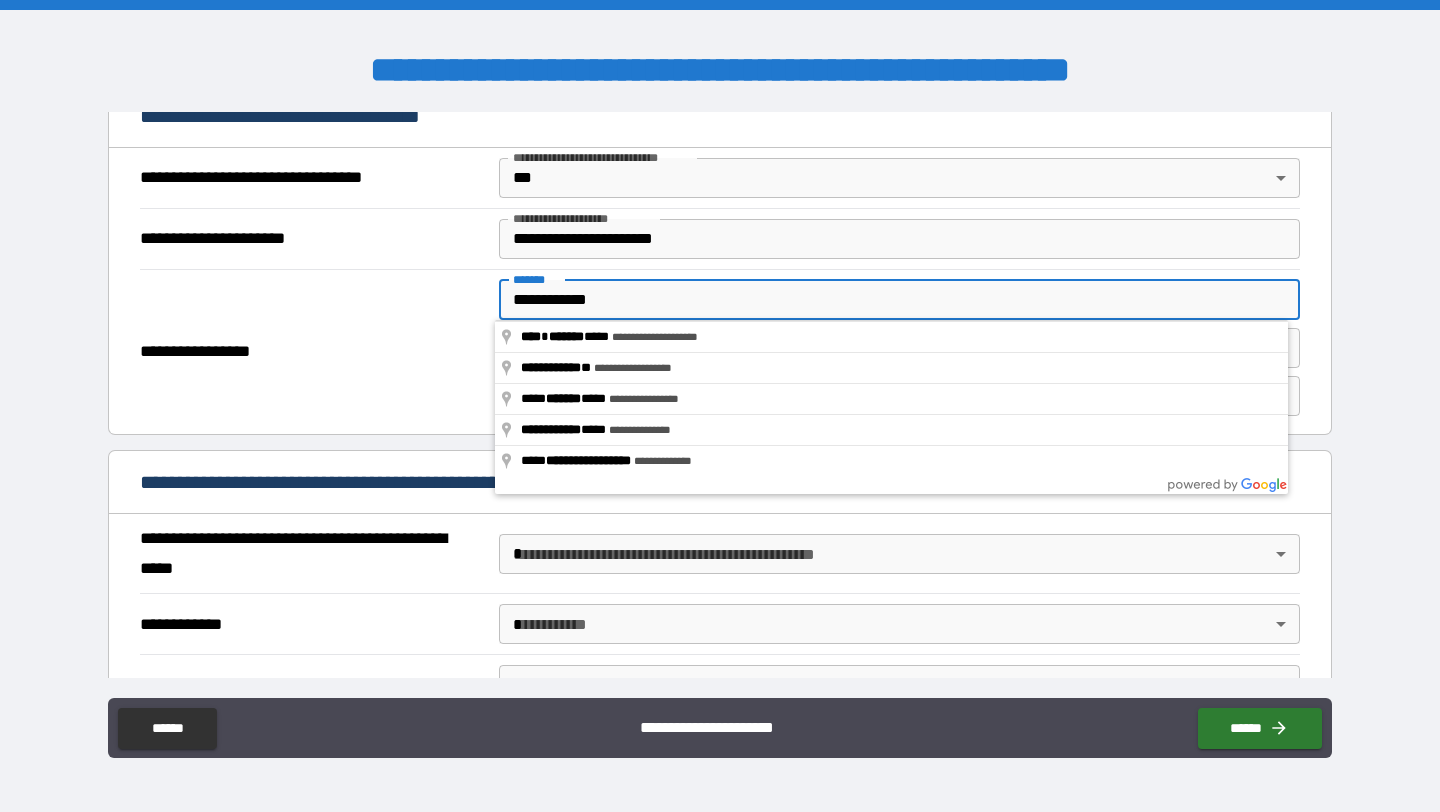 type on "**********" 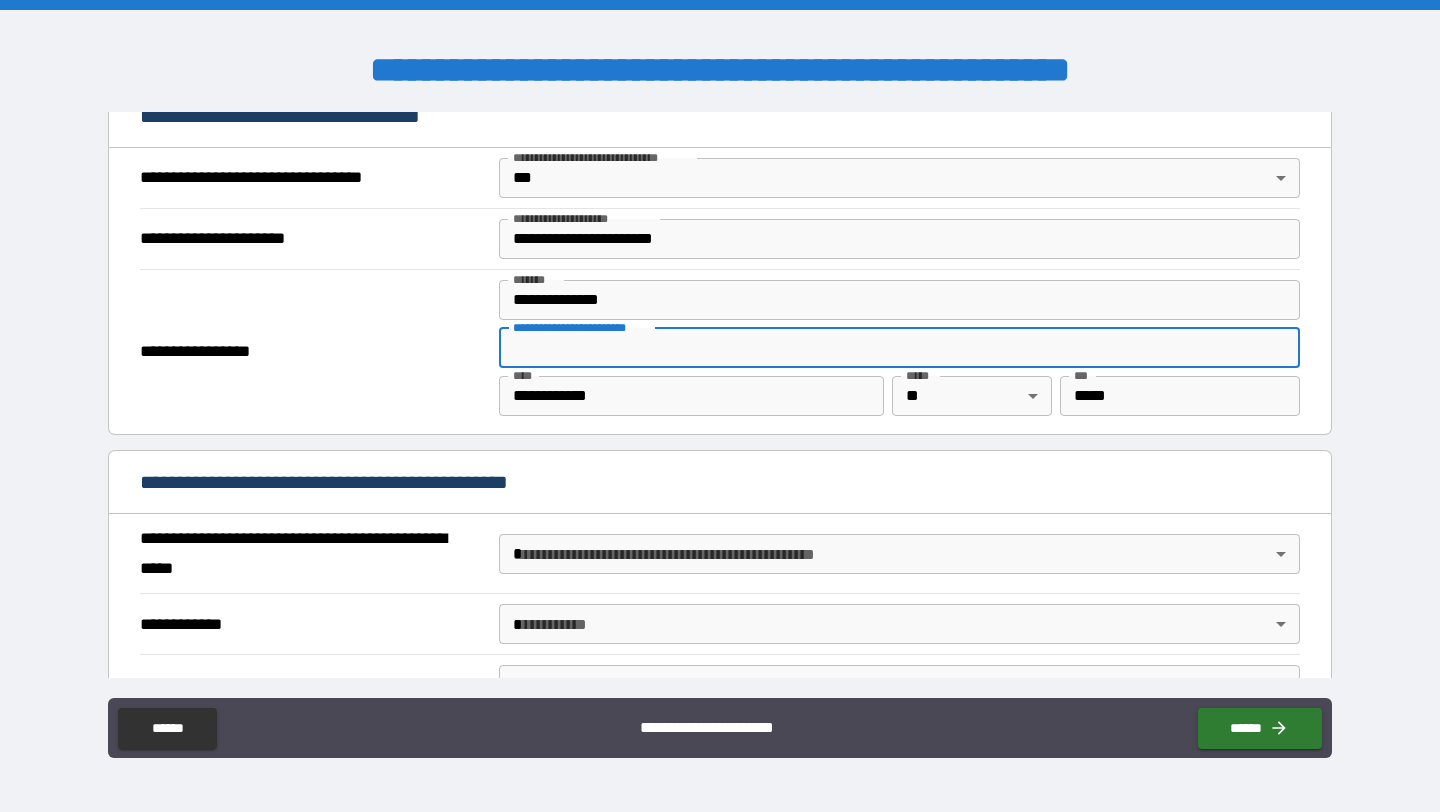 click on "**********" at bounding box center [720, 484] 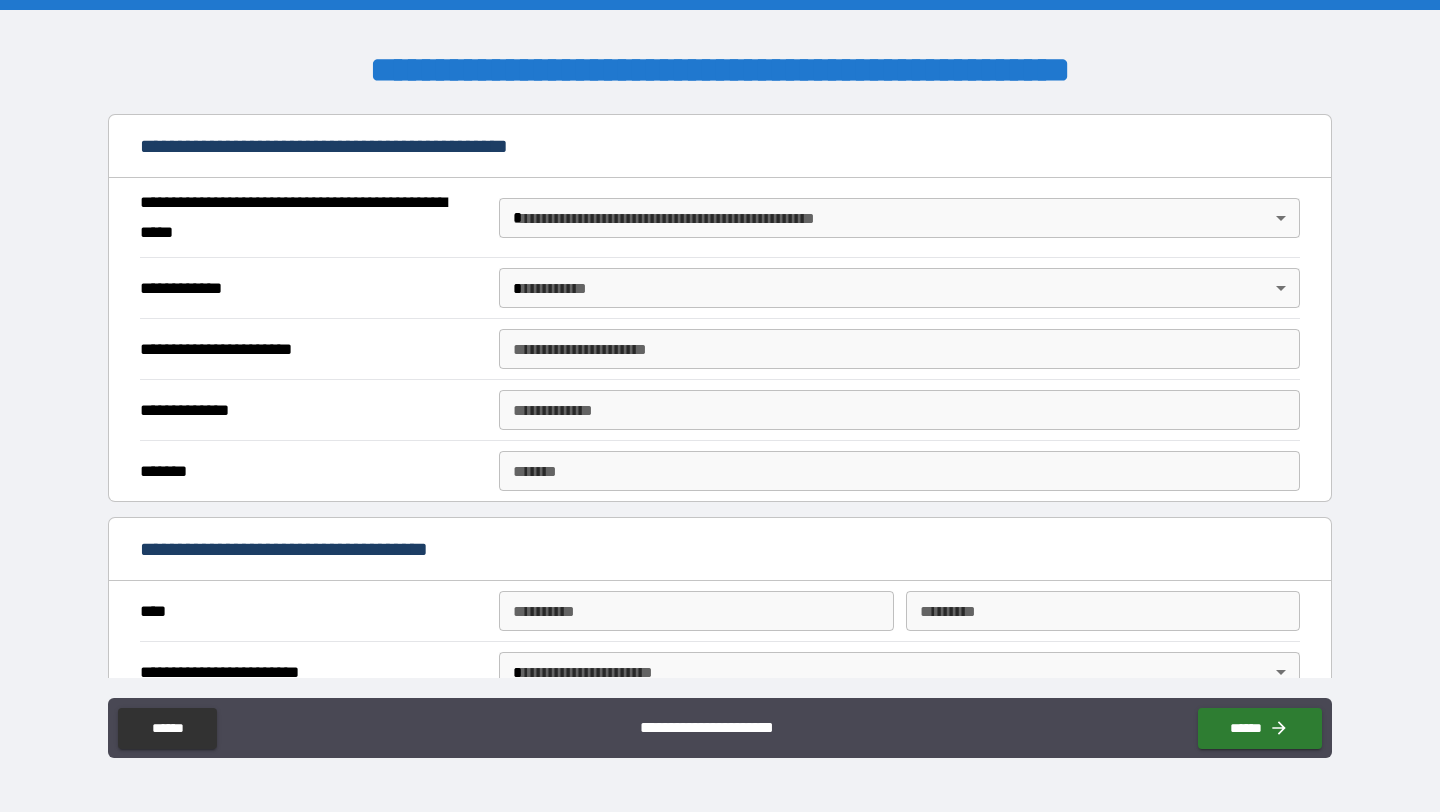 scroll, scrollTop: 1522, scrollLeft: 0, axis: vertical 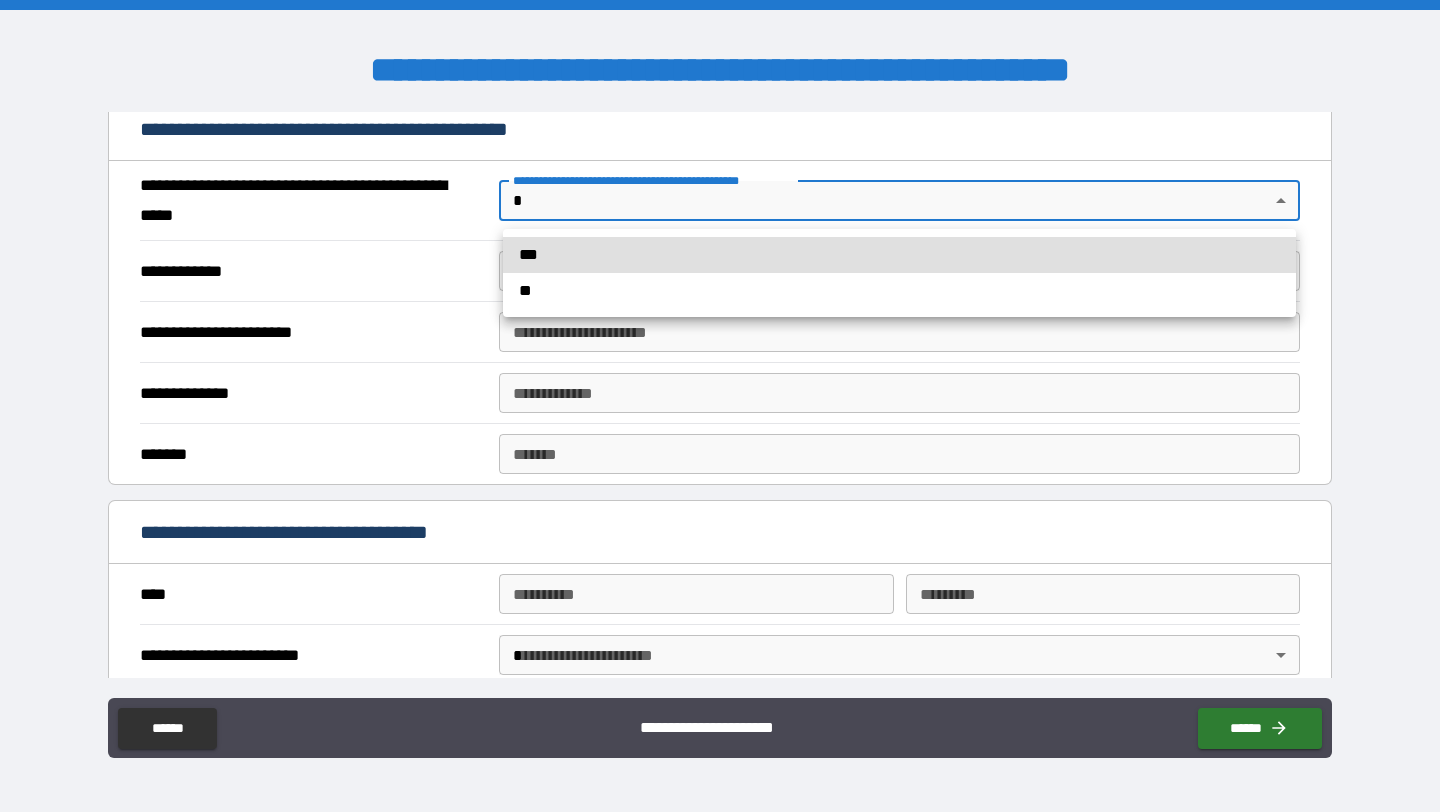 click on "**********" at bounding box center [720, 406] 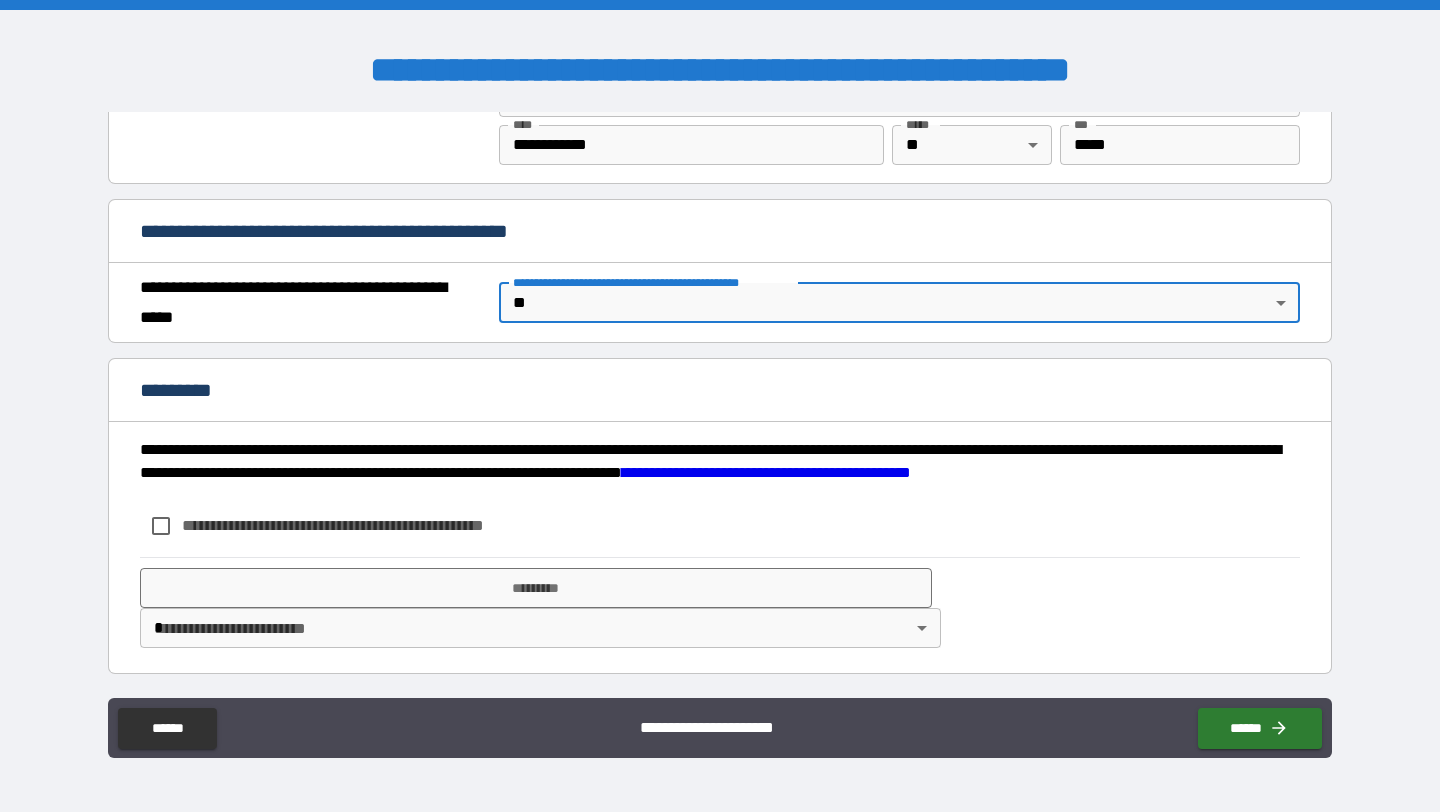 scroll, scrollTop: 1421, scrollLeft: 0, axis: vertical 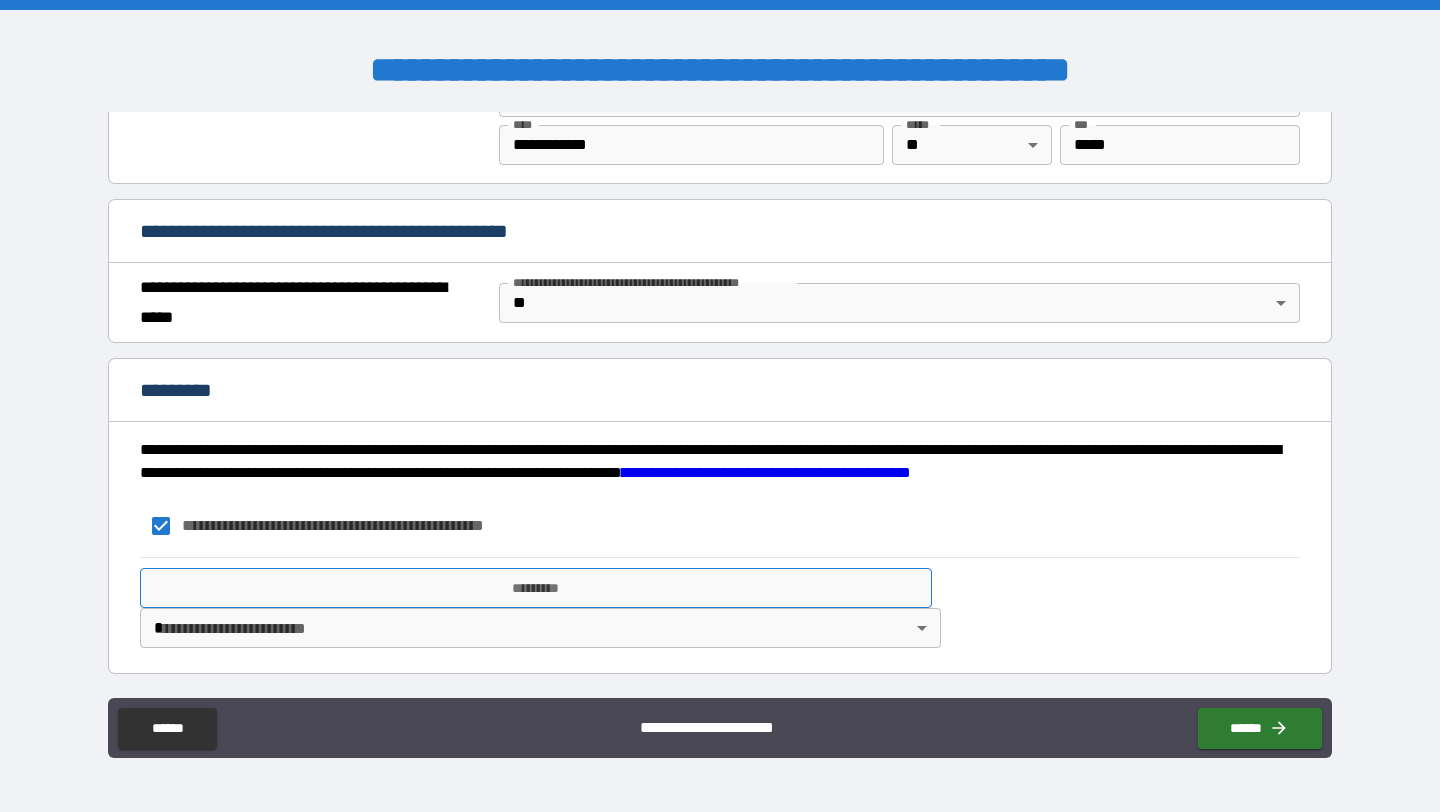 click on "*********" at bounding box center (536, 588) 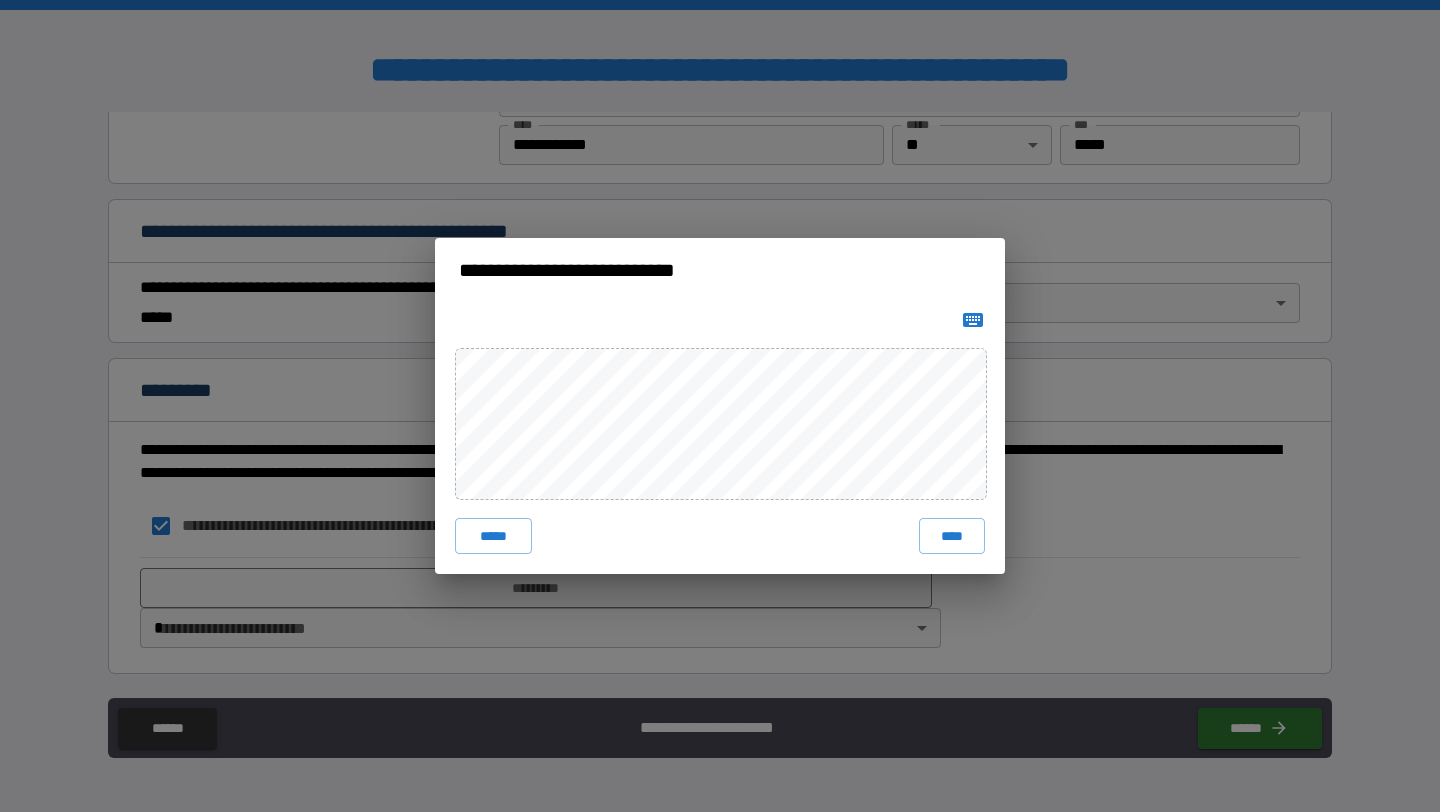click on "**********" at bounding box center (720, 406) 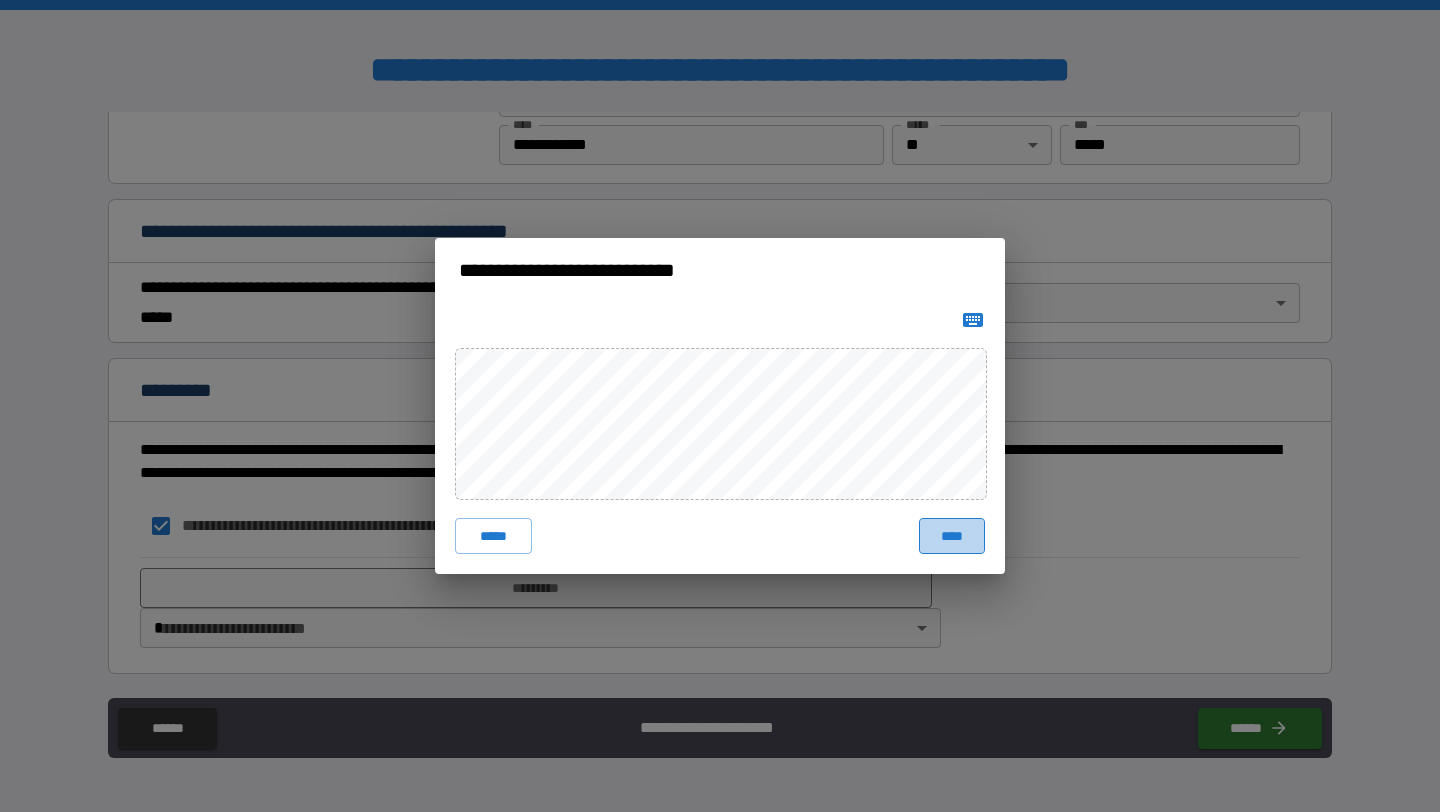 click on "****" at bounding box center [952, 536] 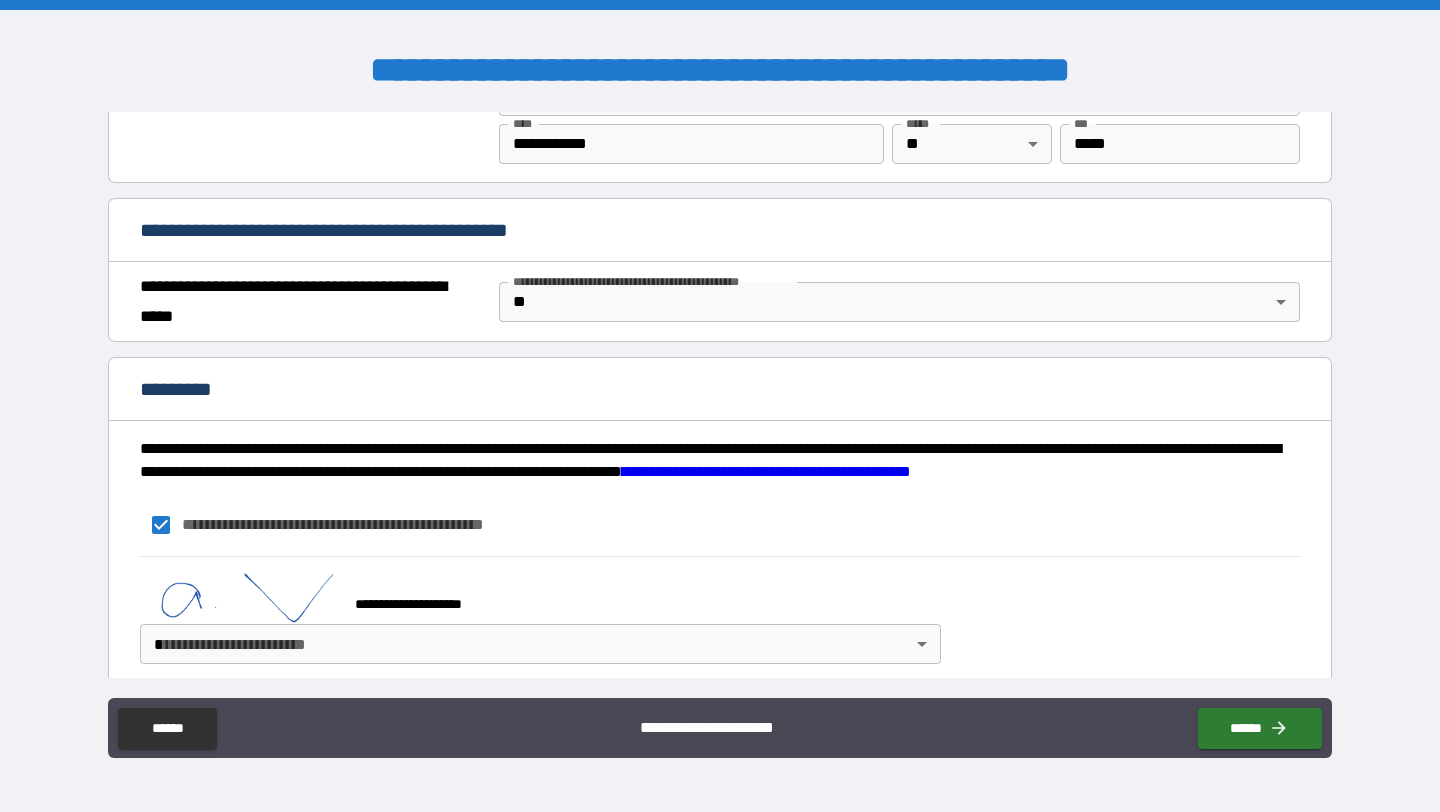 click on "**********" at bounding box center [720, 406] 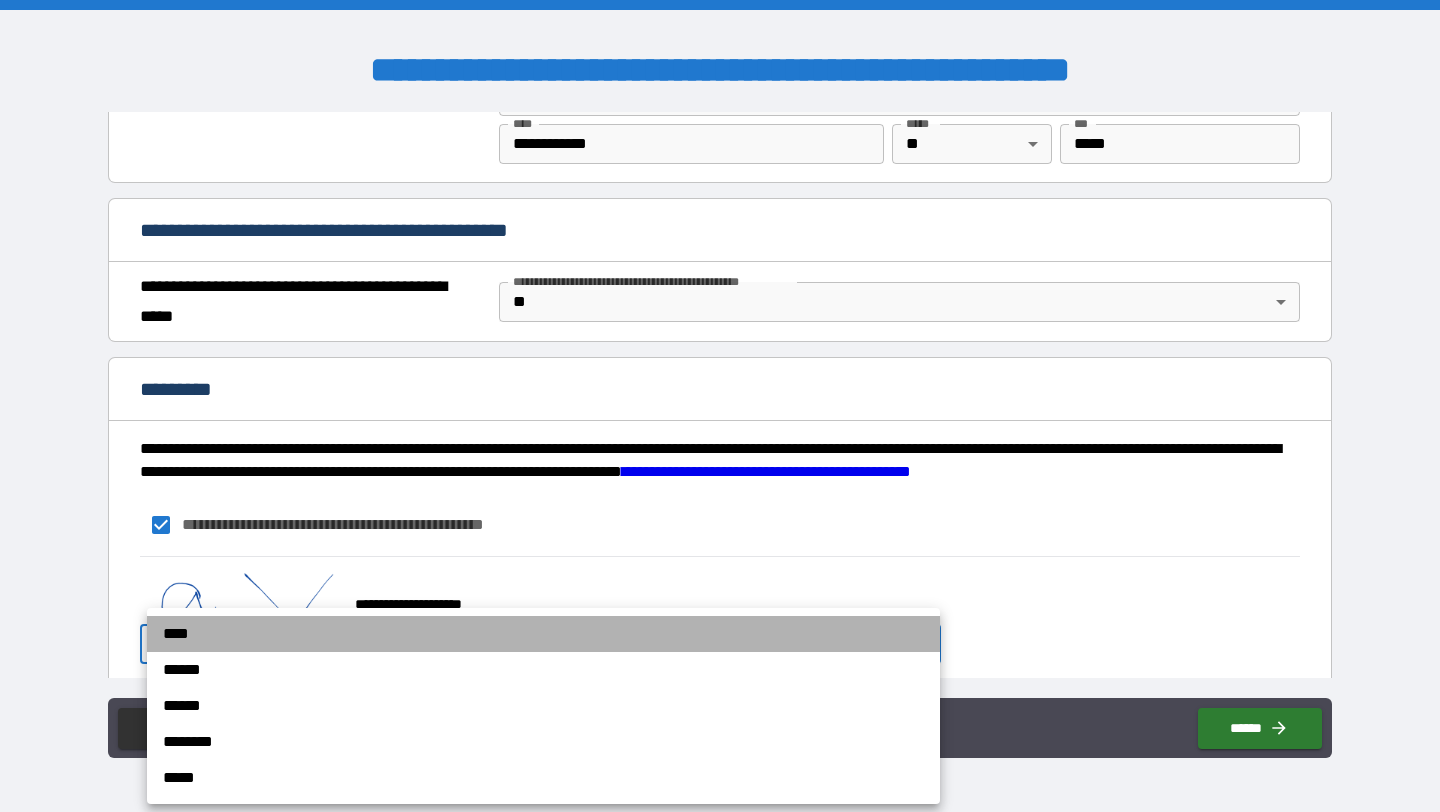 click on "****" at bounding box center (543, 634) 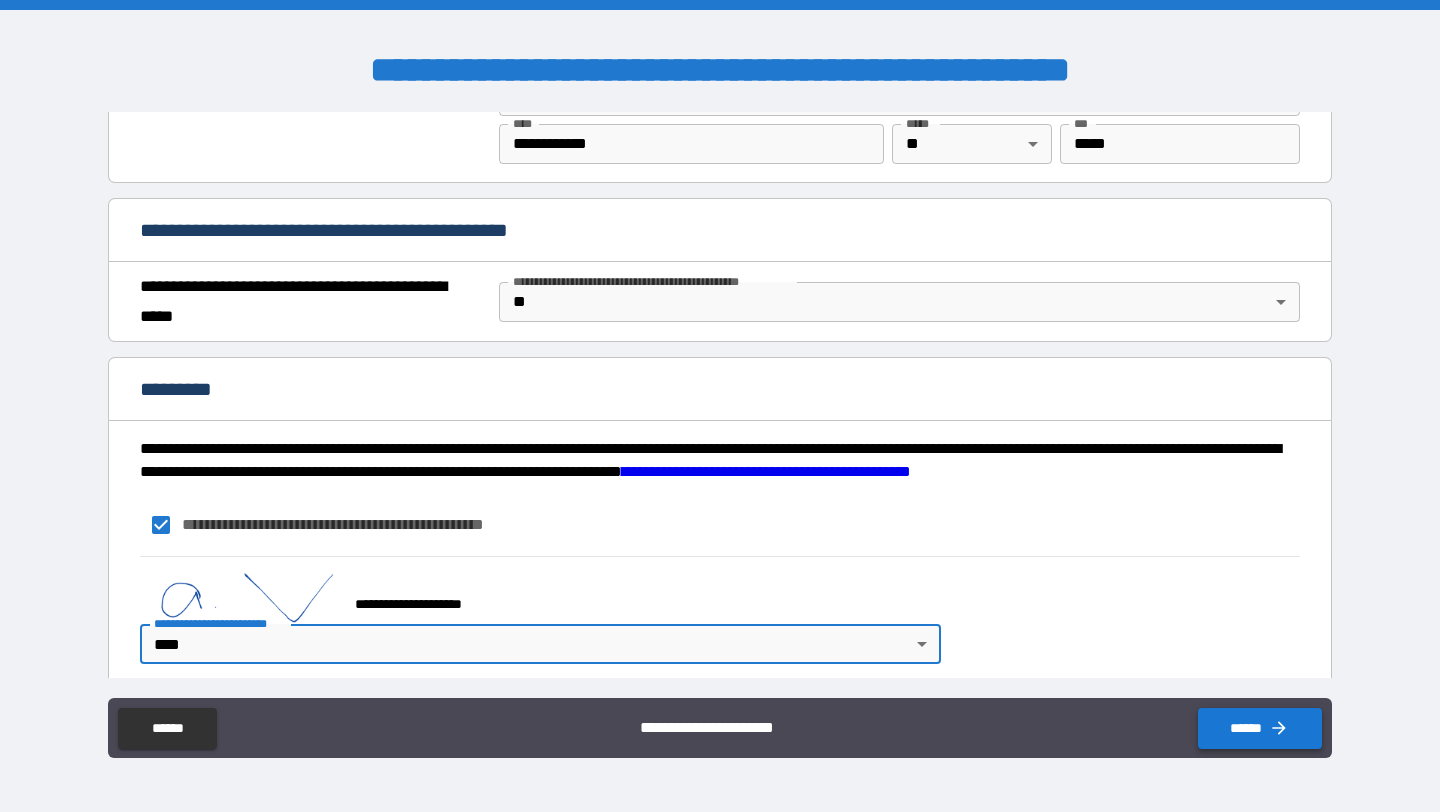 click on "******" at bounding box center (1260, 728) 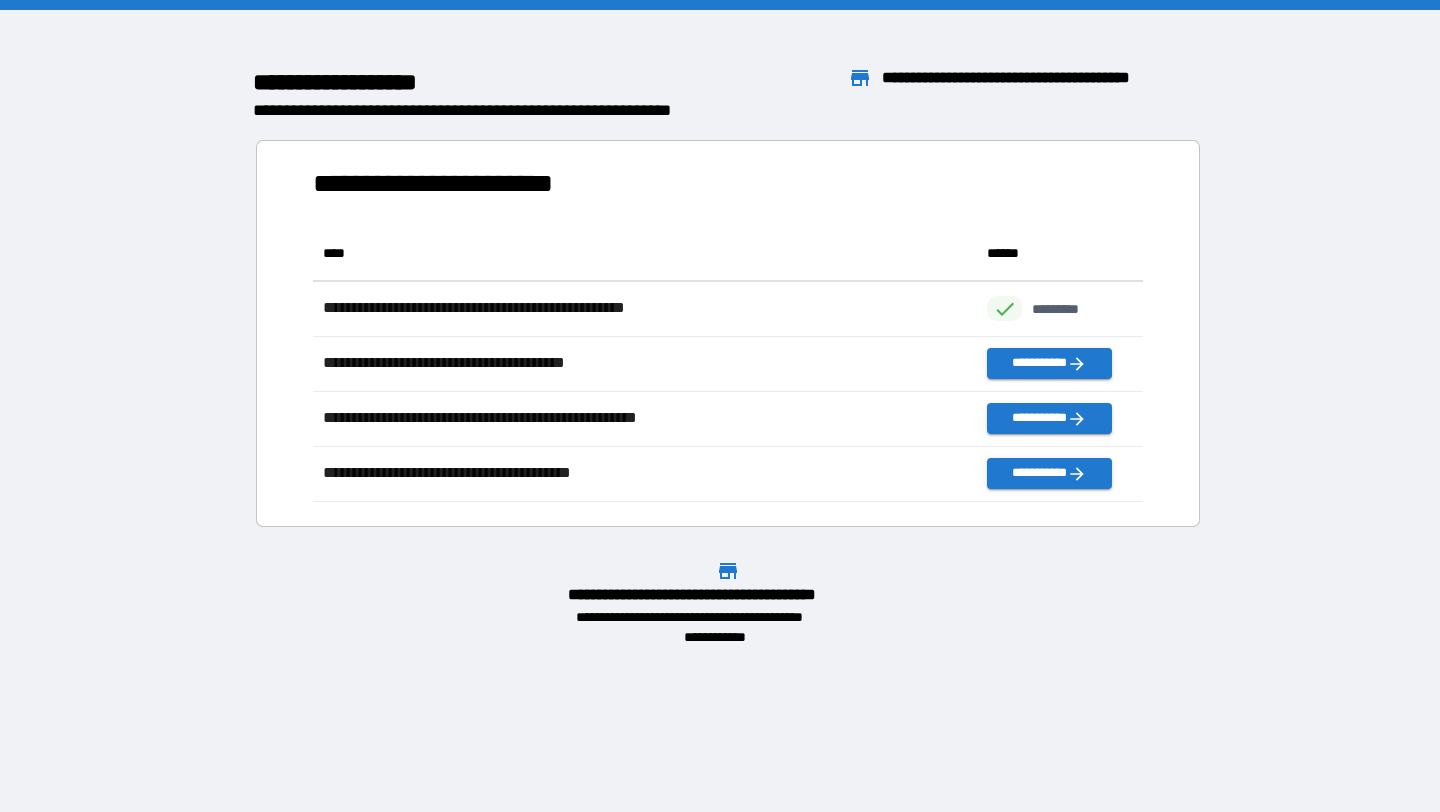 scroll, scrollTop: 1, scrollLeft: 1, axis: both 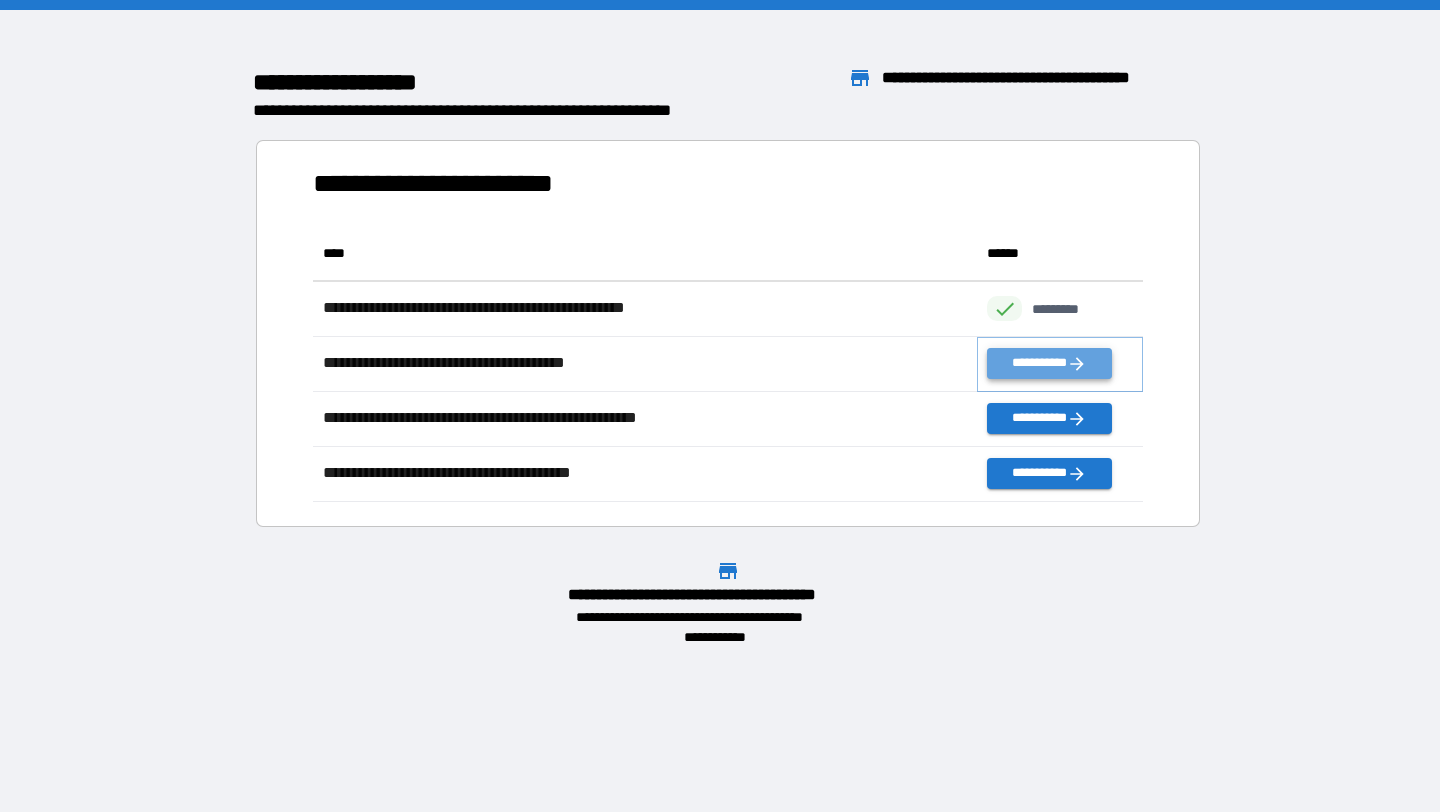 click on "**********" at bounding box center (1049, 363) 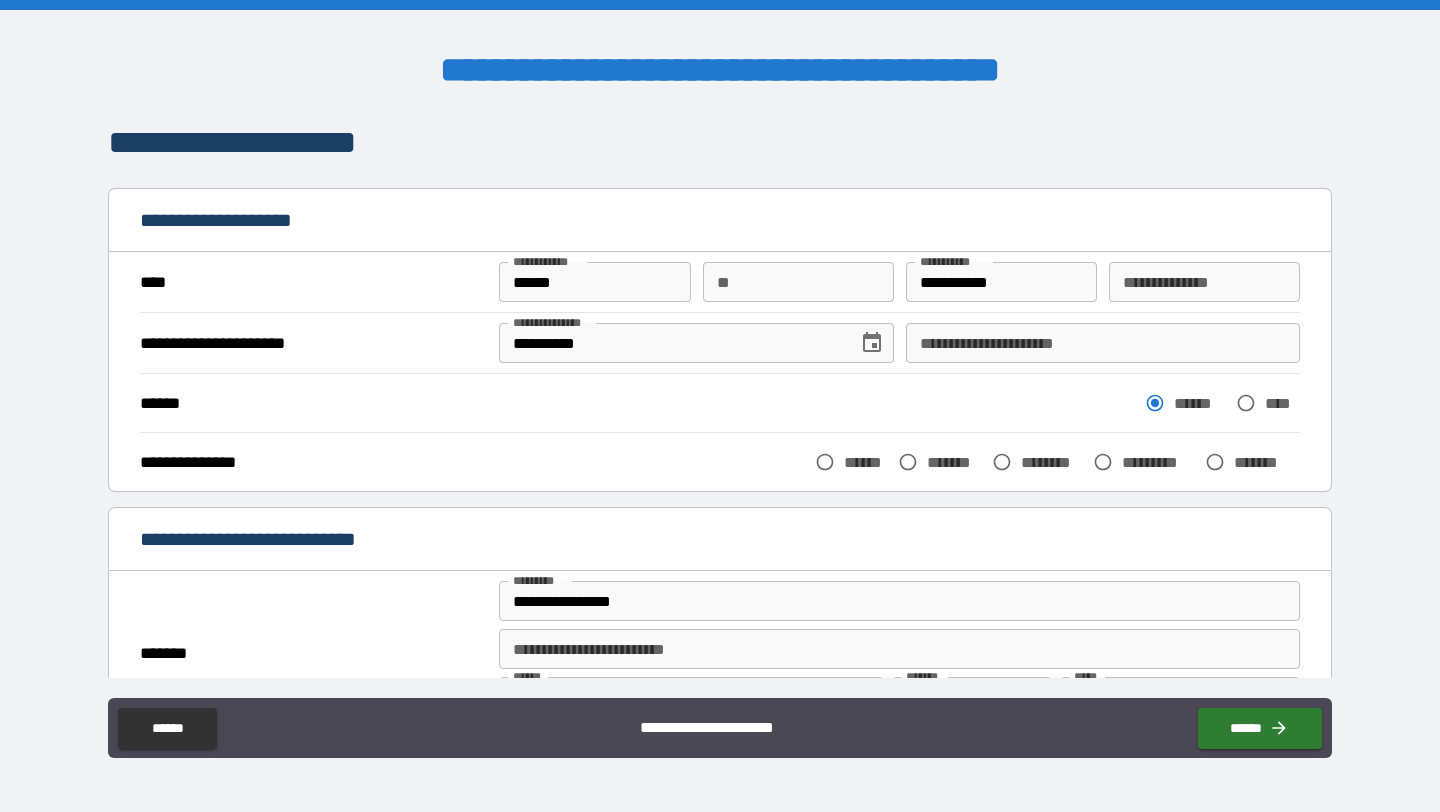 click on "*******" at bounding box center [955, 462] 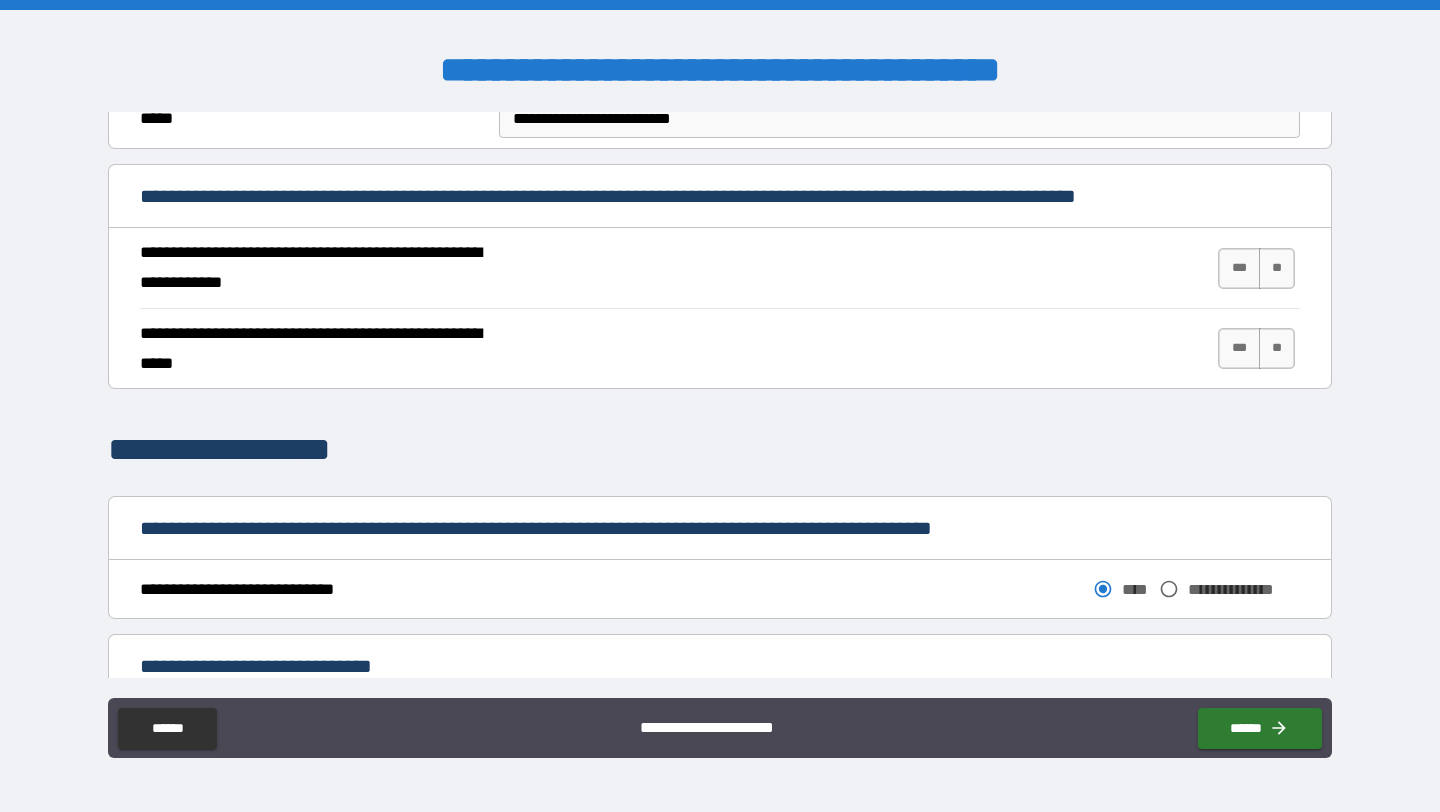 scroll, scrollTop: 737, scrollLeft: 0, axis: vertical 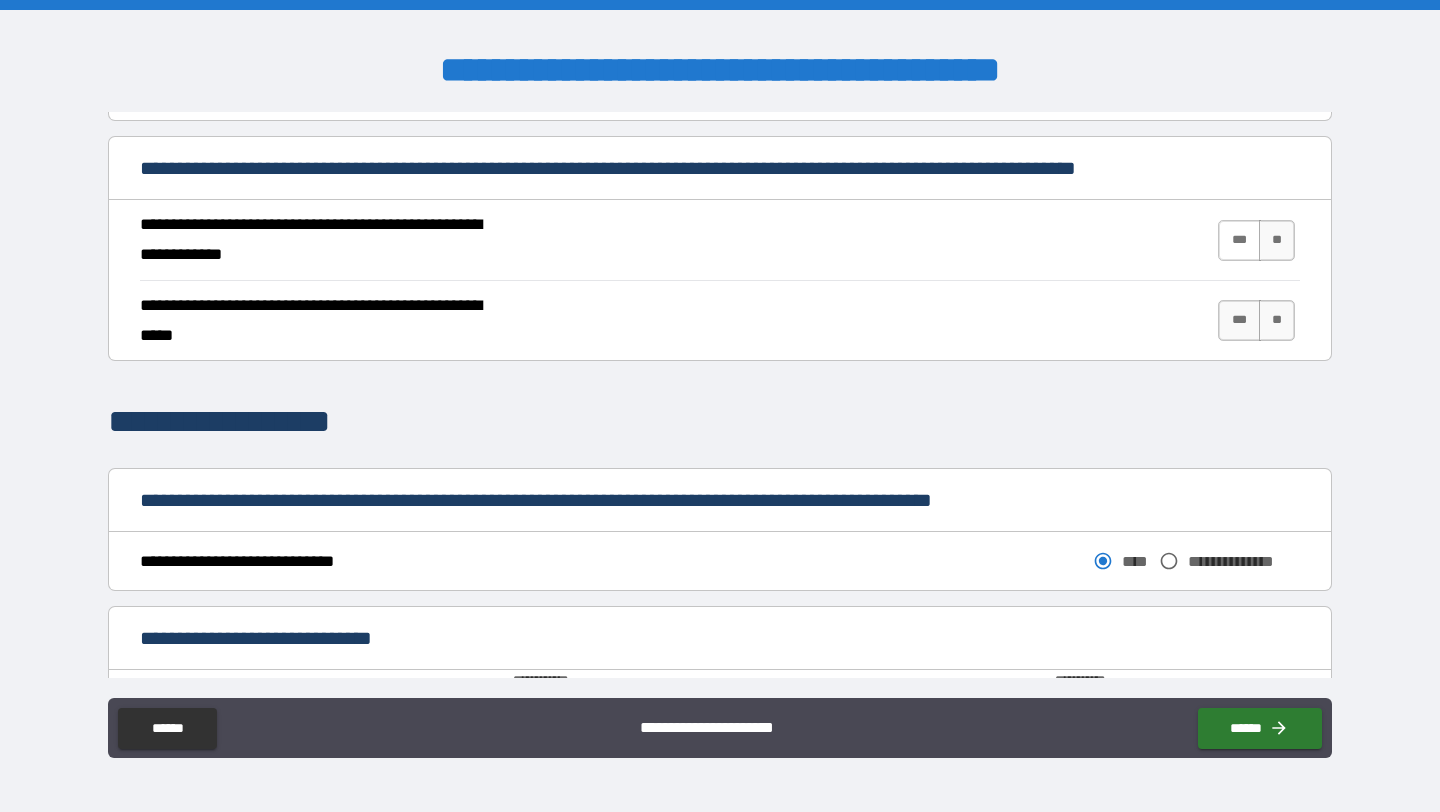click on "***" at bounding box center (1239, 240) 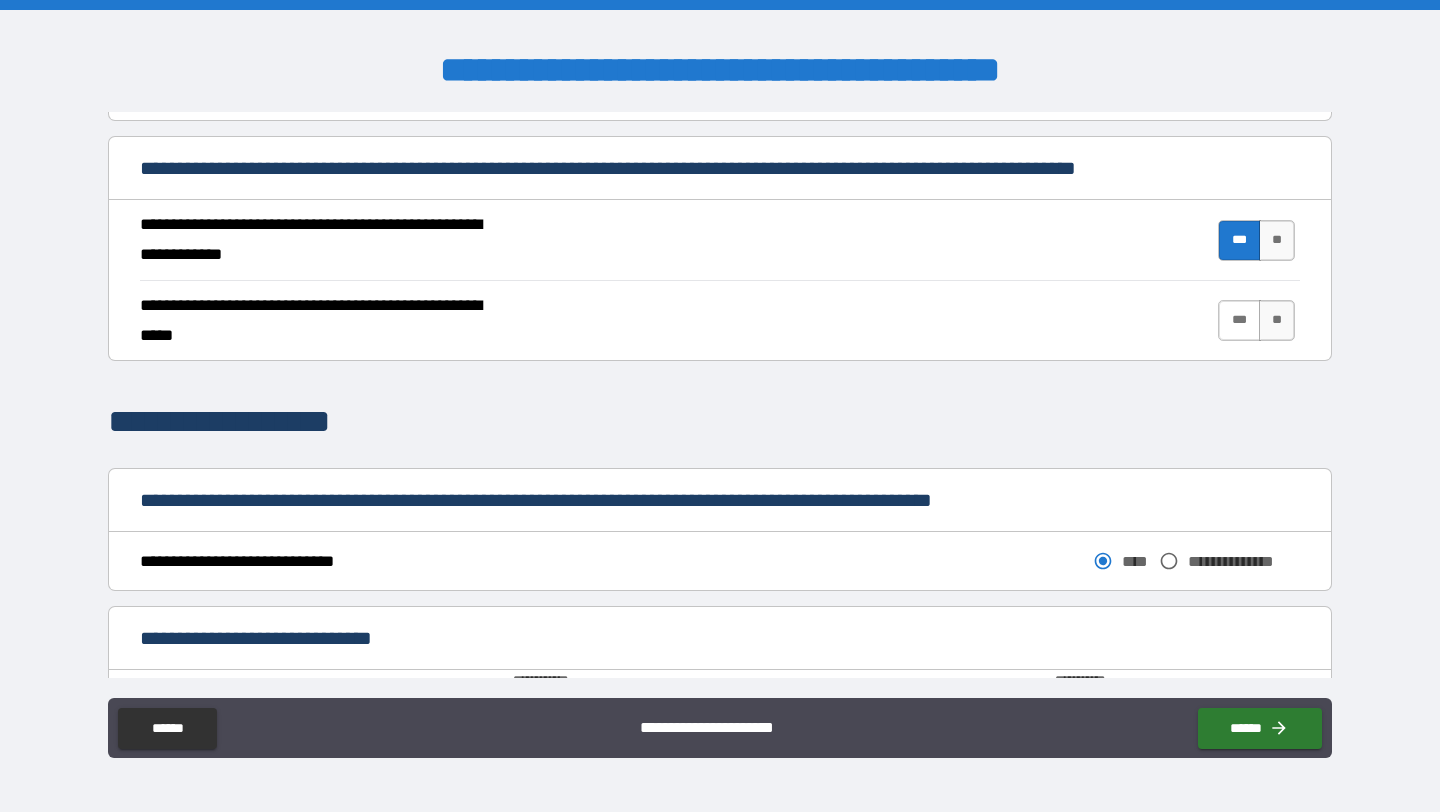 click on "***" at bounding box center [1239, 320] 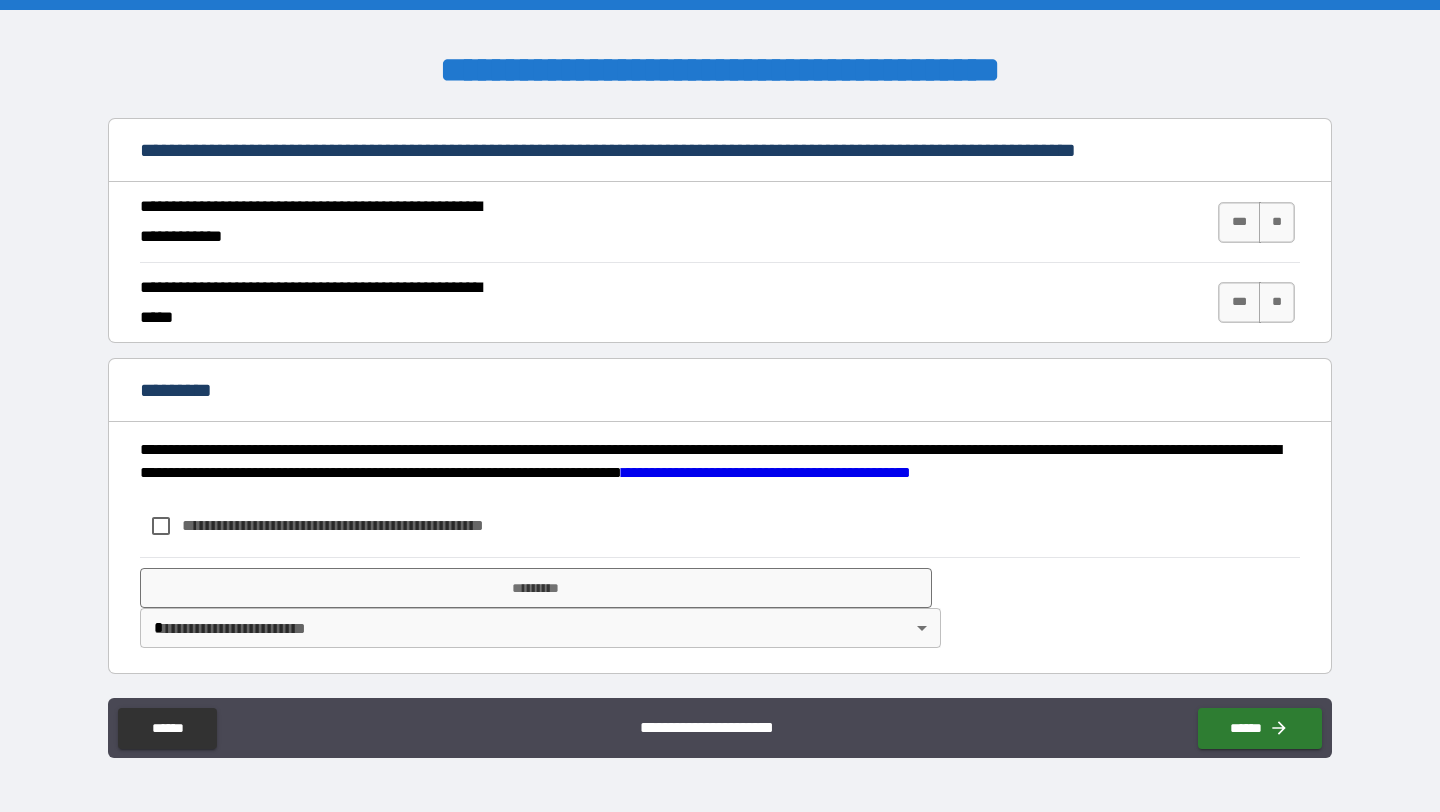 scroll, scrollTop: 1786, scrollLeft: 0, axis: vertical 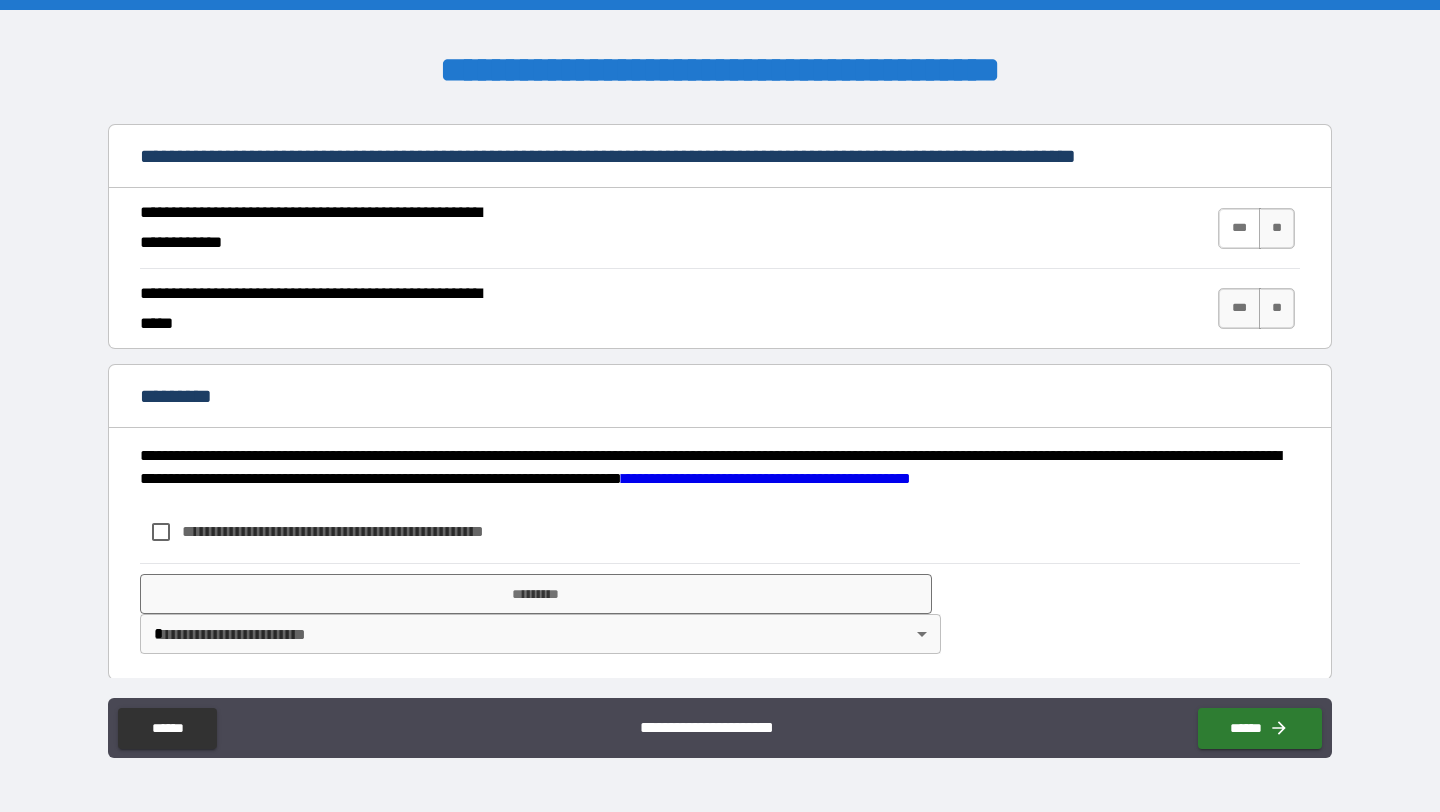 click on "***" at bounding box center [1239, 228] 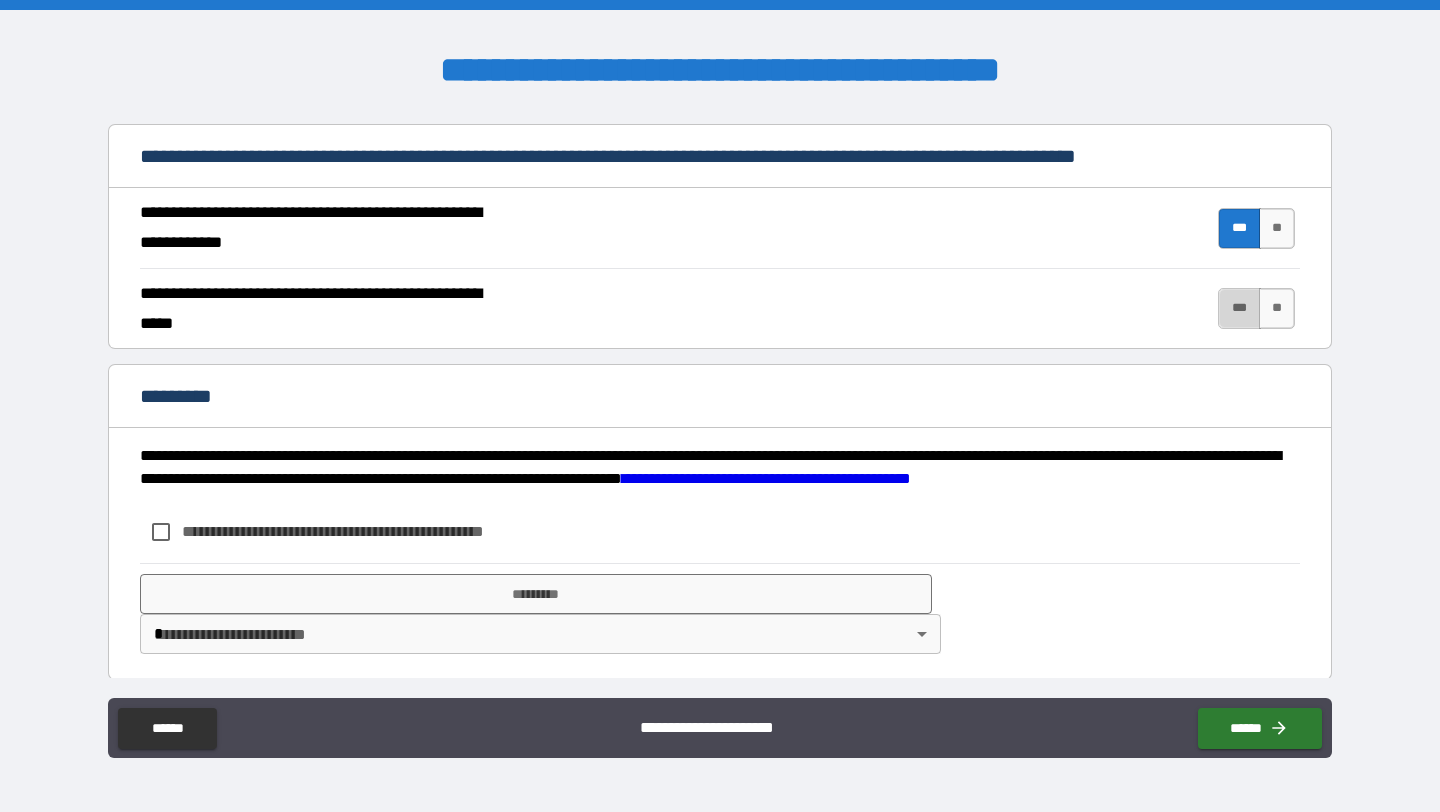 click on "***" at bounding box center [1239, 308] 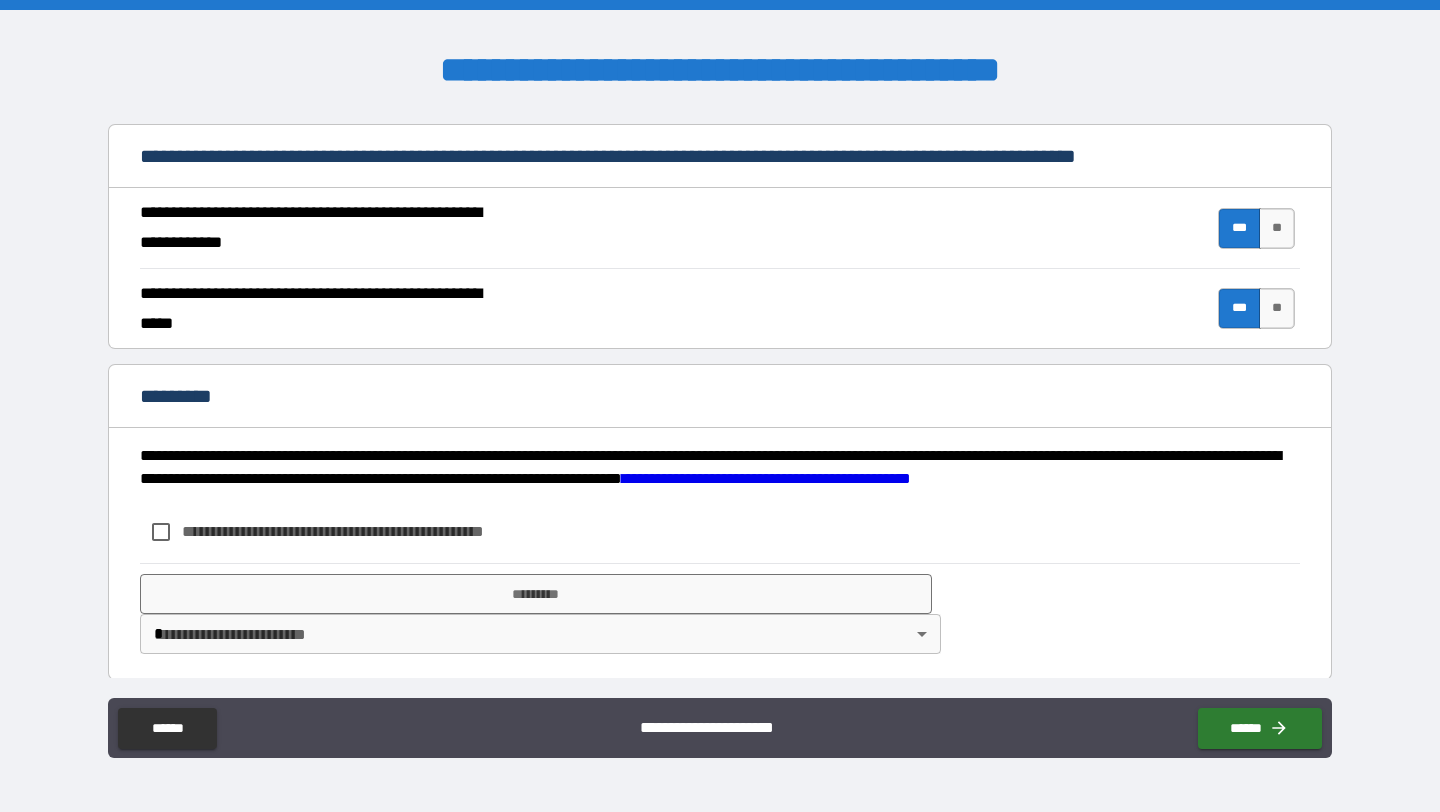 scroll, scrollTop: 1793, scrollLeft: 0, axis: vertical 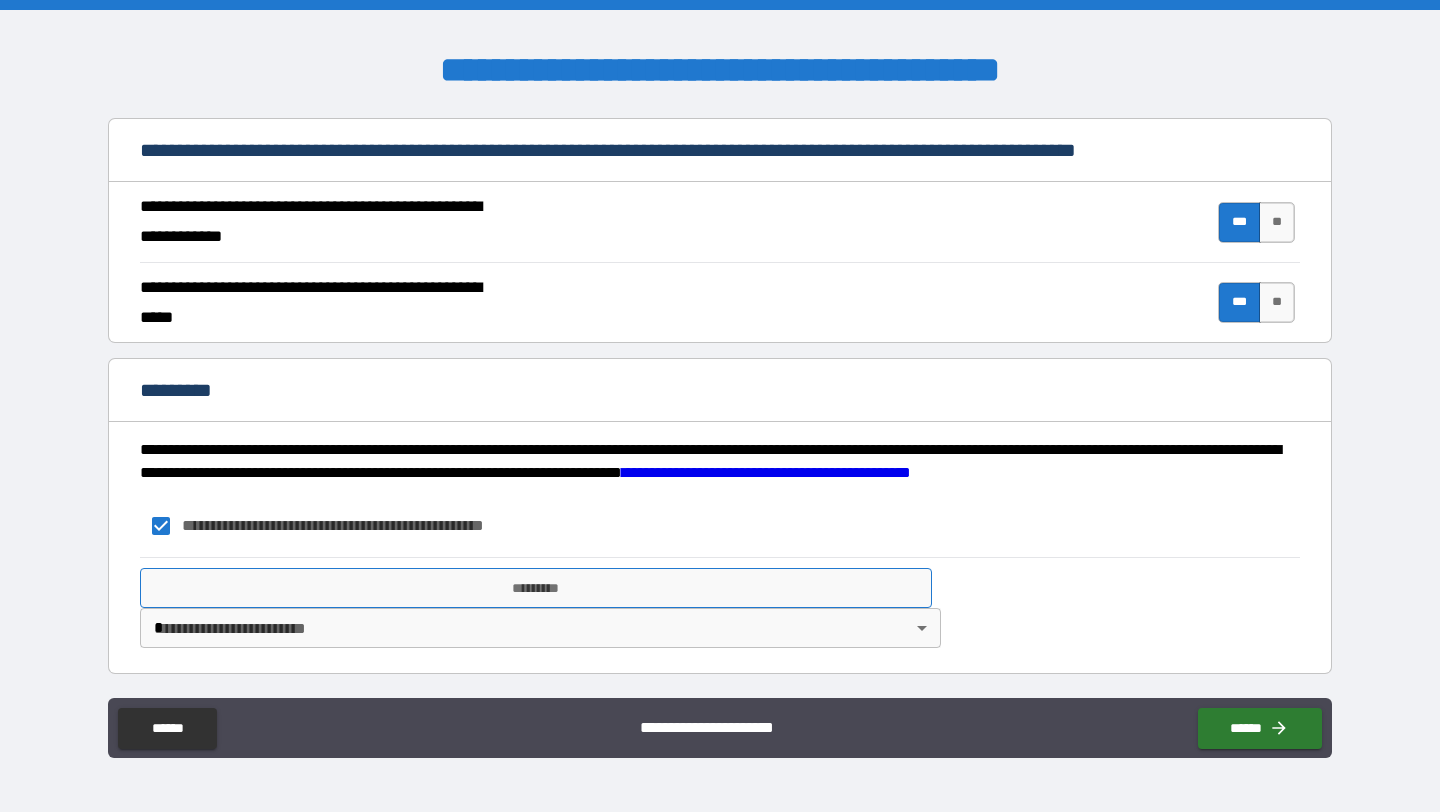 click on "*********" at bounding box center (536, 588) 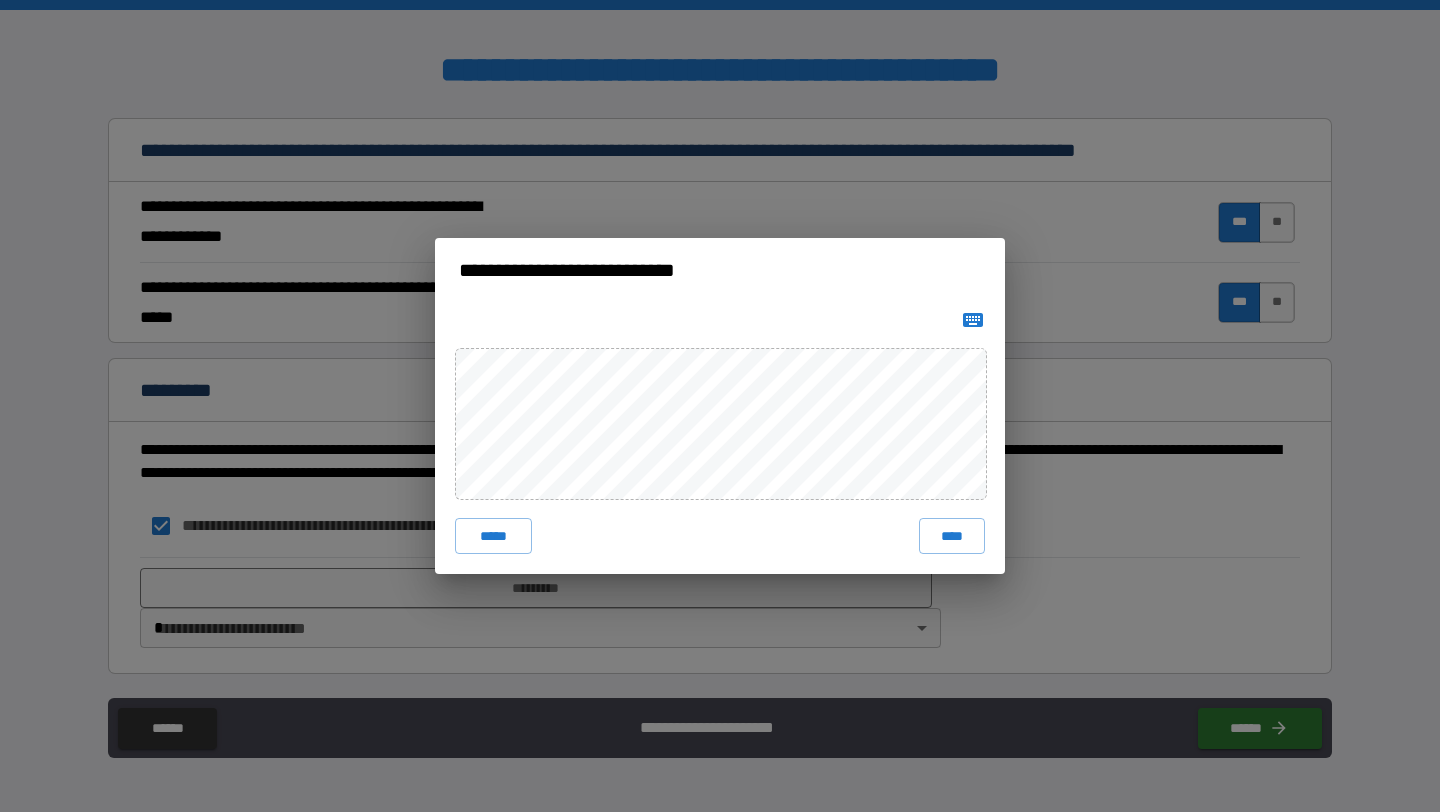 click on "***** ****" at bounding box center (720, 438) 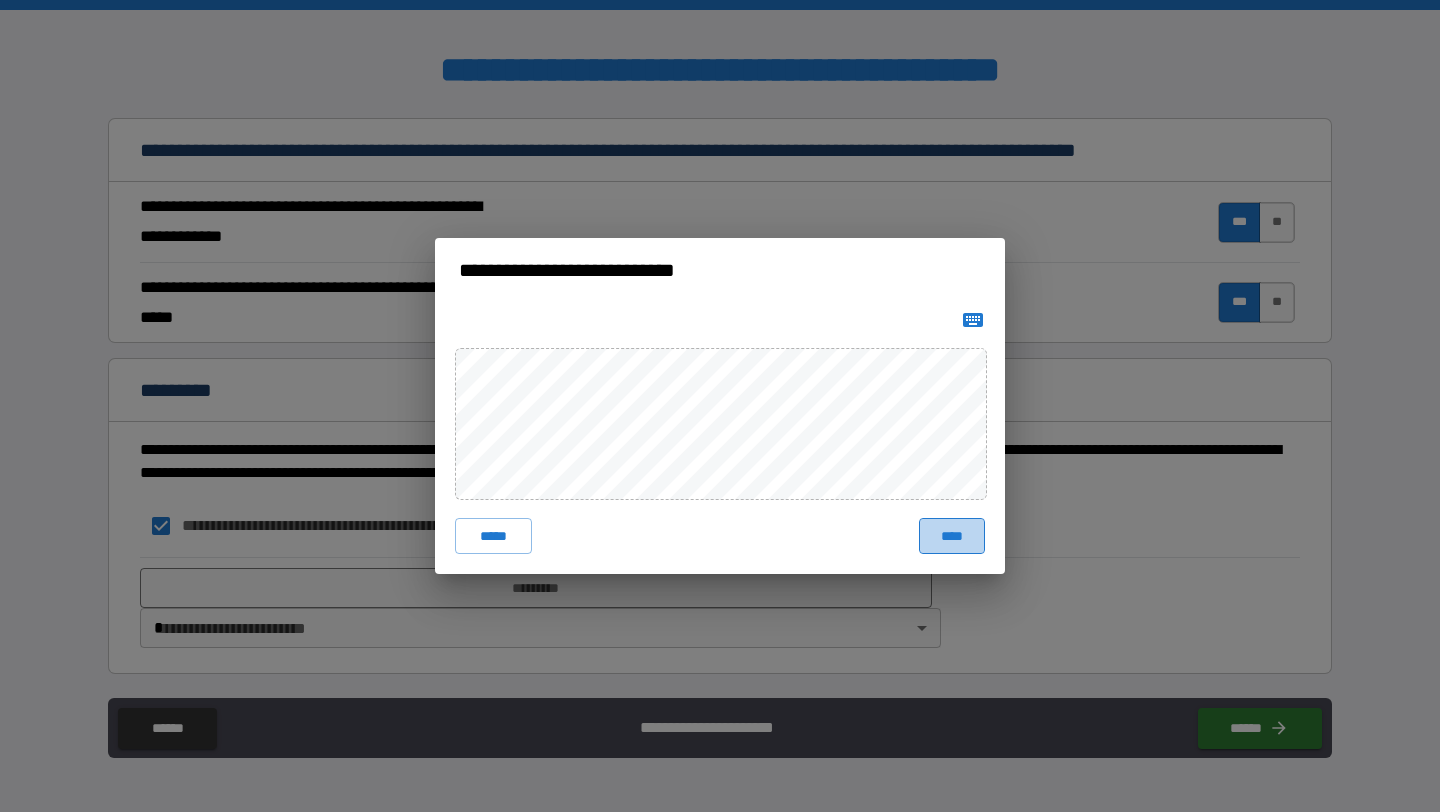 click on "****" at bounding box center [952, 536] 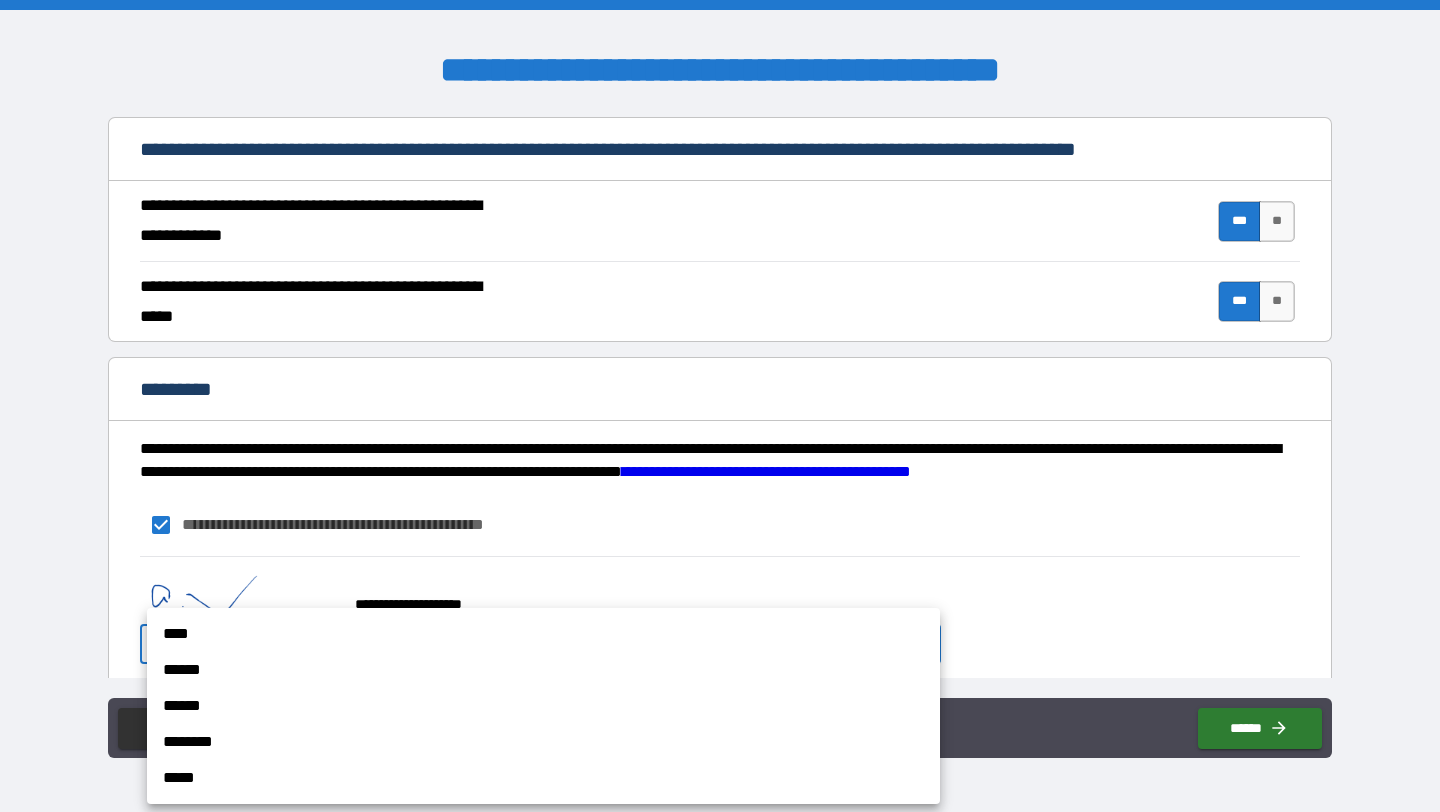 click on "**********" at bounding box center (720, 406) 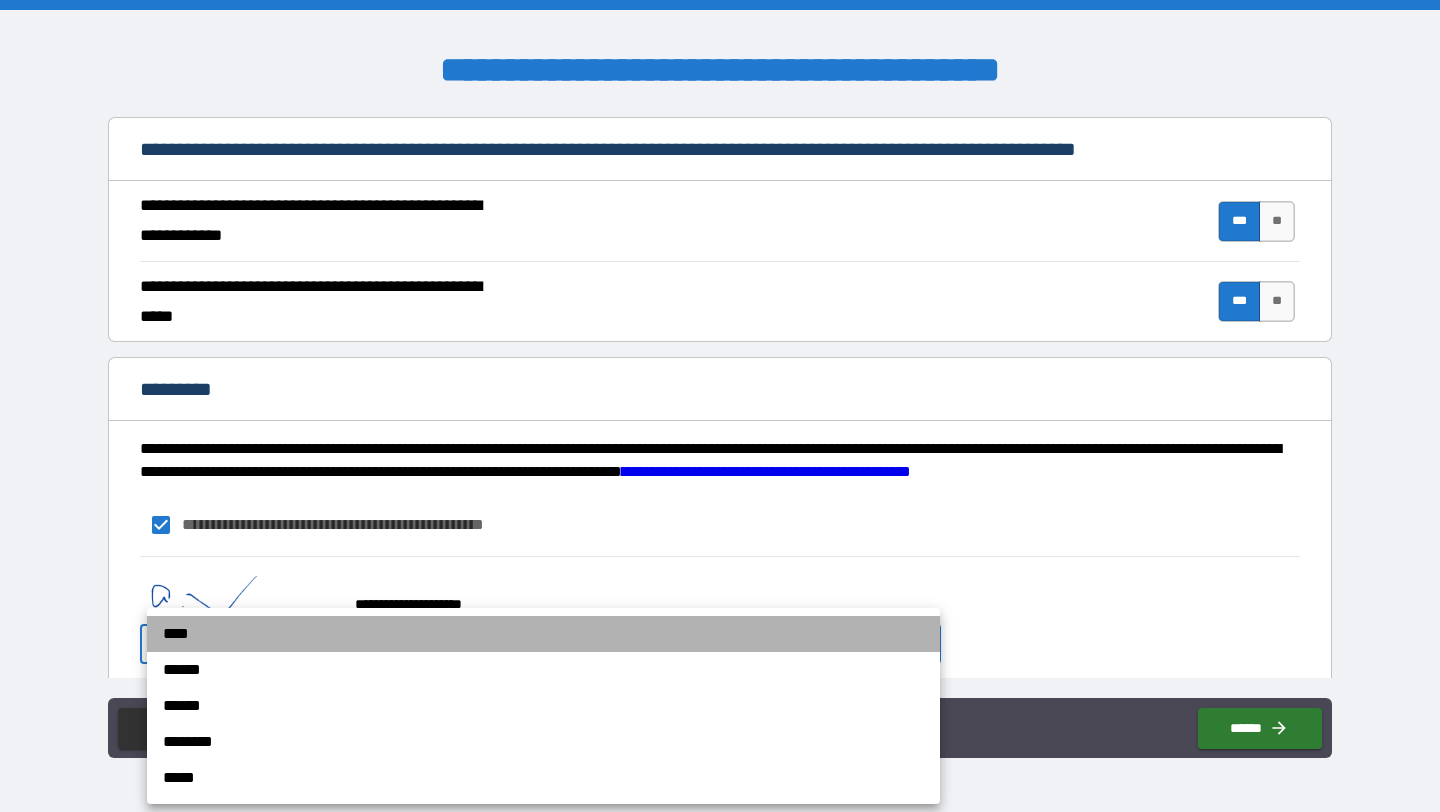click on "****" at bounding box center (543, 634) 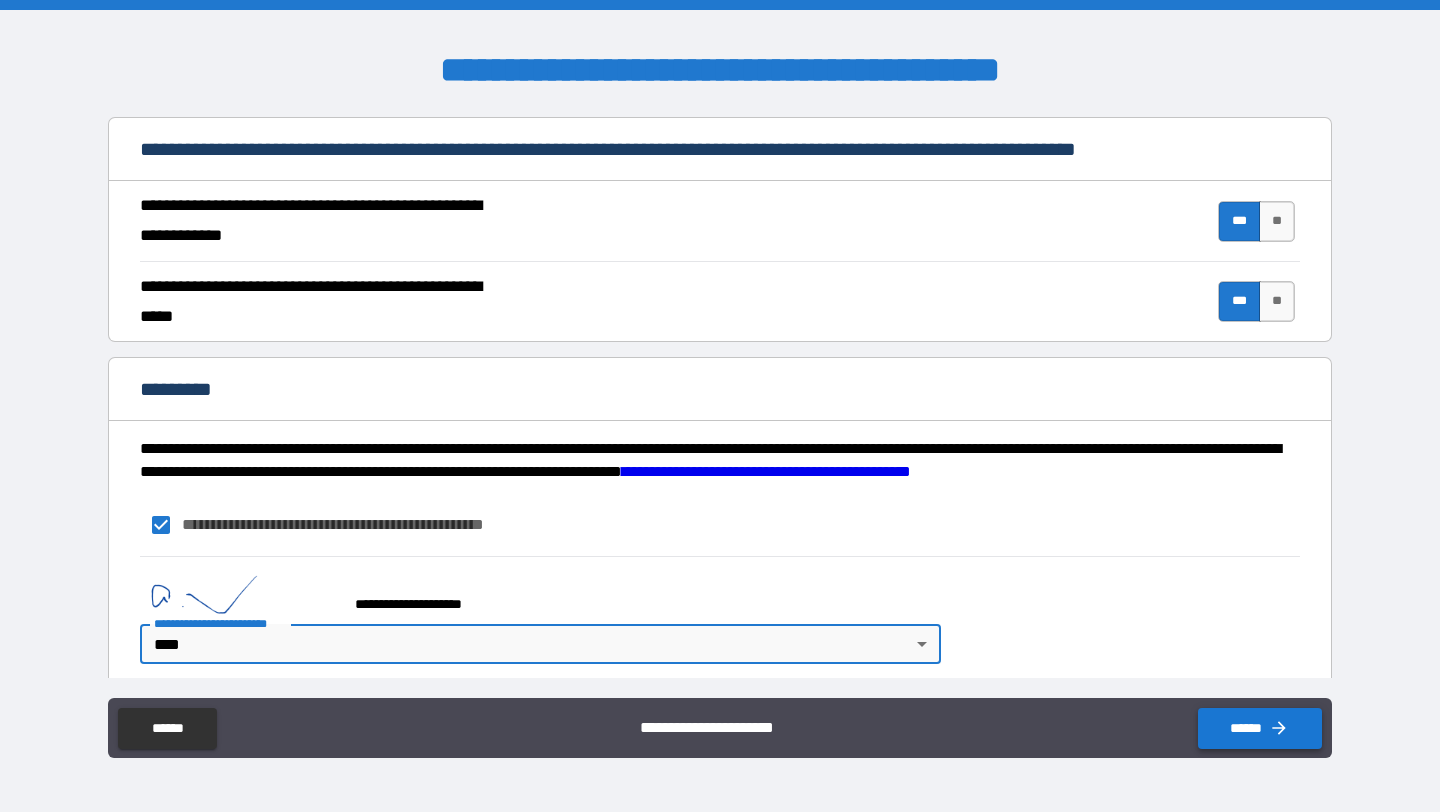 click on "******" at bounding box center (1260, 728) 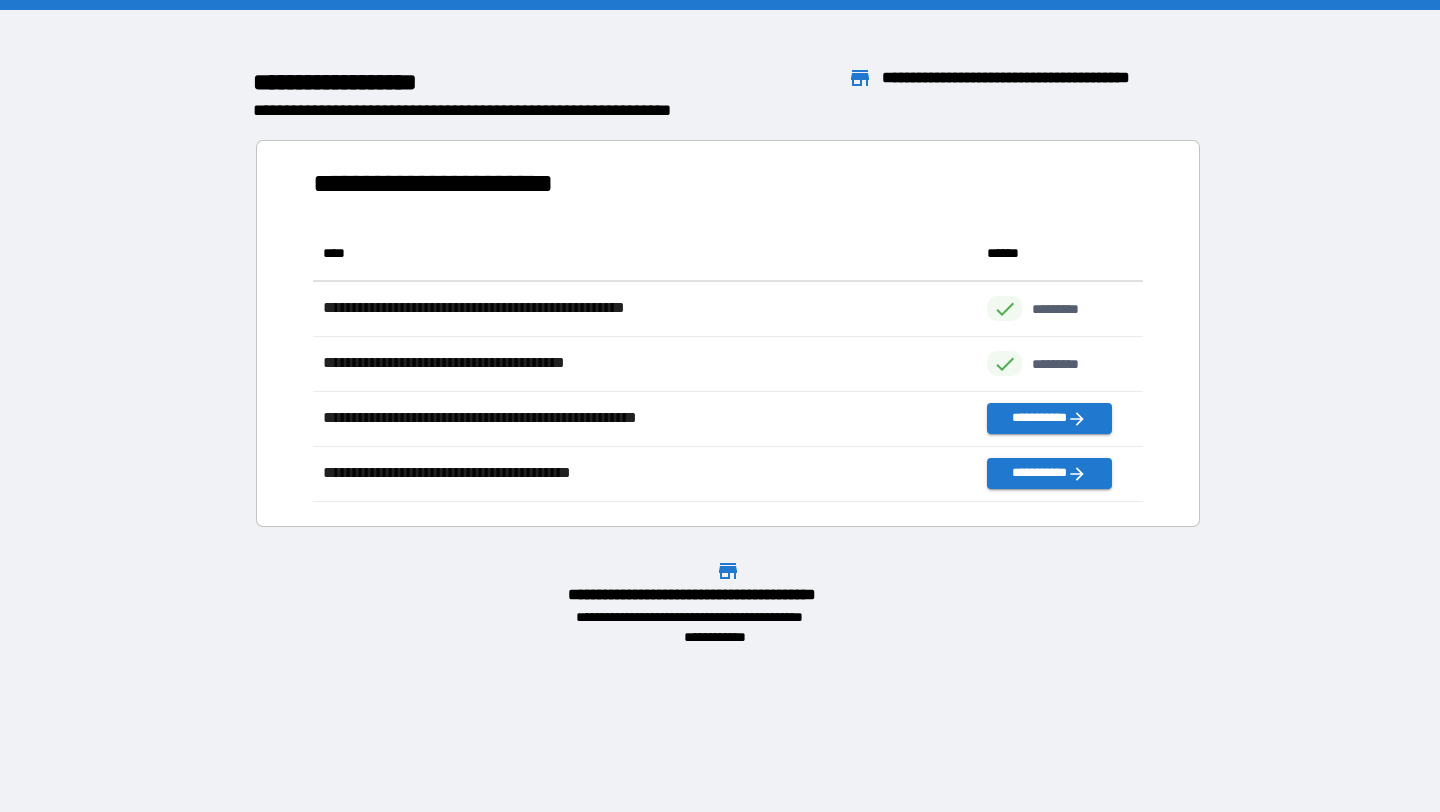 scroll, scrollTop: 1, scrollLeft: 1, axis: both 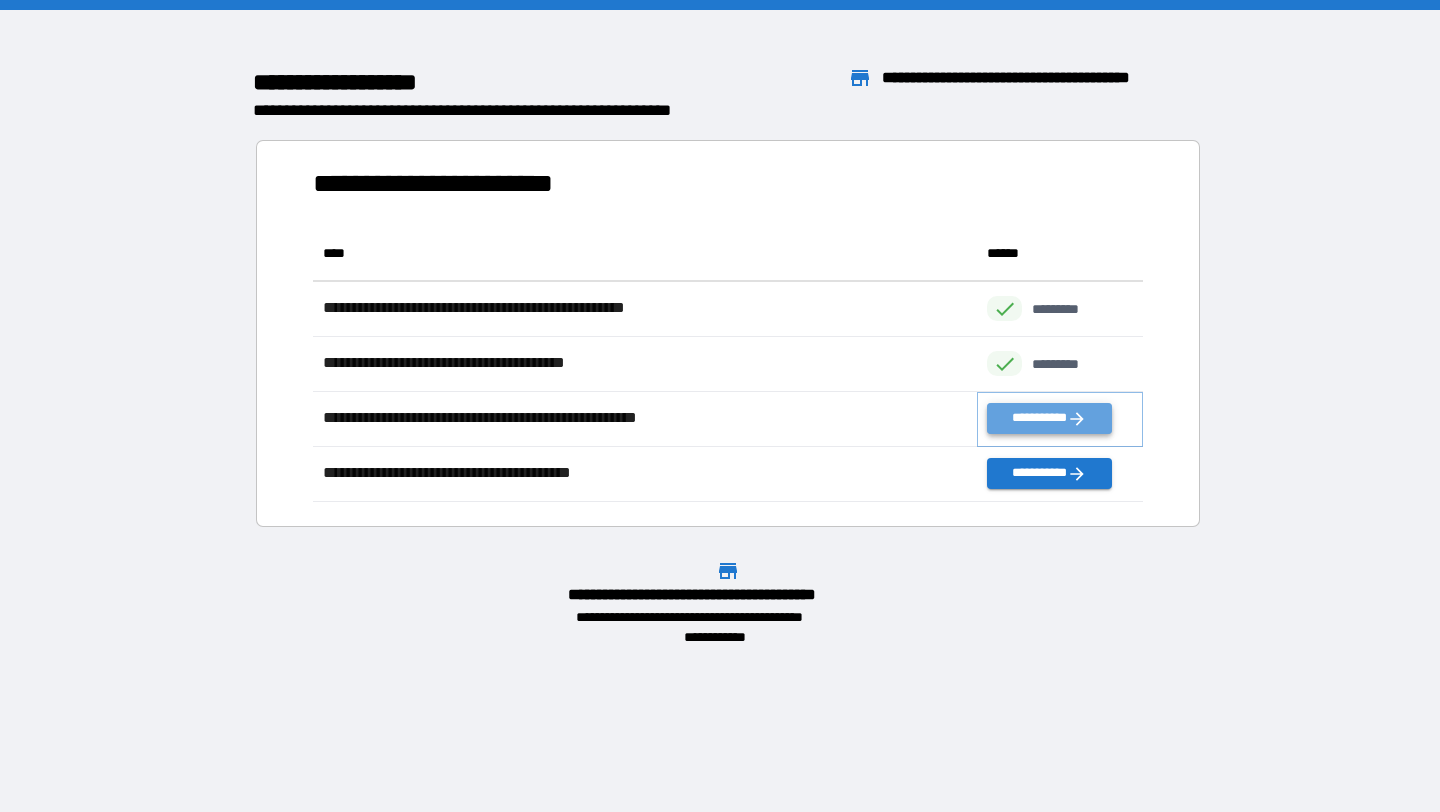 click on "**********" at bounding box center [1049, 418] 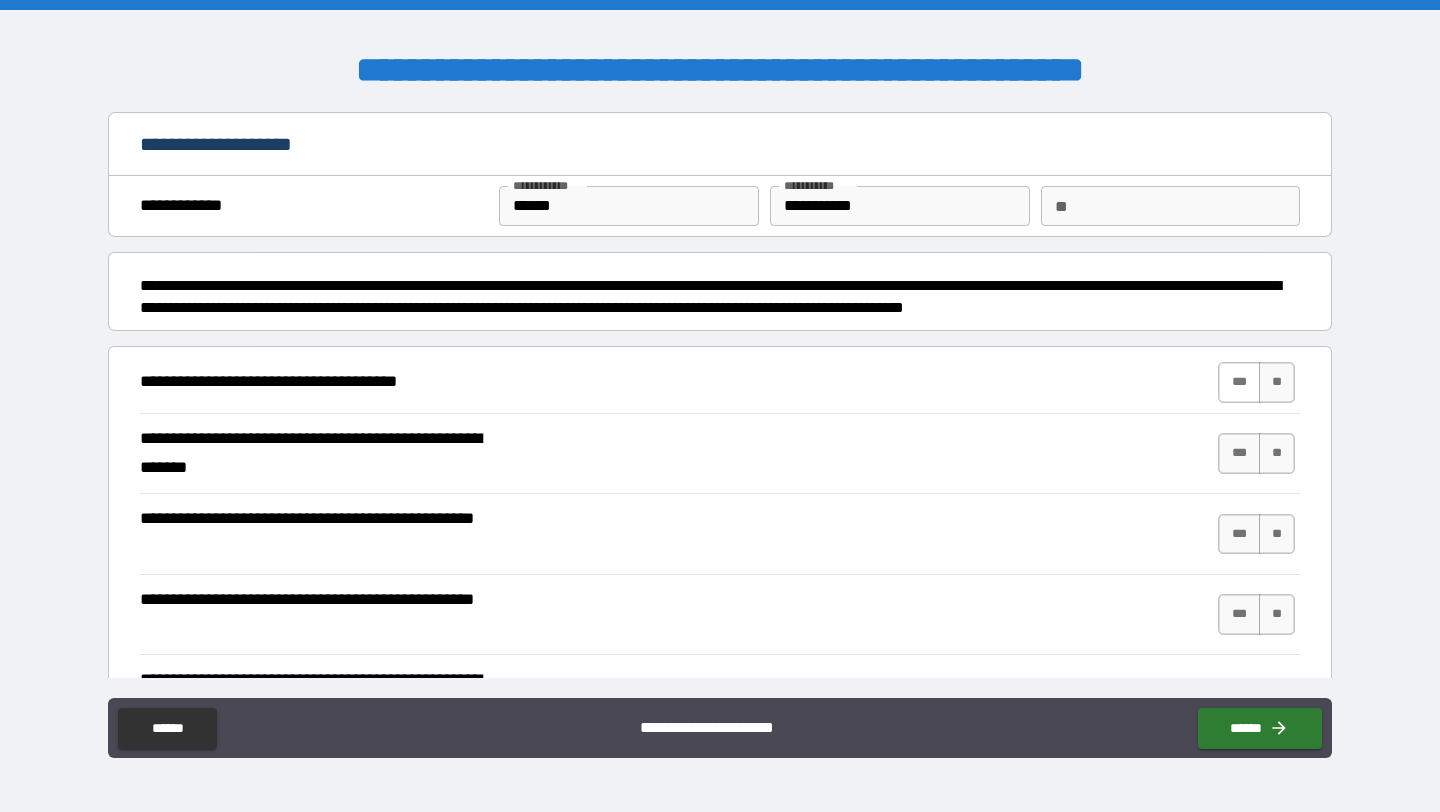 click on "***" at bounding box center [1239, 382] 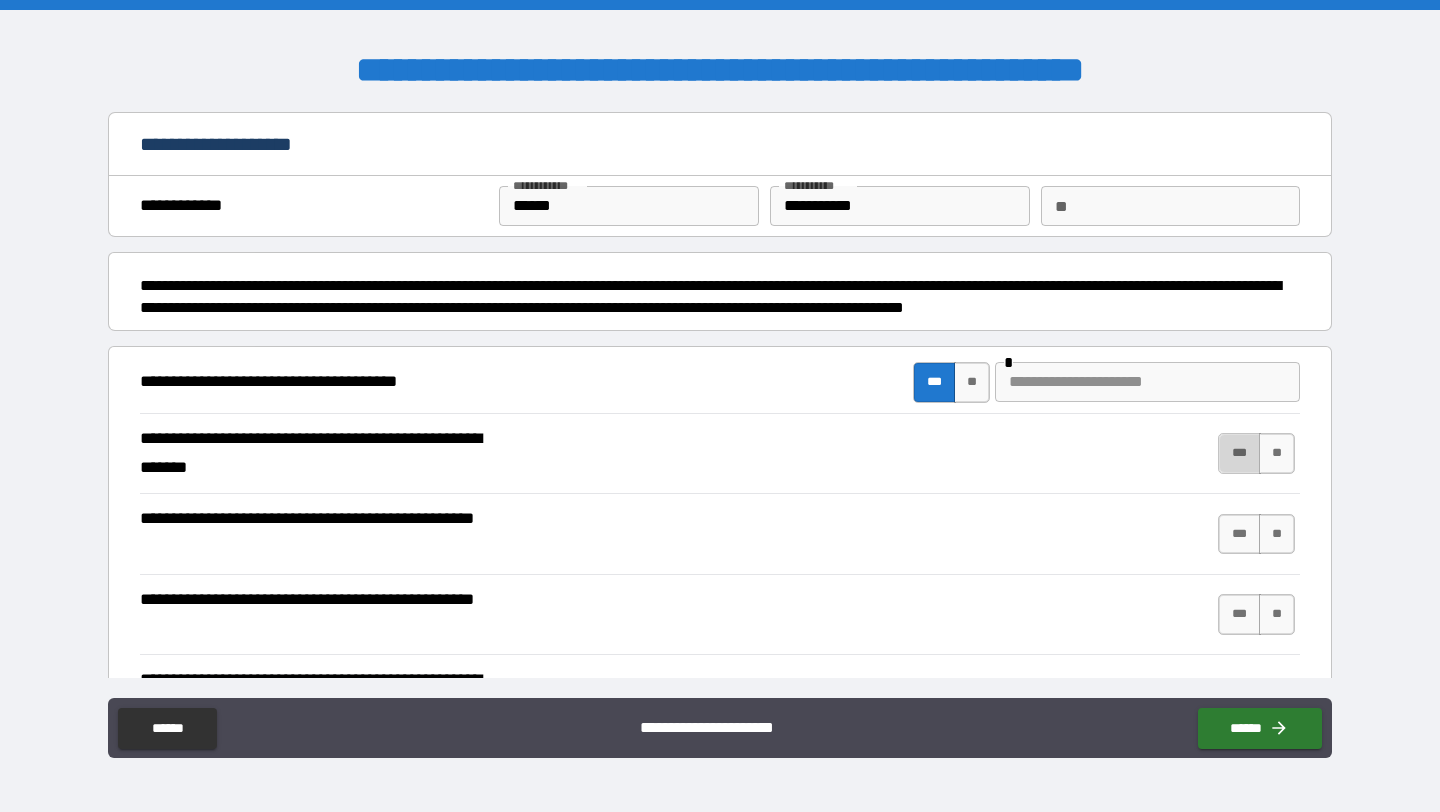 click on "***" at bounding box center [1239, 453] 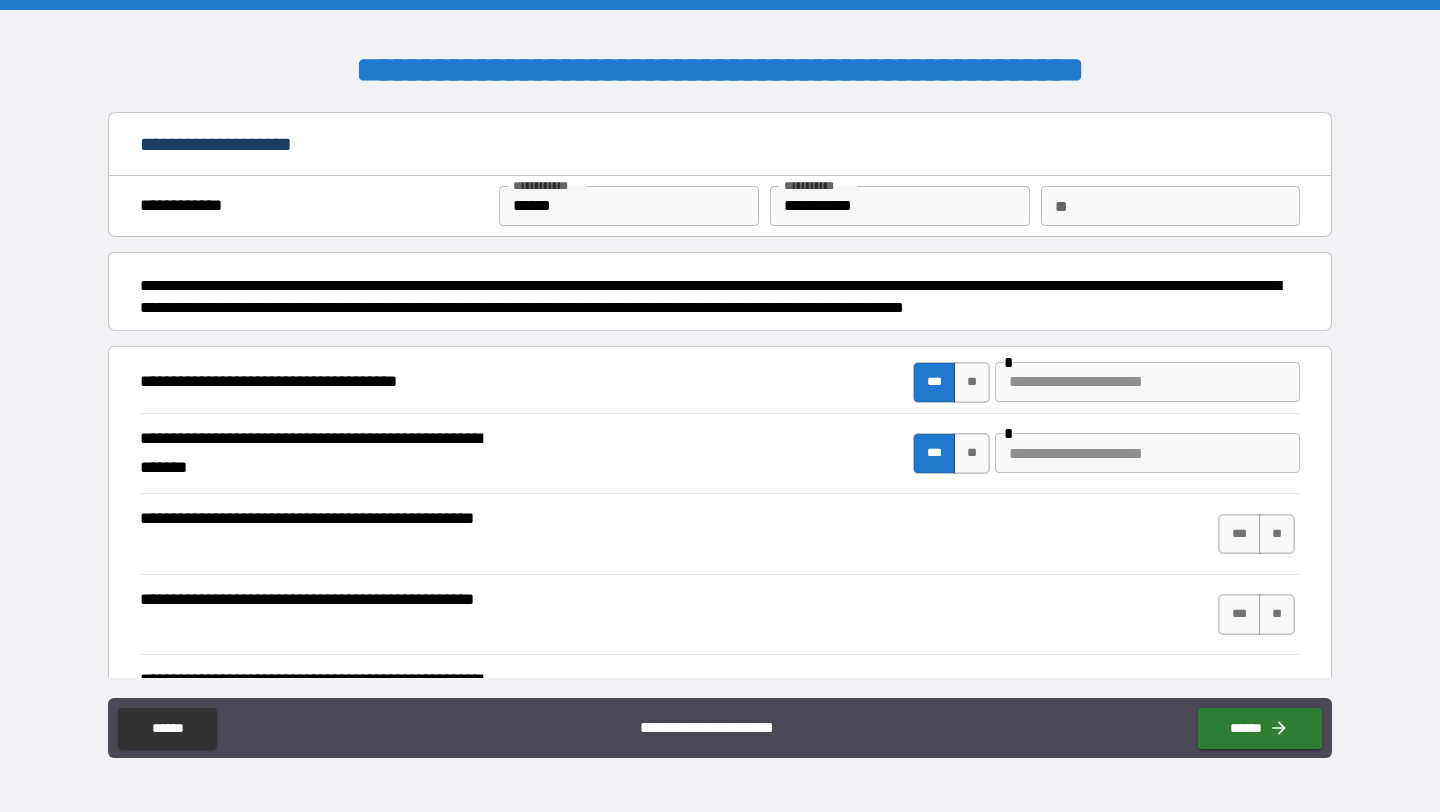 click at bounding box center [1147, 453] 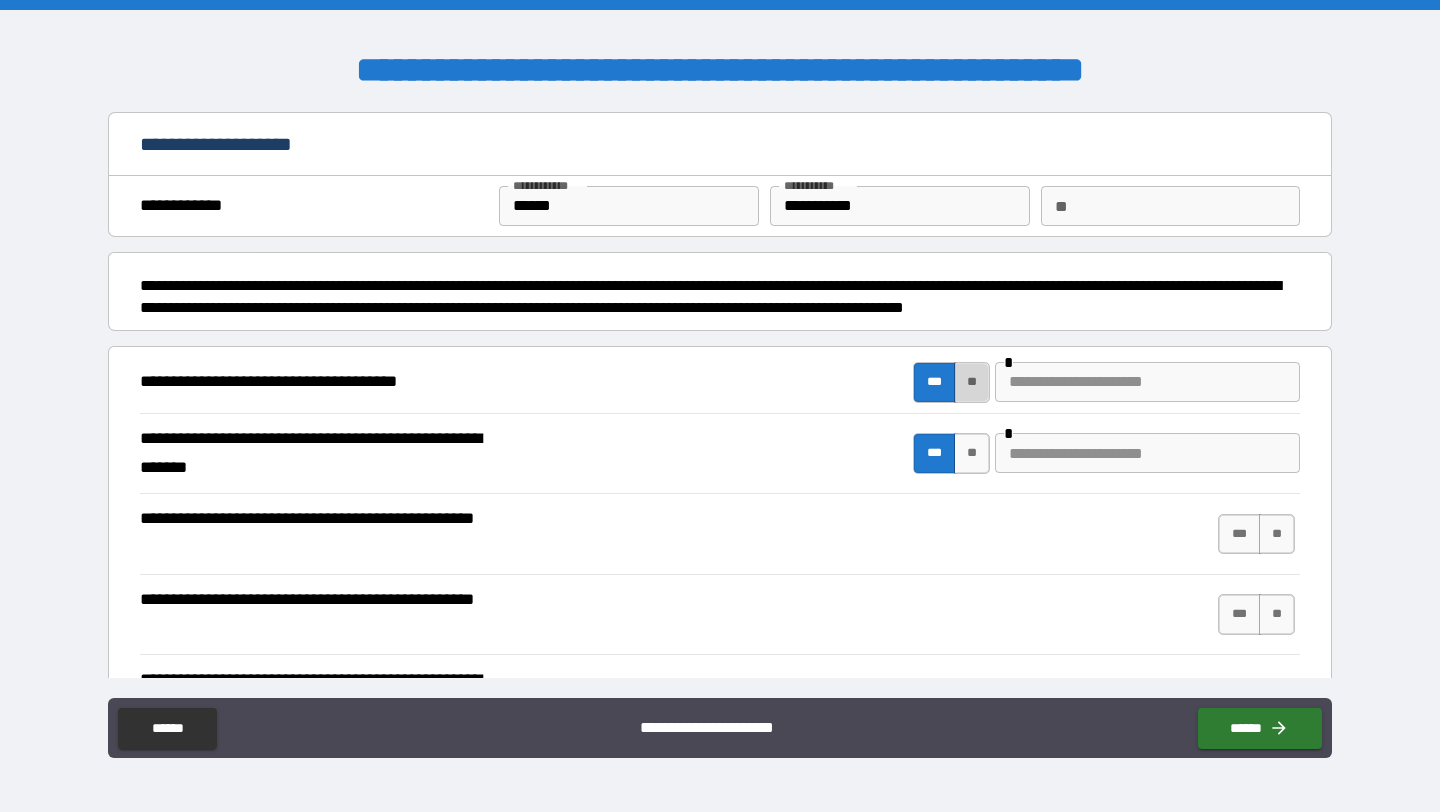 click on "**" at bounding box center [972, 382] 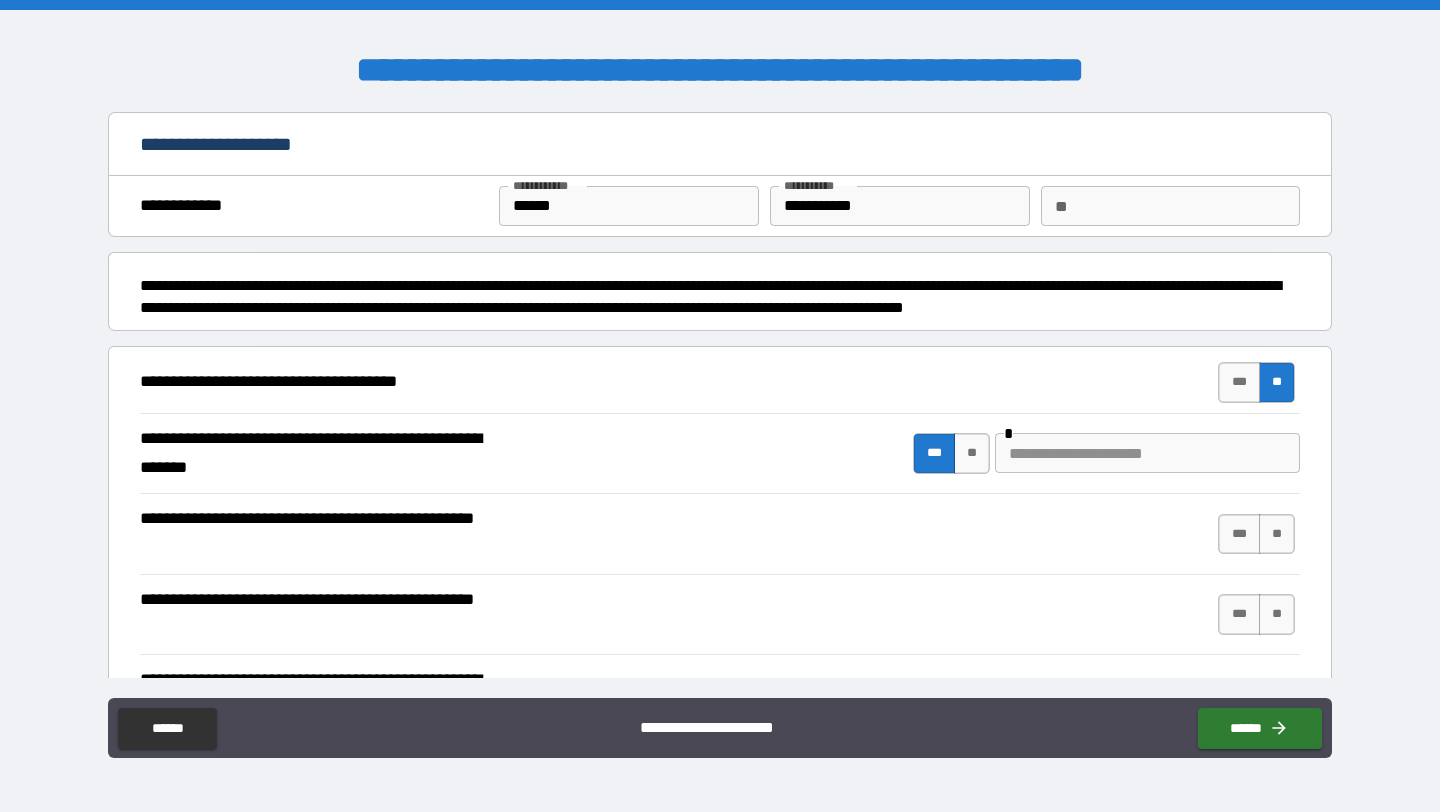 click at bounding box center [1147, 453] 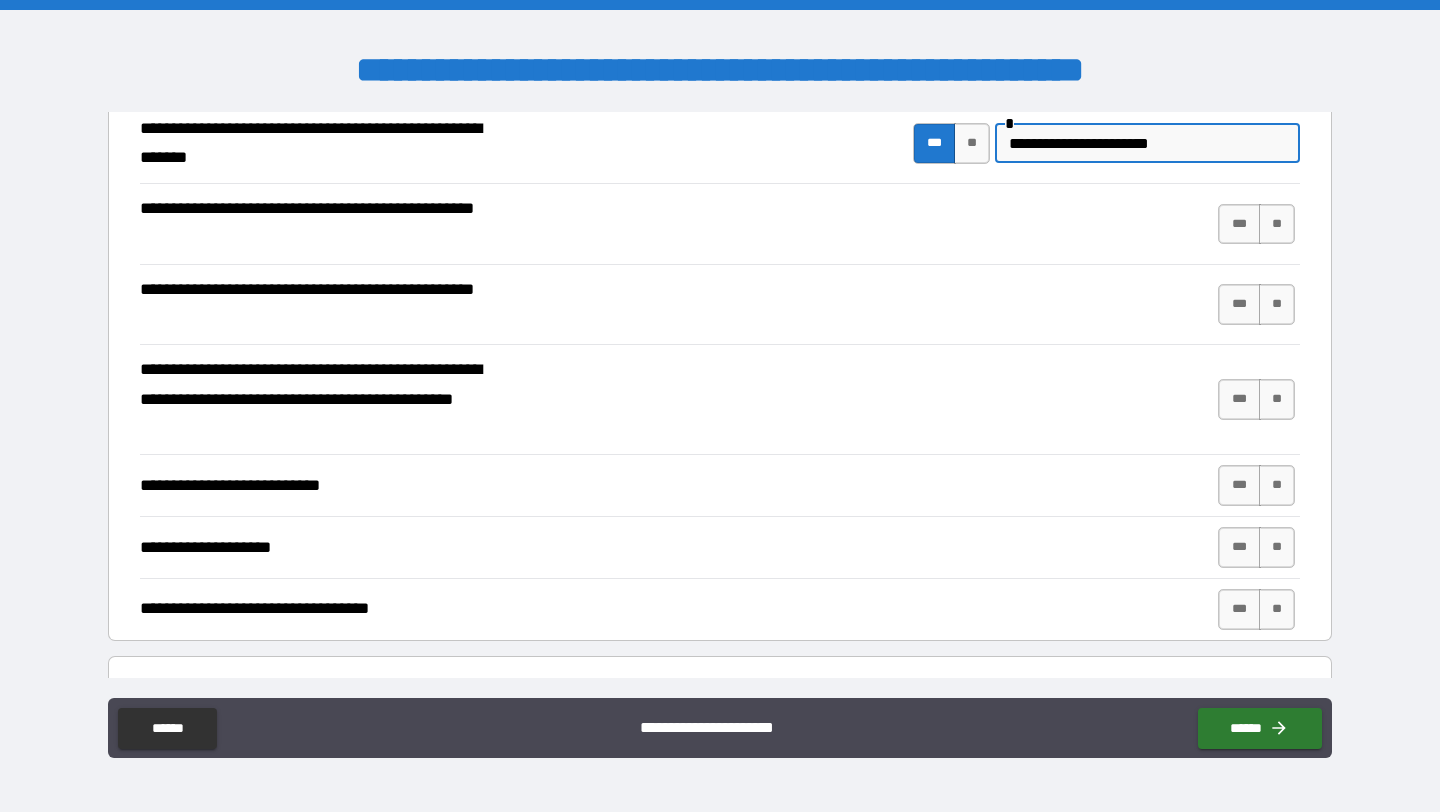 scroll, scrollTop: 312, scrollLeft: 0, axis: vertical 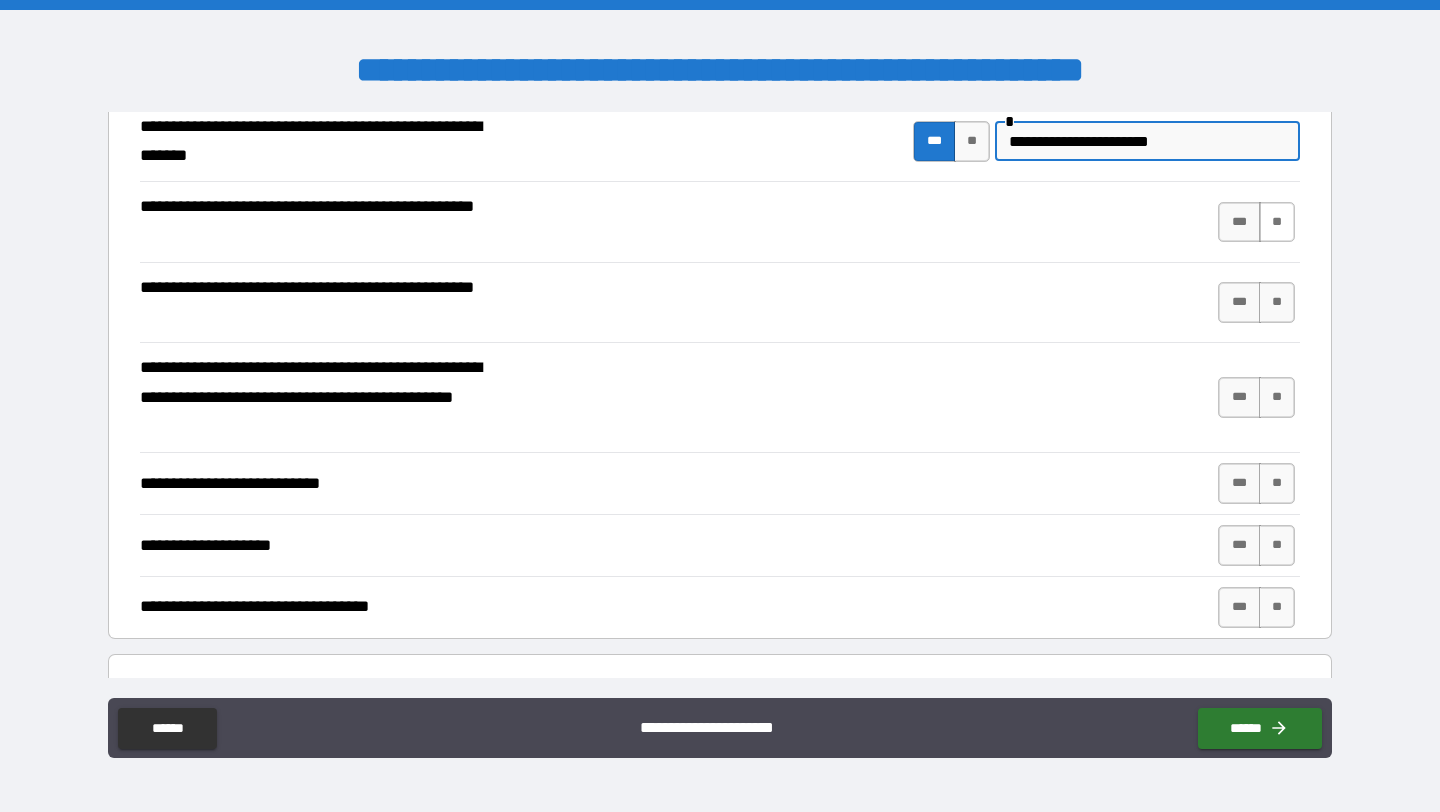 type on "**********" 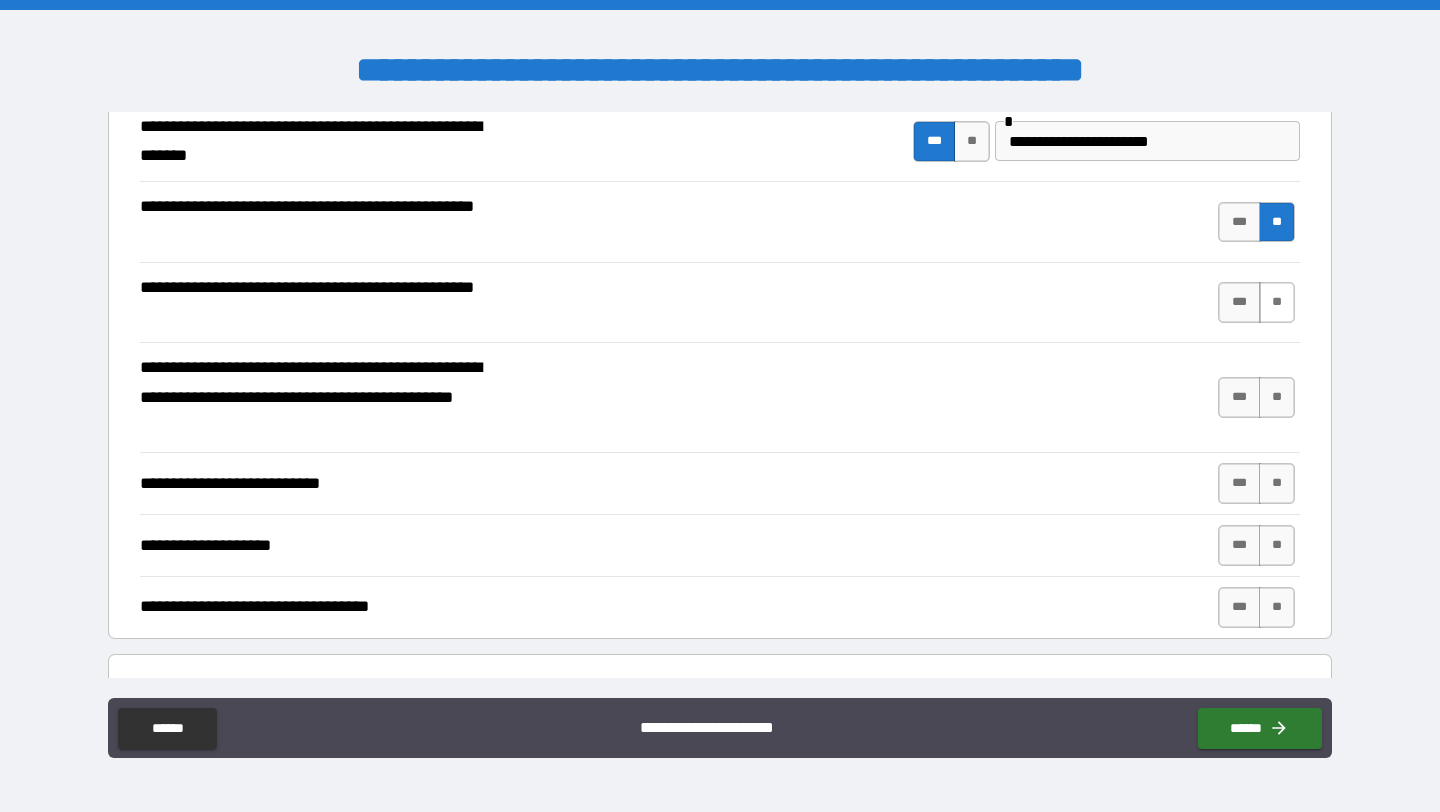 click on "**" at bounding box center [1277, 302] 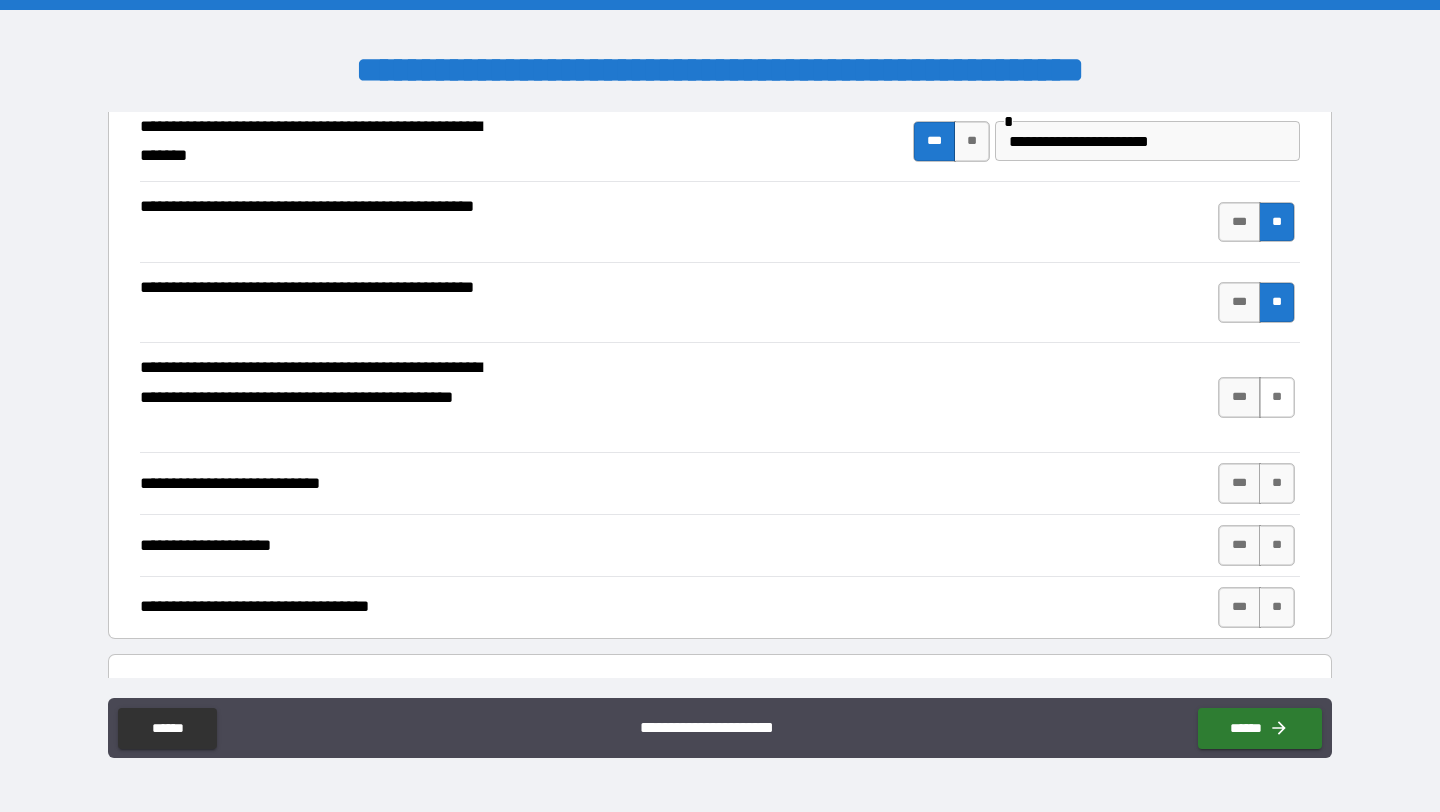 click on "**" at bounding box center (1277, 397) 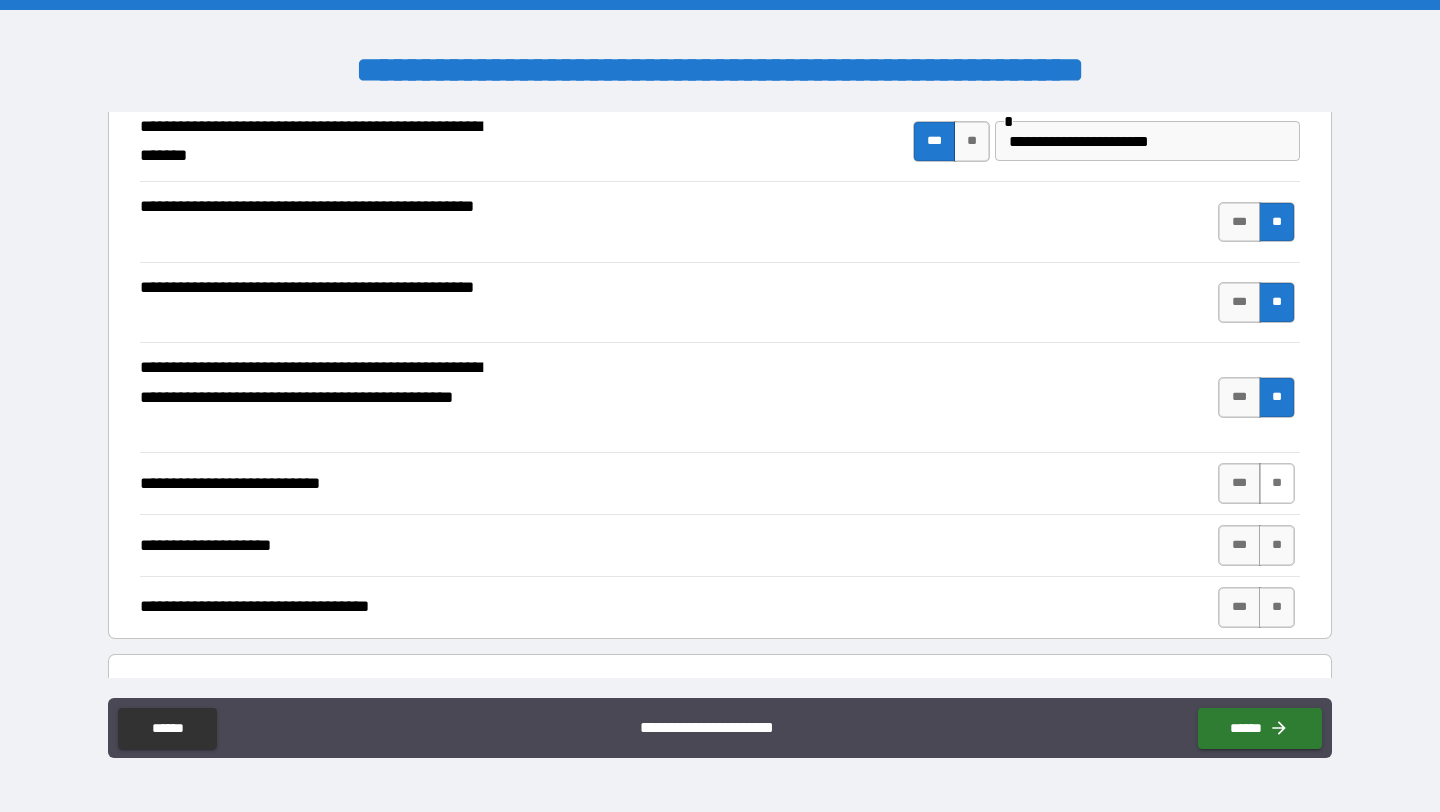 click on "**" at bounding box center [1277, 483] 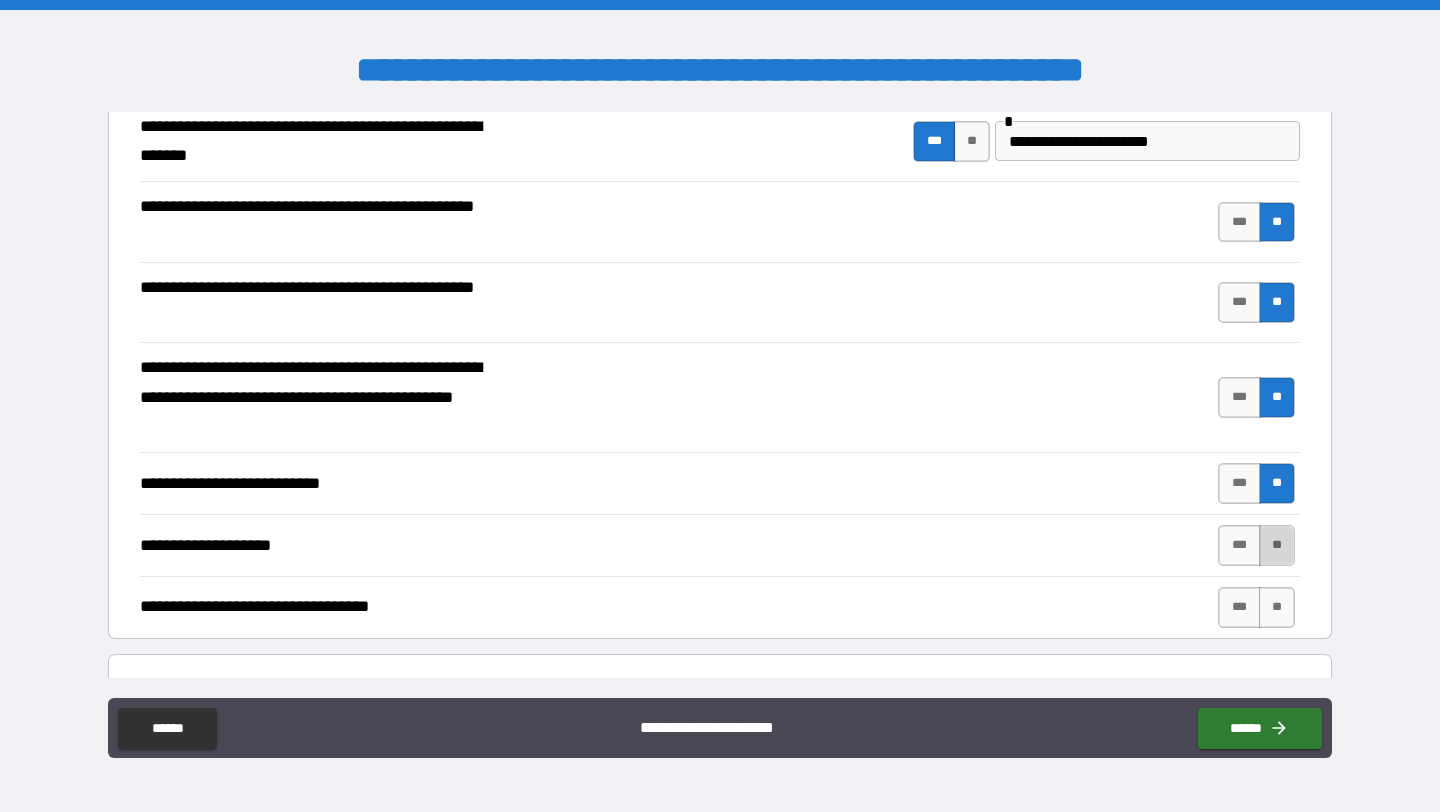 click on "**" at bounding box center (1277, 545) 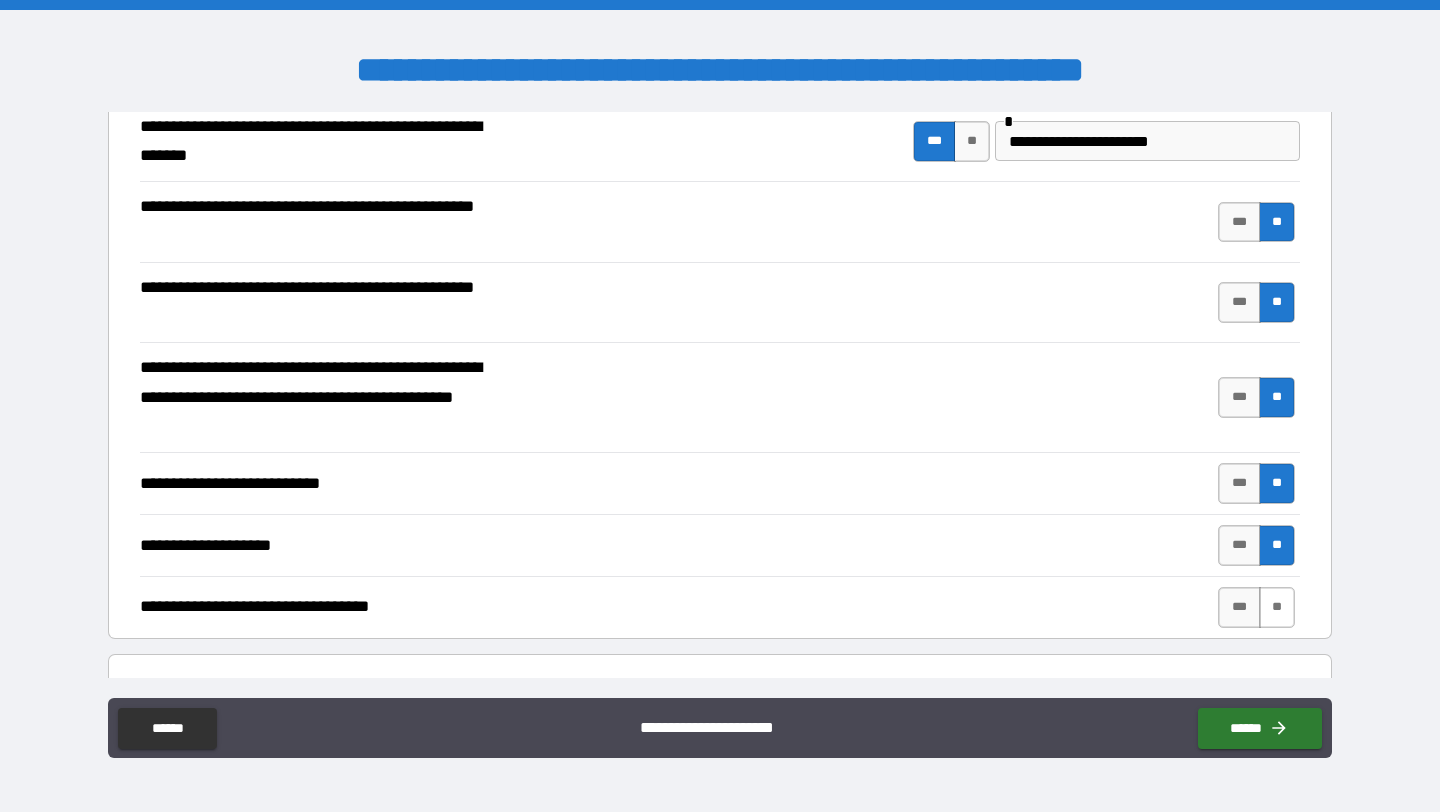 click on "**" at bounding box center [1277, 607] 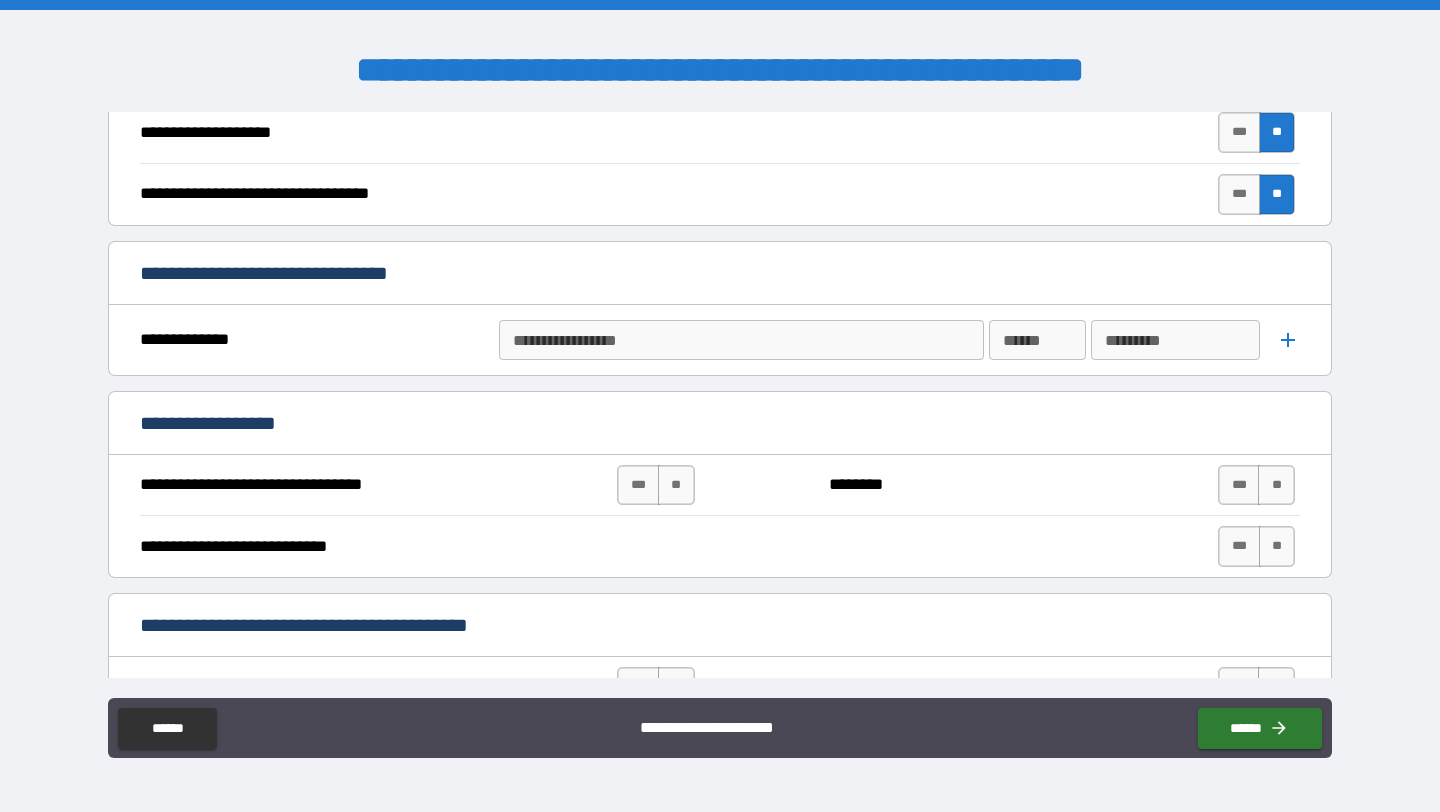 scroll, scrollTop: 726, scrollLeft: 0, axis: vertical 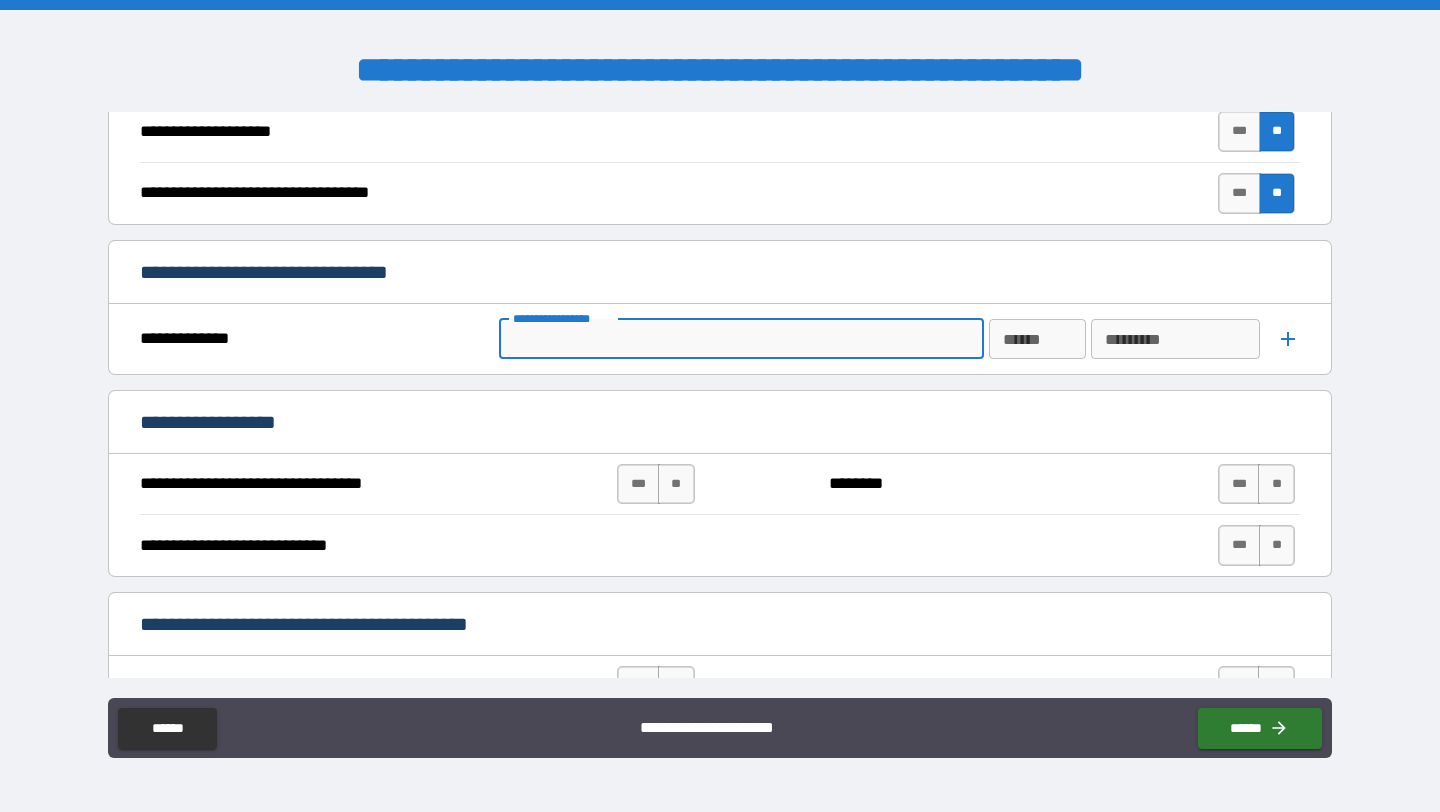 click on "**********" at bounding box center (740, 339) 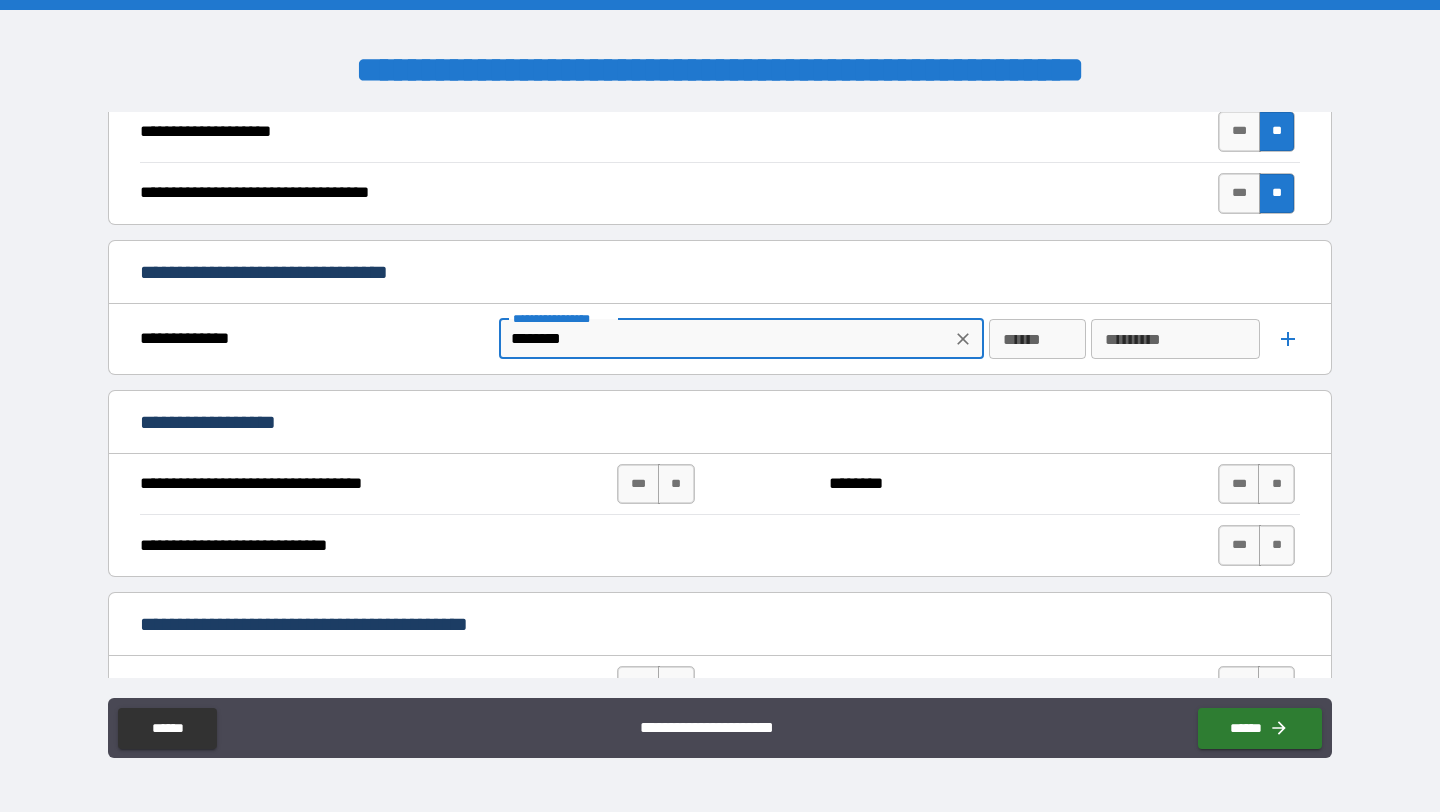type on "********" 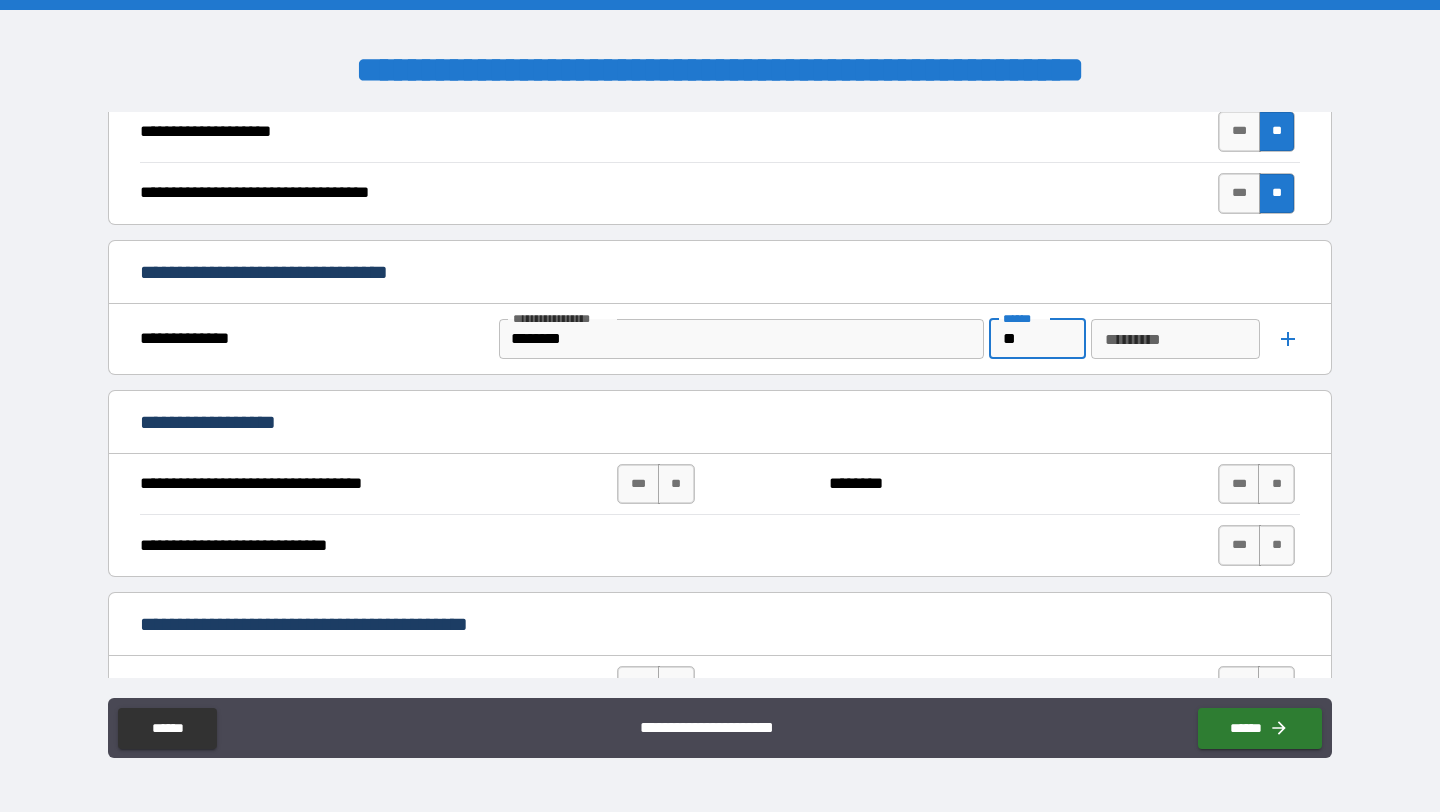 type on "**" 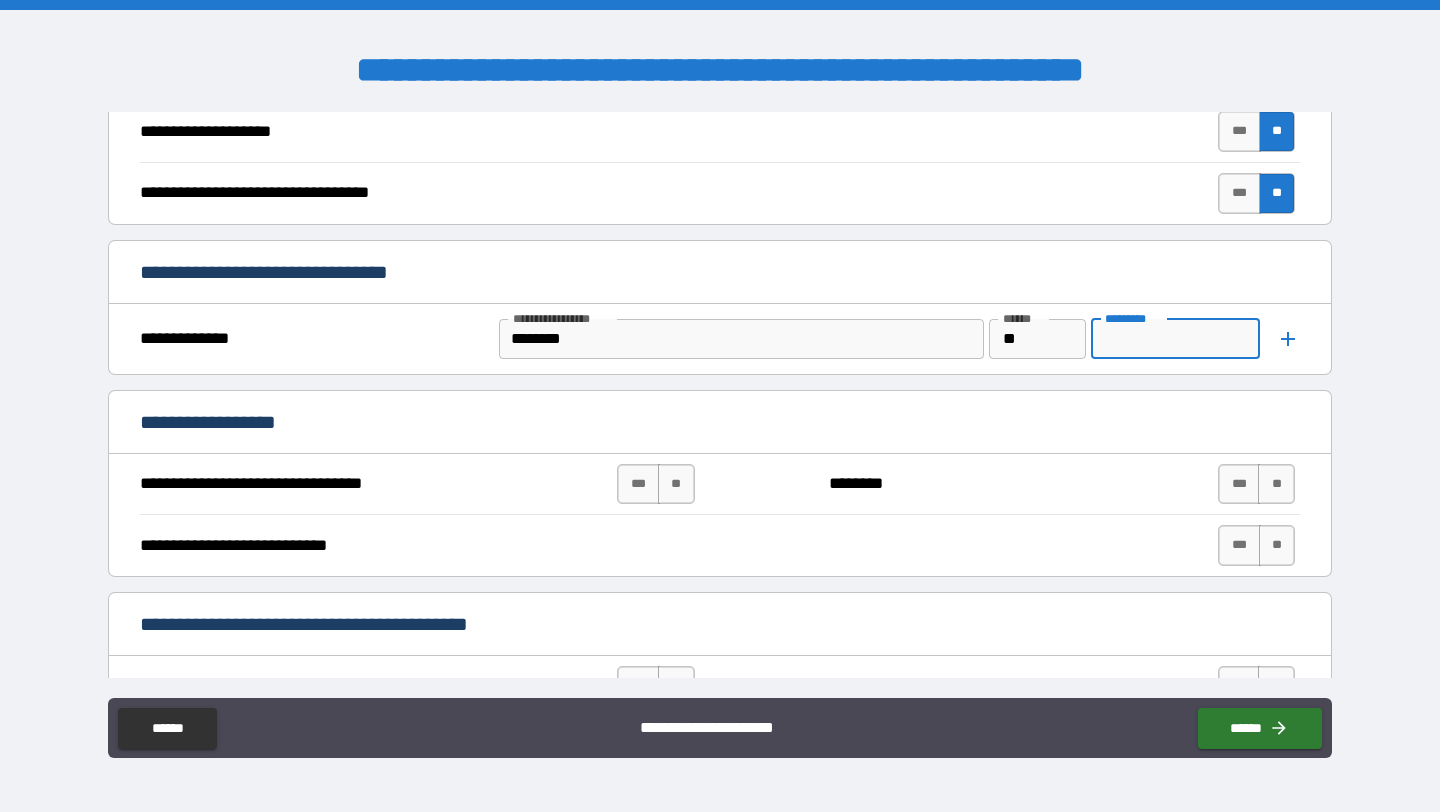 type on "*" 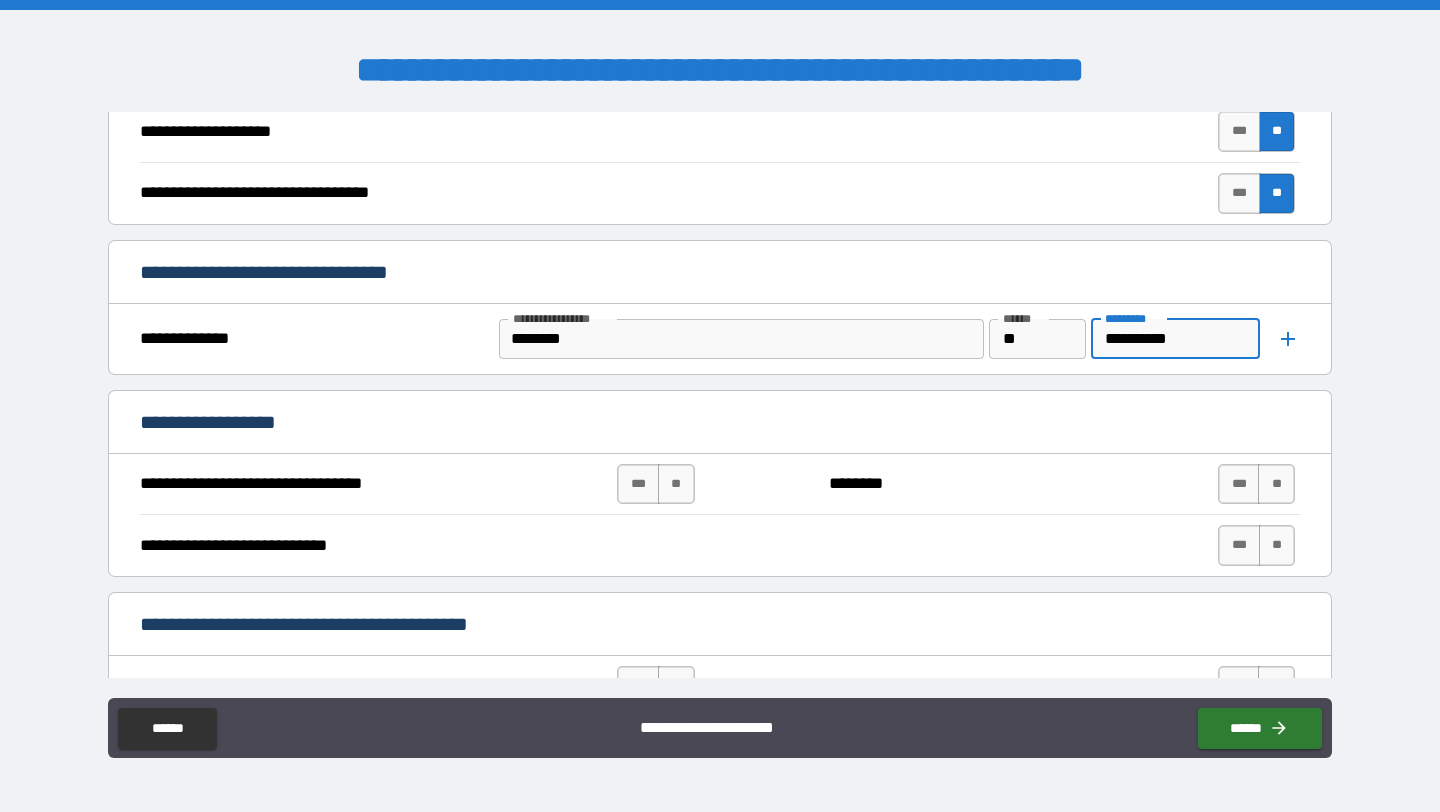 type on "**********" 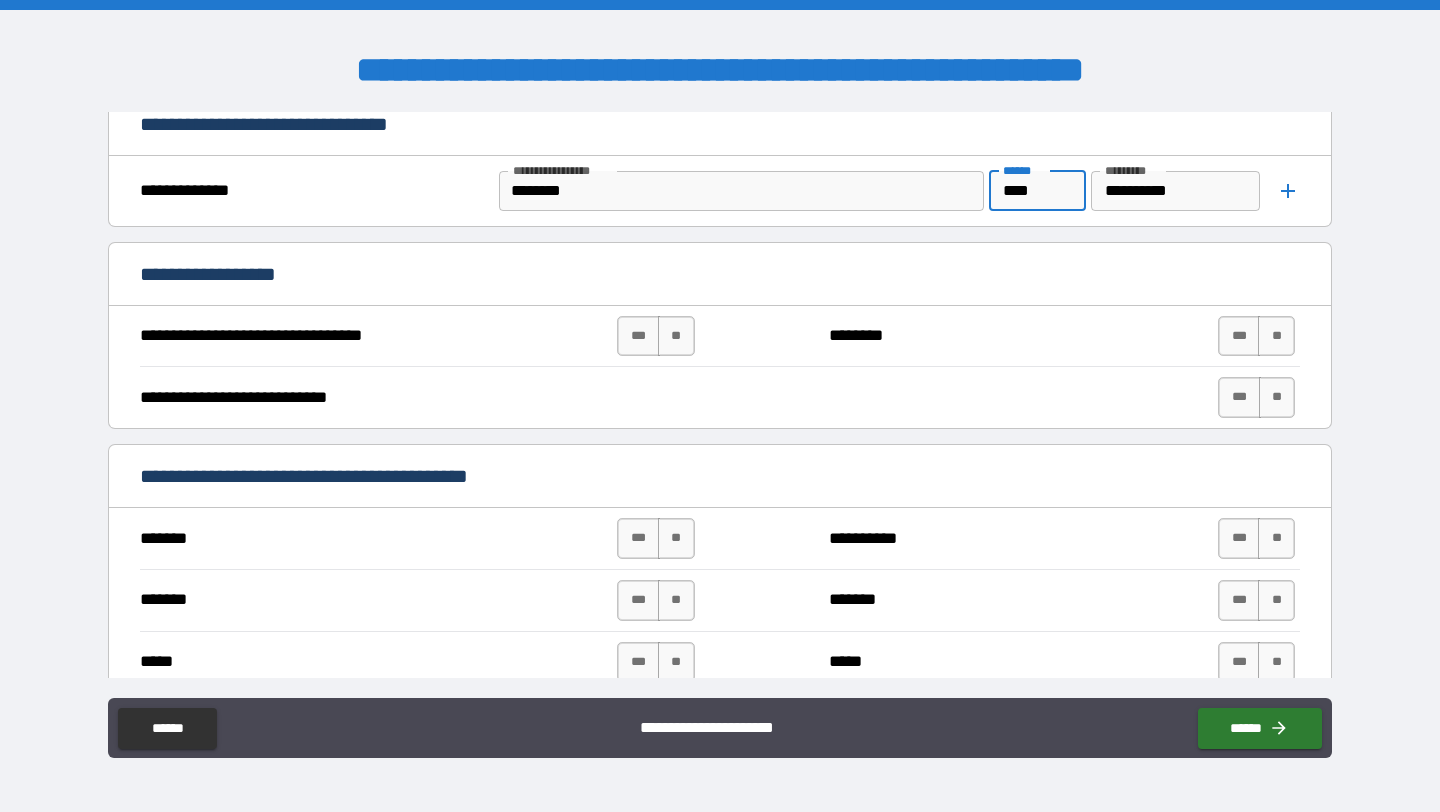 scroll, scrollTop: 897, scrollLeft: 0, axis: vertical 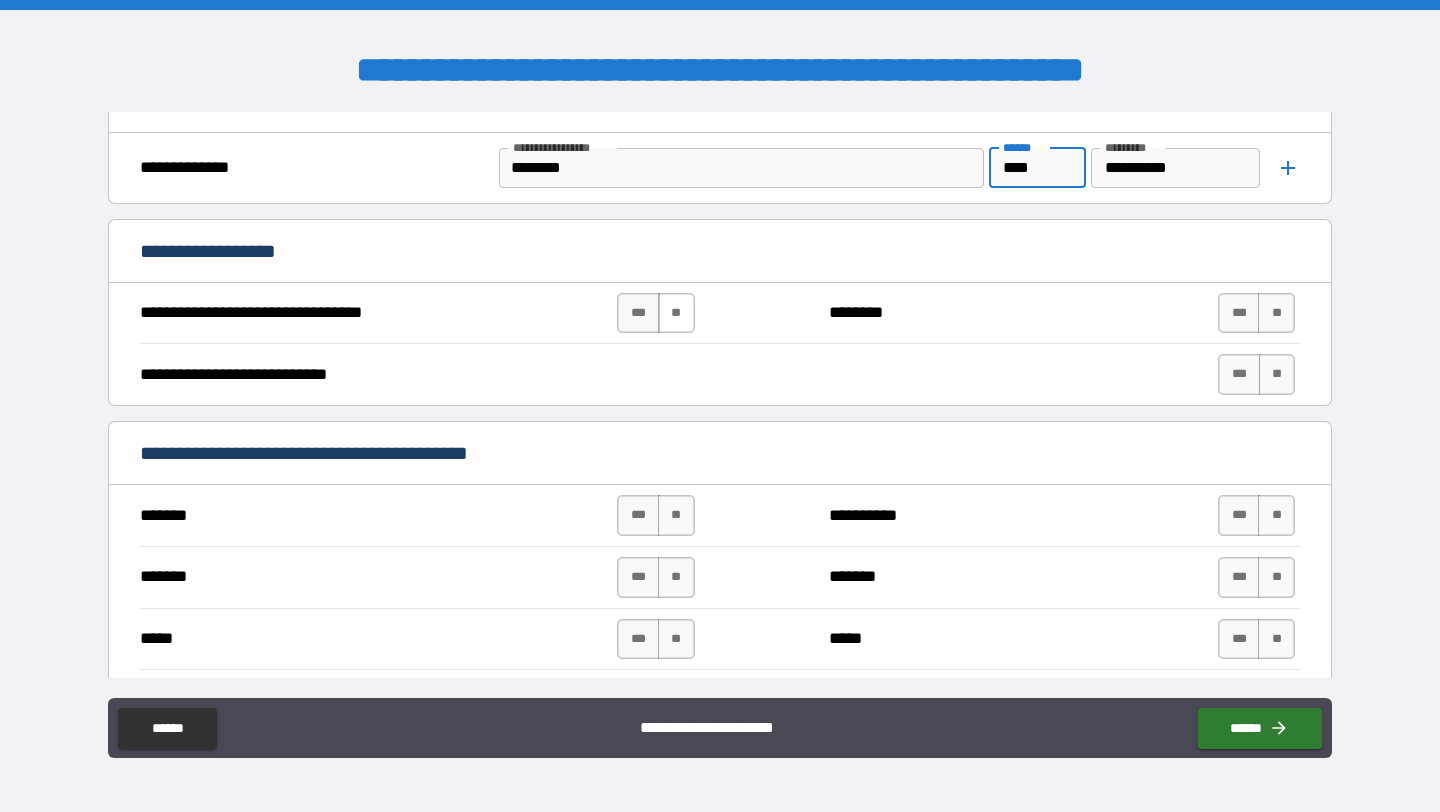 type on "****" 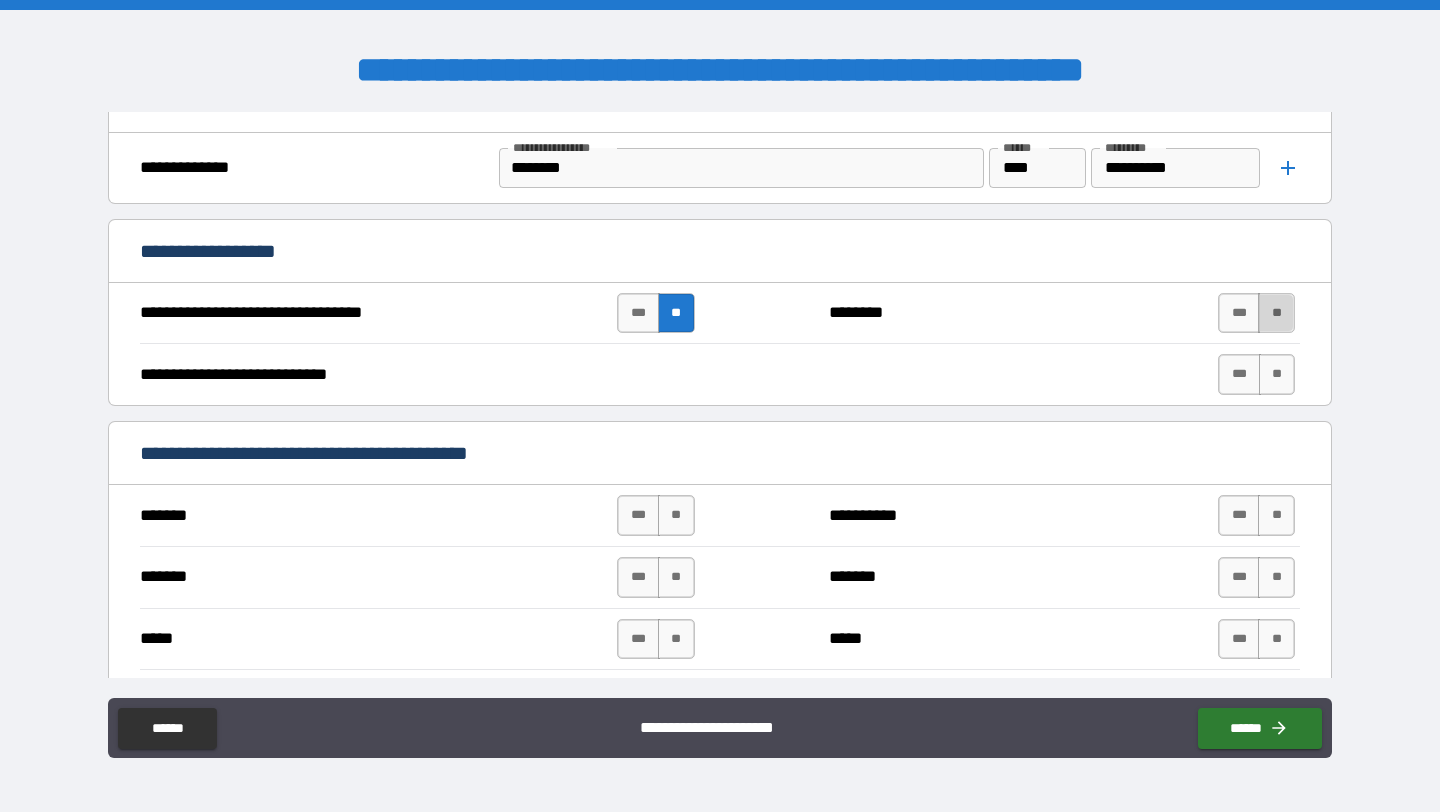 click on "**" at bounding box center (1276, 313) 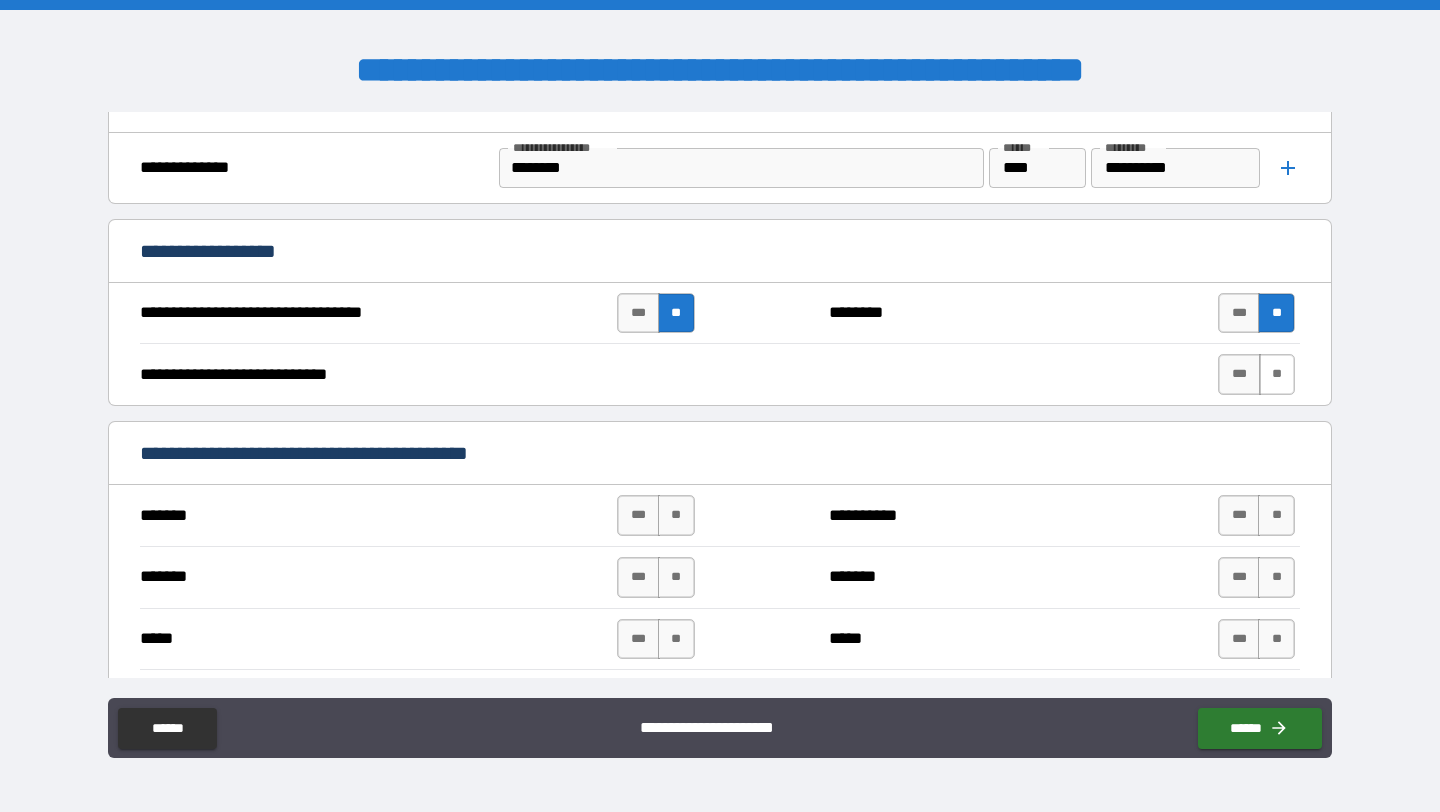 click on "**" at bounding box center [1277, 374] 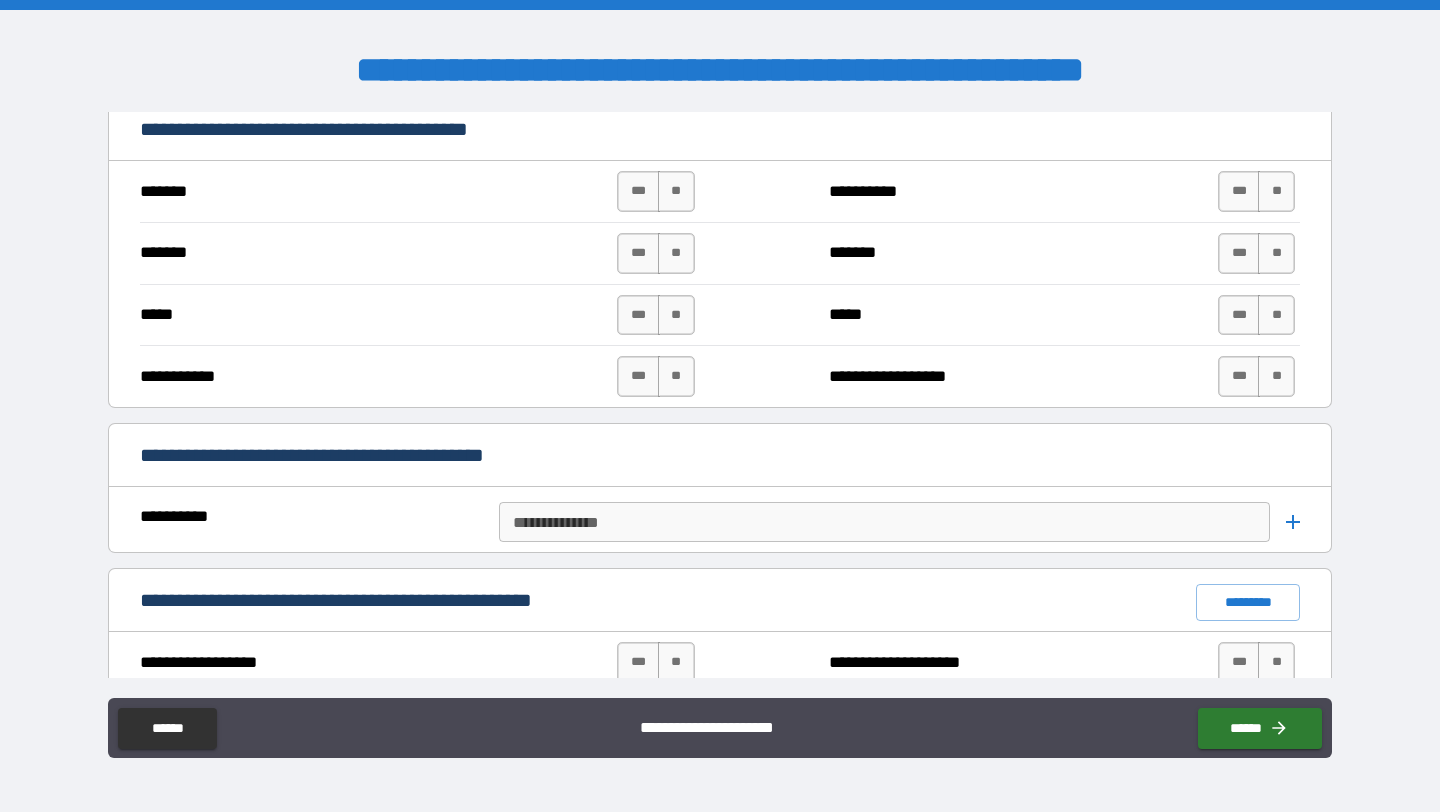 scroll, scrollTop: 1224, scrollLeft: 0, axis: vertical 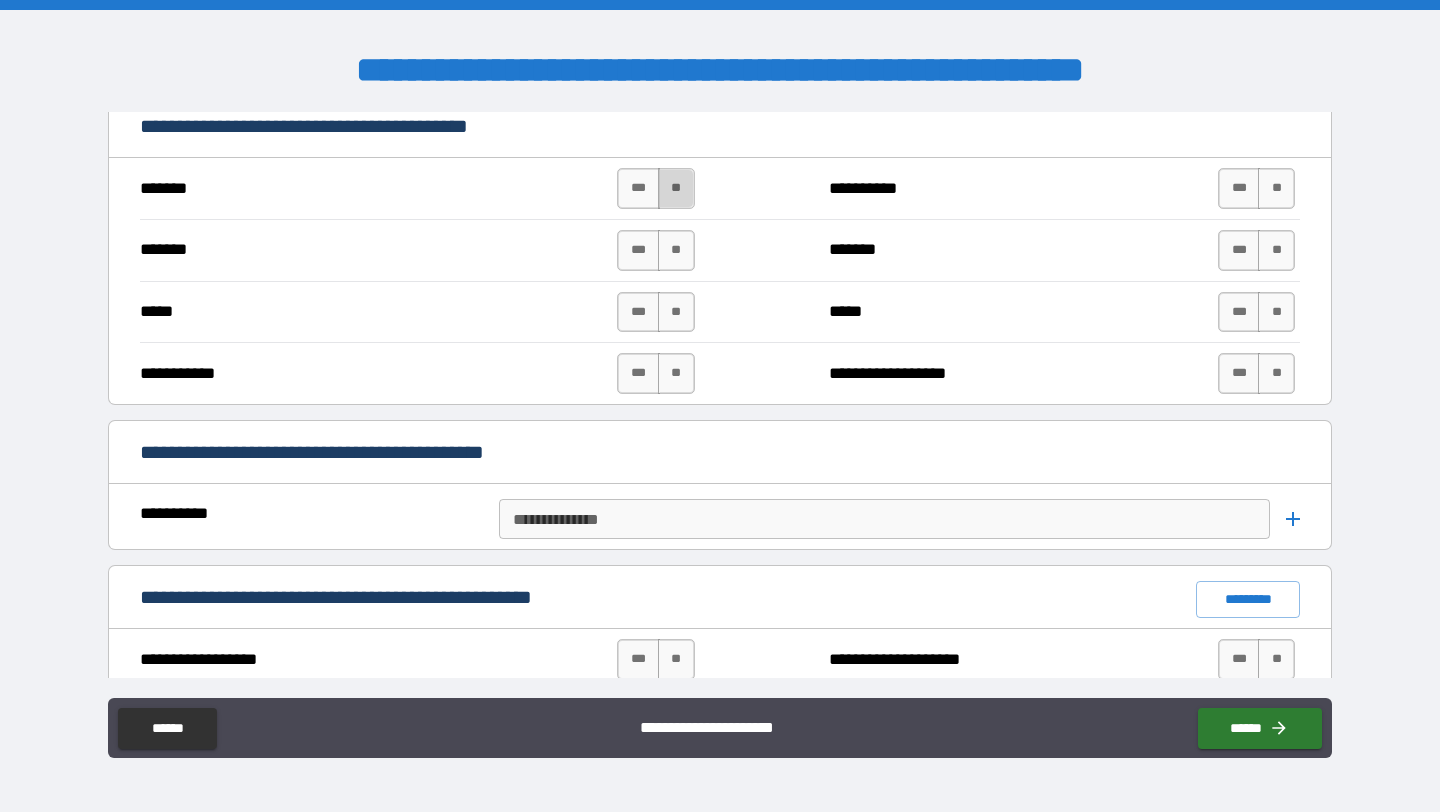 click on "**" at bounding box center (676, 188) 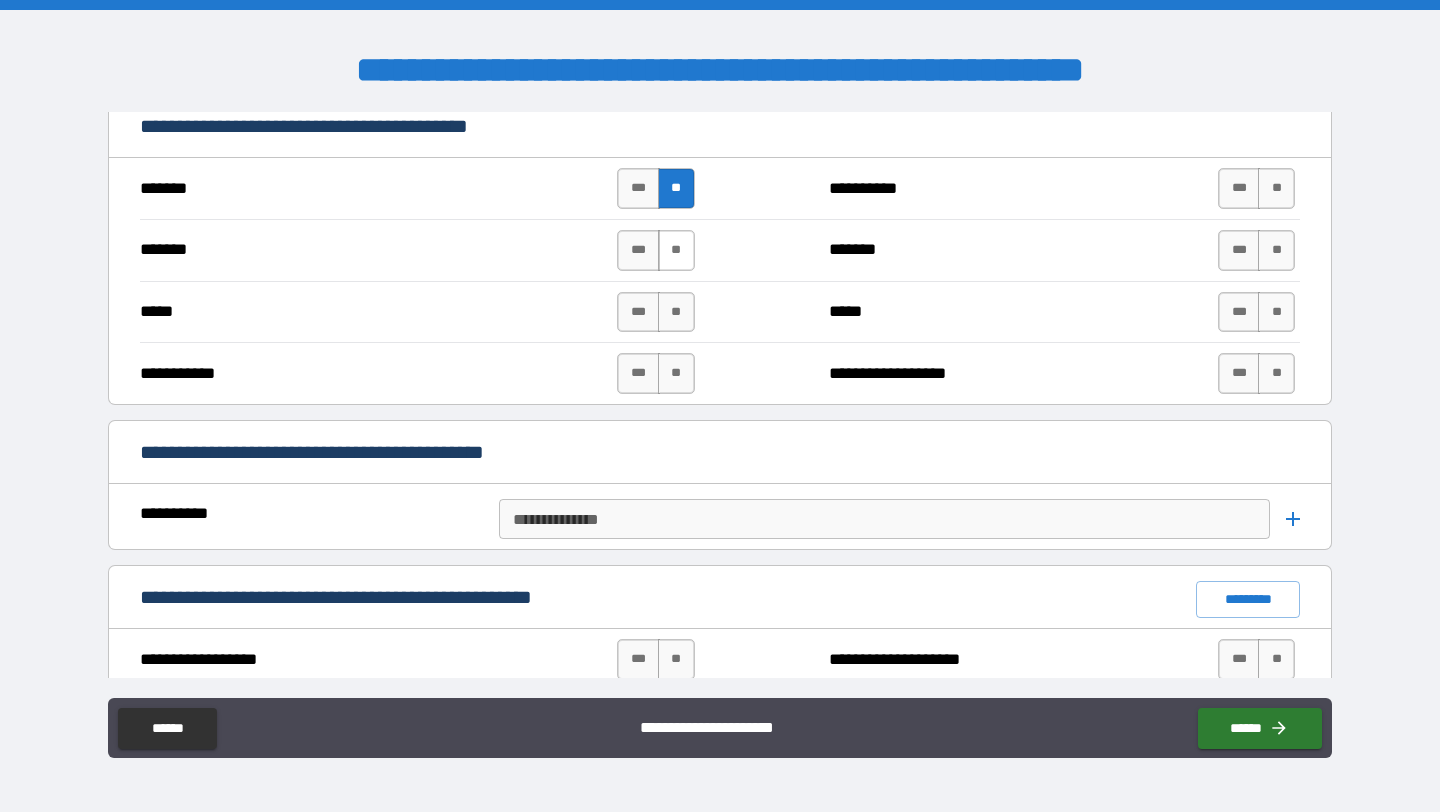 click on "**" at bounding box center [676, 250] 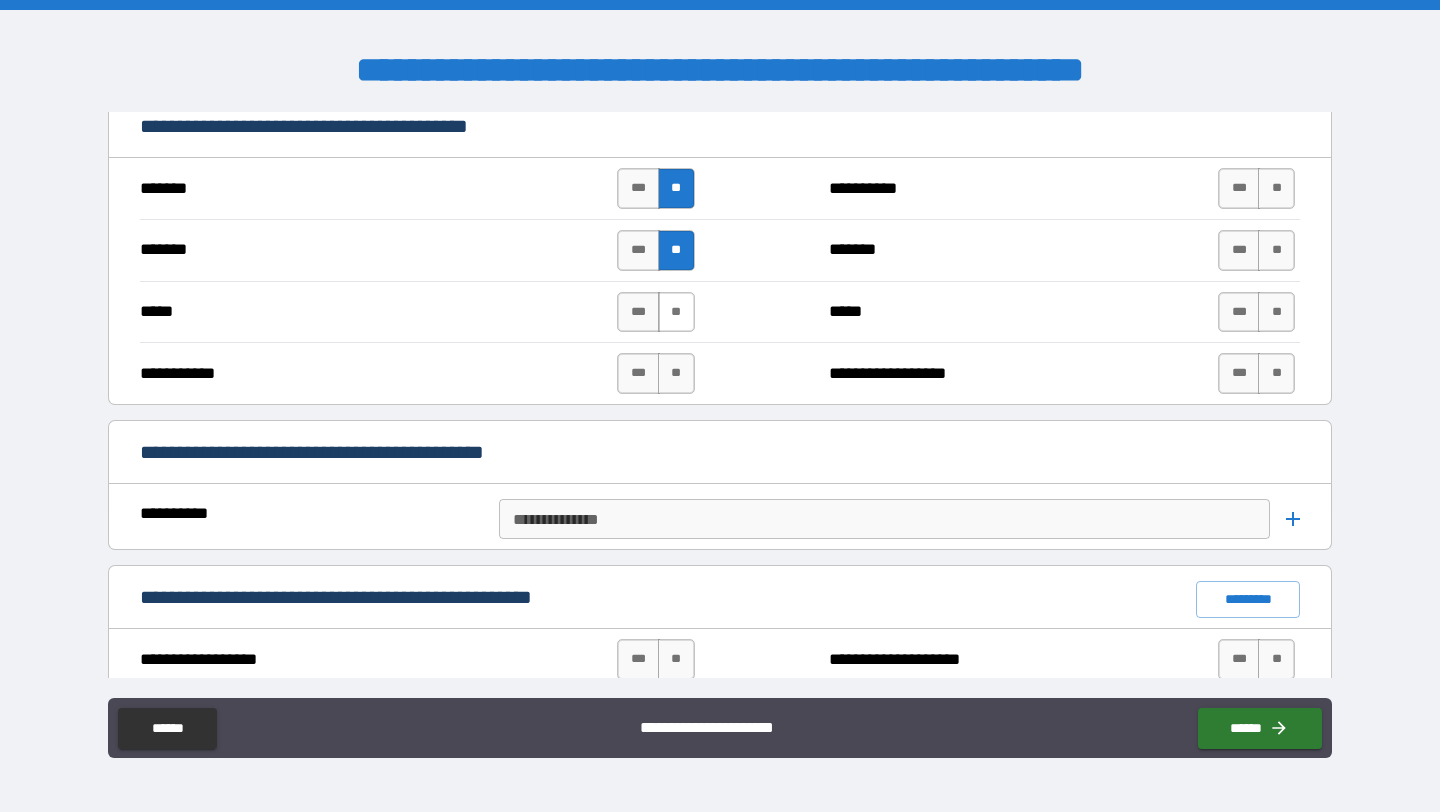 click on "**" at bounding box center [676, 312] 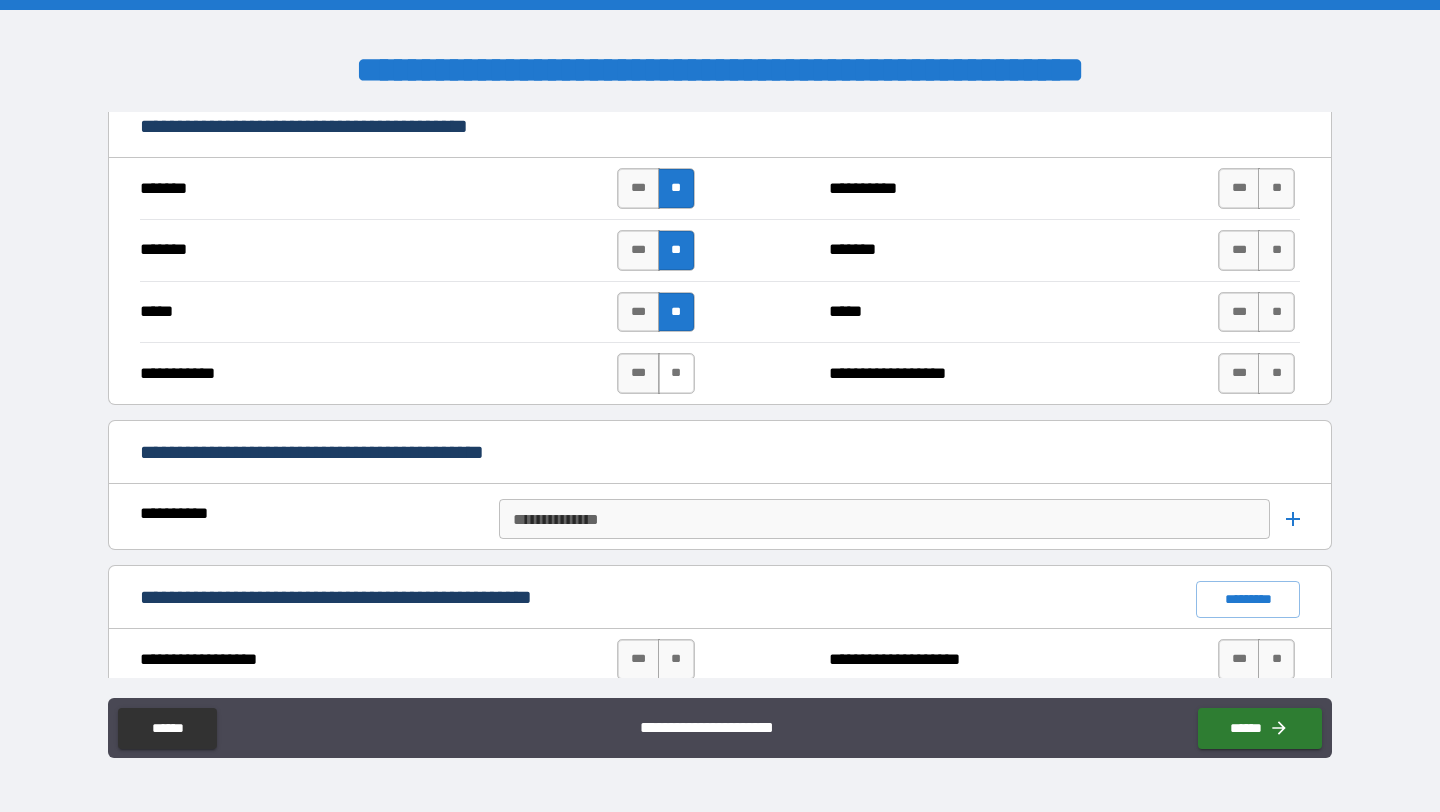 click on "**" at bounding box center (676, 373) 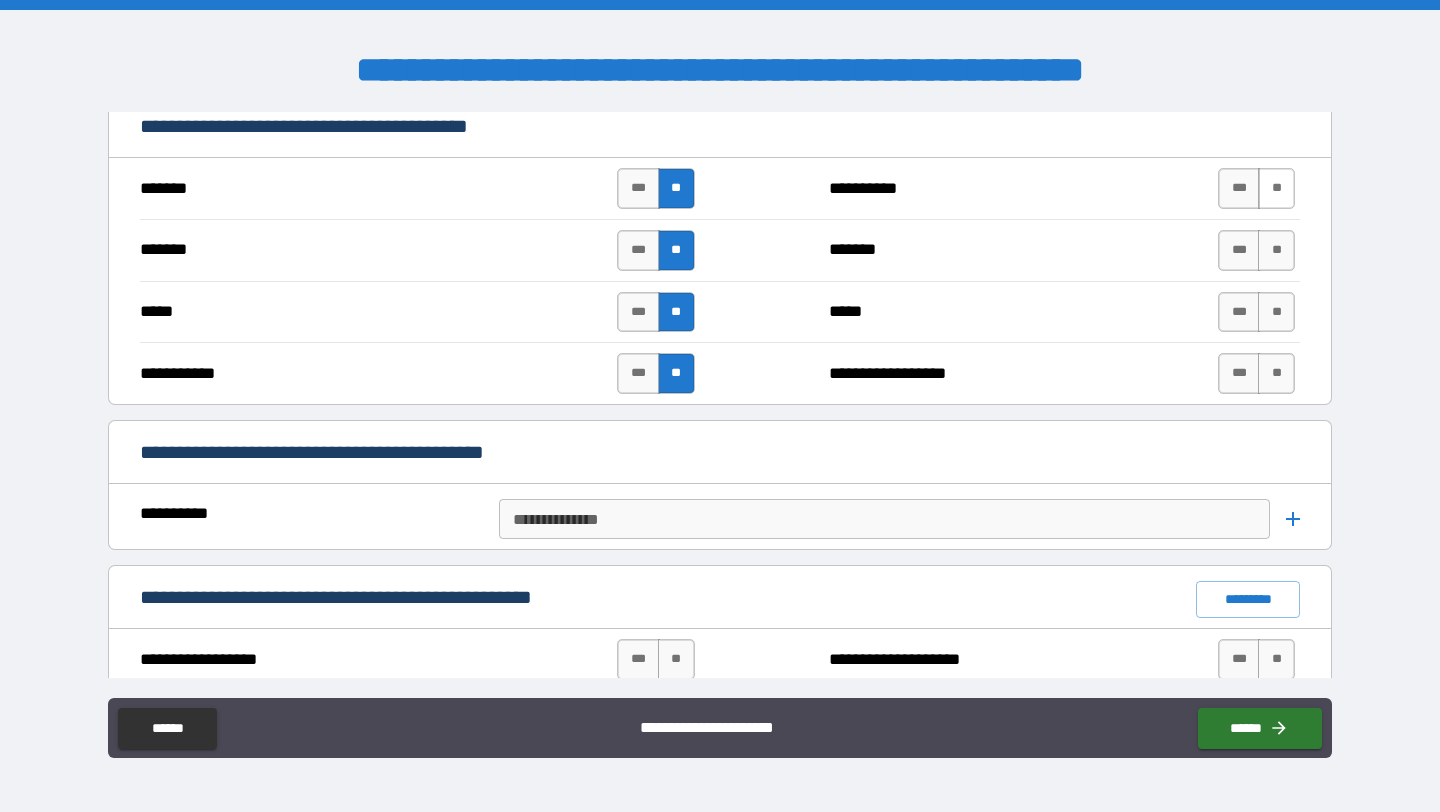 click on "**" at bounding box center [1276, 188] 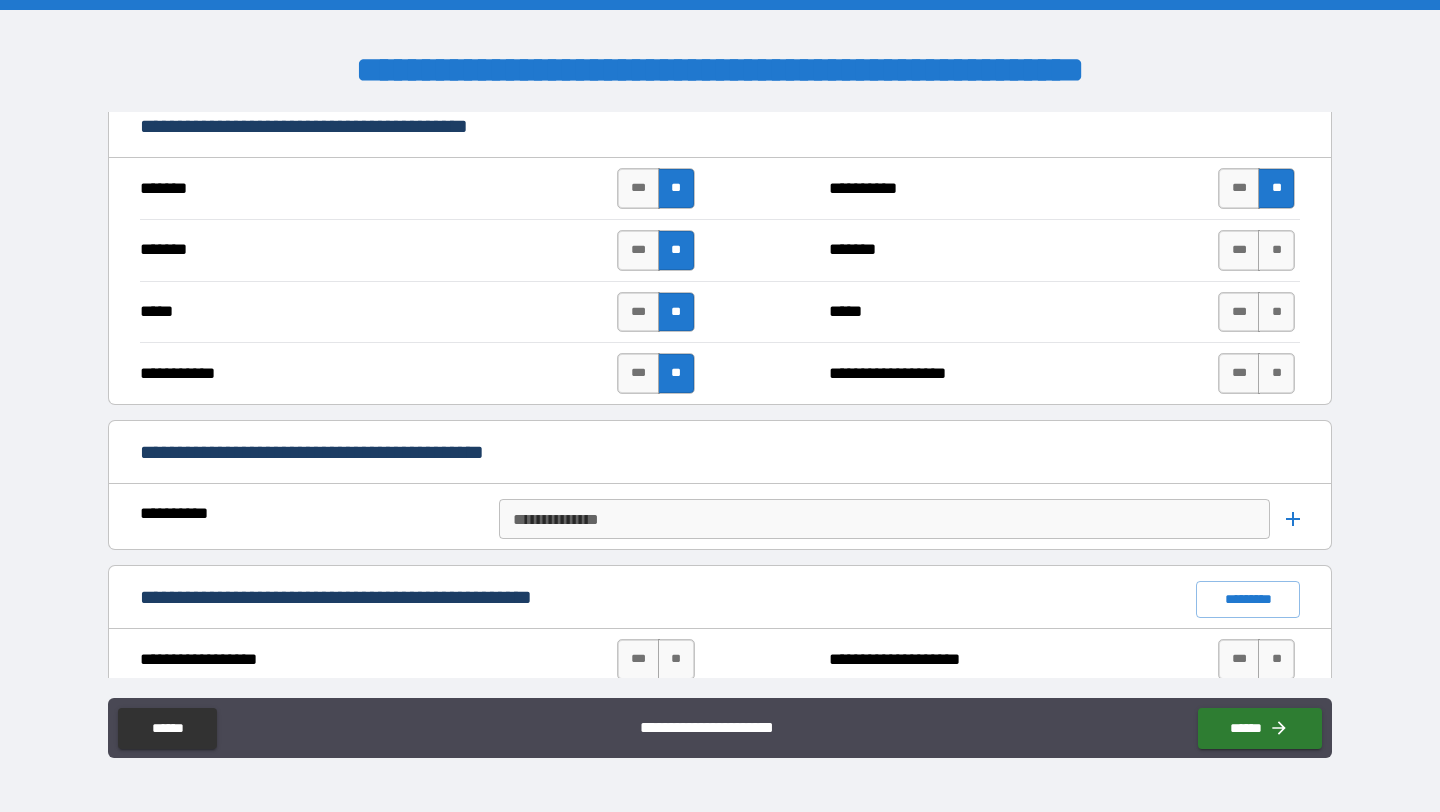click on "******* *** ** ******* *** **" at bounding box center [720, 250] 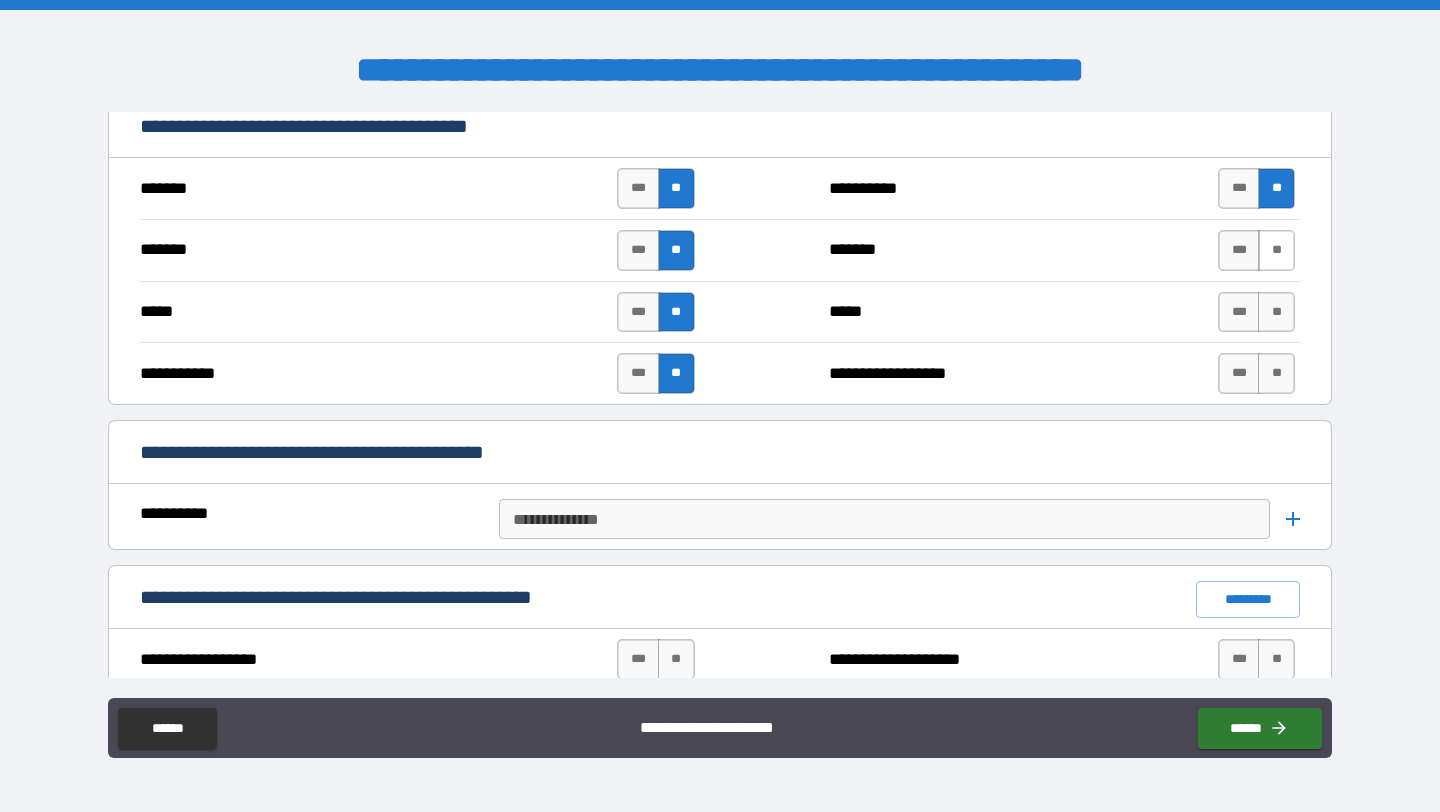 click on "**" at bounding box center [1276, 250] 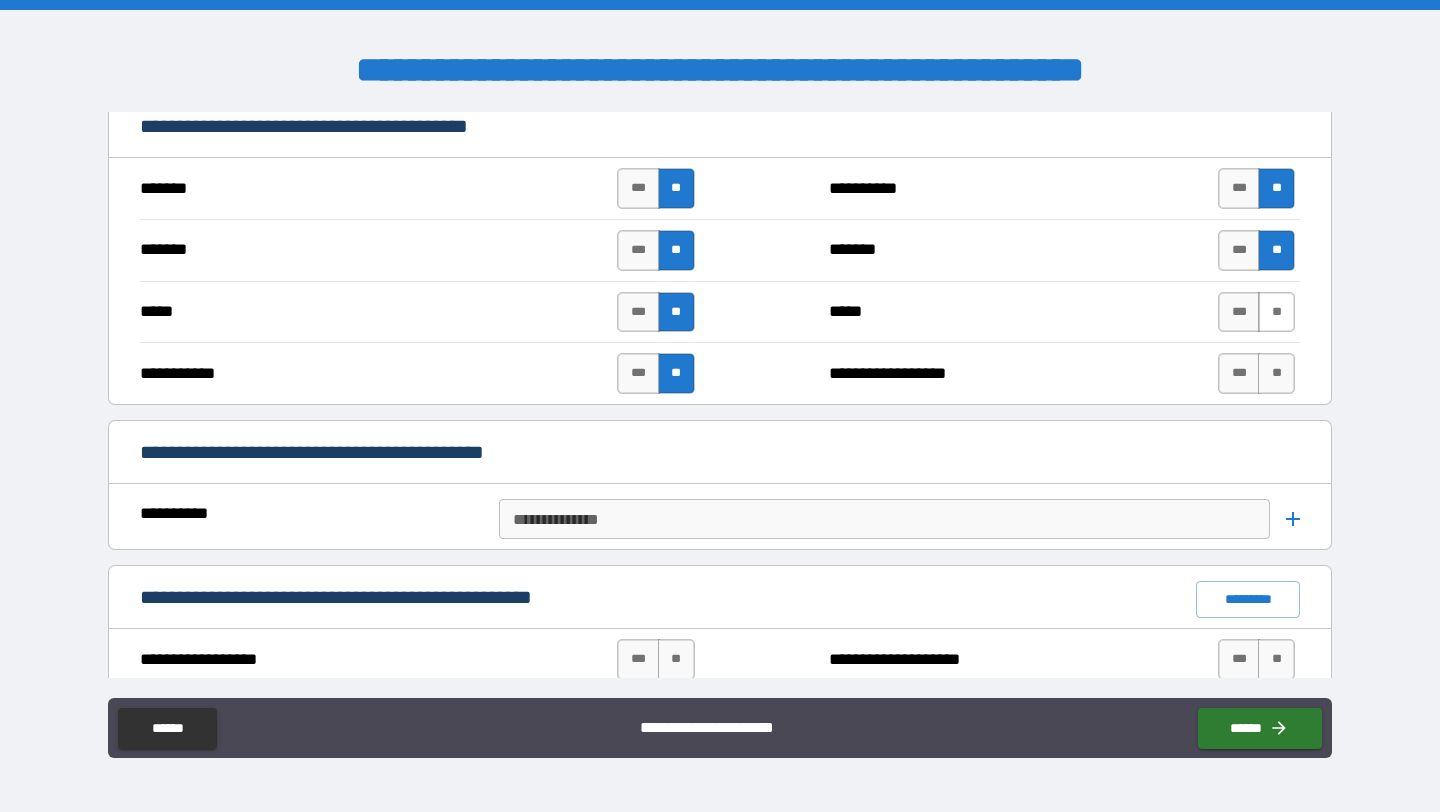 click on "**" at bounding box center (1276, 312) 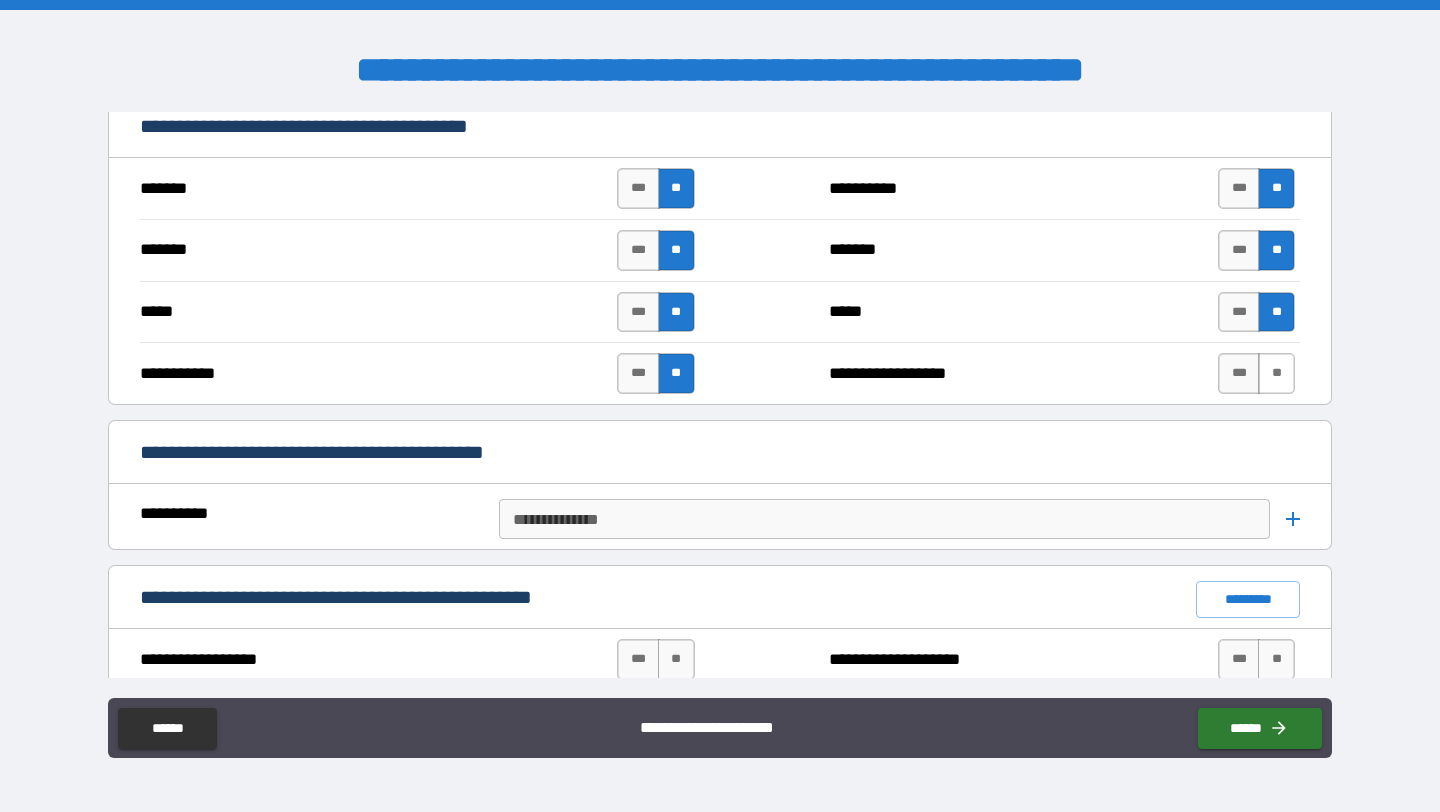 click on "**" at bounding box center [1276, 373] 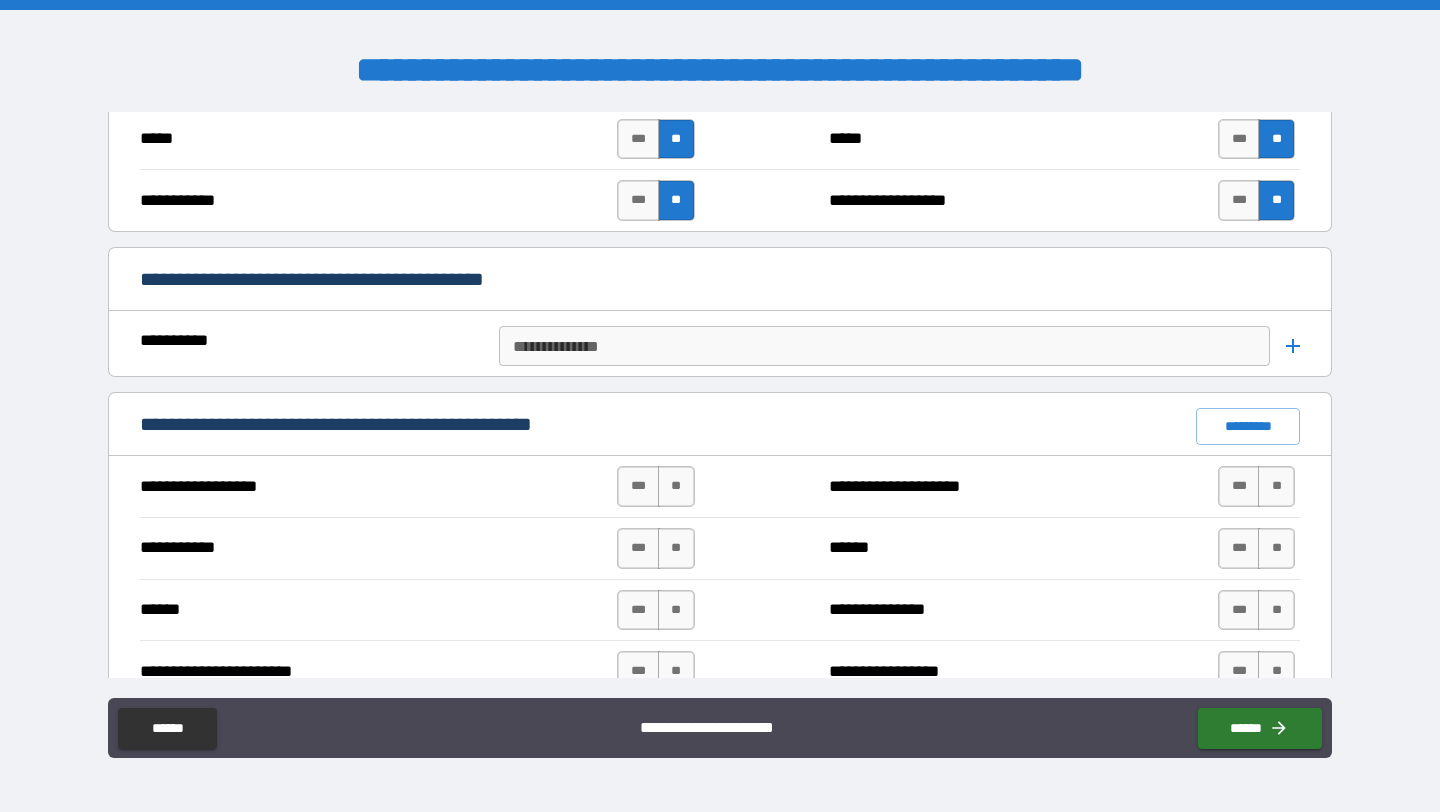 scroll, scrollTop: 1425, scrollLeft: 0, axis: vertical 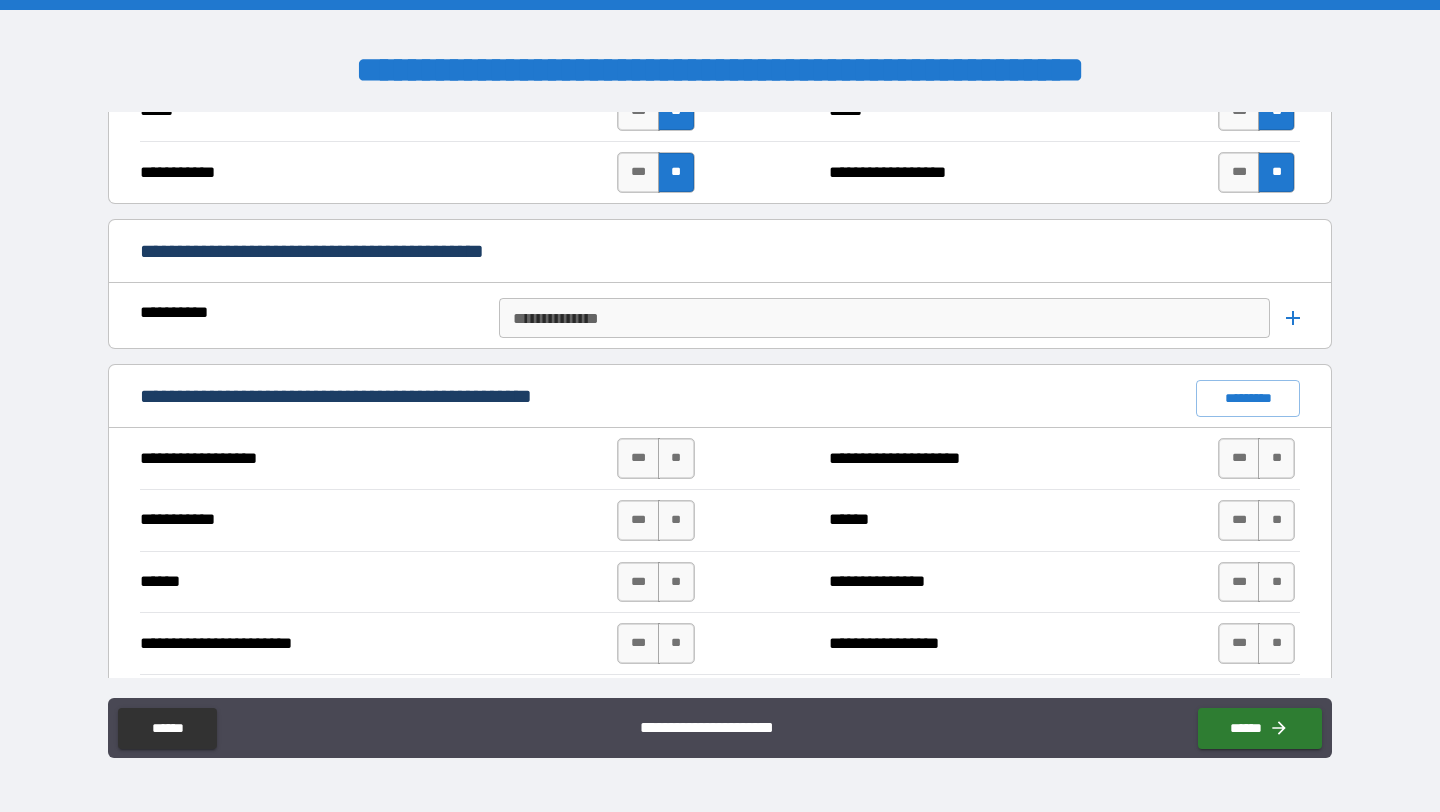 click on "**********" at bounding box center (720, 395) 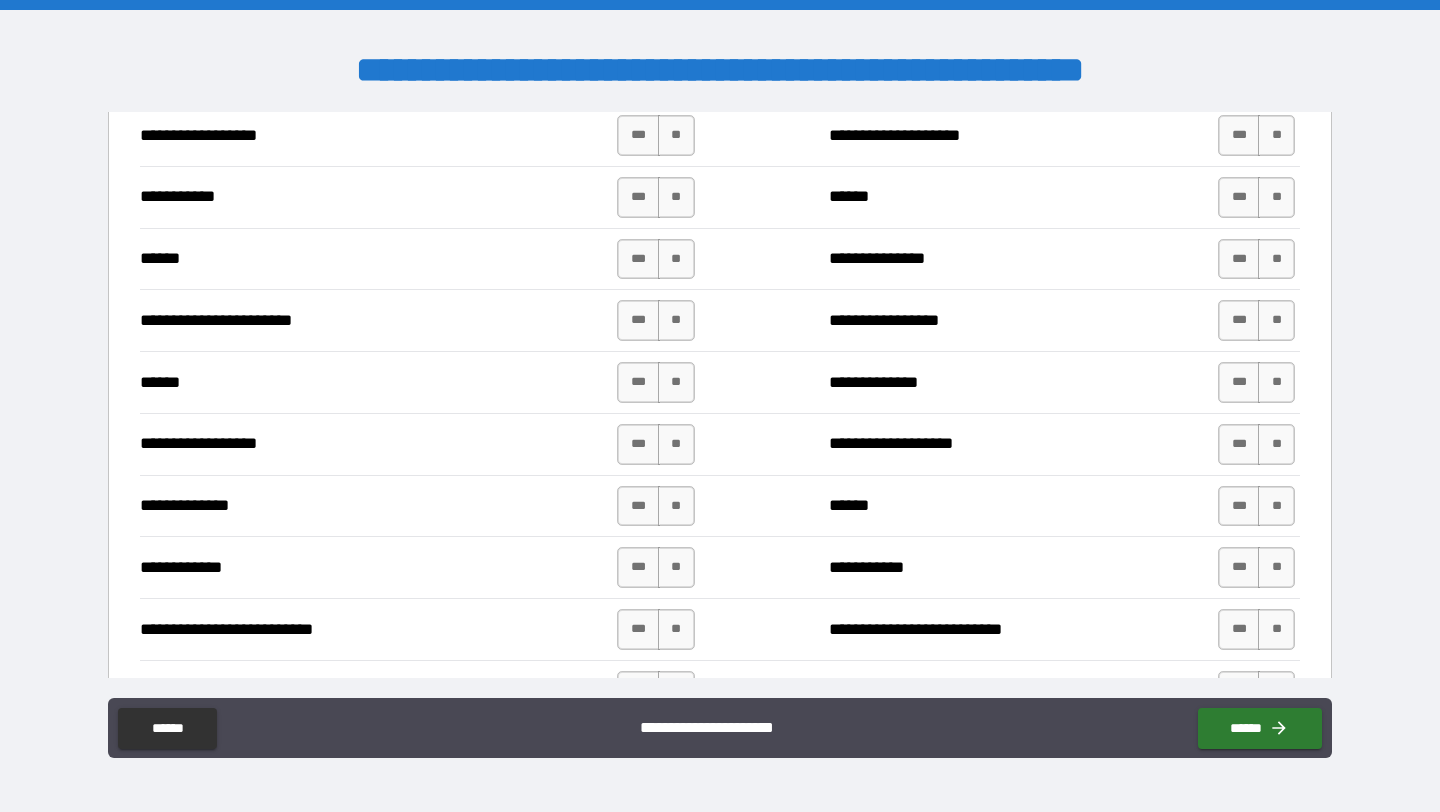 scroll, scrollTop: 1753, scrollLeft: 0, axis: vertical 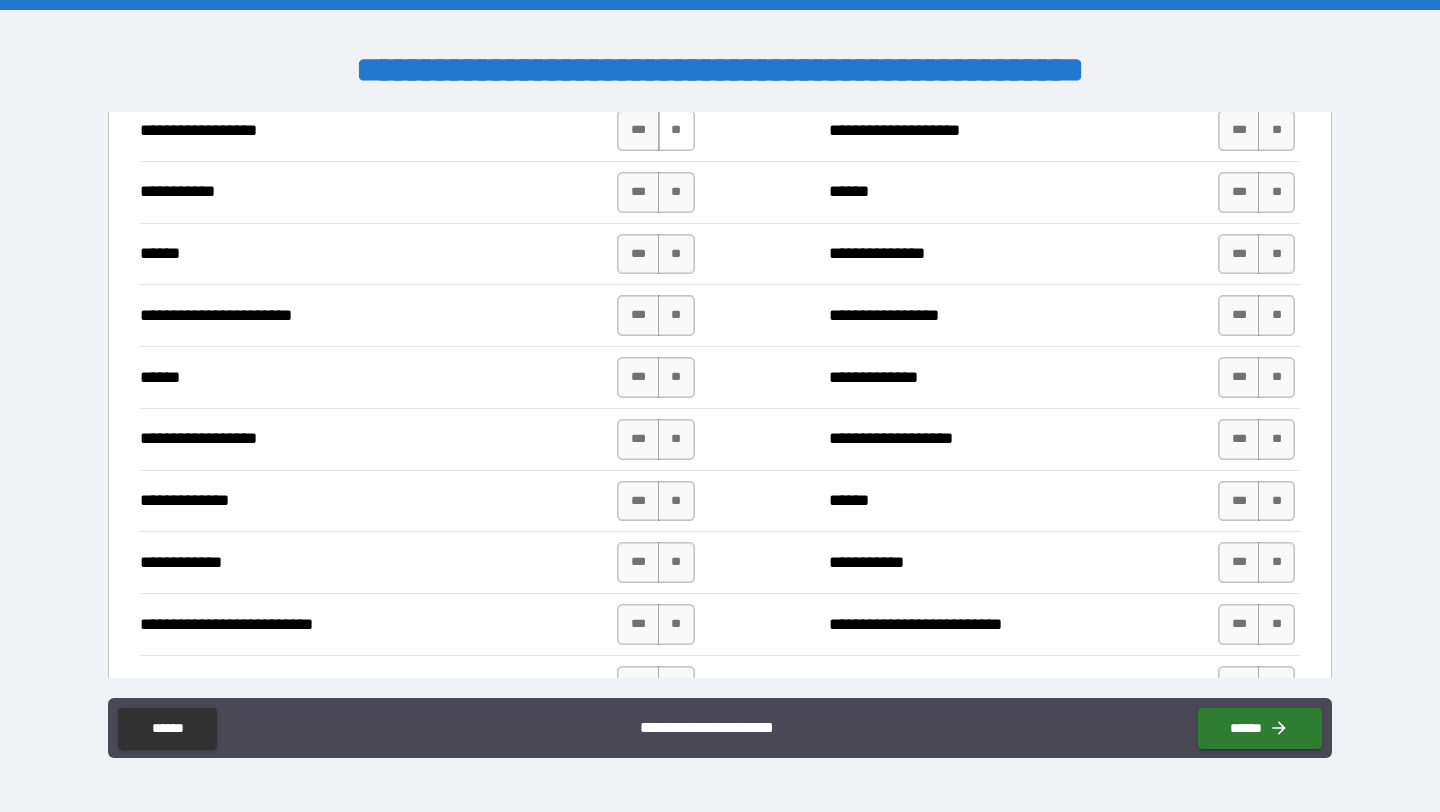 type on "**********" 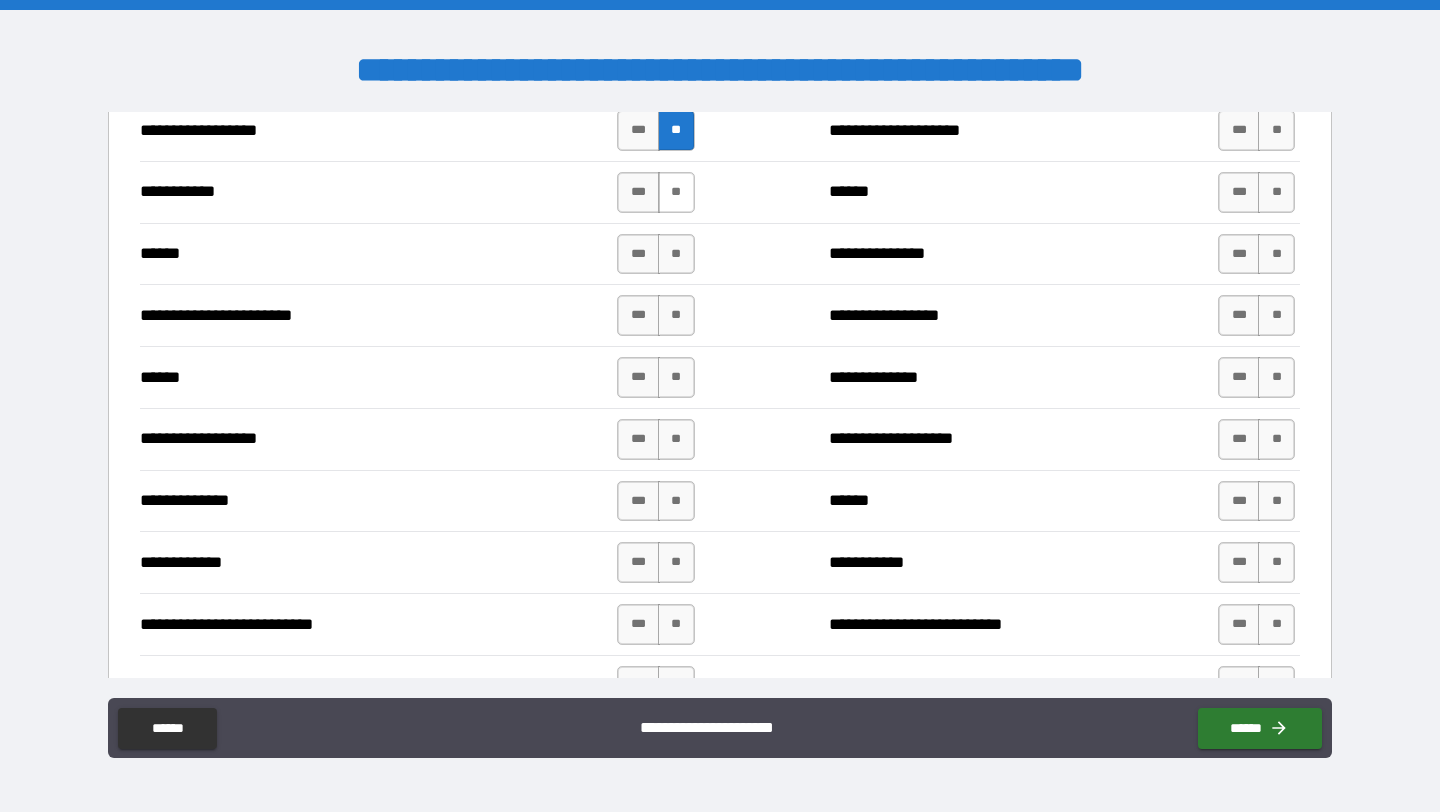 click on "**" at bounding box center (676, 192) 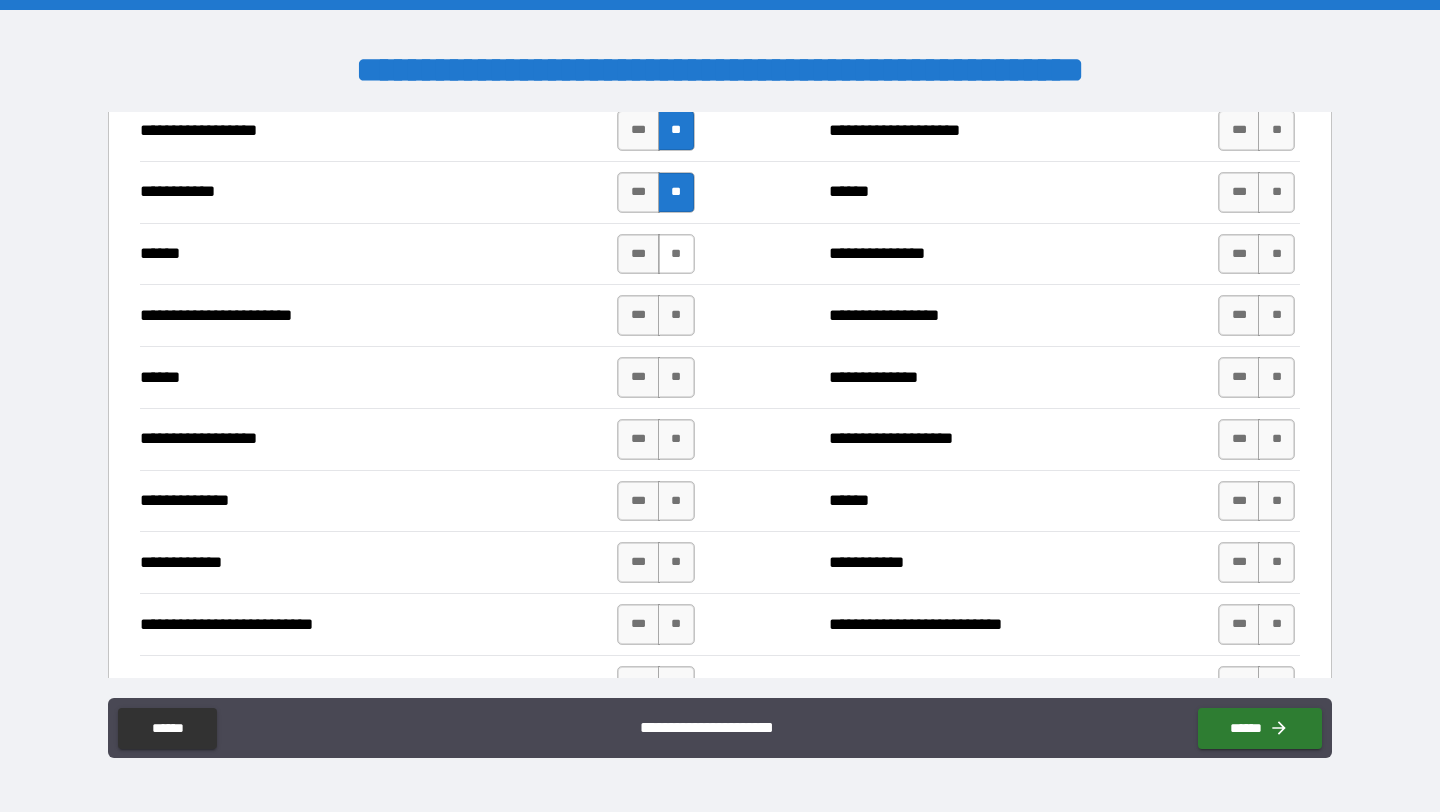 click on "**" at bounding box center [676, 254] 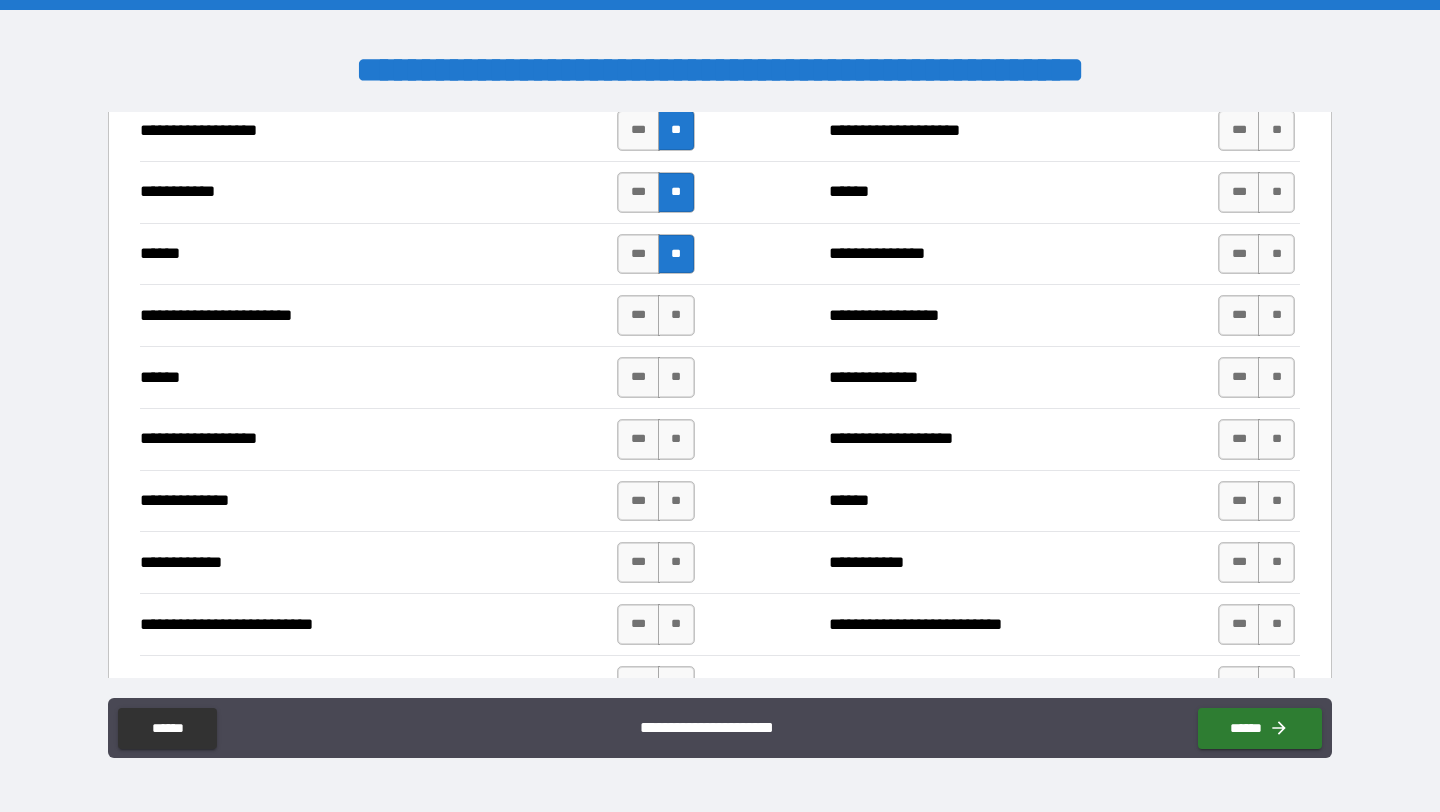 click on "**********" at bounding box center (720, 315) 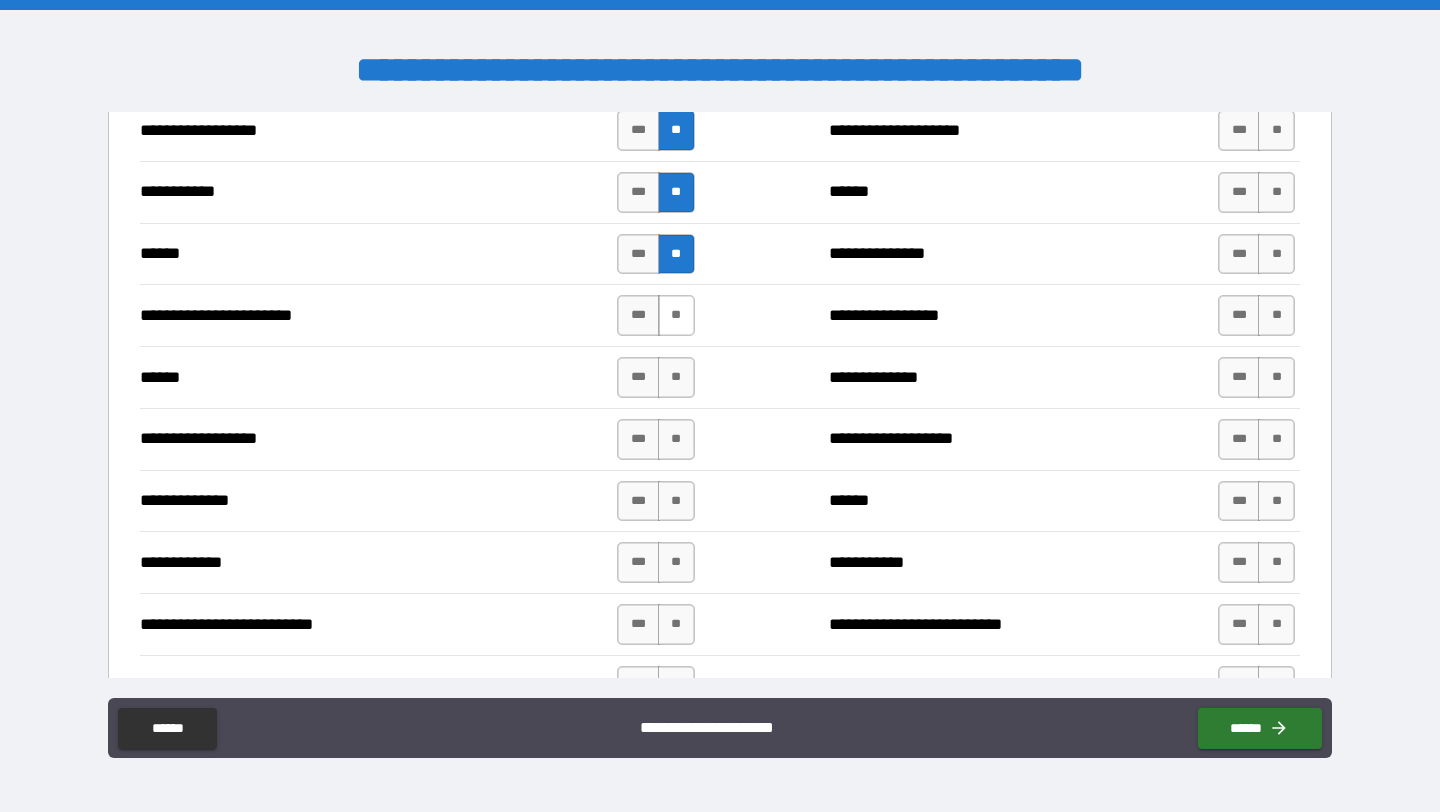 click on "**" at bounding box center (676, 315) 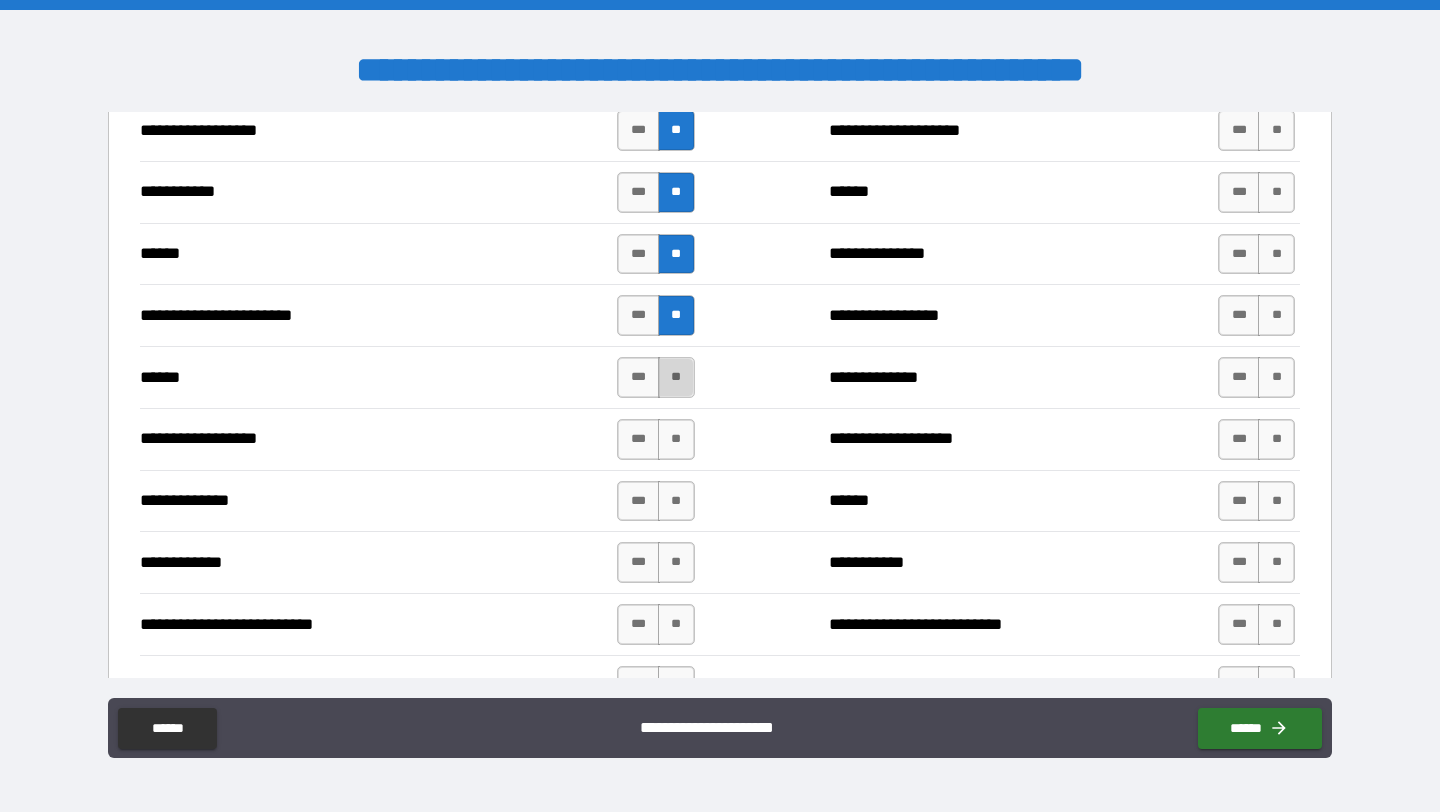 click on "**" at bounding box center [676, 377] 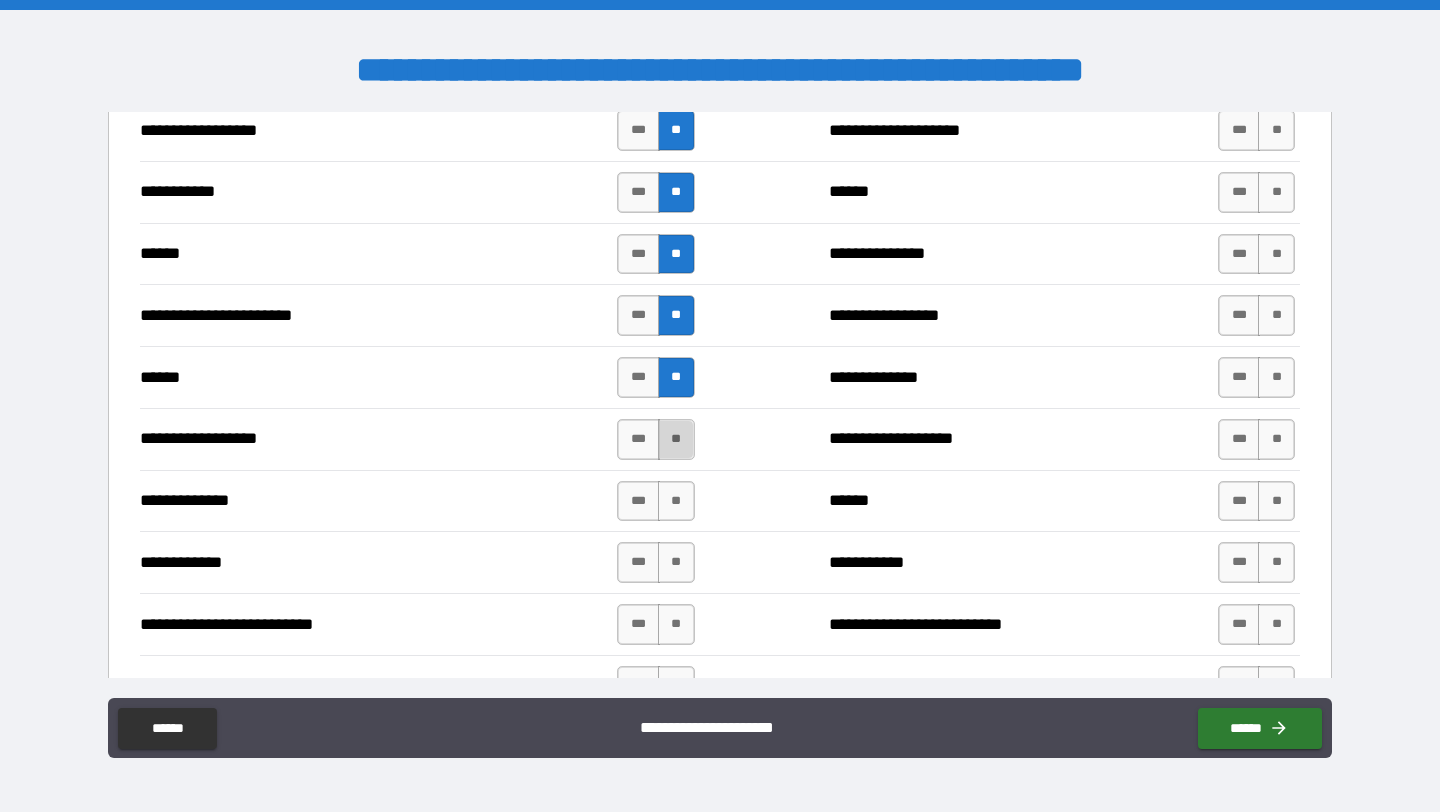 click on "**" at bounding box center [676, 439] 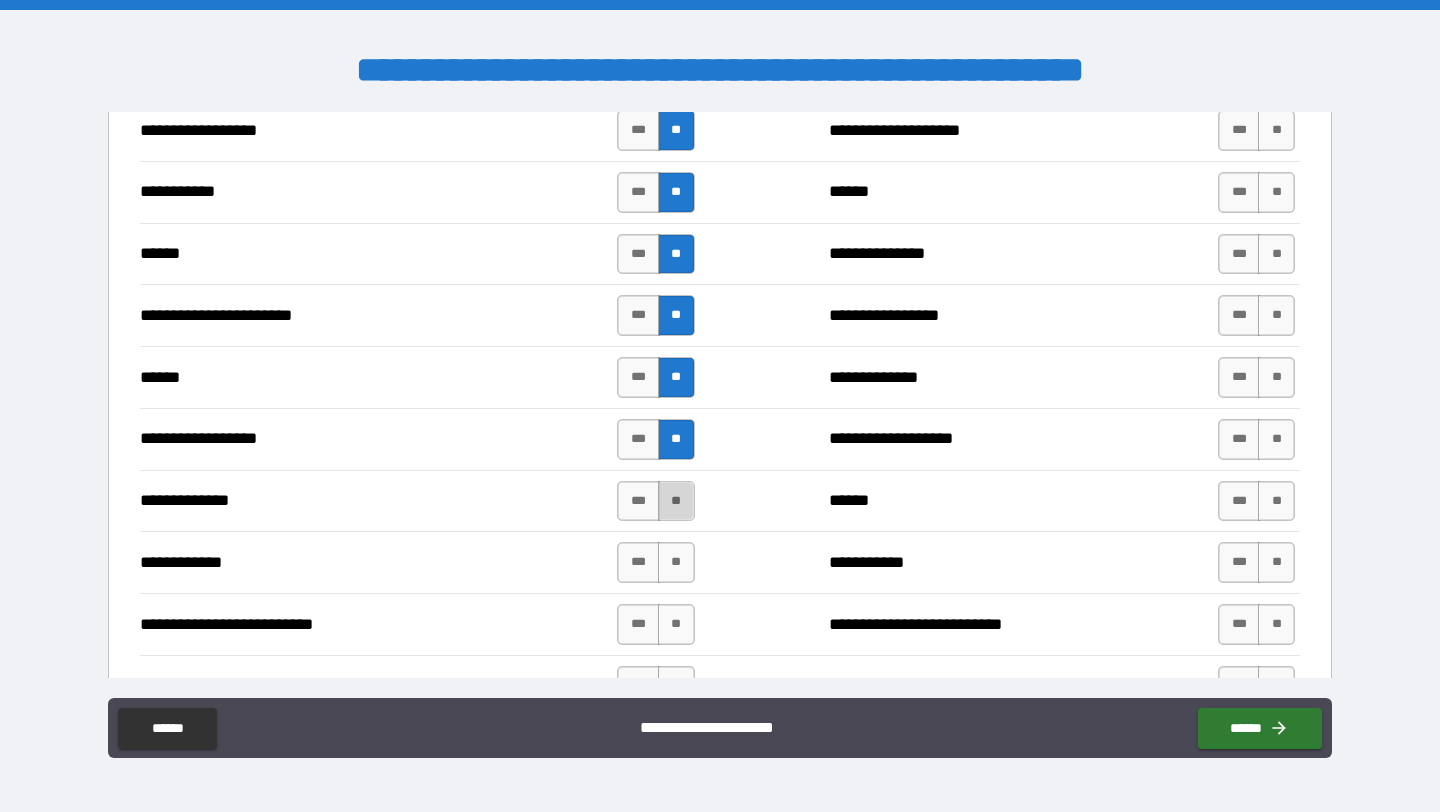 click on "**" at bounding box center [676, 501] 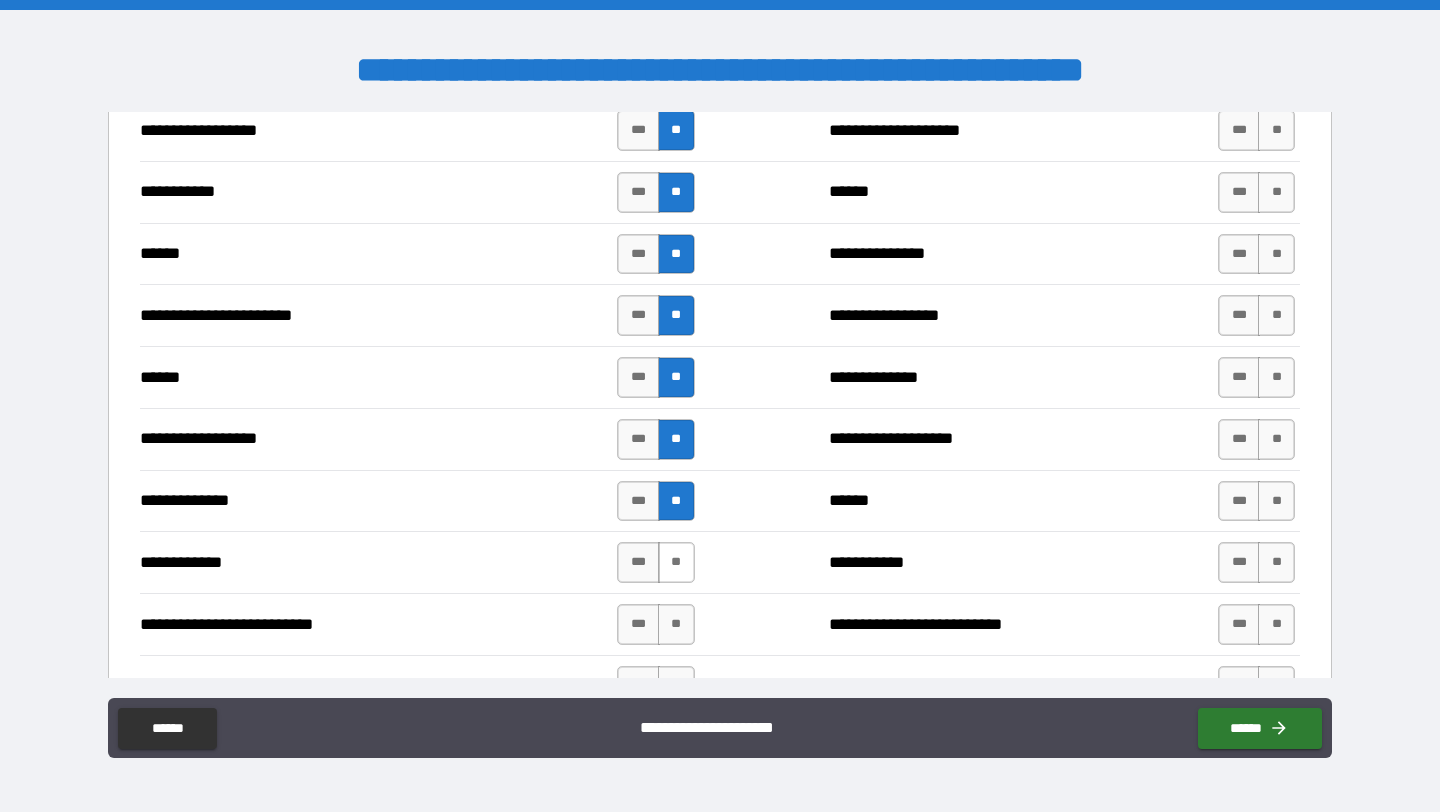 click on "**" at bounding box center [676, 562] 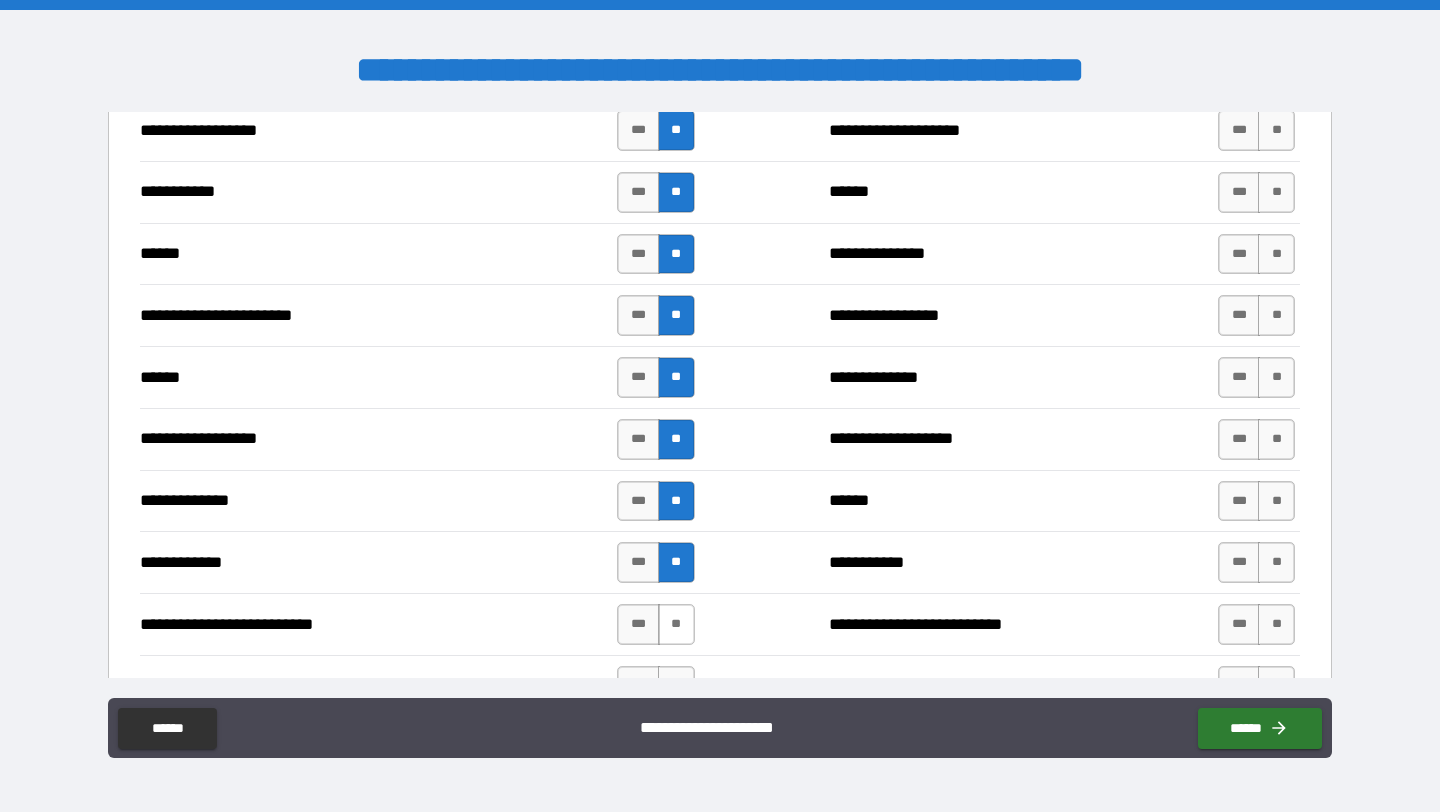 click on "**" at bounding box center [676, 624] 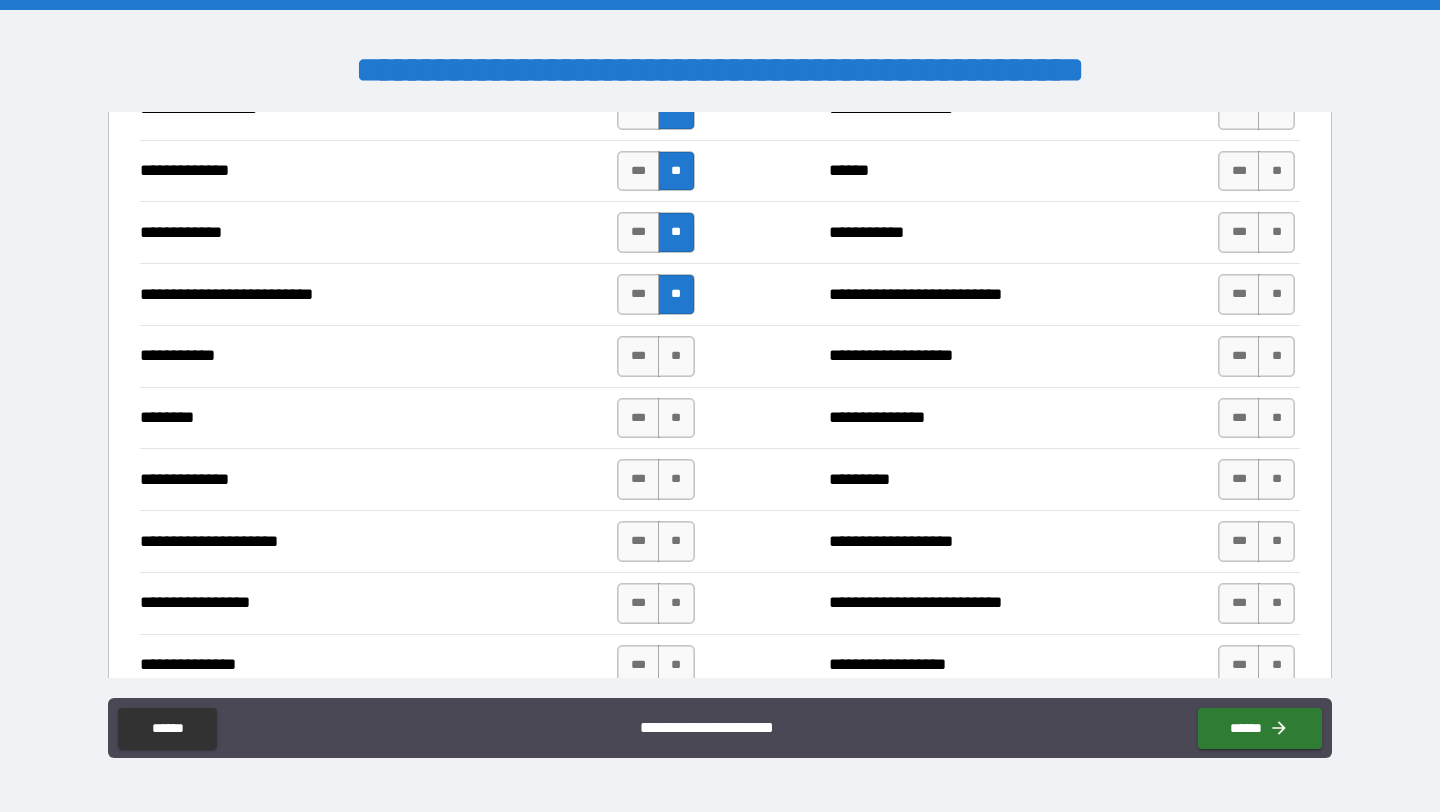 scroll, scrollTop: 2116, scrollLeft: 0, axis: vertical 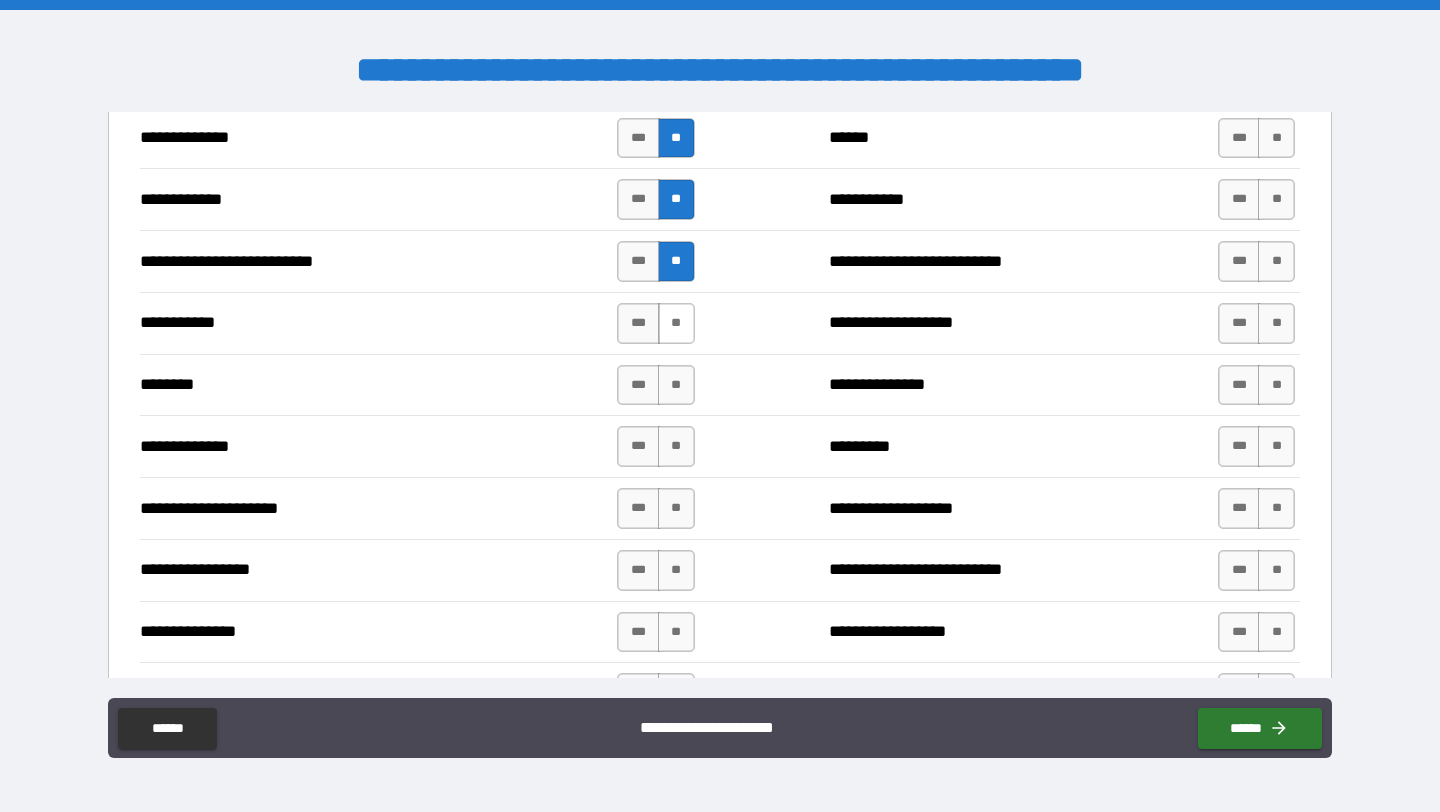 click on "**" at bounding box center [676, 323] 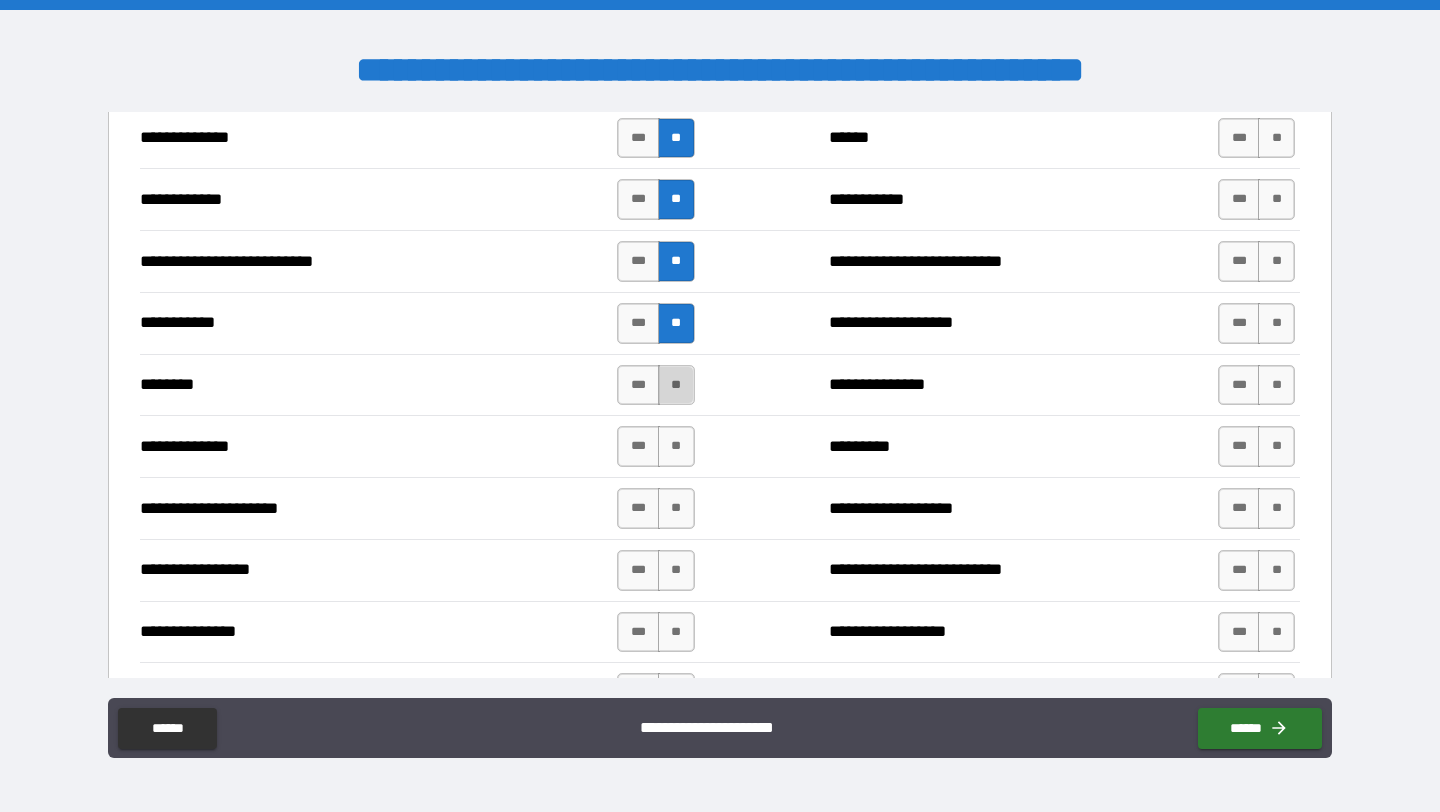click on "**" at bounding box center [676, 385] 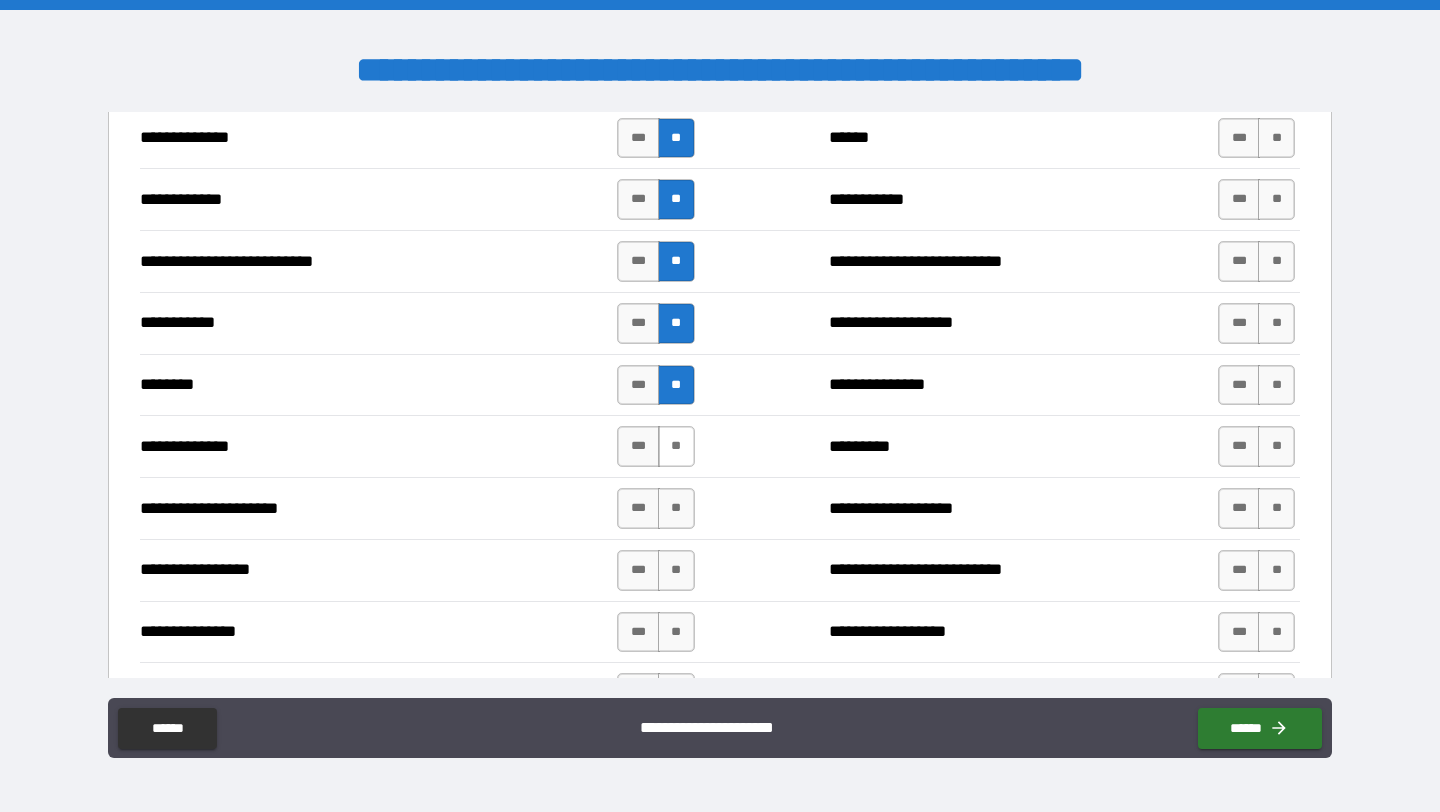 click on "**" at bounding box center (676, 446) 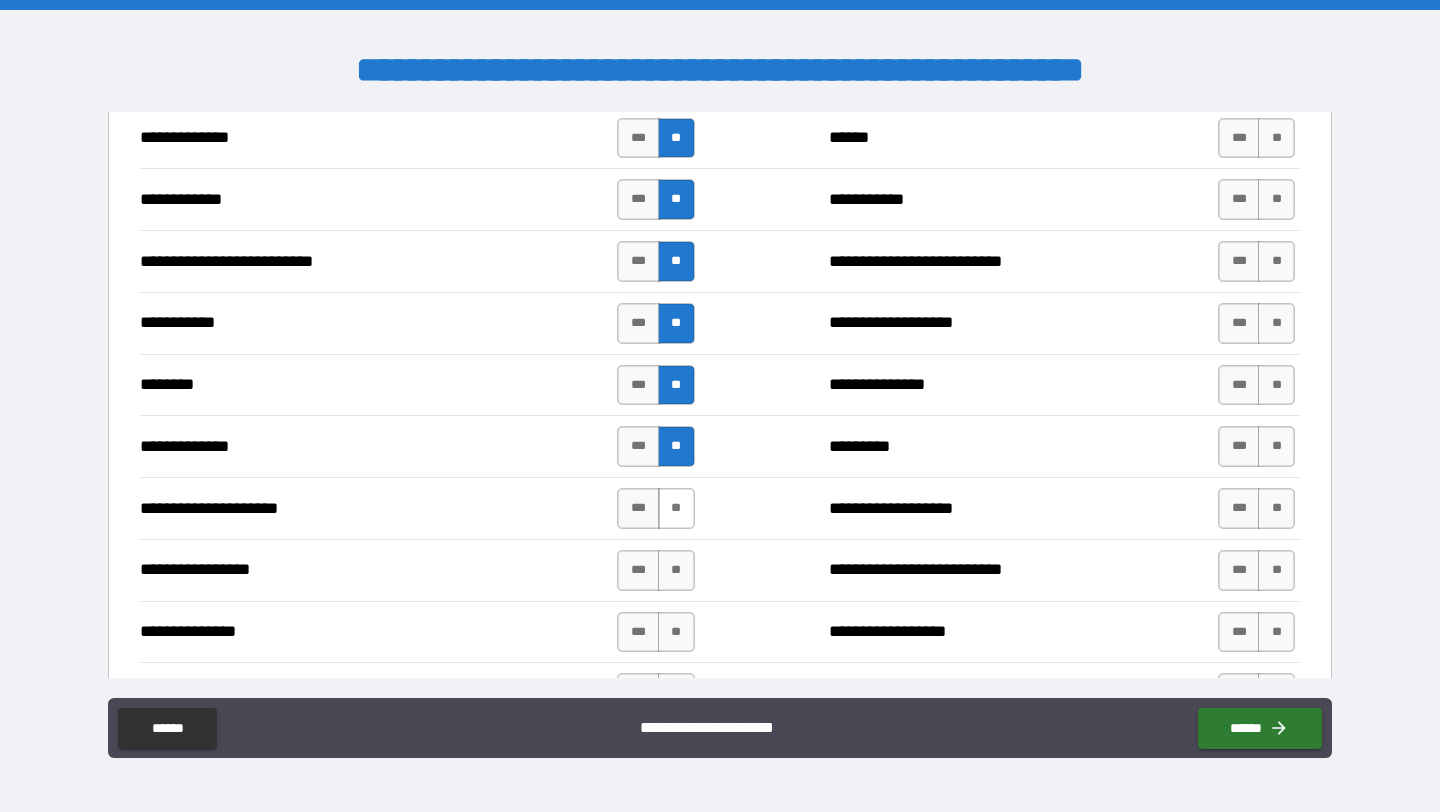 click on "**" at bounding box center [676, 508] 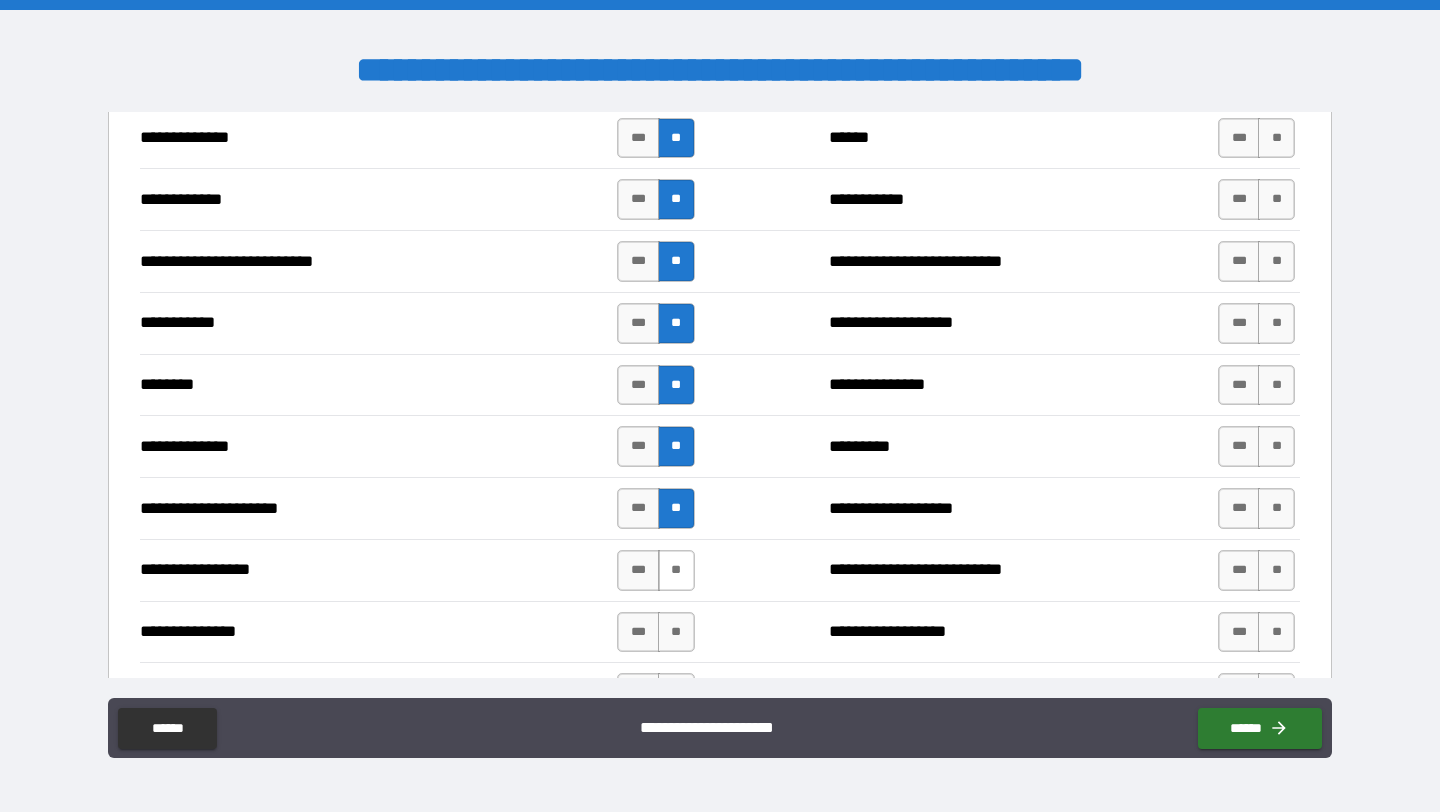 click on "**" at bounding box center (676, 570) 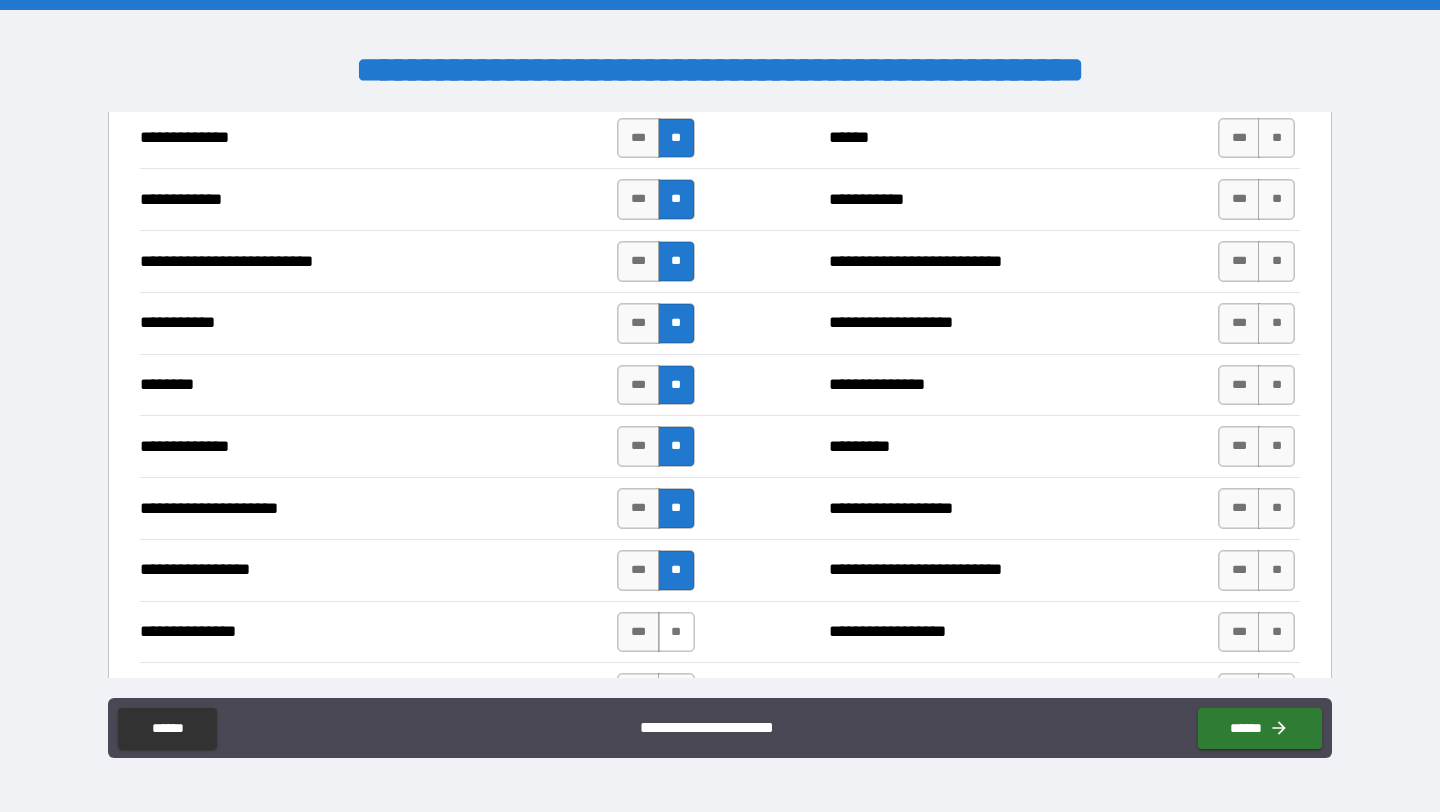 click on "**" at bounding box center [676, 632] 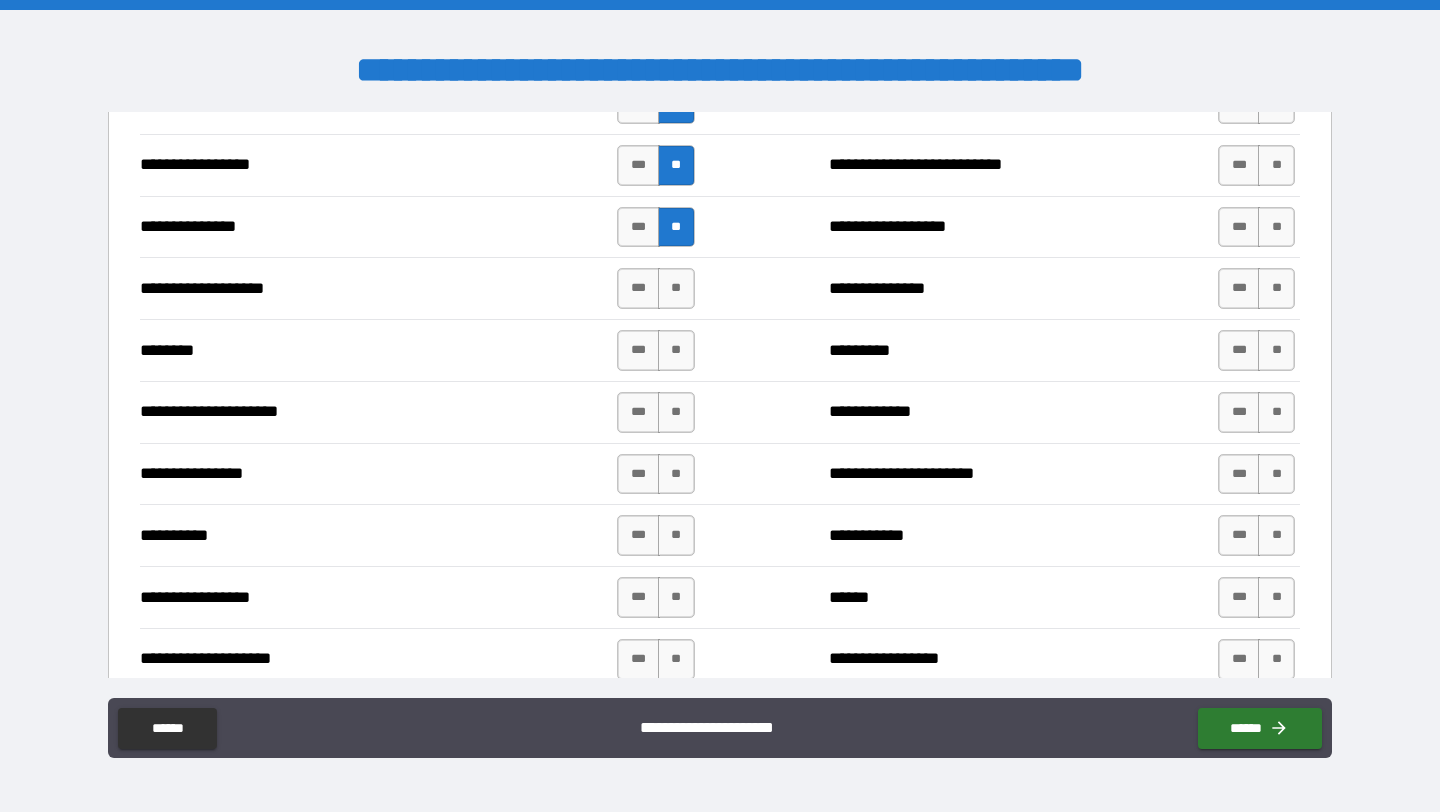 scroll, scrollTop: 2522, scrollLeft: 0, axis: vertical 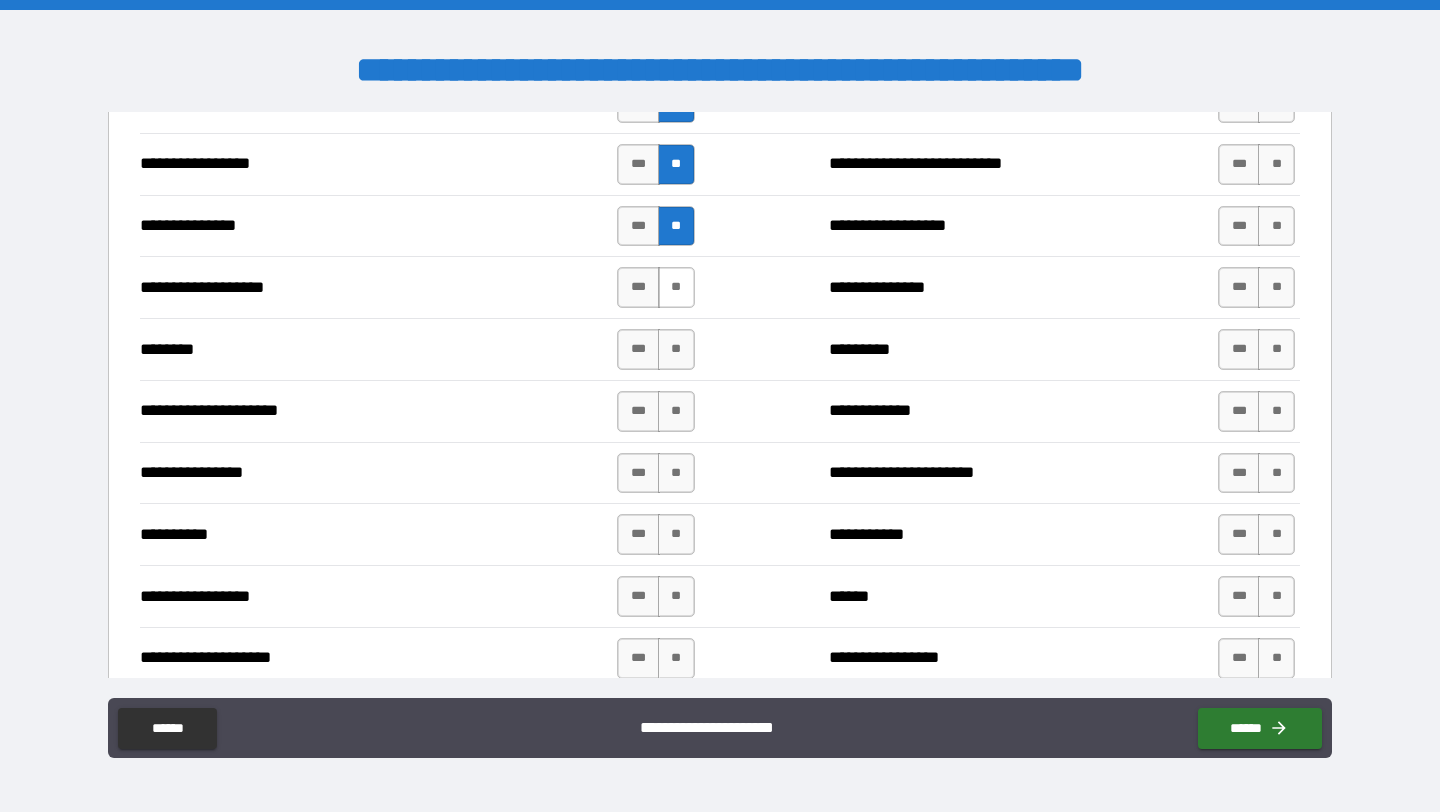 click on "**" at bounding box center (676, 287) 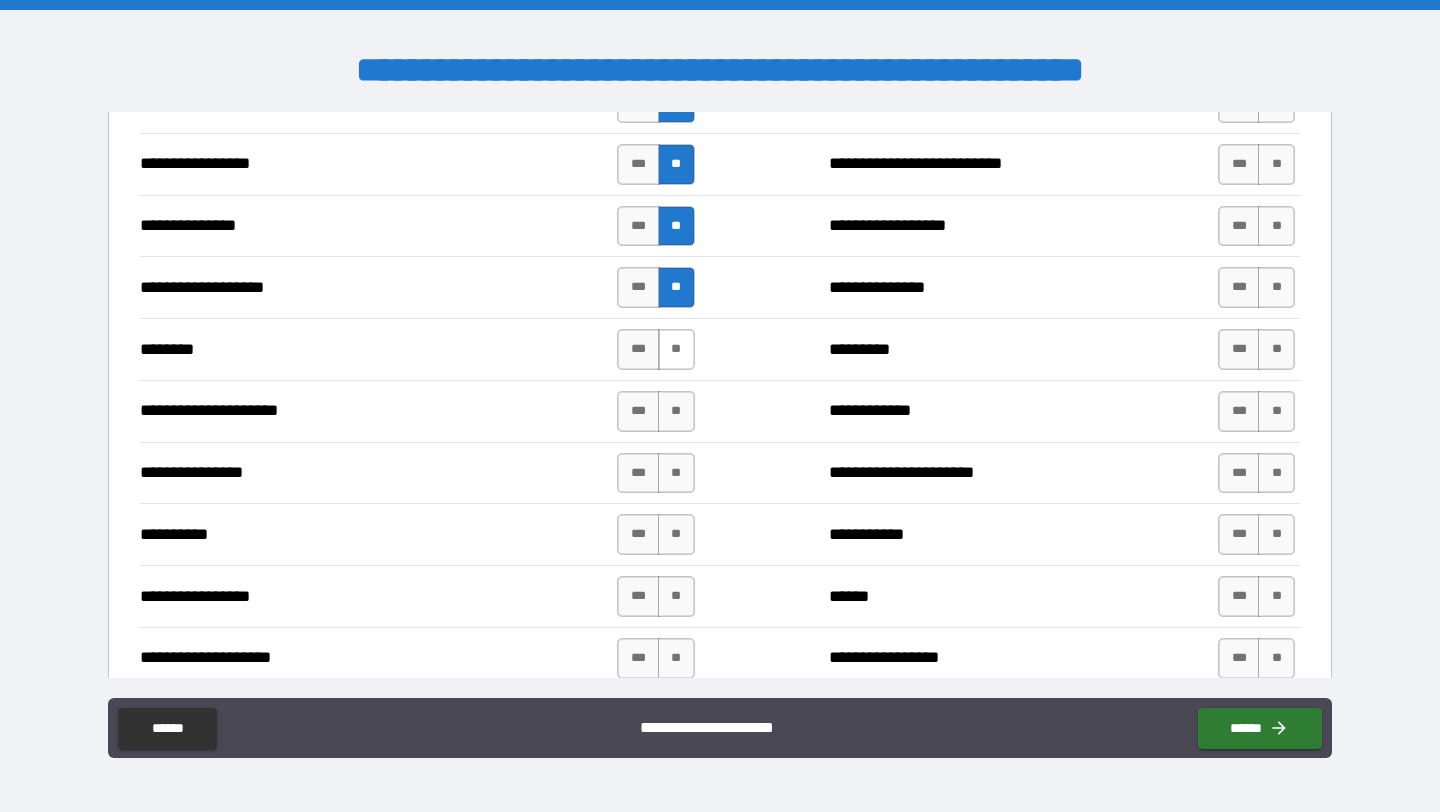 click on "**" at bounding box center [676, 349] 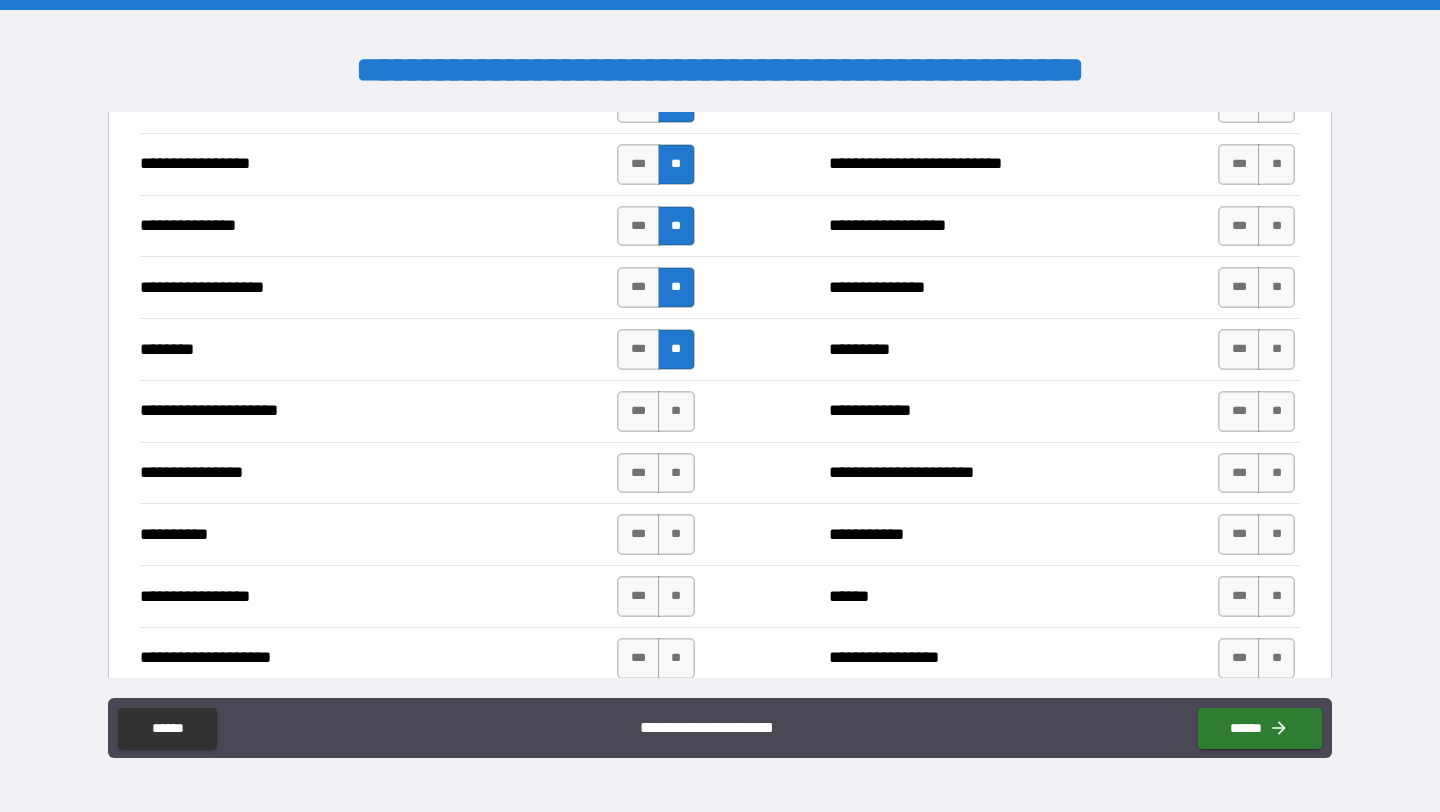 click on "*** **" at bounding box center (655, 411) 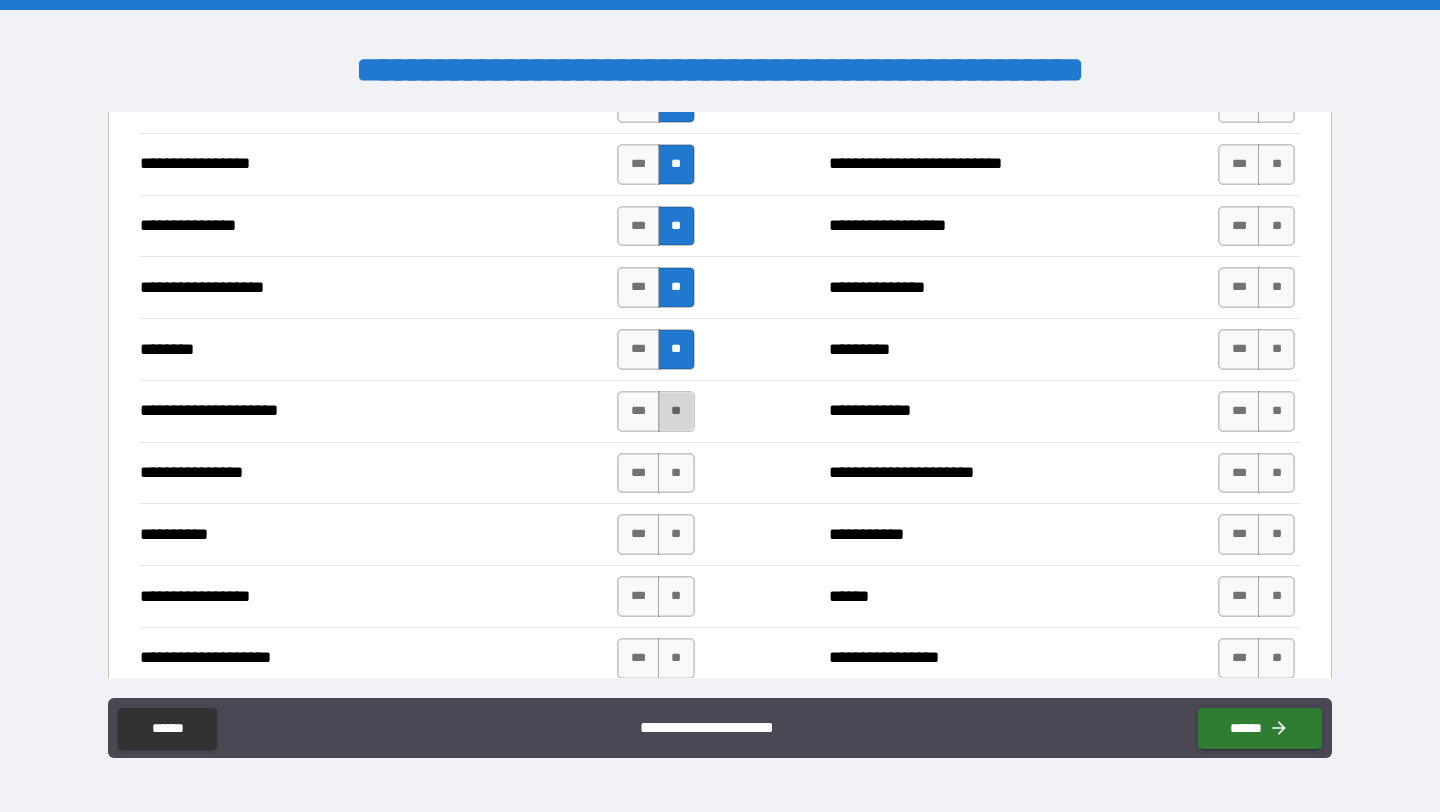 click on "**" at bounding box center (676, 411) 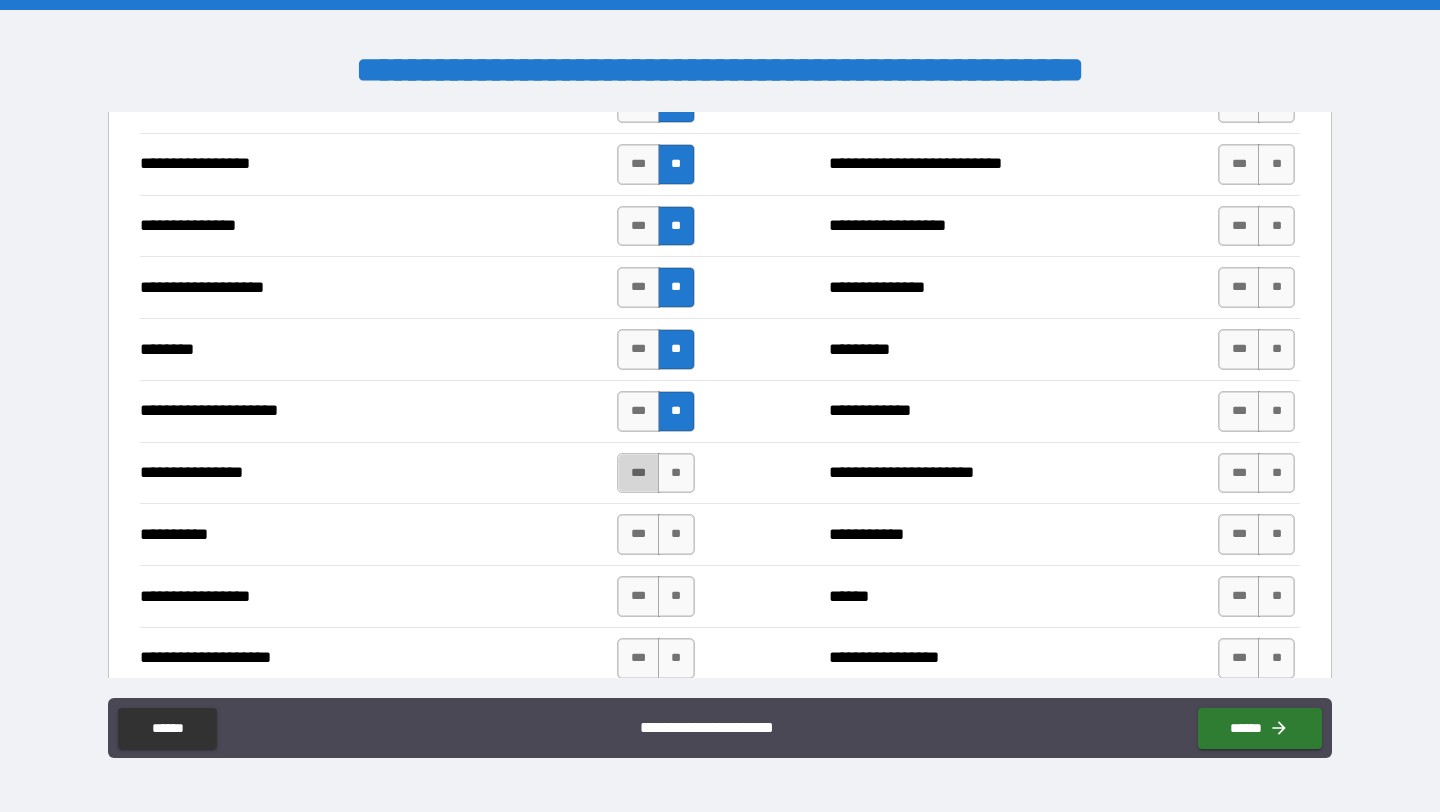 click on "***" at bounding box center [638, 473] 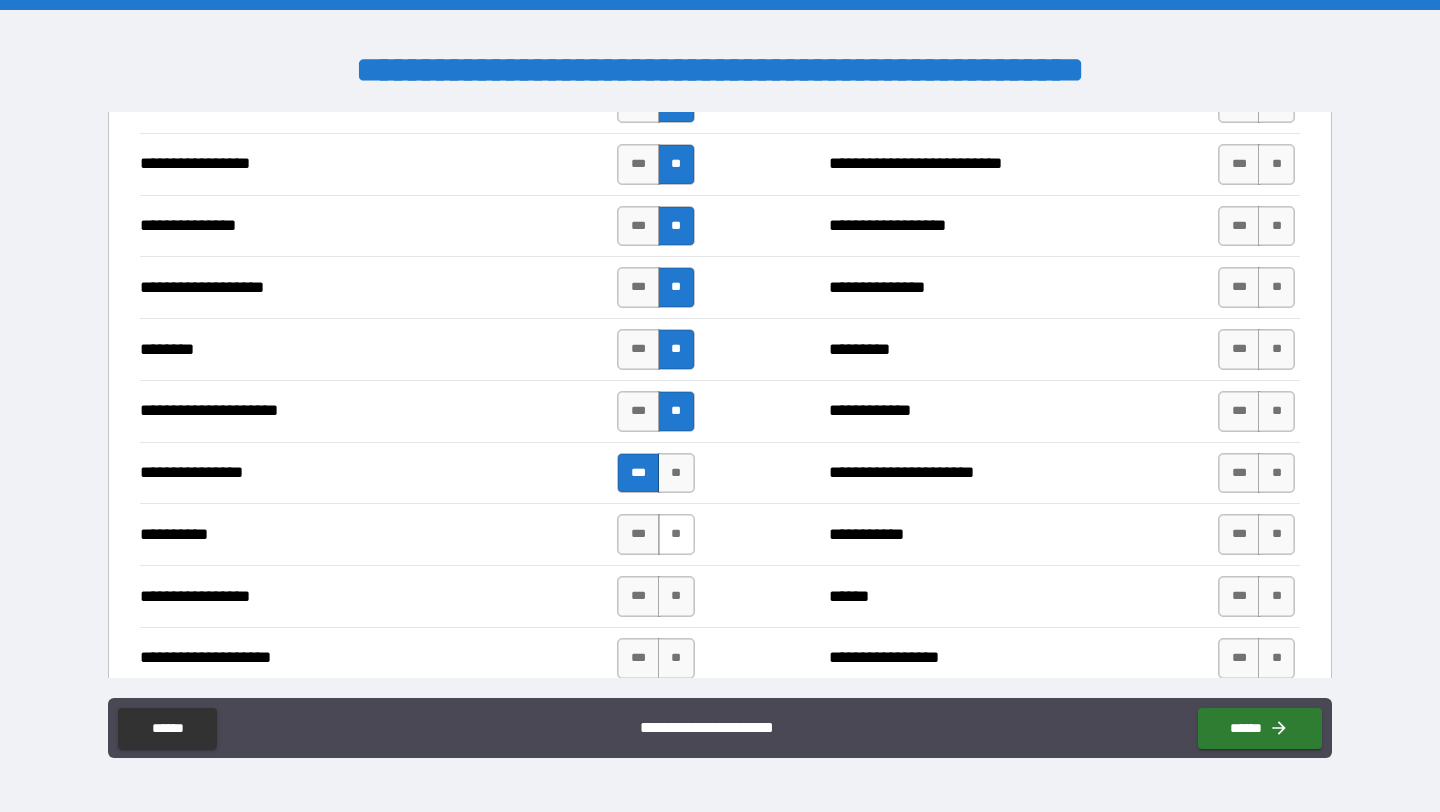 click on "**" at bounding box center (676, 534) 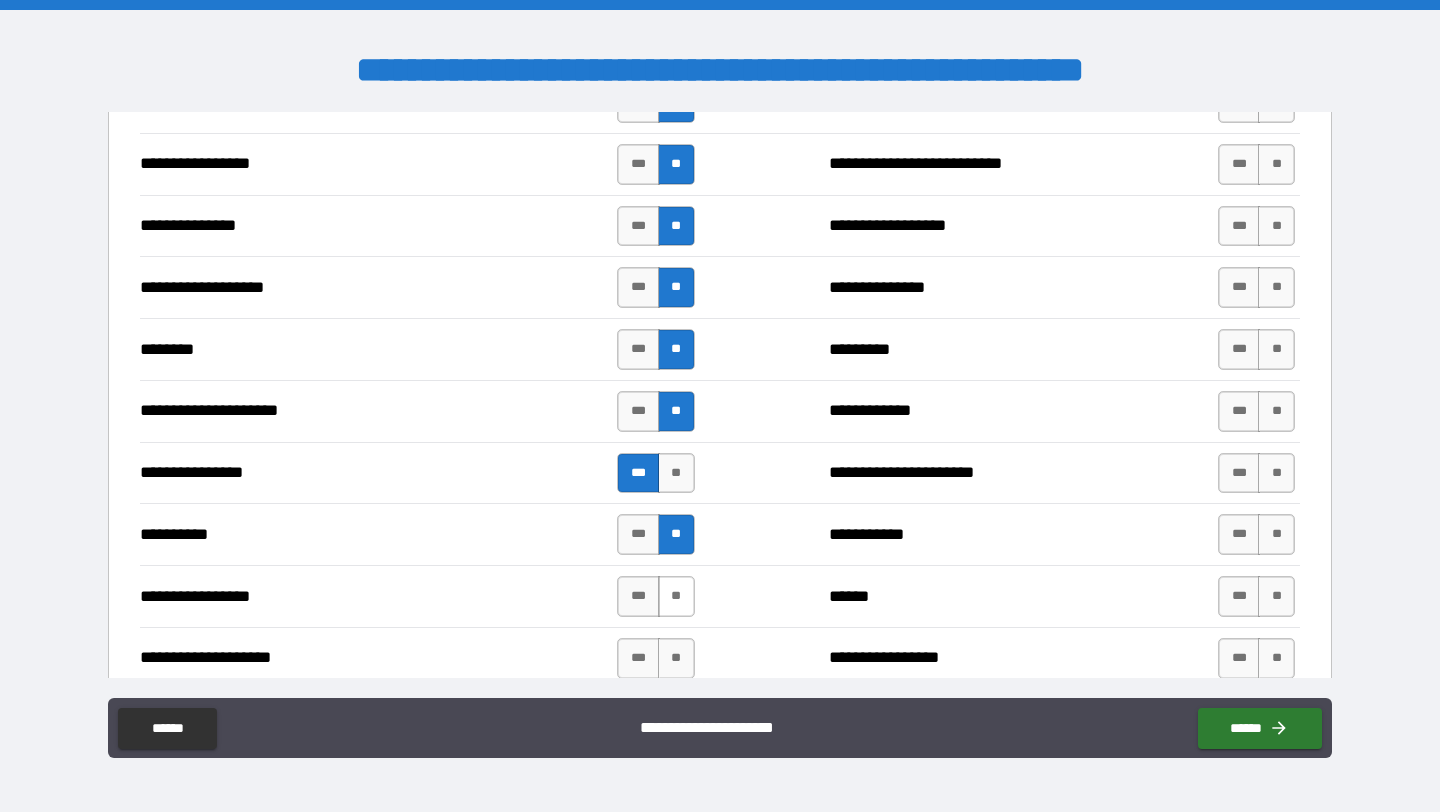 click on "**" at bounding box center (676, 596) 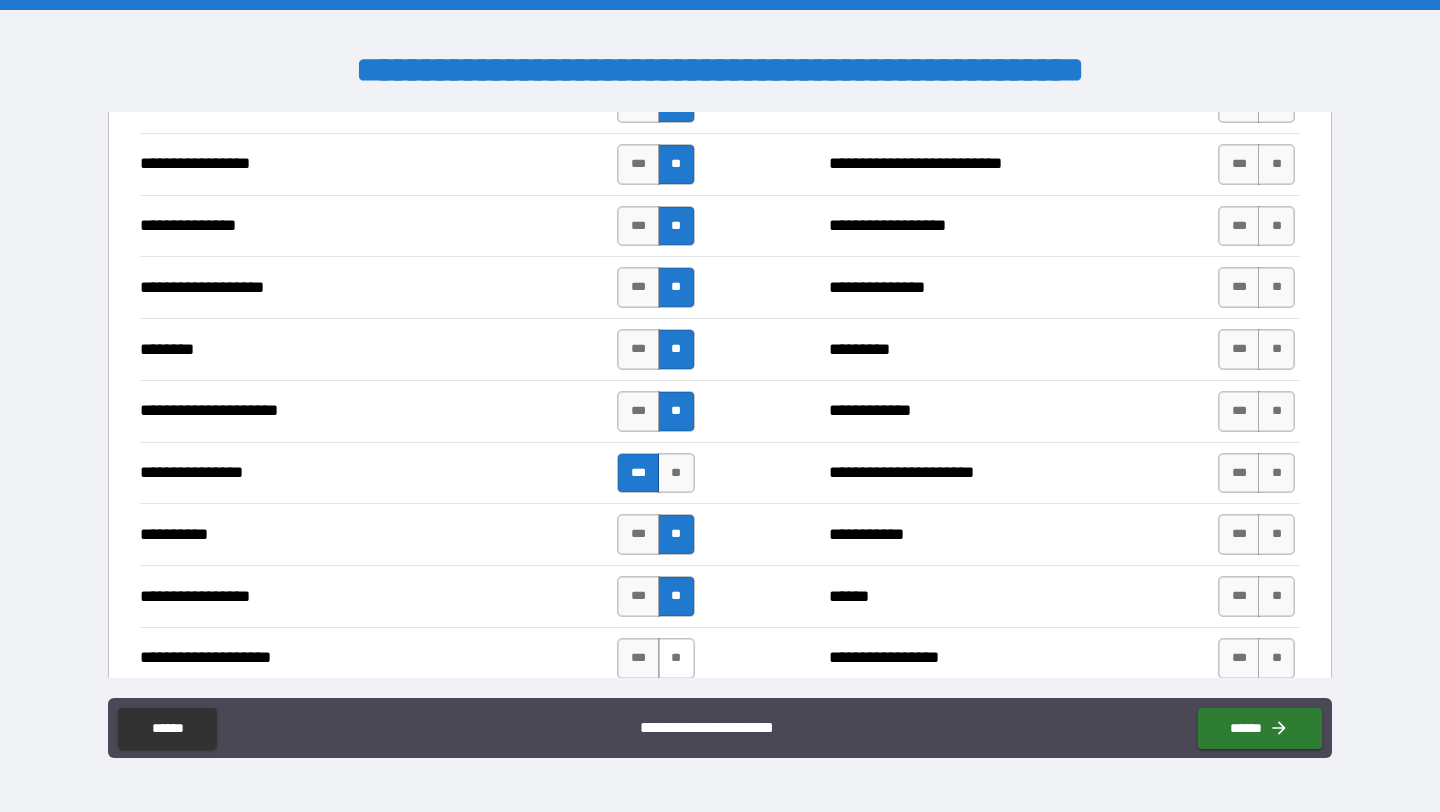 click on "**" at bounding box center (676, 658) 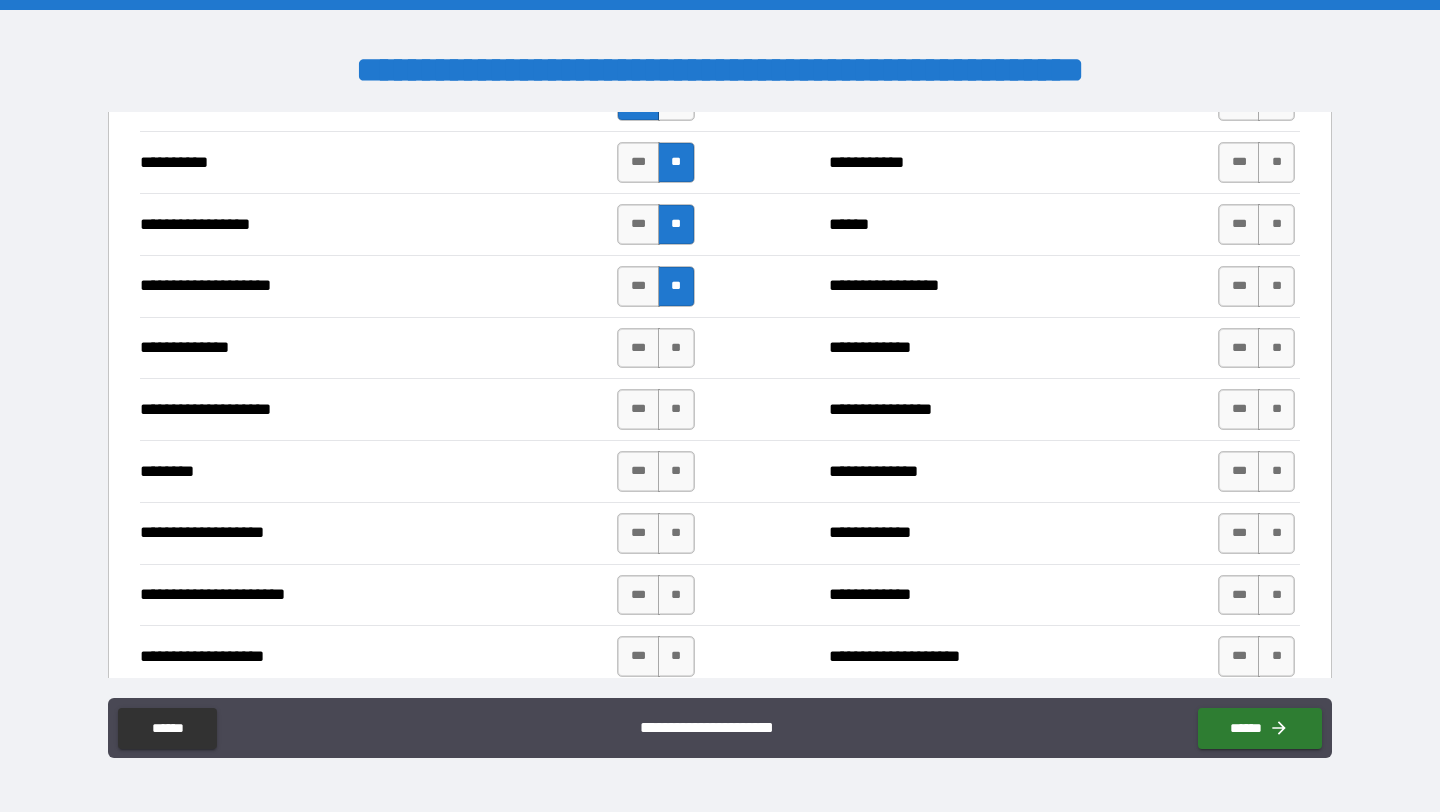 scroll, scrollTop: 2902, scrollLeft: 0, axis: vertical 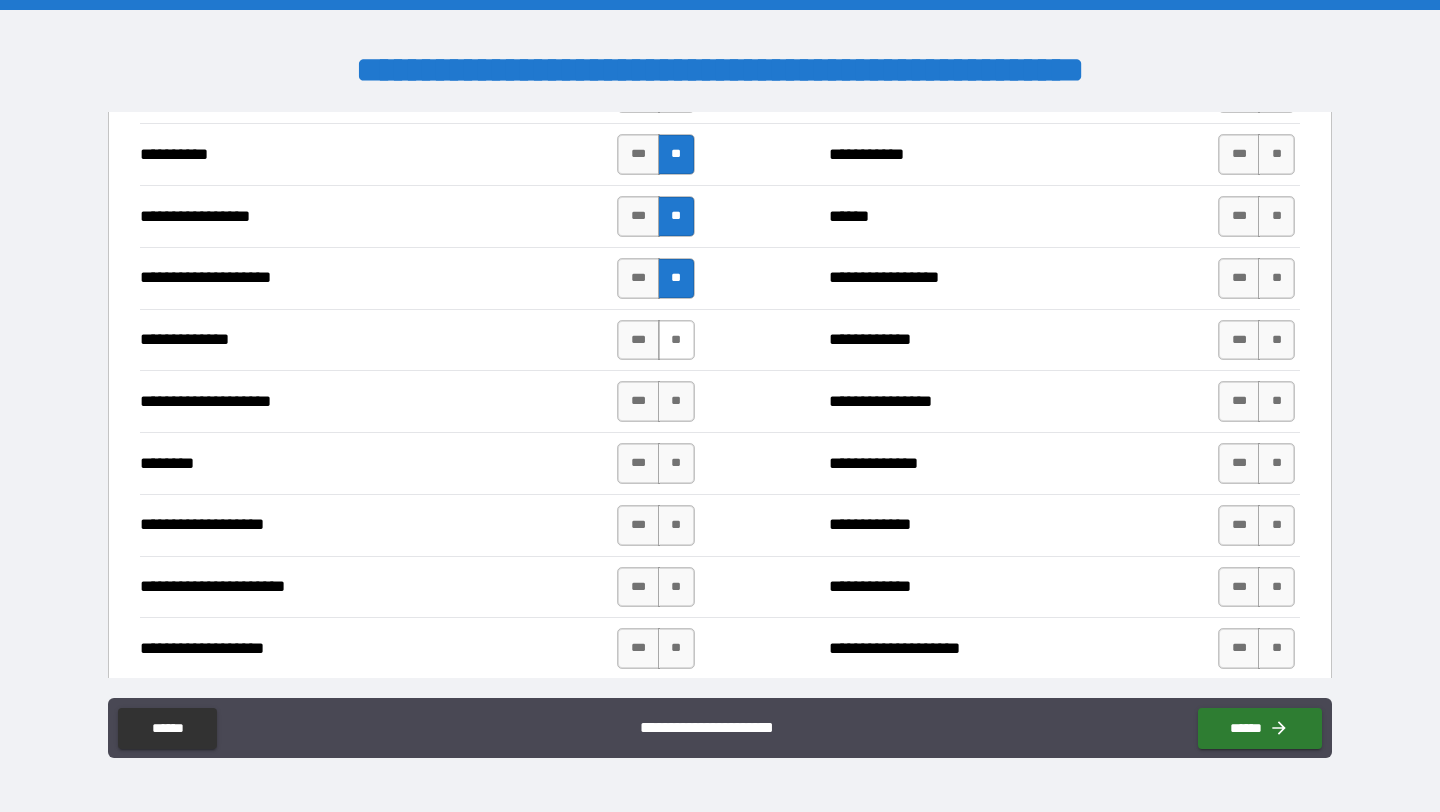 click on "**" at bounding box center [676, 340] 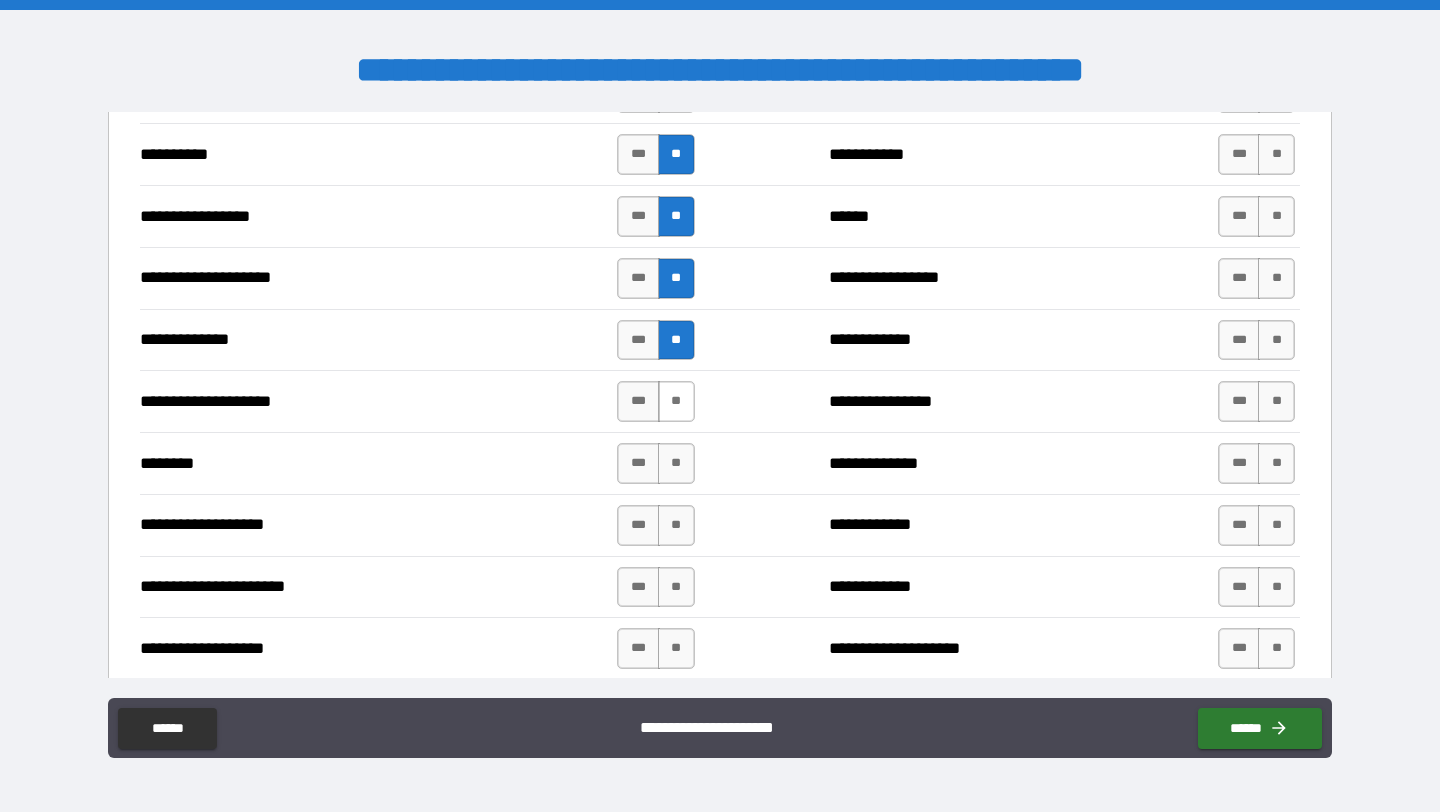 click on "**" at bounding box center (676, 401) 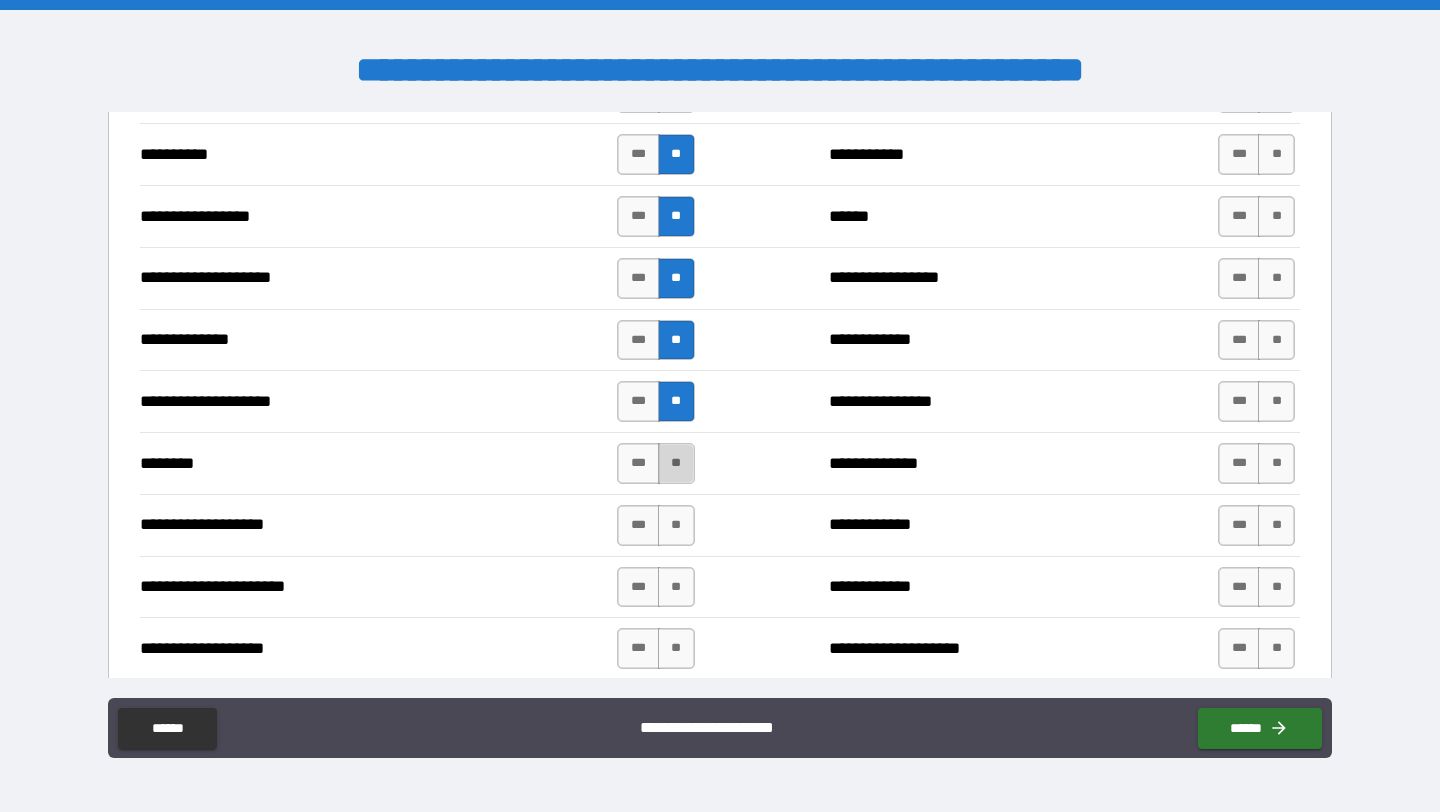 click on "**" at bounding box center (676, 463) 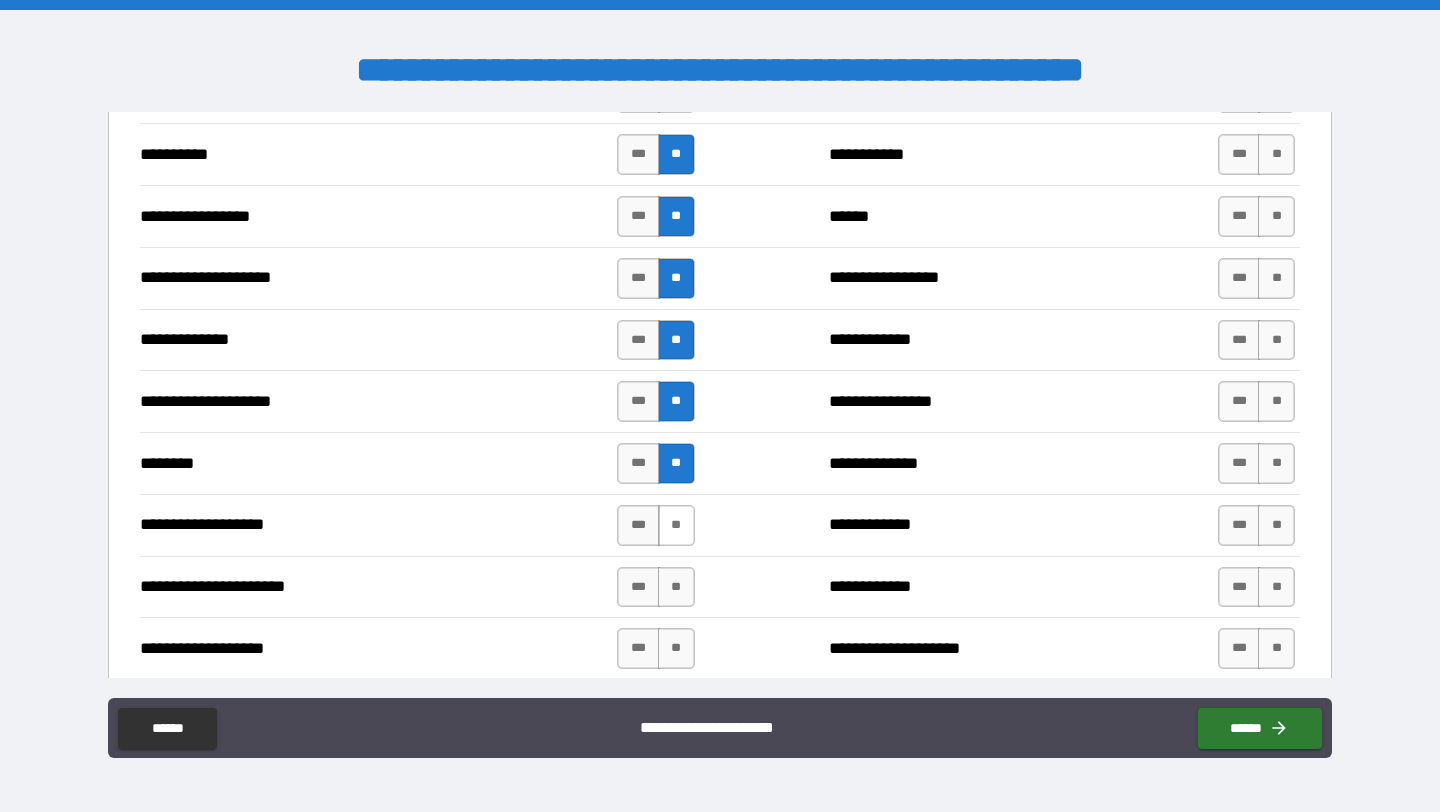 click on "**" at bounding box center (676, 525) 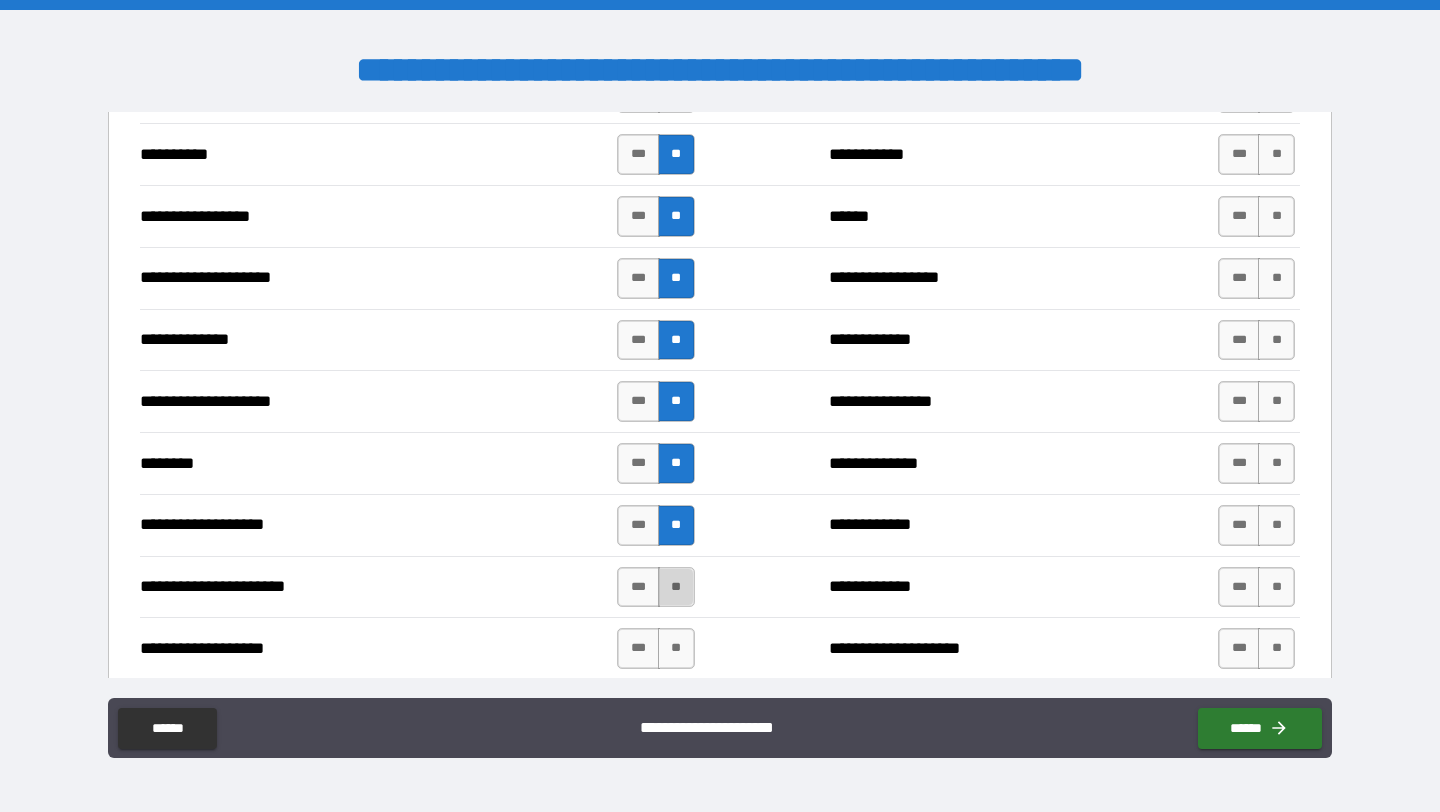 click on "**" at bounding box center (676, 587) 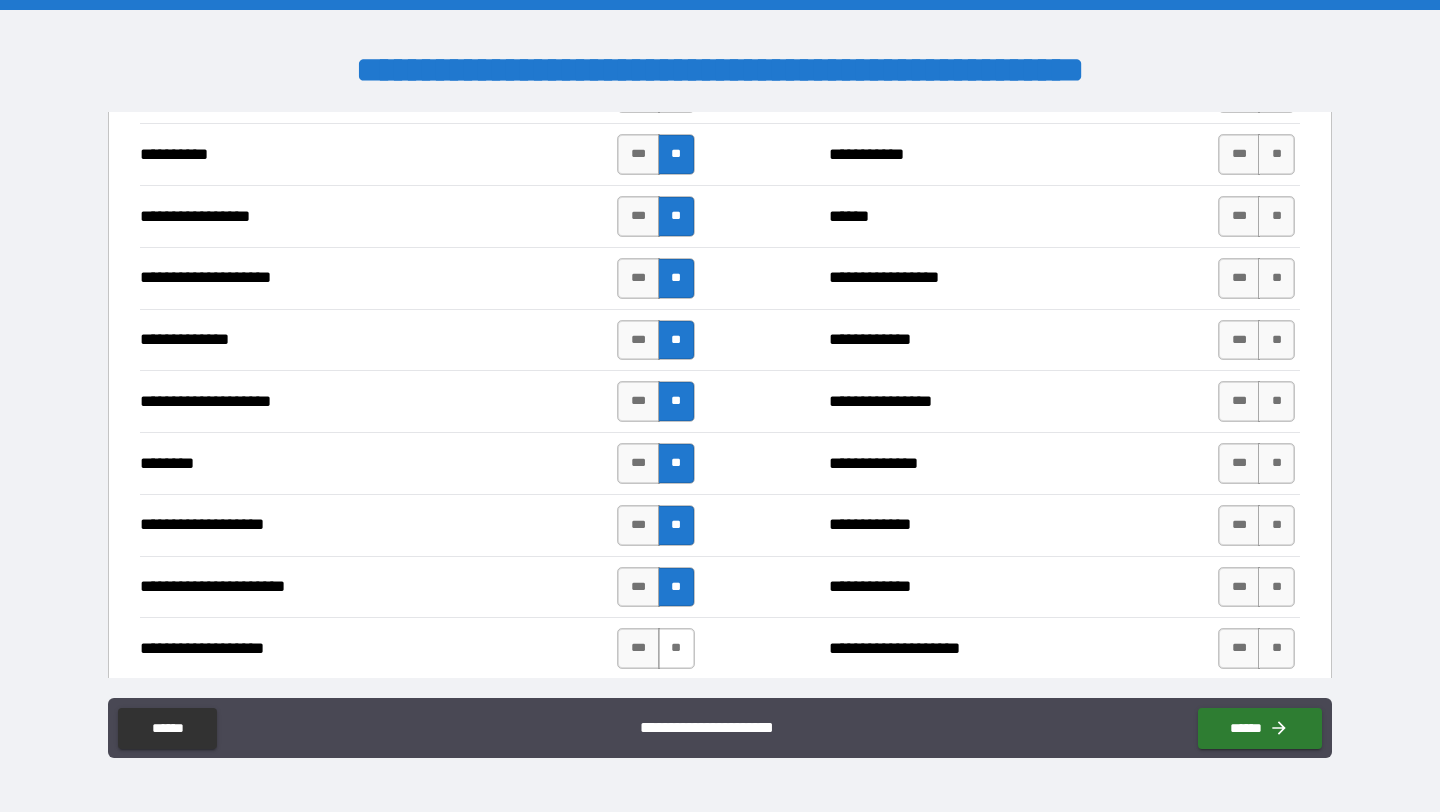 click on "**" at bounding box center (676, 648) 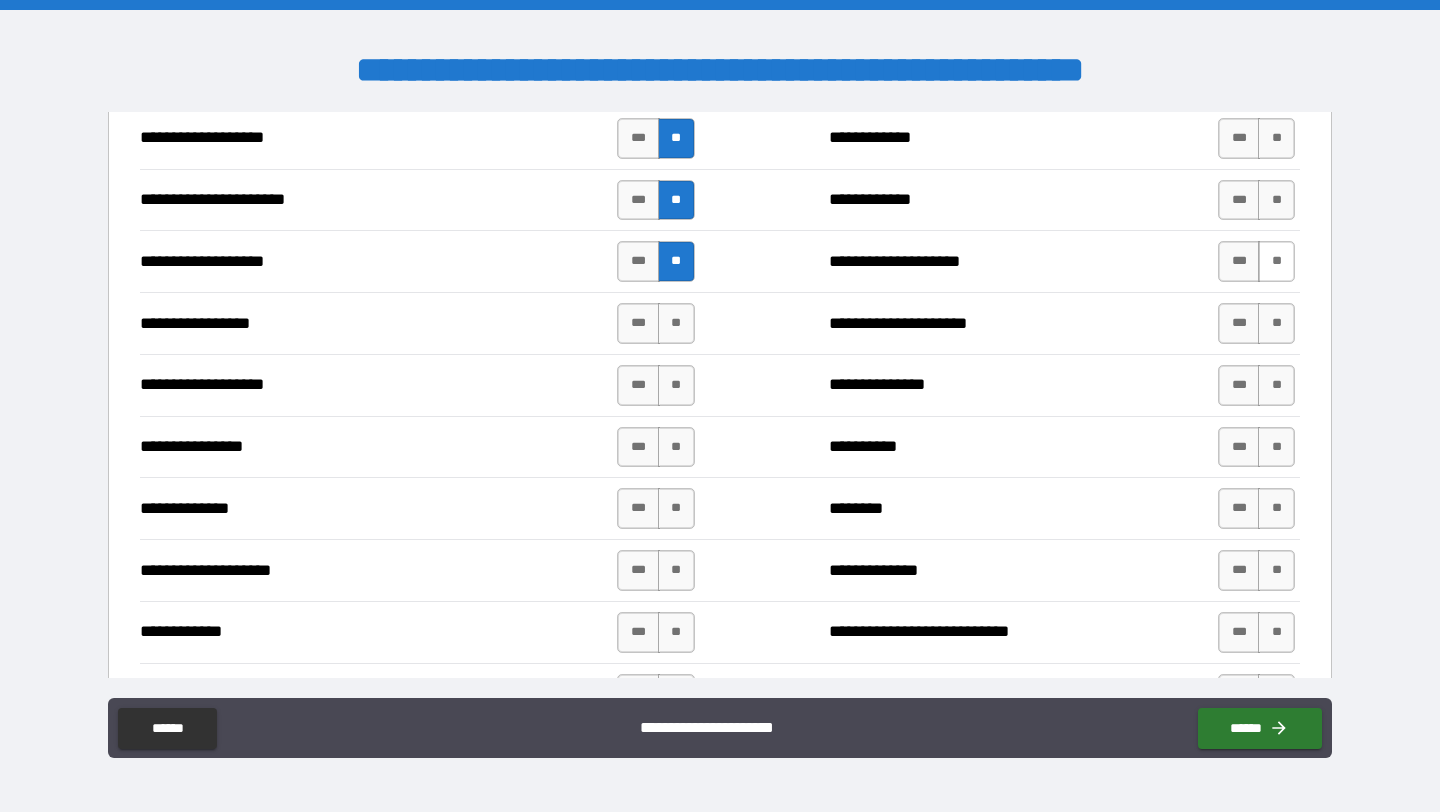 scroll, scrollTop: 3302, scrollLeft: 0, axis: vertical 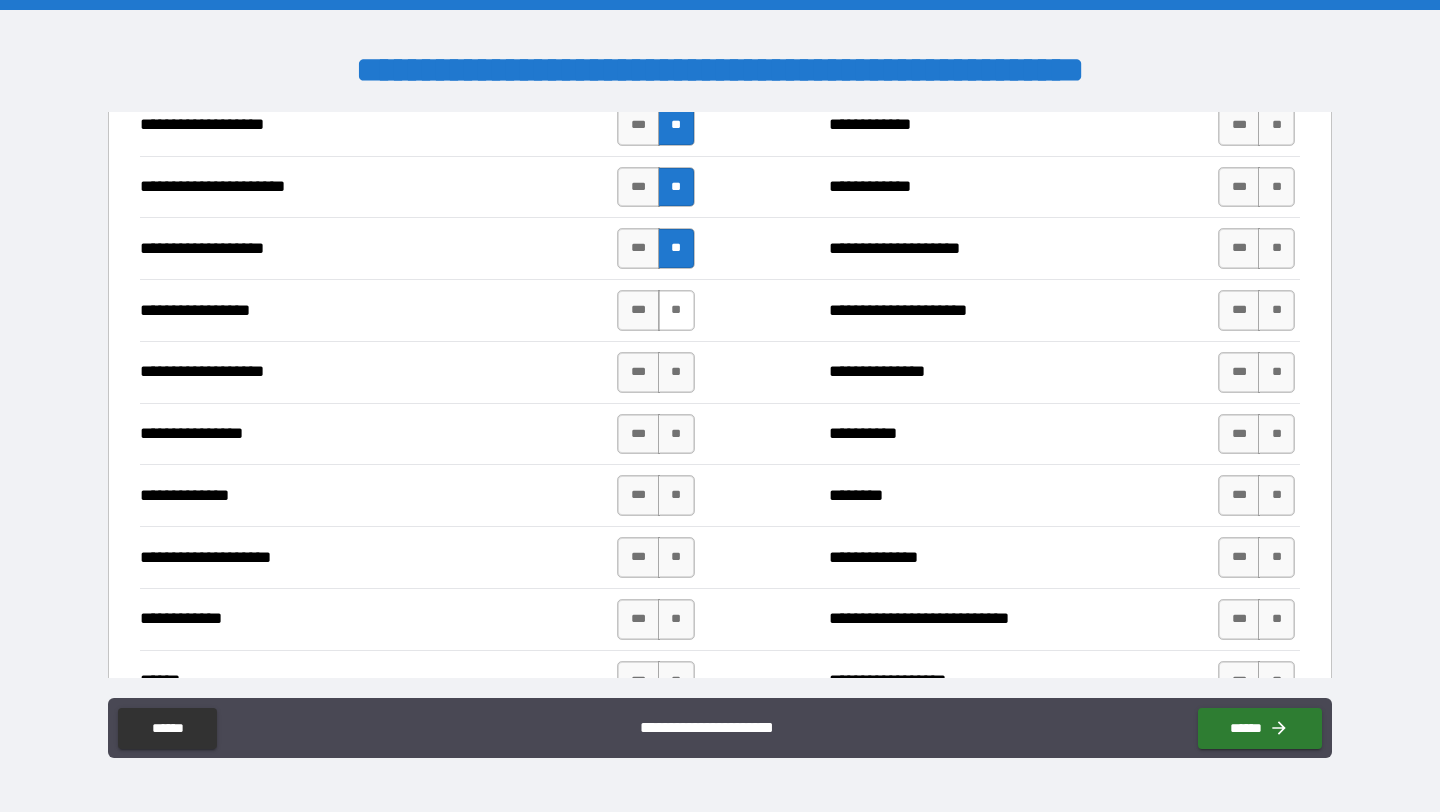 click on "**" at bounding box center [676, 310] 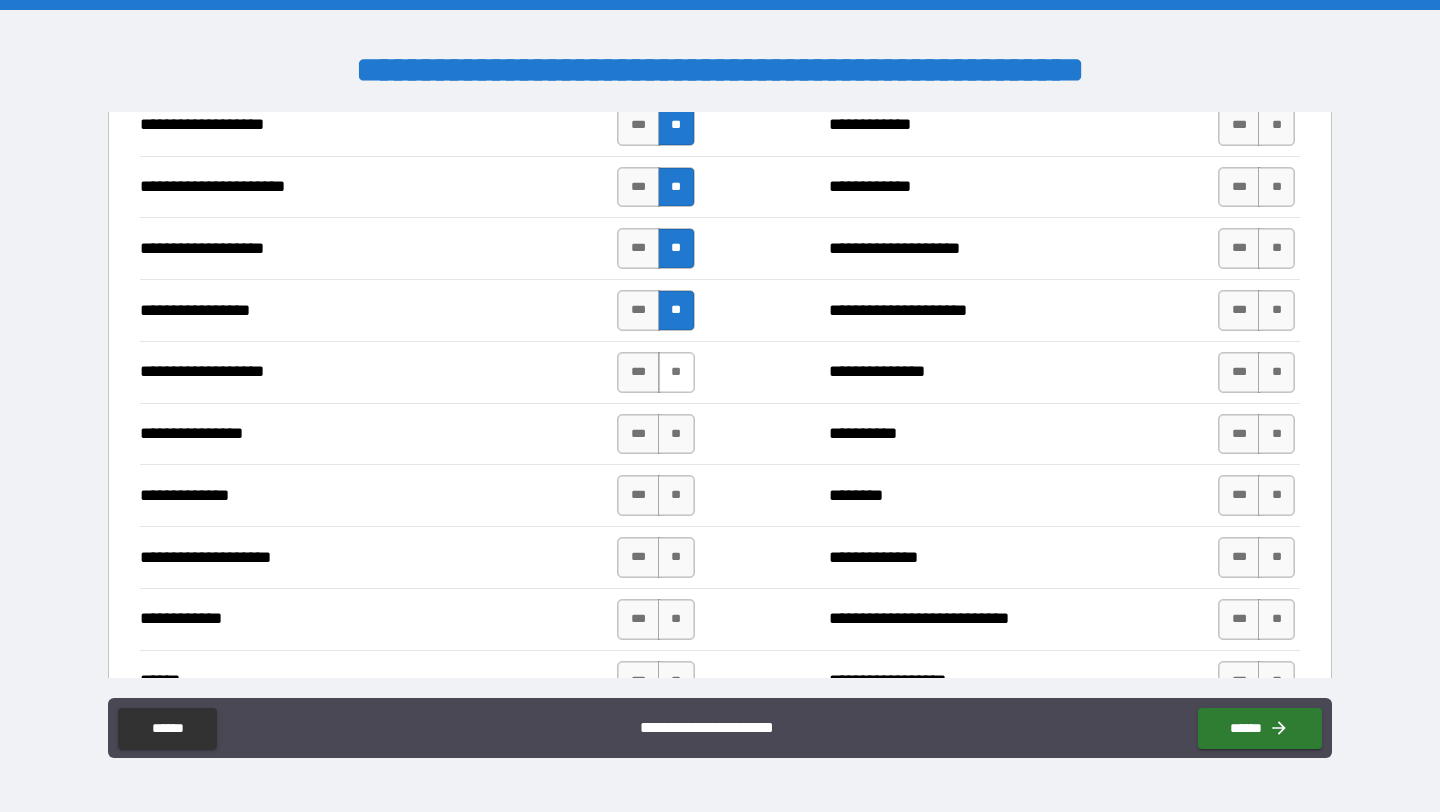 click on "**" at bounding box center [676, 372] 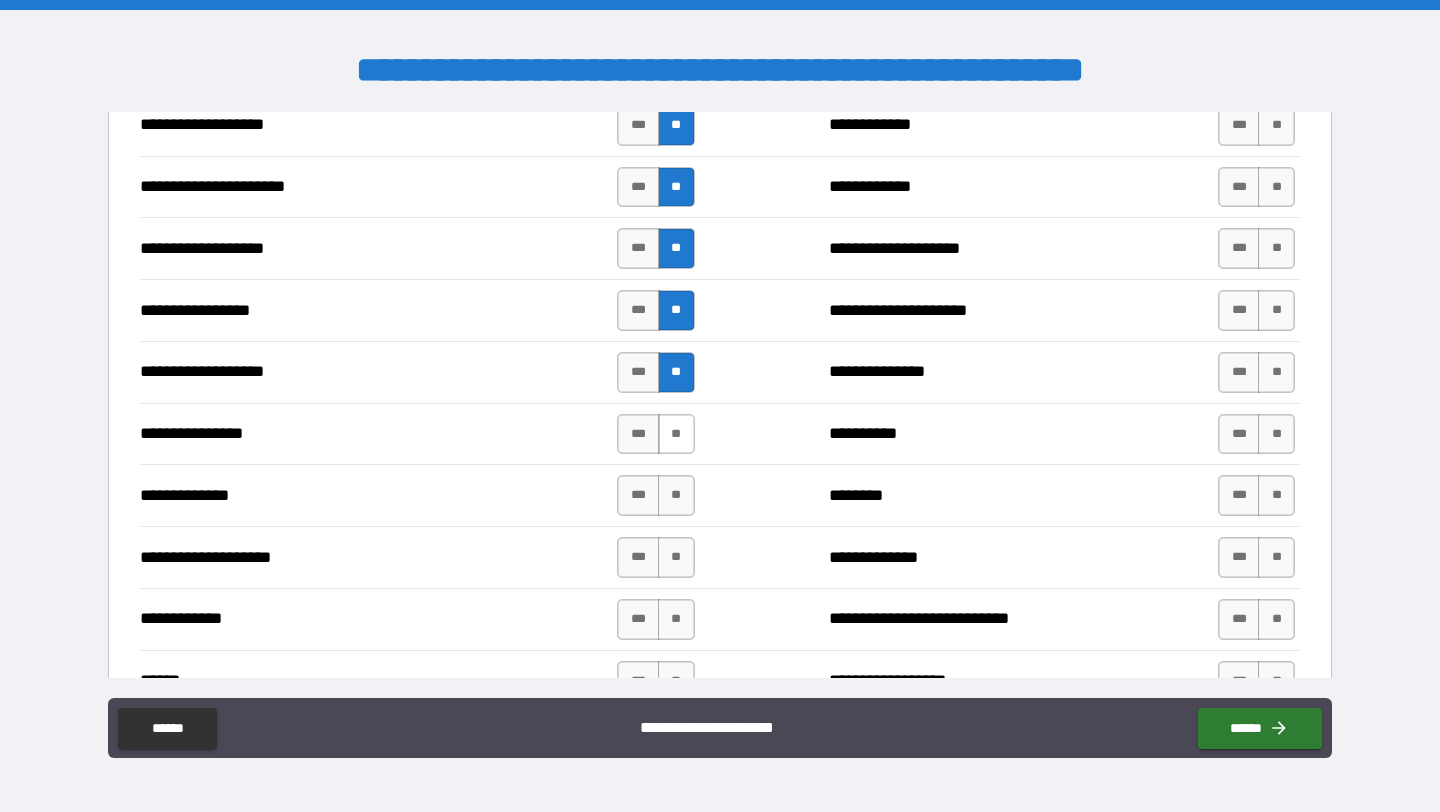 click on "**" at bounding box center [676, 434] 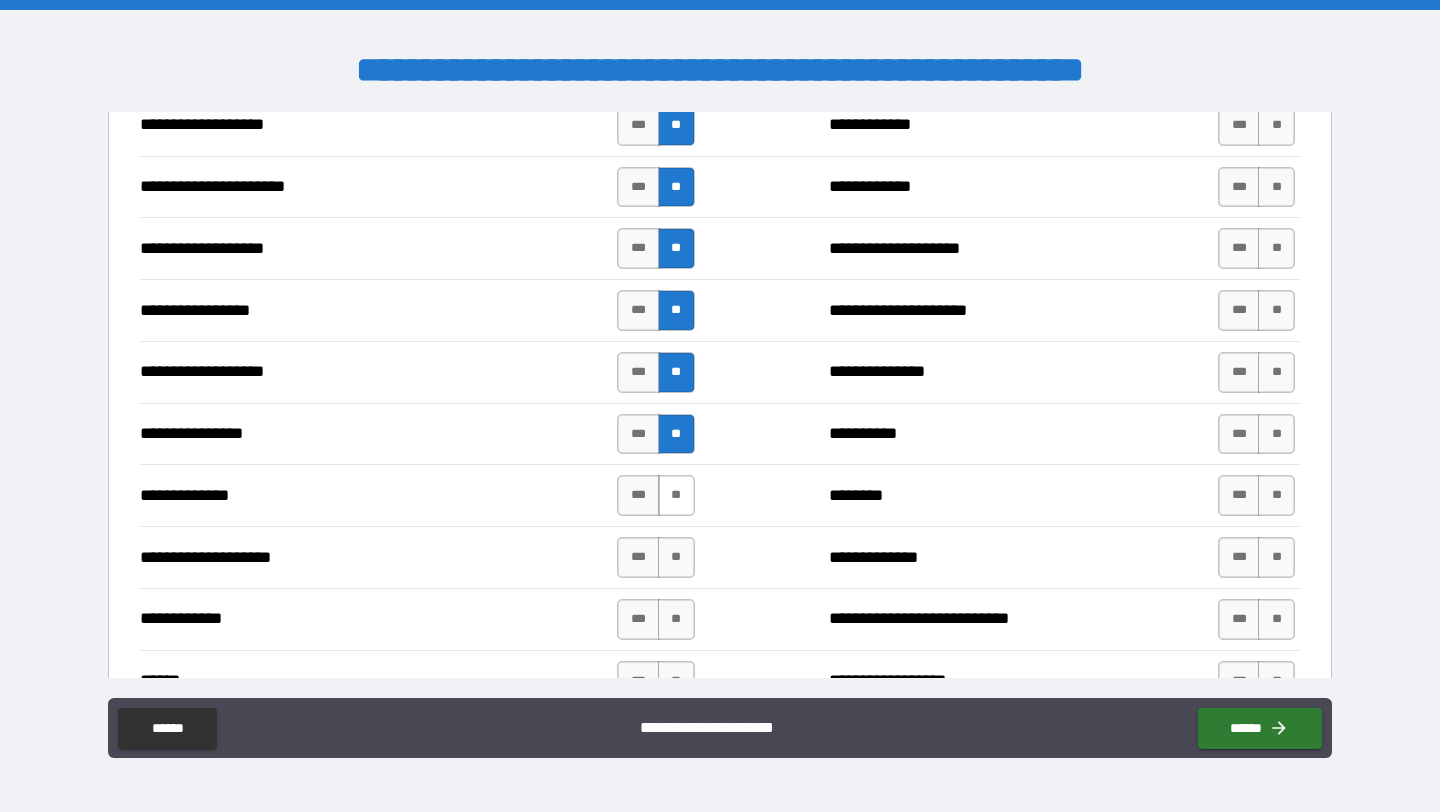 click on "**" at bounding box center (676, 495) 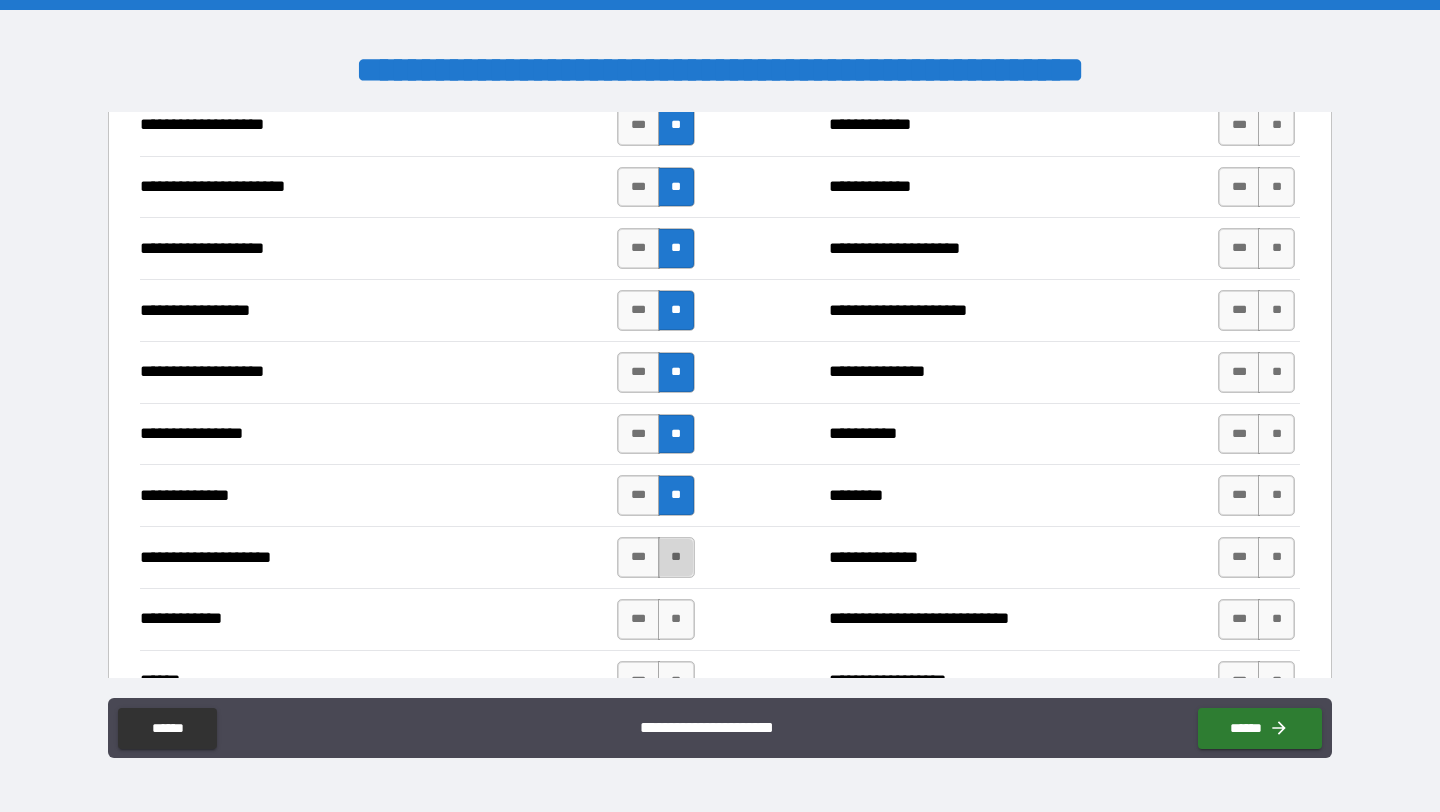 click on "**" at bounding box center [676, 557] 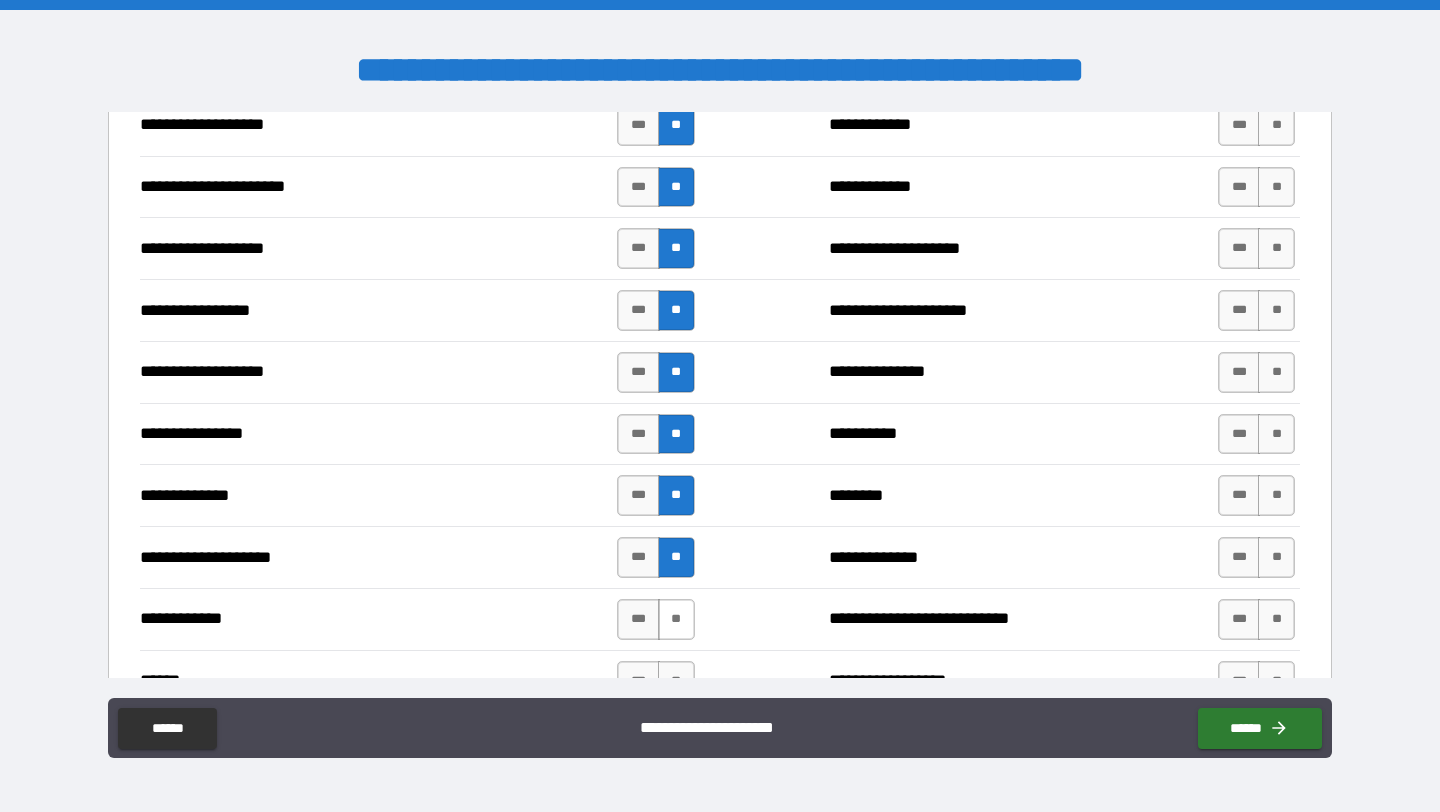 click on "**" at bounding box center [676, 619] 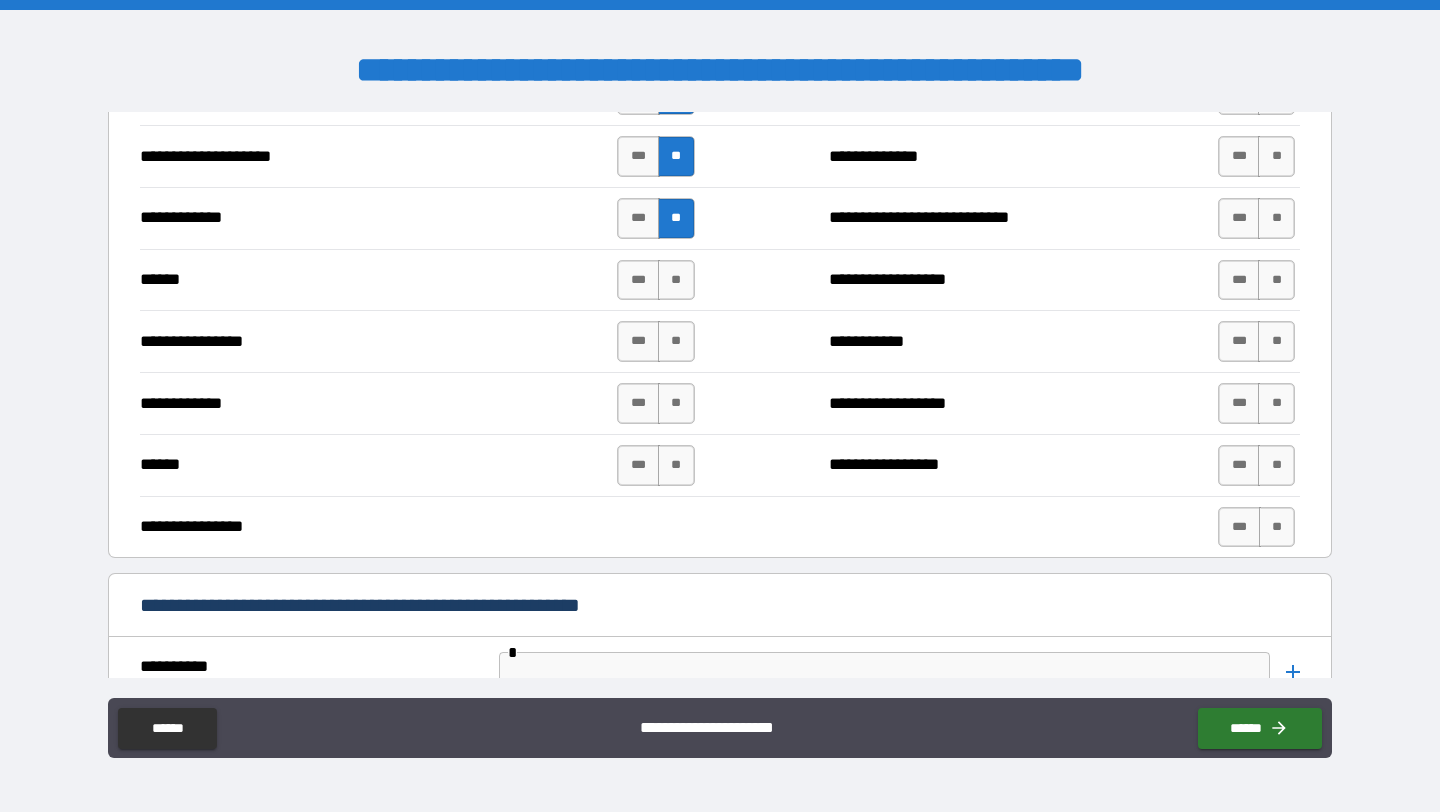 scroll, scrollTop: 3707, scrollLeft: 0, axis: vertical 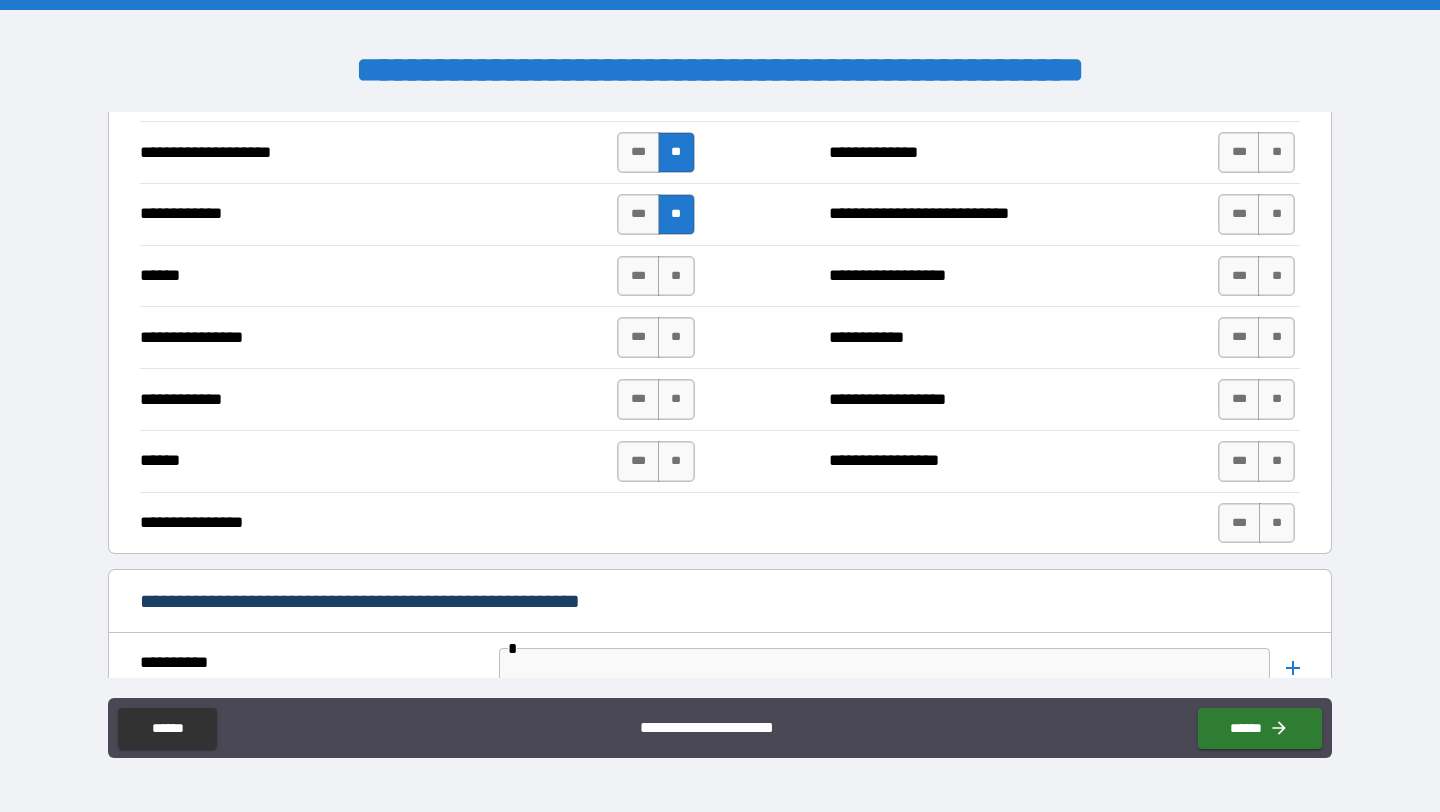 click on "**********" at bounding box center [720, 276] 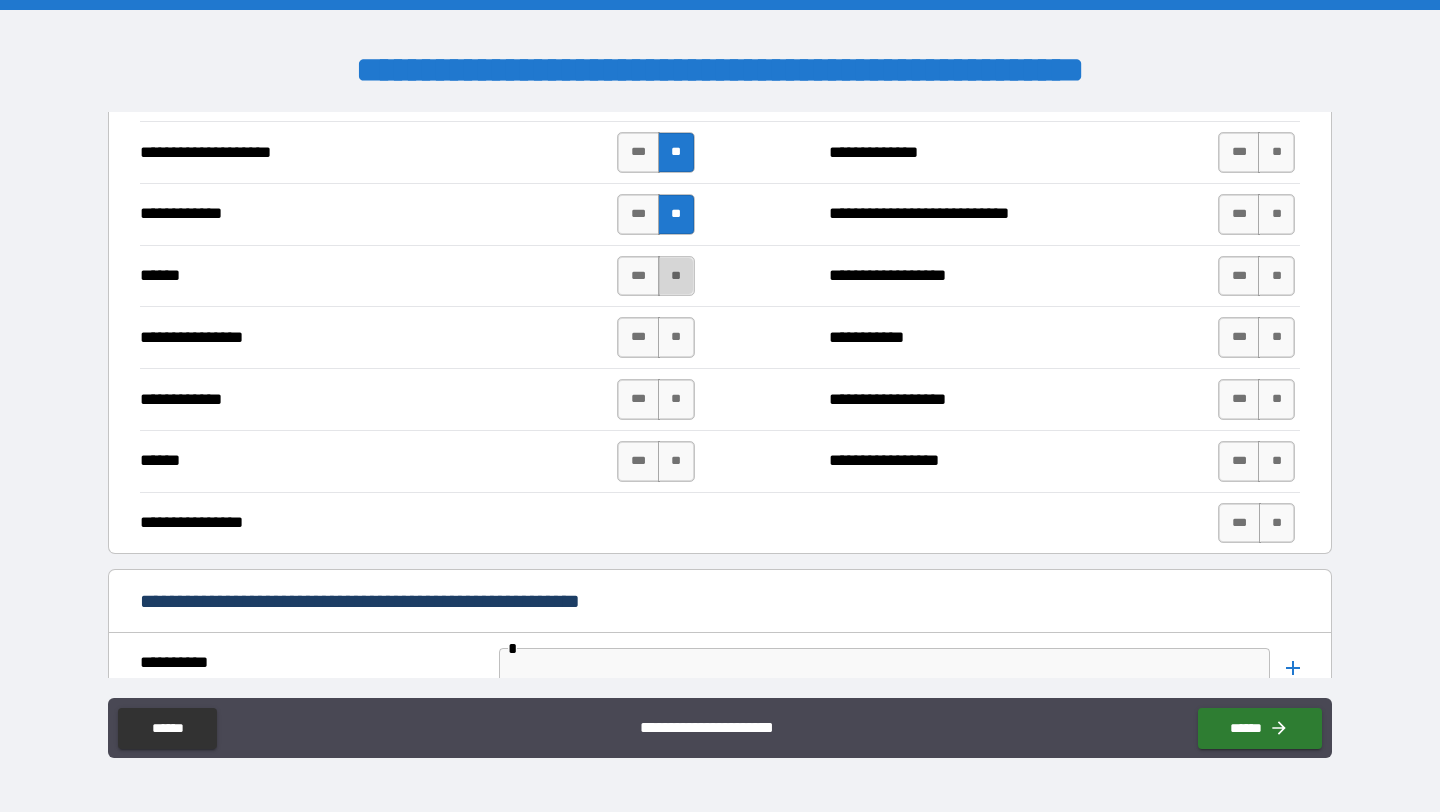 click on "**" at bounding box center (676, 276) 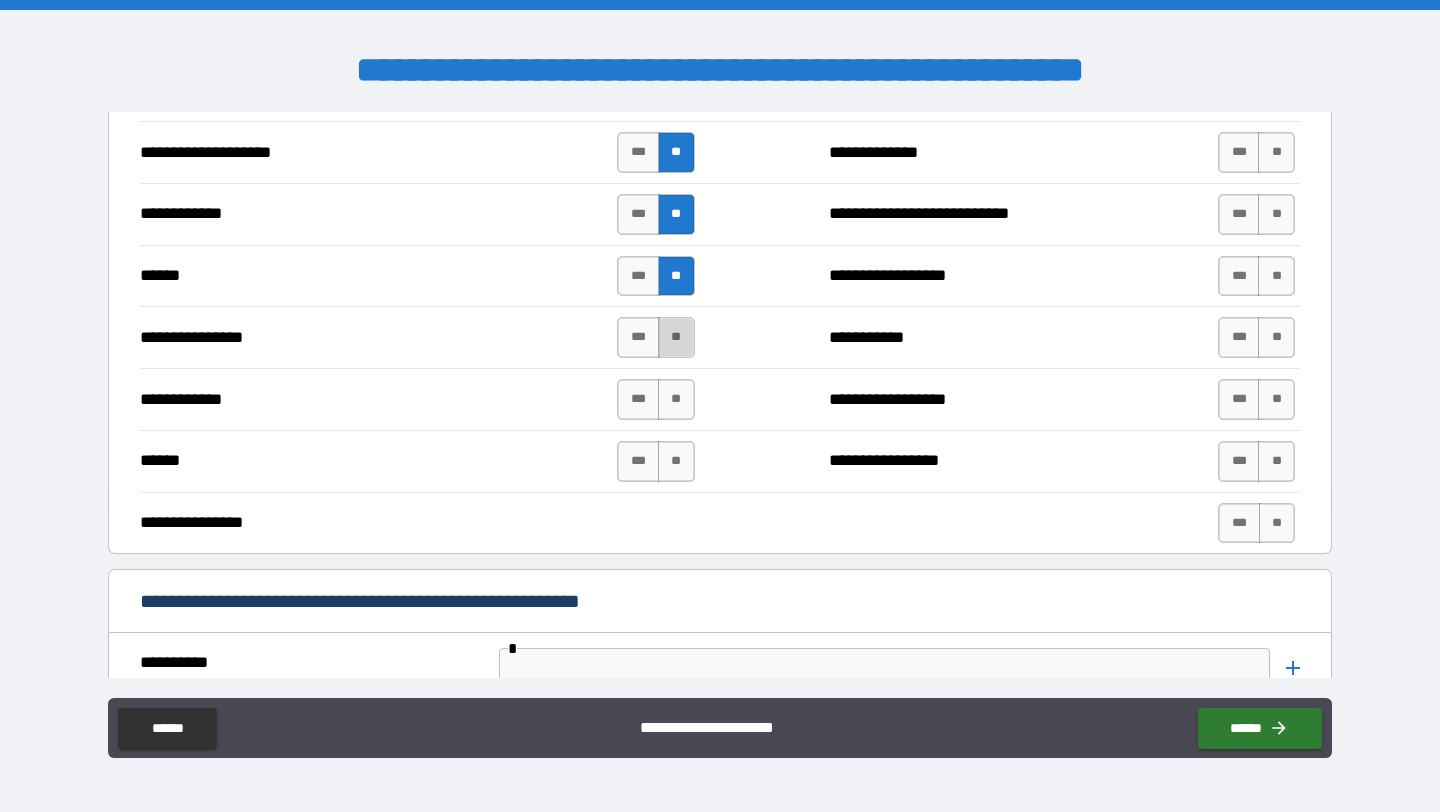 click on "**" at bounding box center [676, 337] 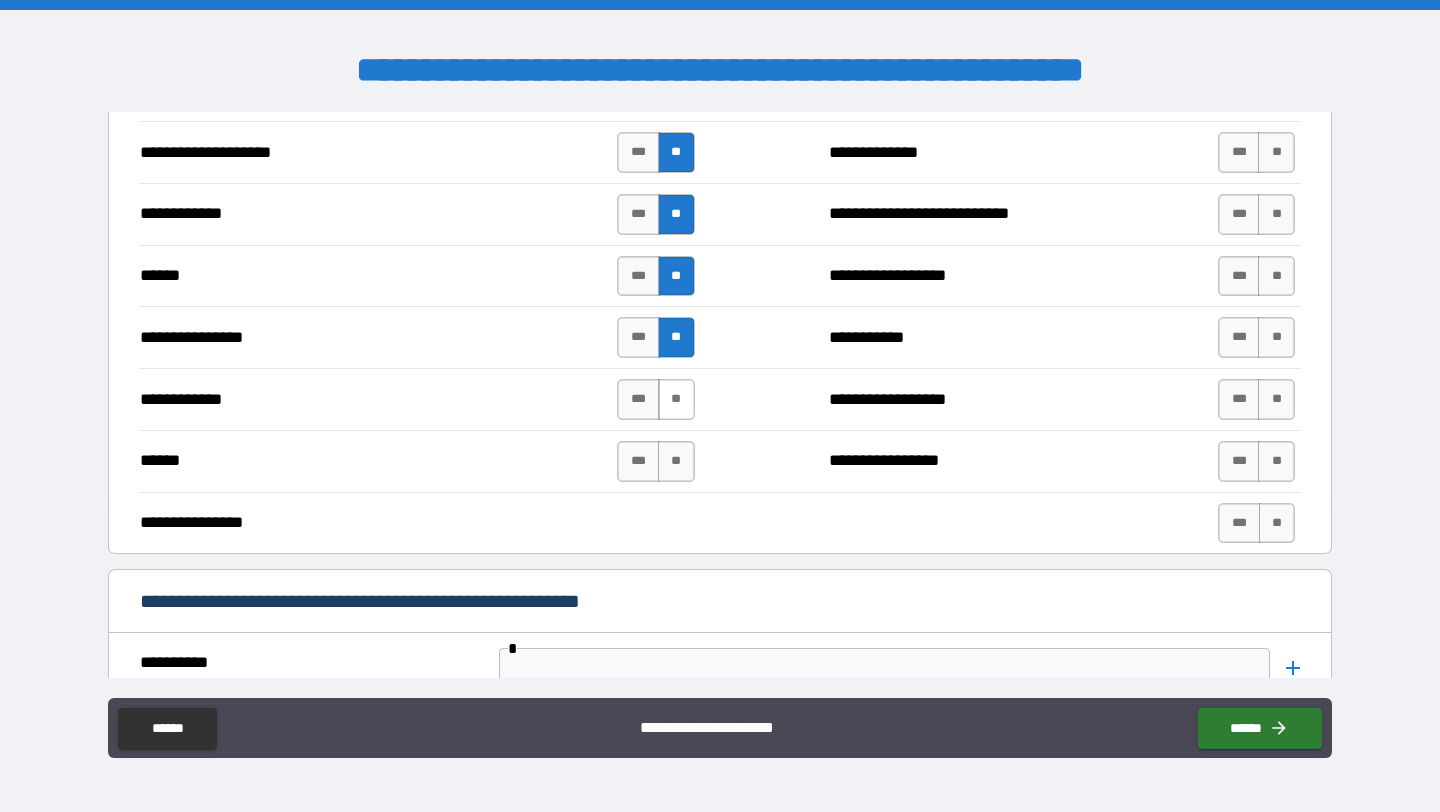 click on "**" at bounding box center (676, 399) 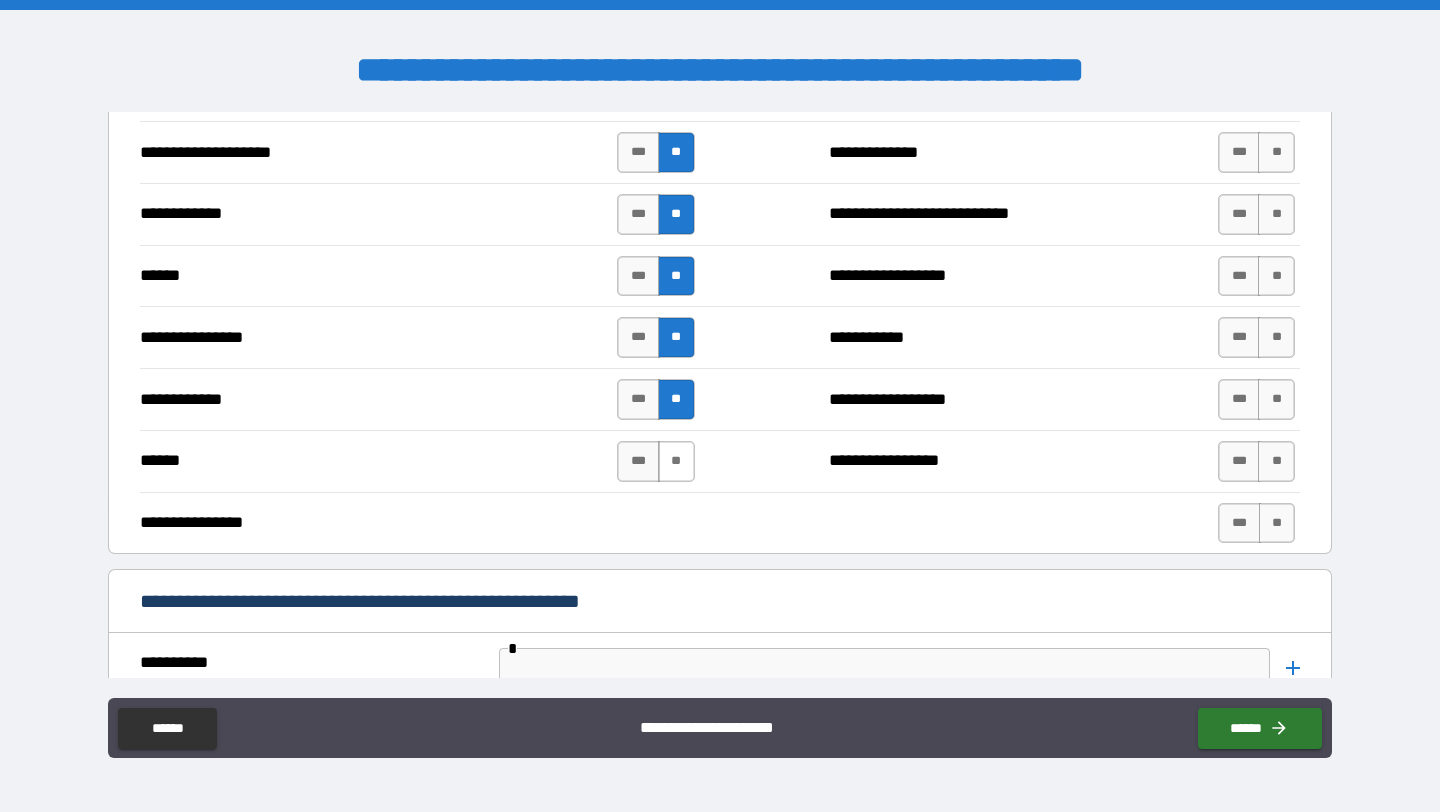 click on "**" at bounding box center (676, 461) 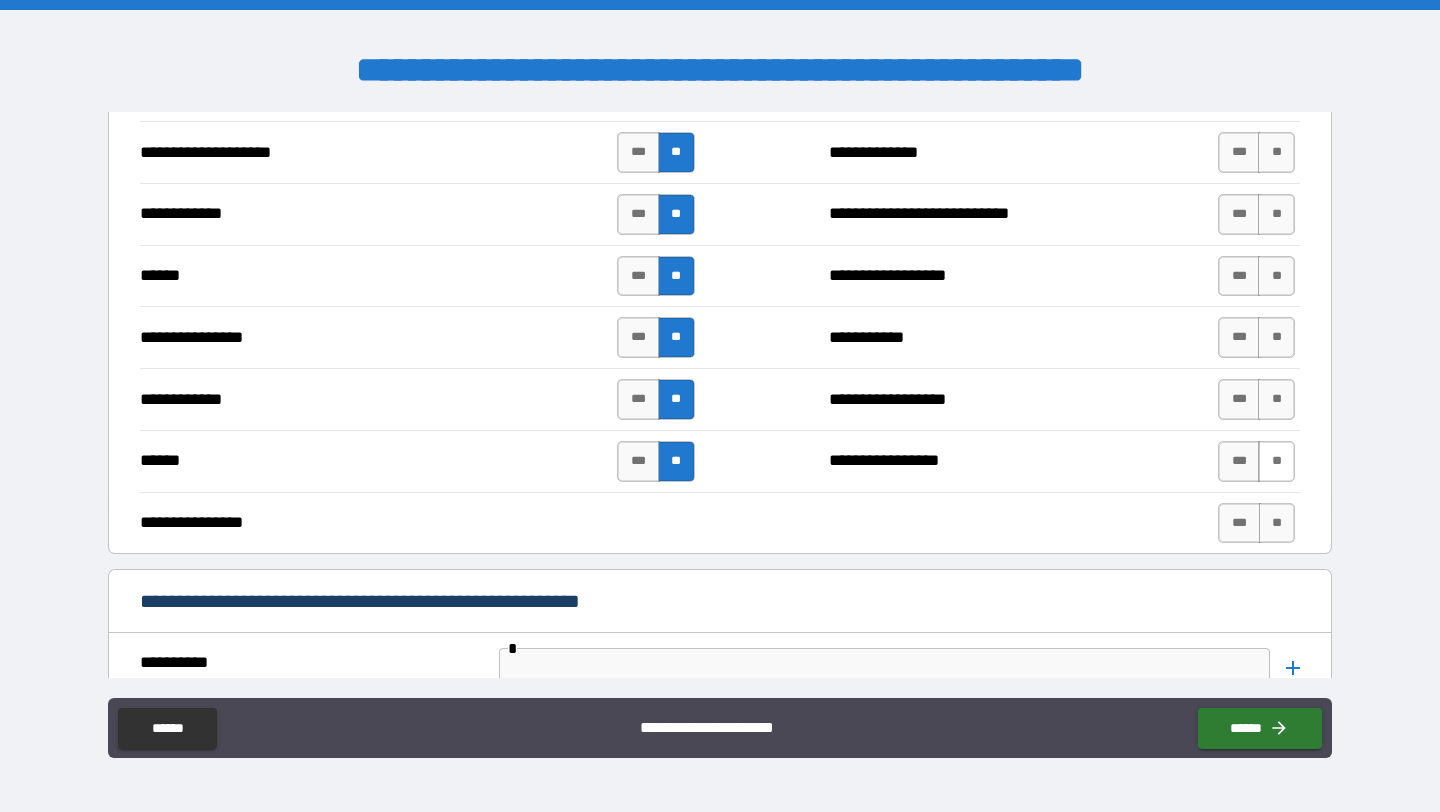 click on "**" at bounding box center [1276, 461] 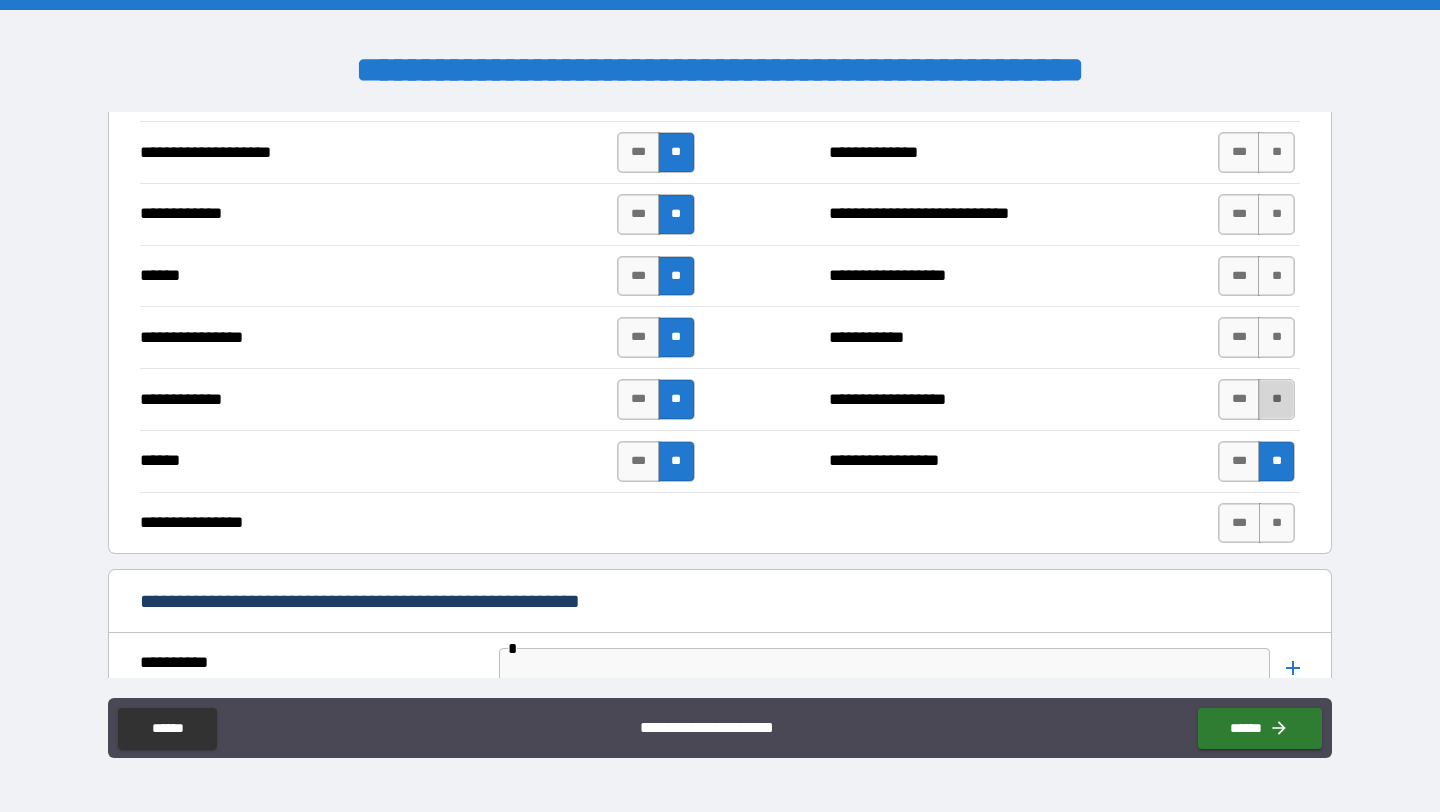 click on "**" at bounding box center (1276, 399) 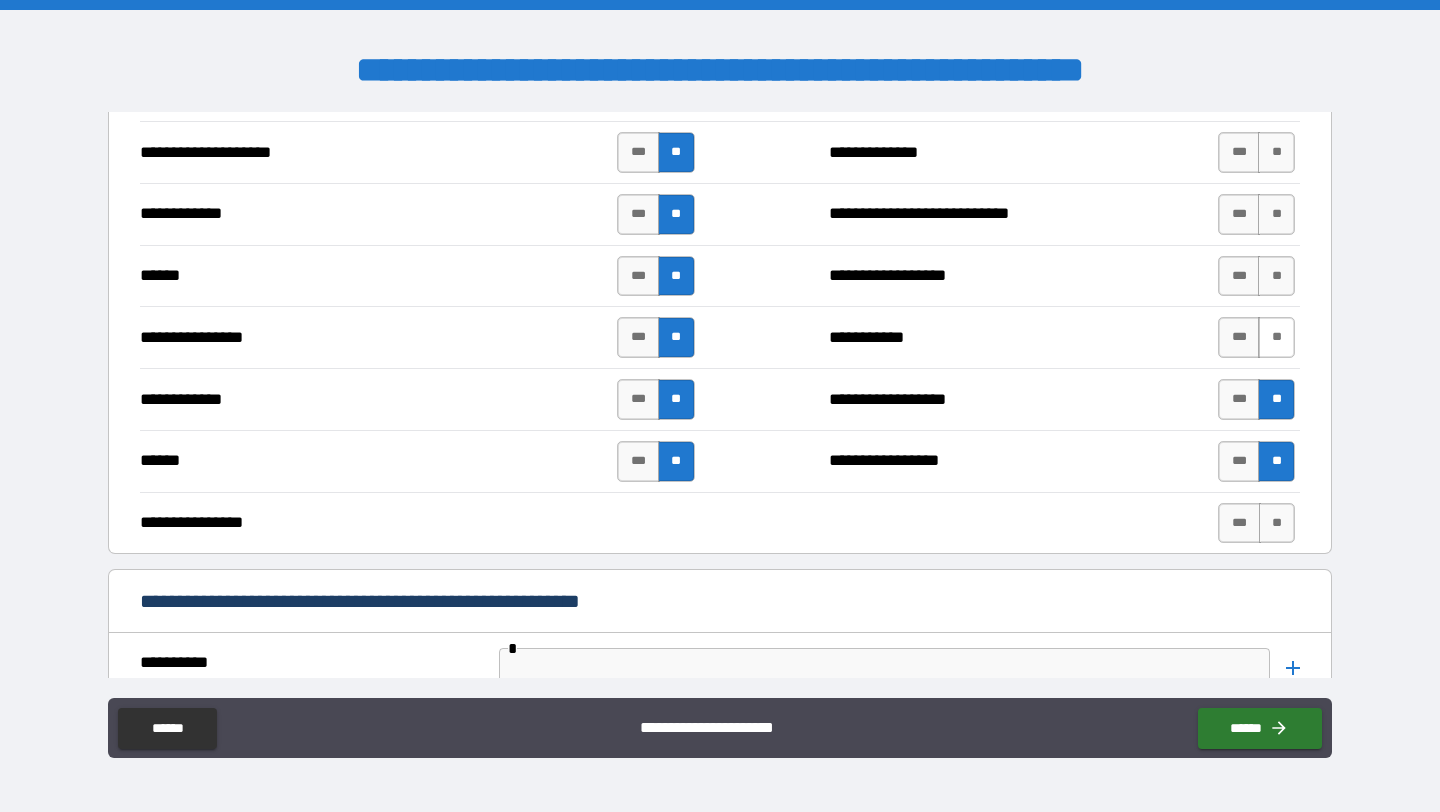 click on "**" at bounding box center (1276, 337) 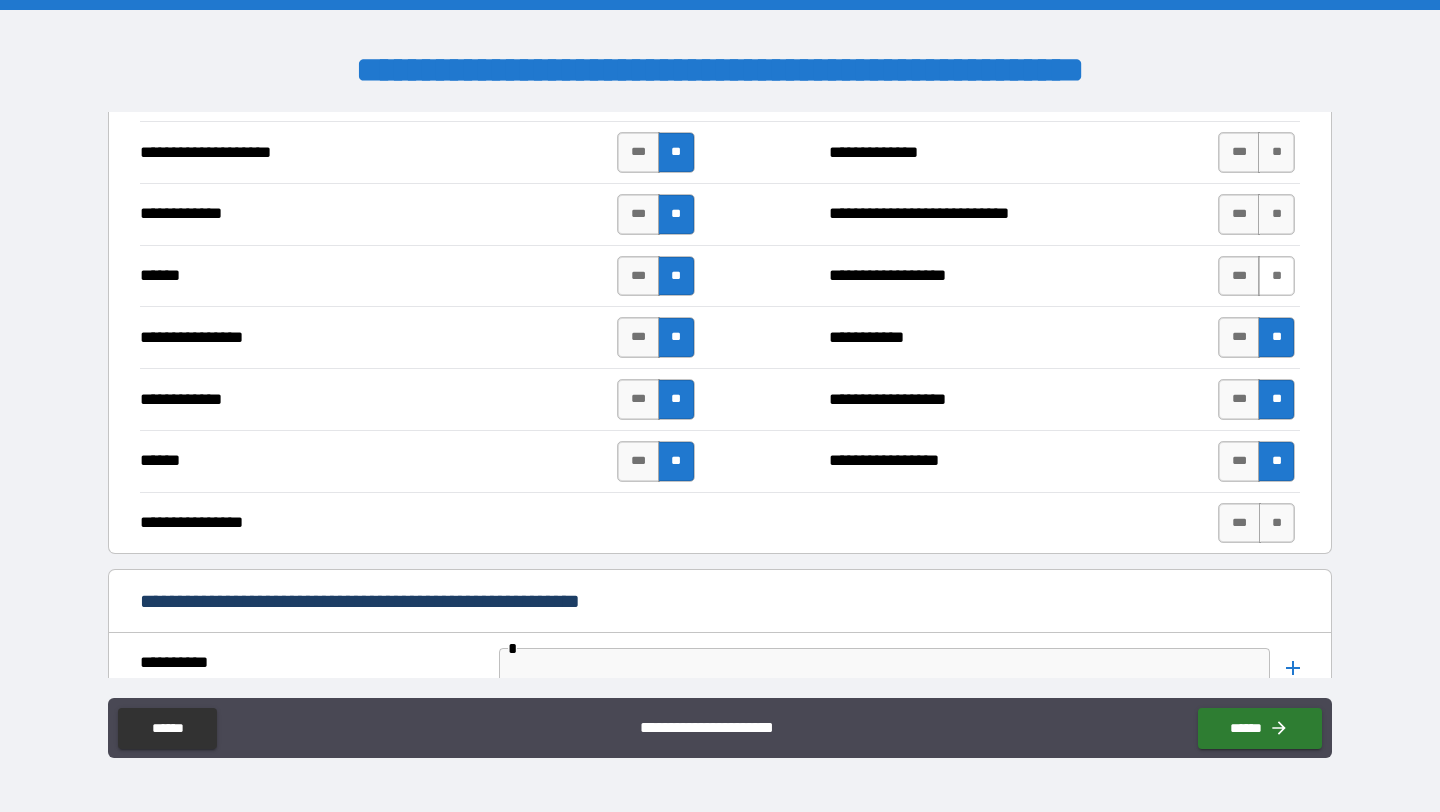 click on "**" at bounding box center [1276, 276] 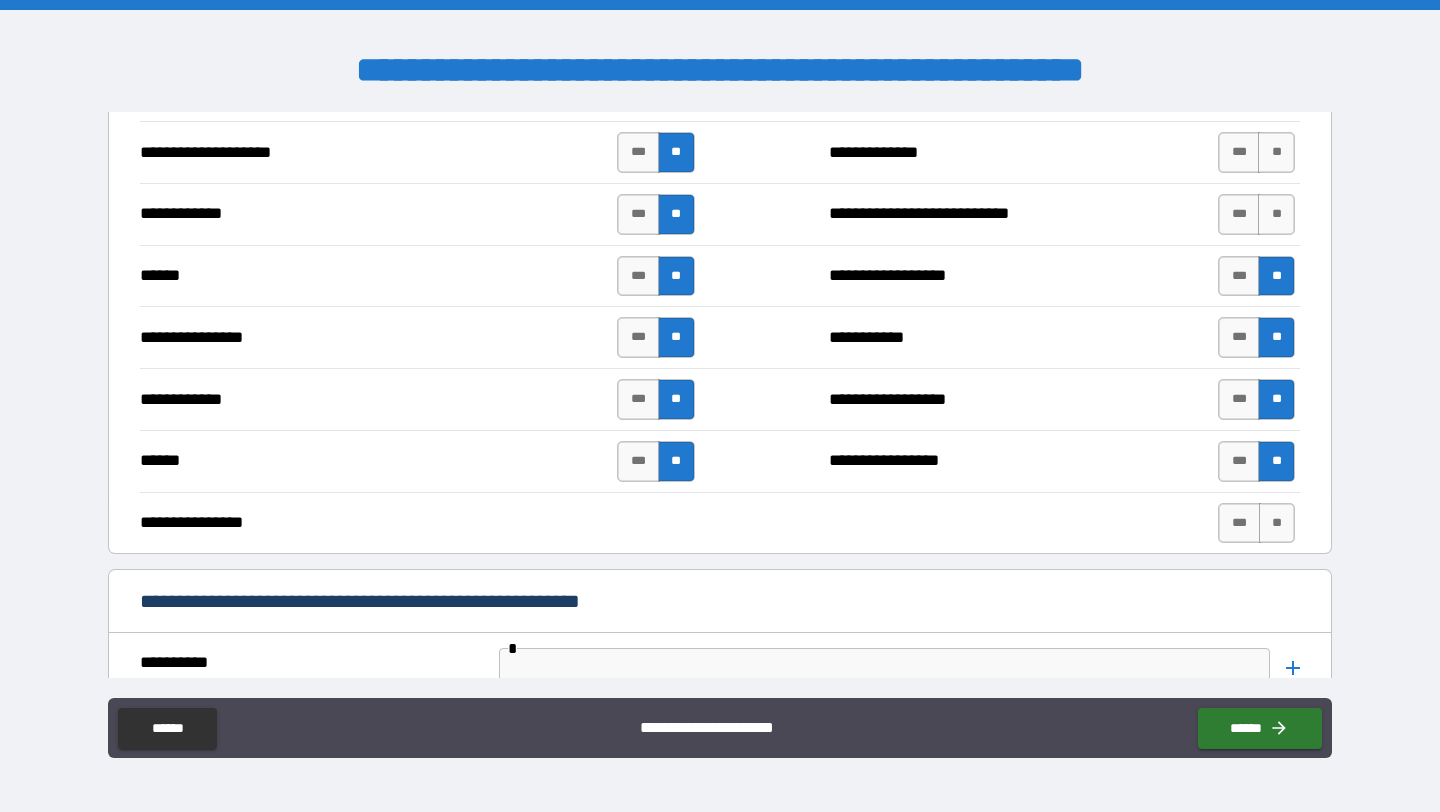 click on "*** **" at bounding box center (1256, 214) 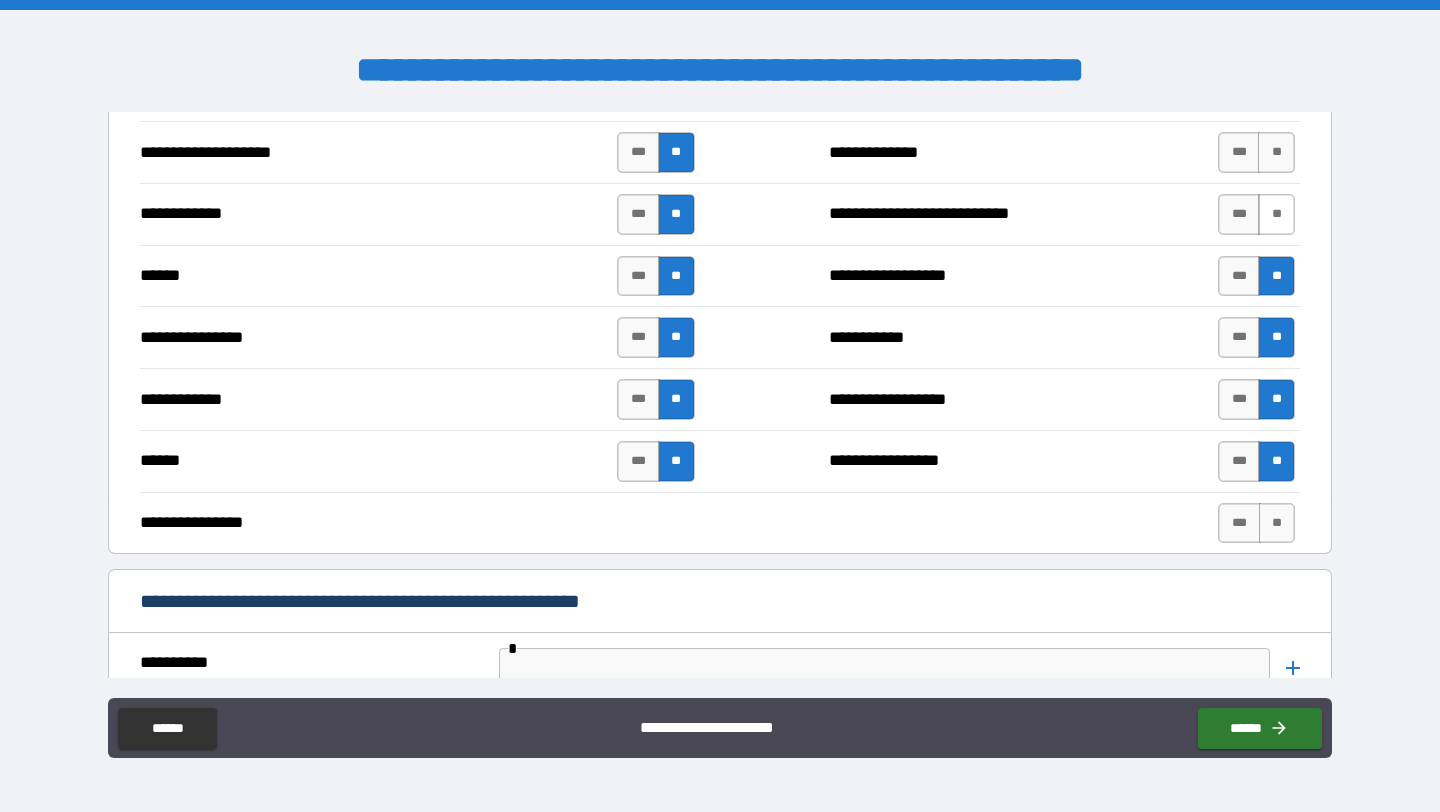 click on "**" at bounding box center (1276, 214) 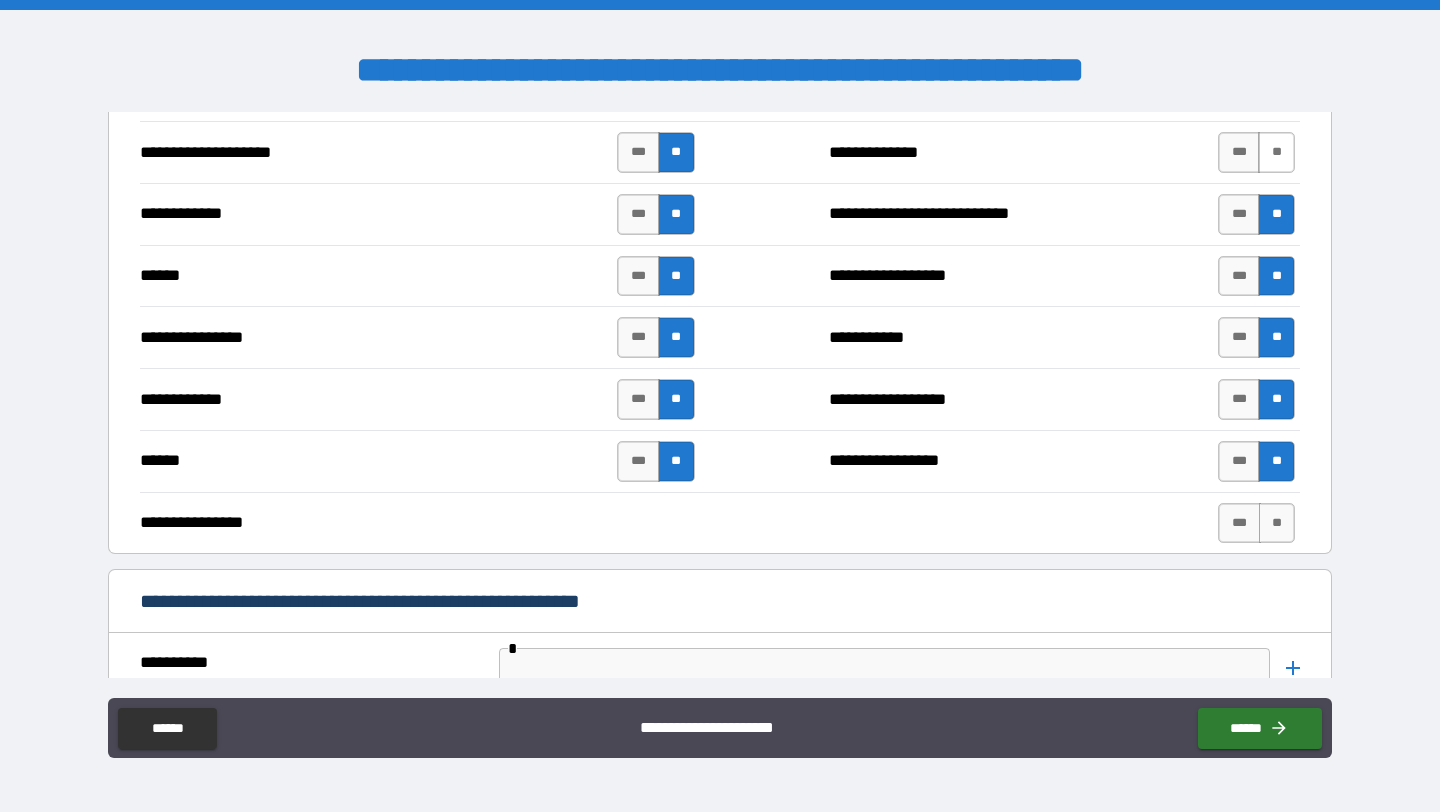 click on "**" at bounding box center (1276, 152) 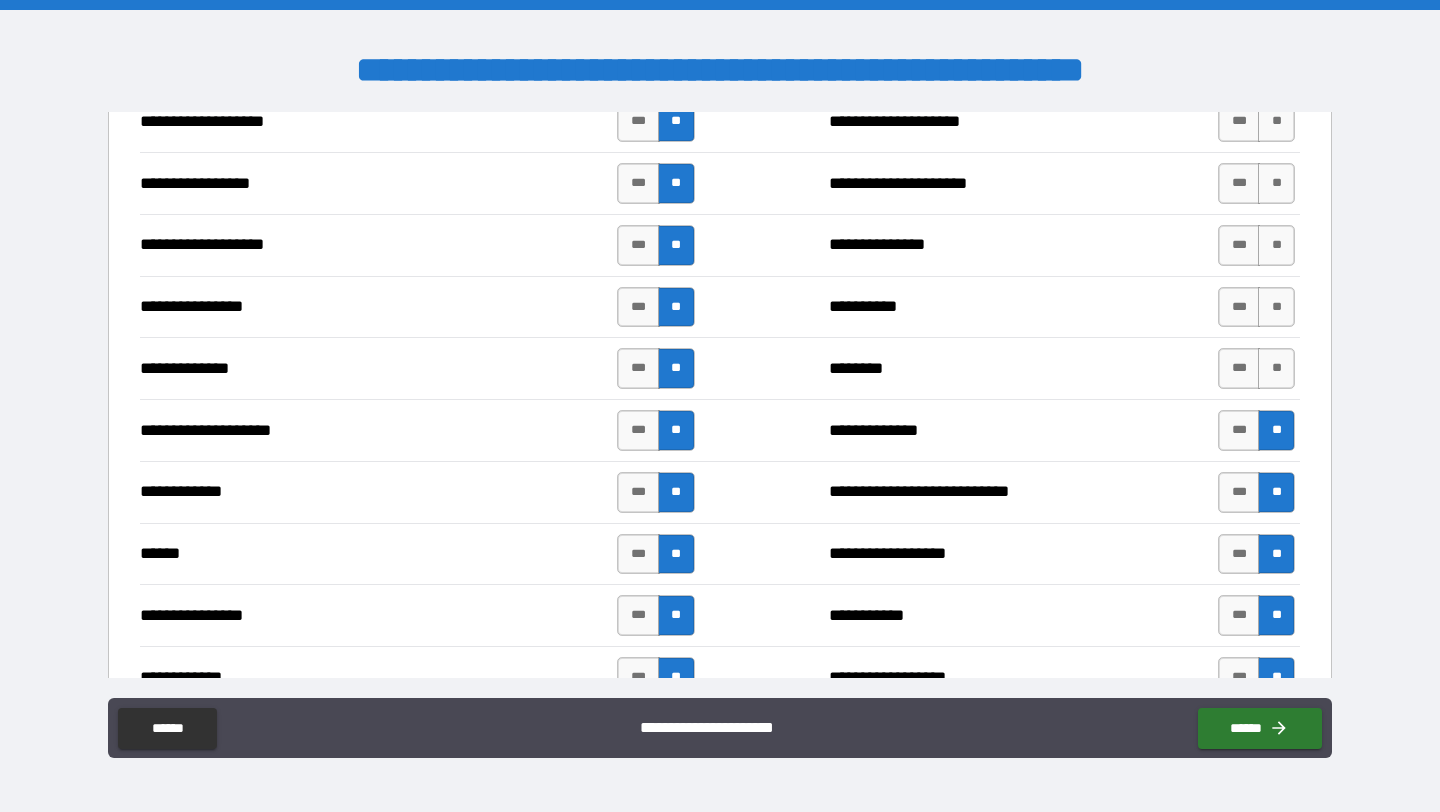 scroll, scrollTop: 3335, scrollLeft: 0, axis: vertical 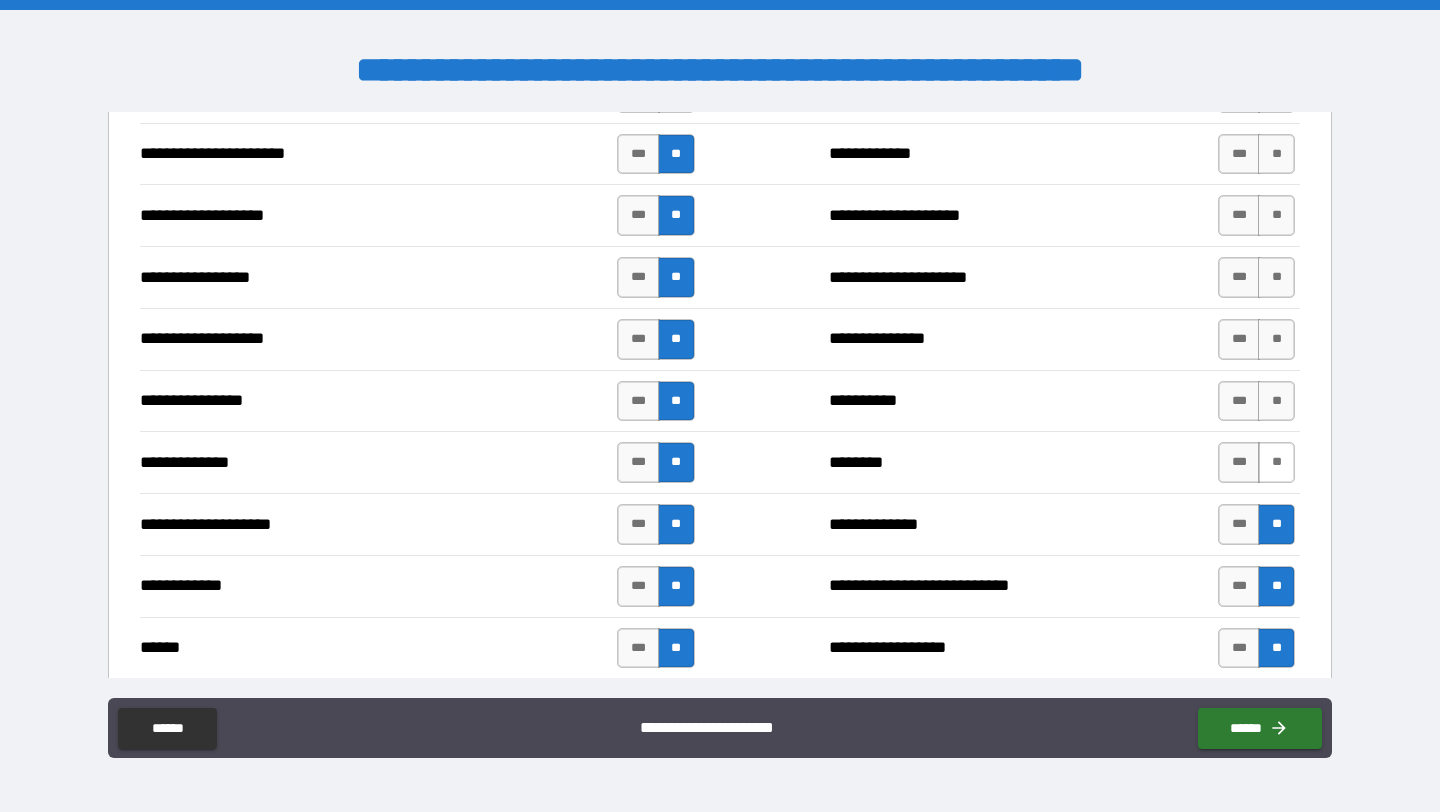 click on "**" at bounding box center [1276, 462] 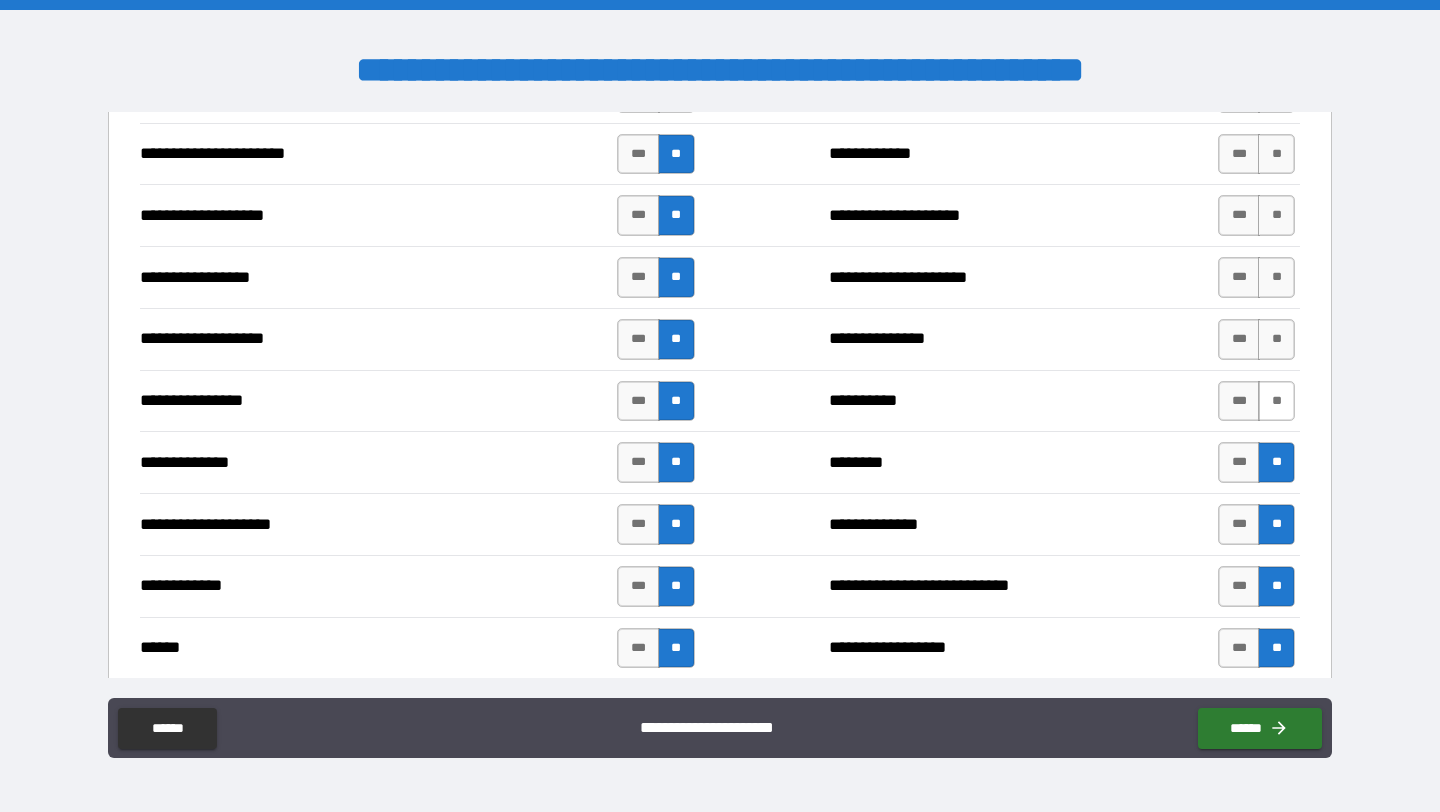 click on "**" at bounding box center (1276, 401) 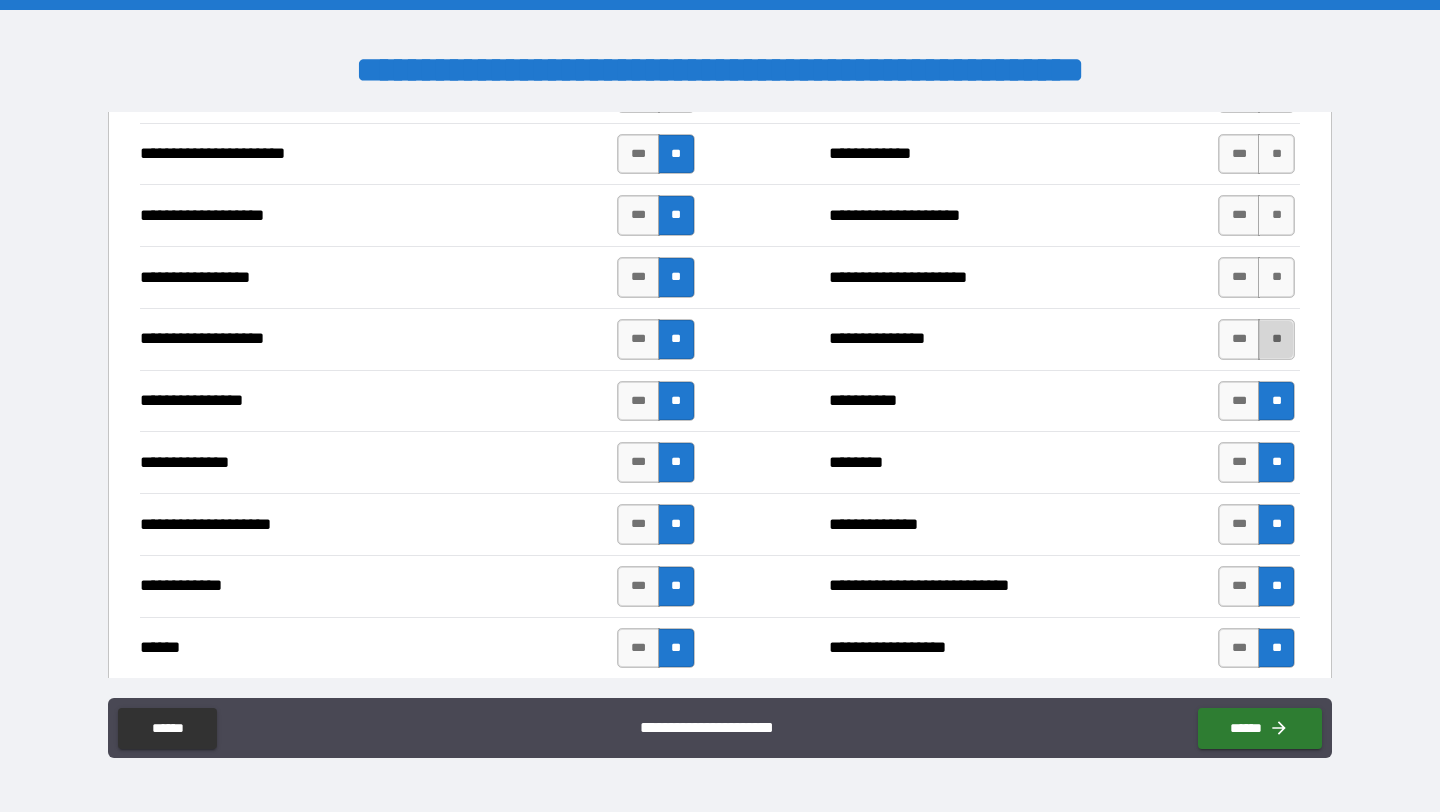 click on "**" at bounding box center [1276, 339] 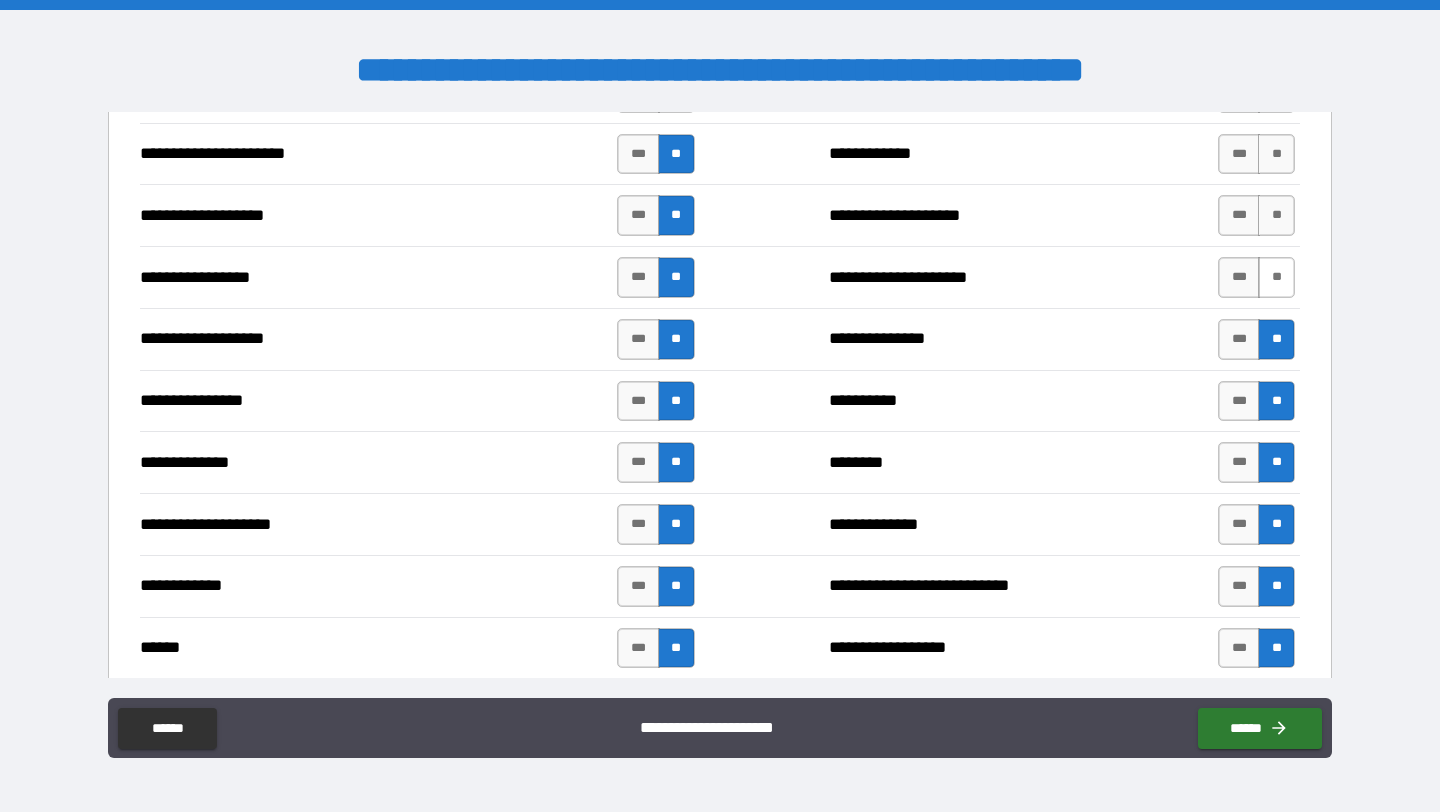 click on "**" at bounding box center (1276, 277) 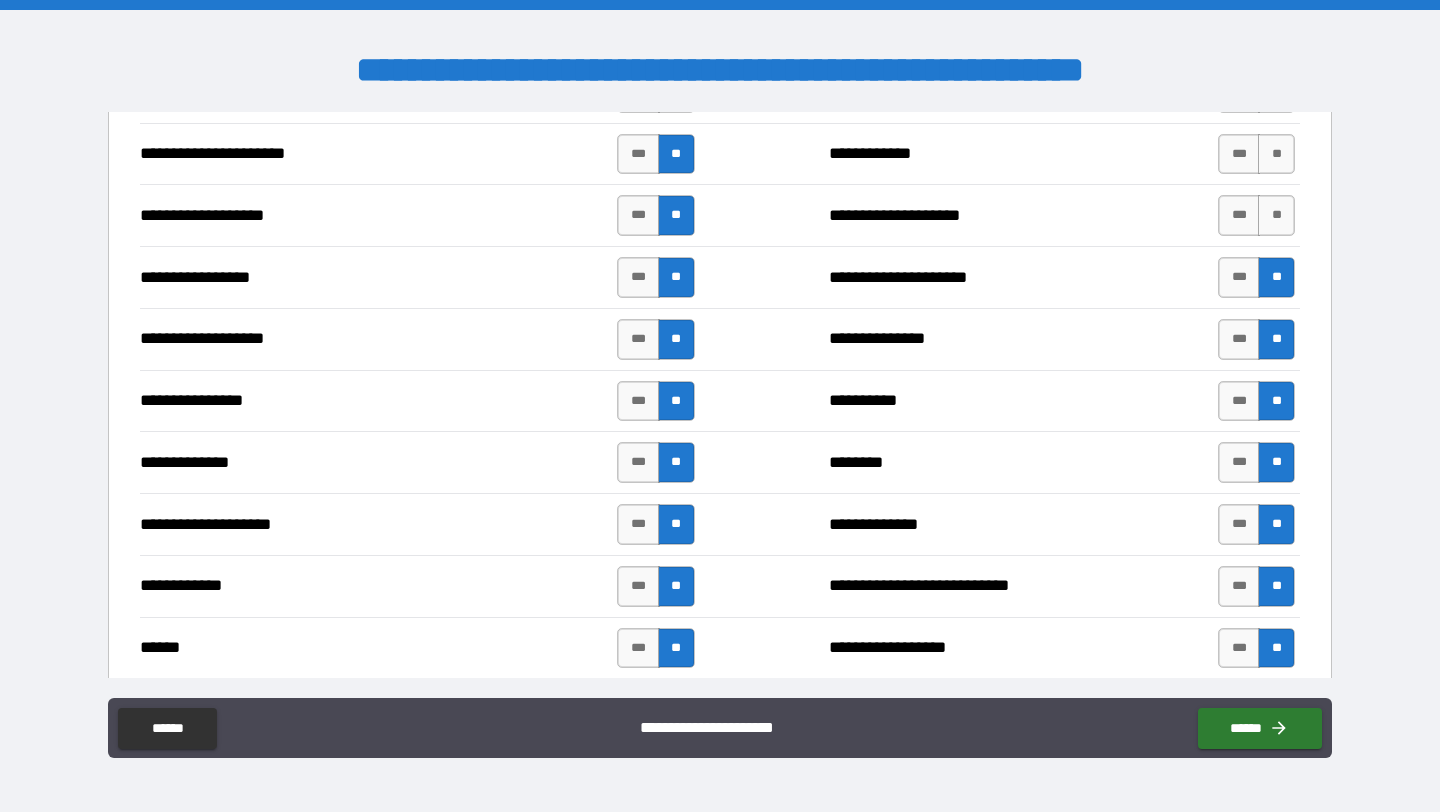 click on "**********" at bounding box center (720, 215) 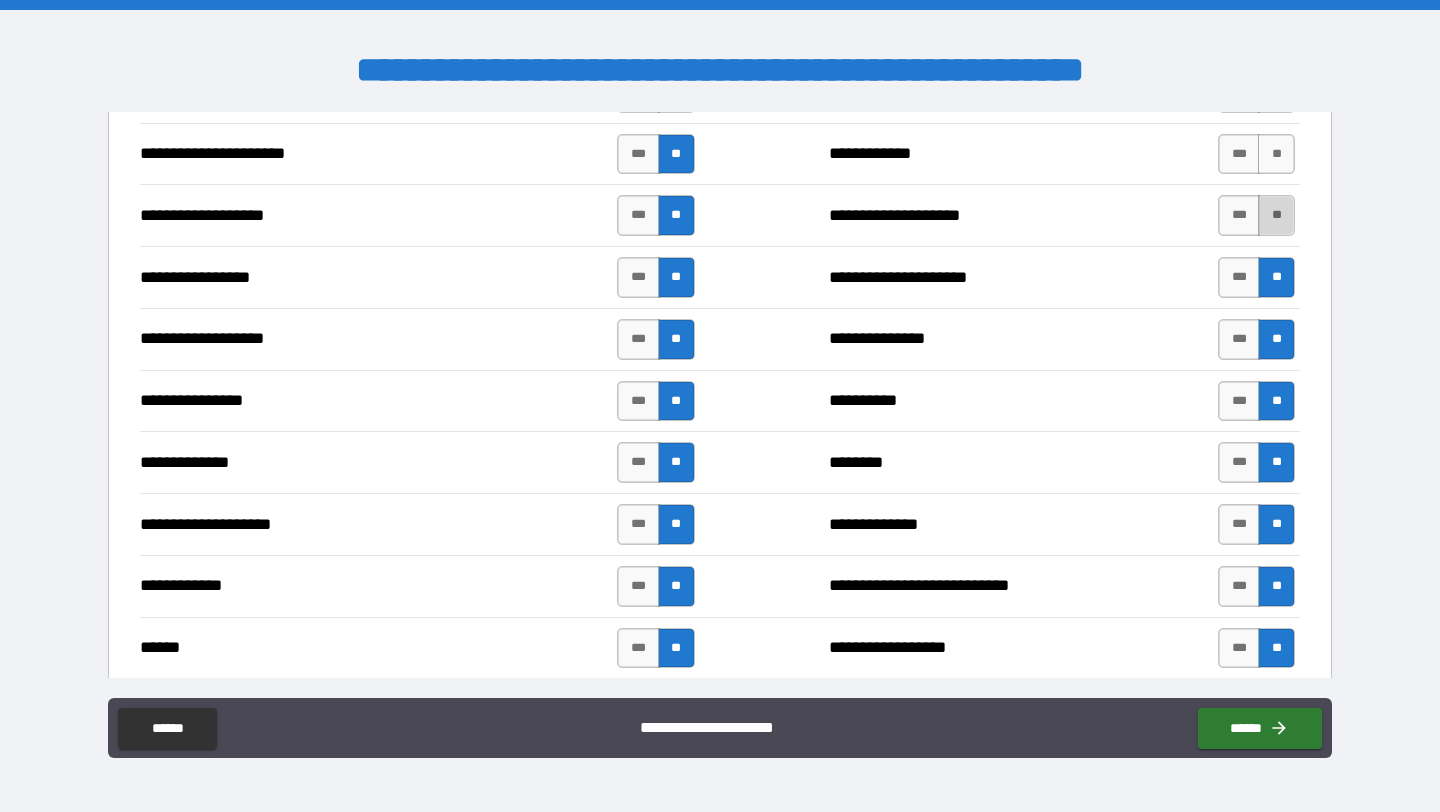 click on "**" at bounding box center (1276, 215) 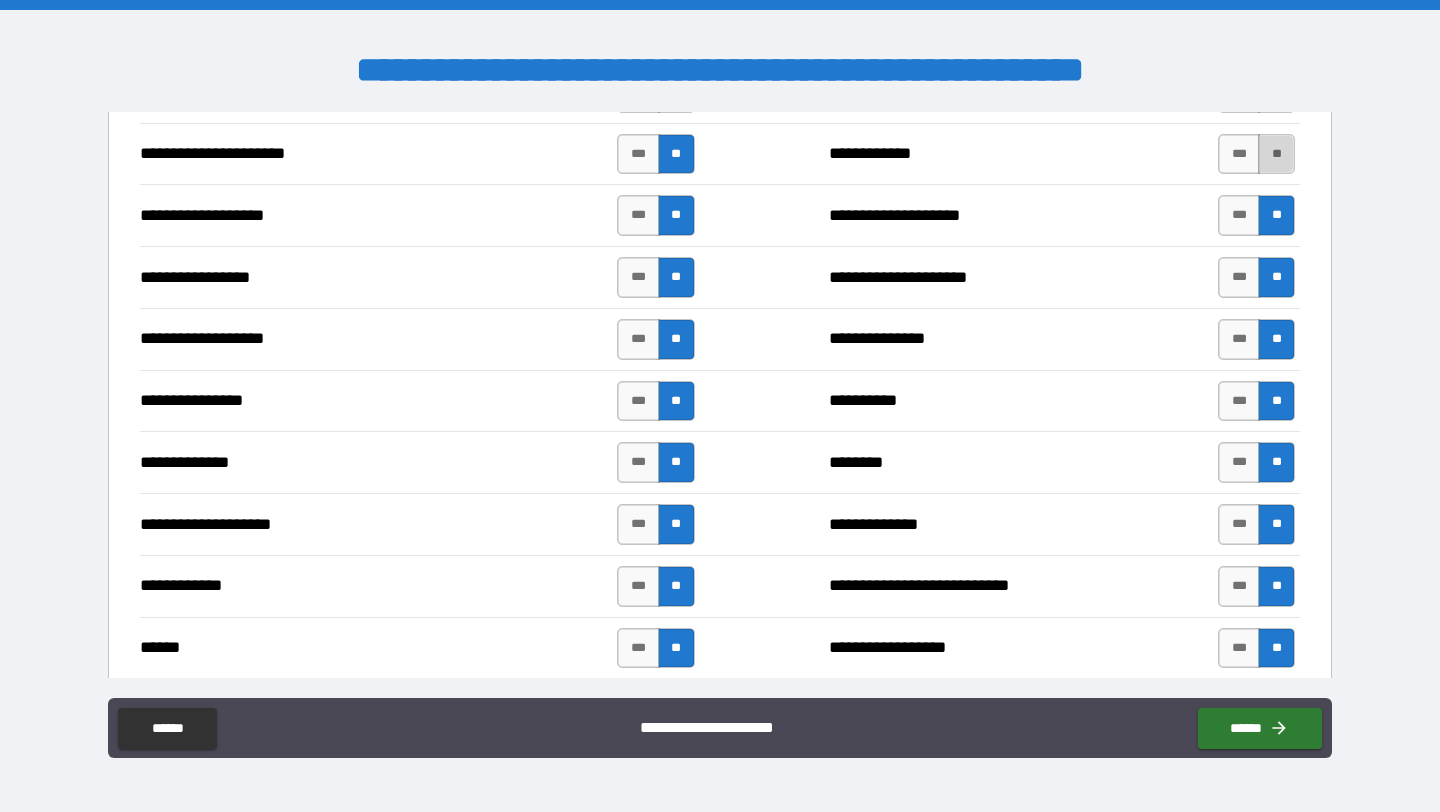click on "**" at bounding box center [1276, 154] 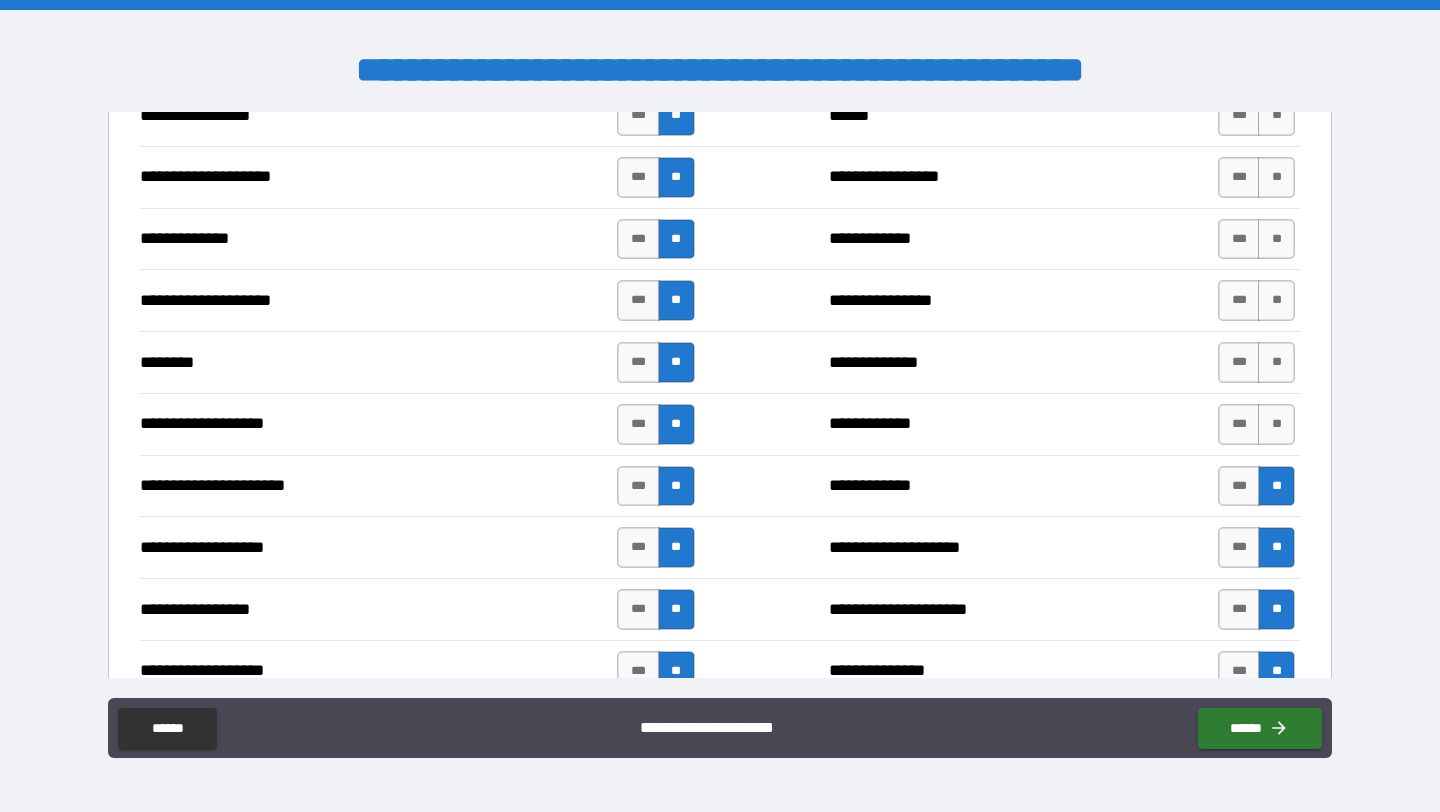 scroll, scrollTop: 3002, scrollLeft: 0, axis: vertical 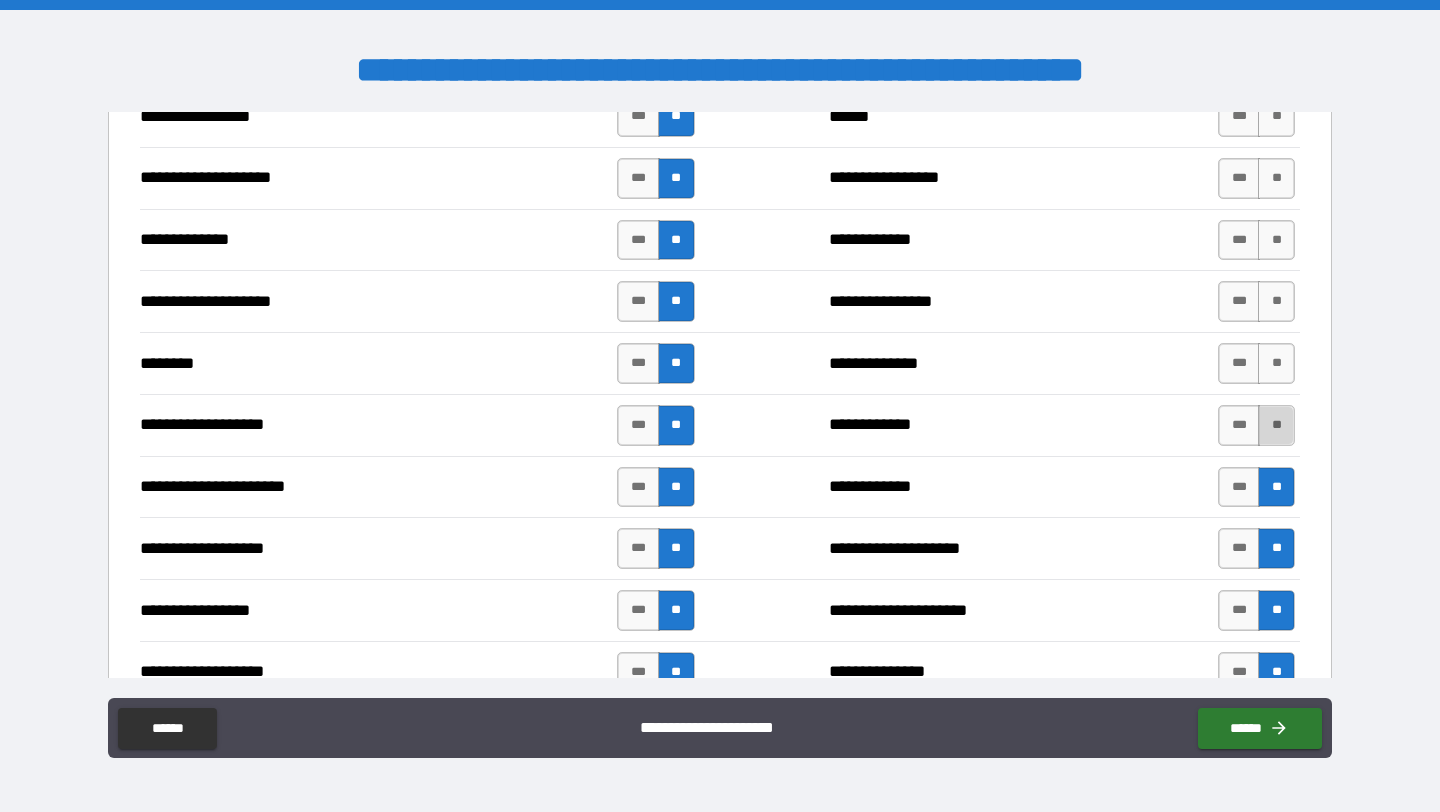 click on "**" at bounding box center [1276, 425] 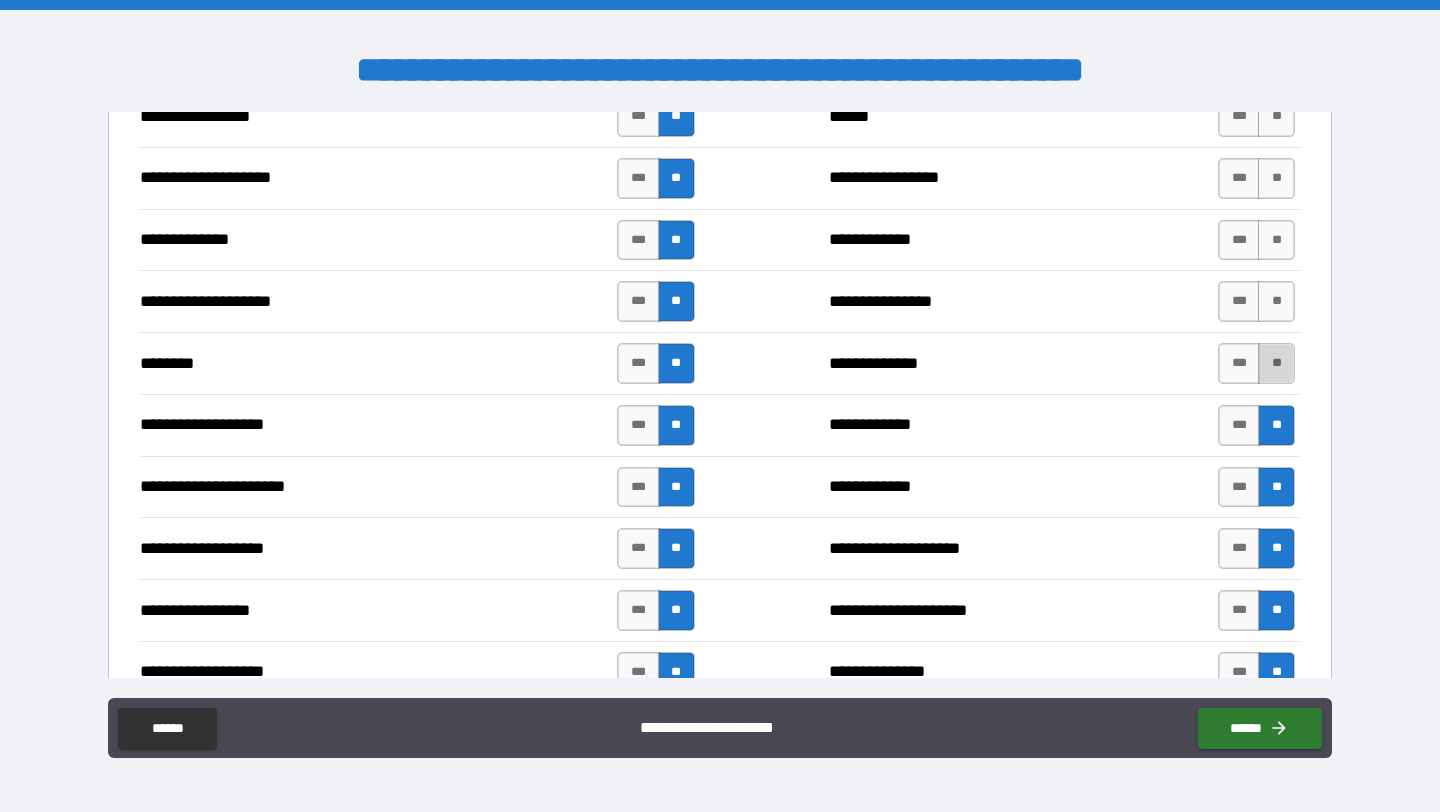 click on "**" at bounding box center (1276, 363) 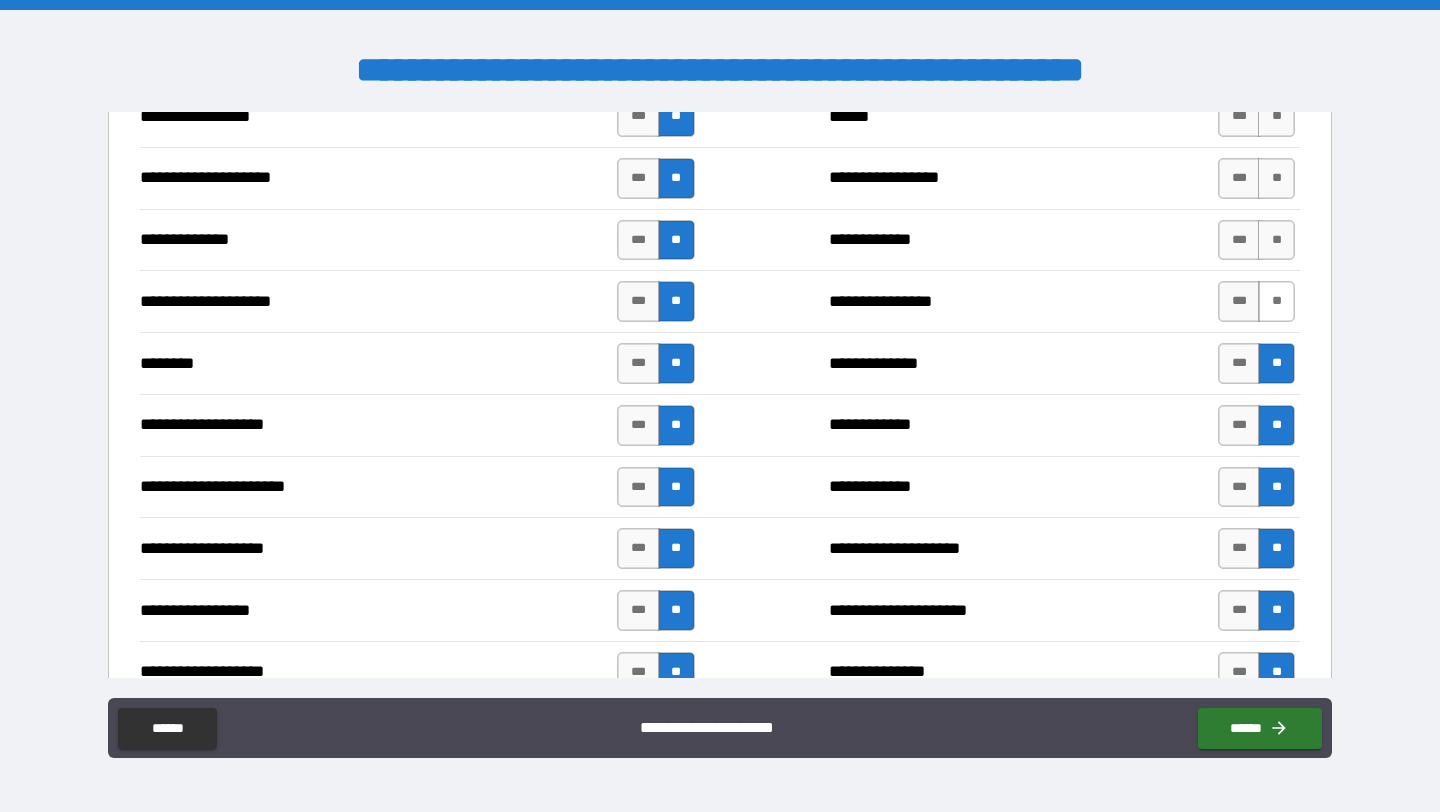 click on "**" at bounding box center (1276, 301) 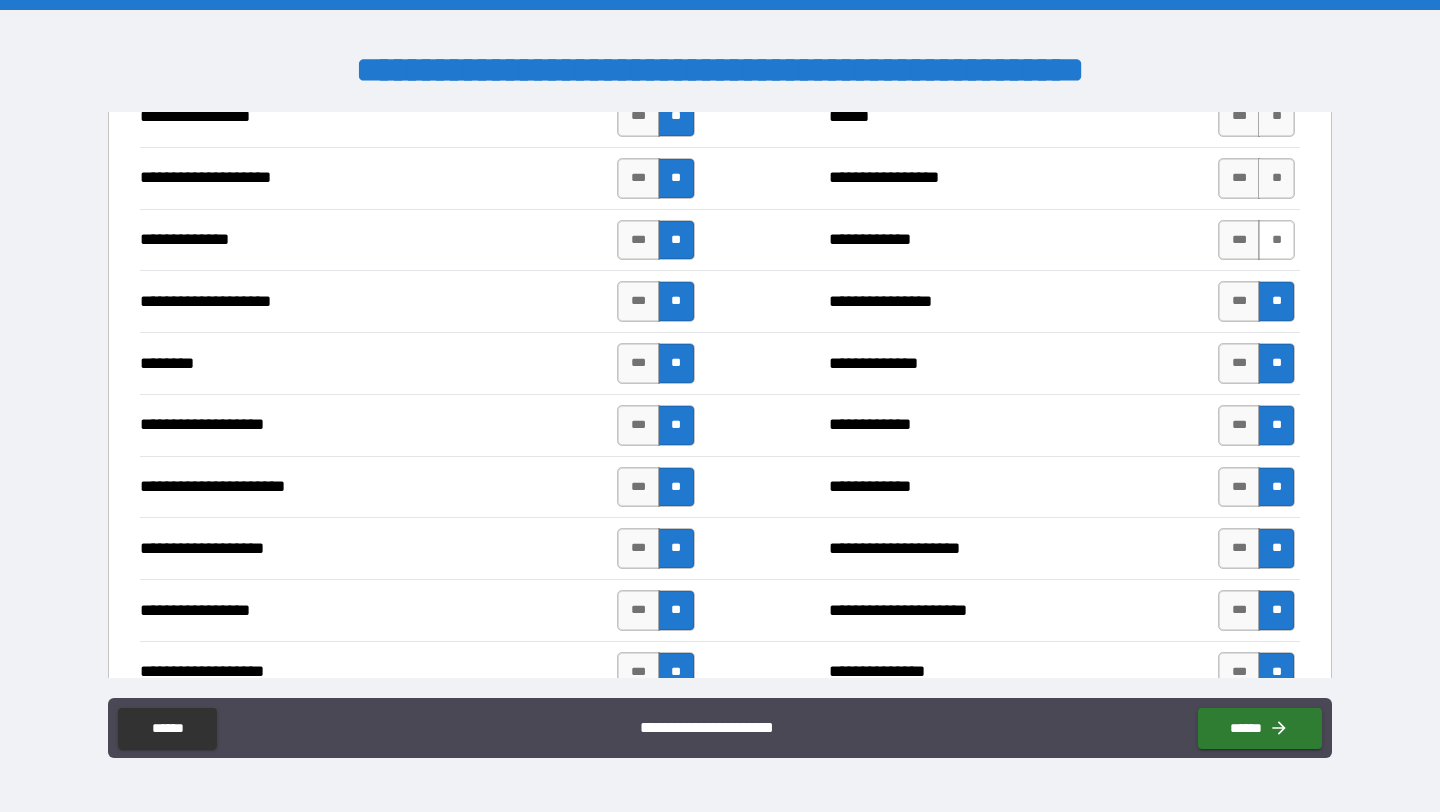 click on "**" at bounding box center (1276, 240) 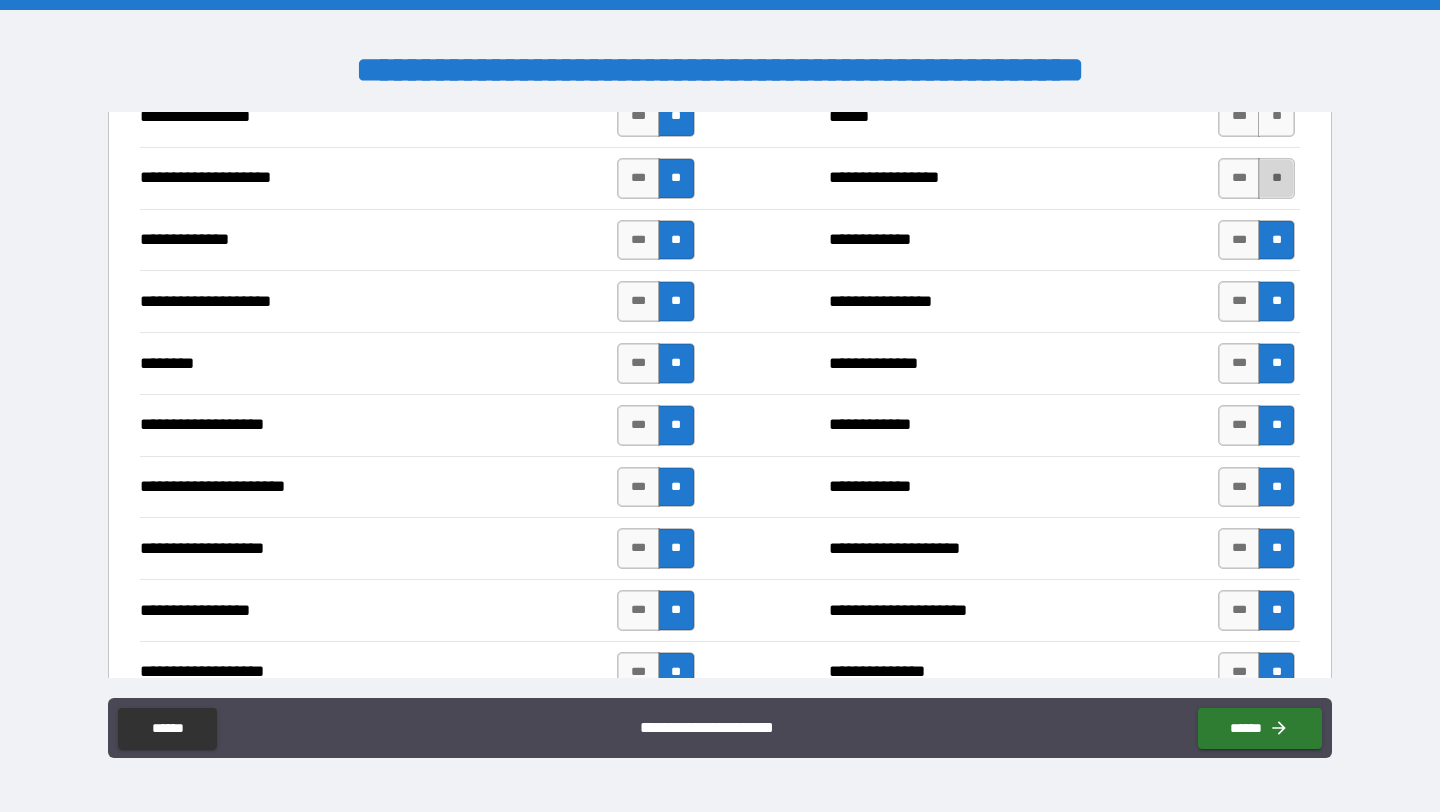 click on "**" at bounding box center (1276, 178) 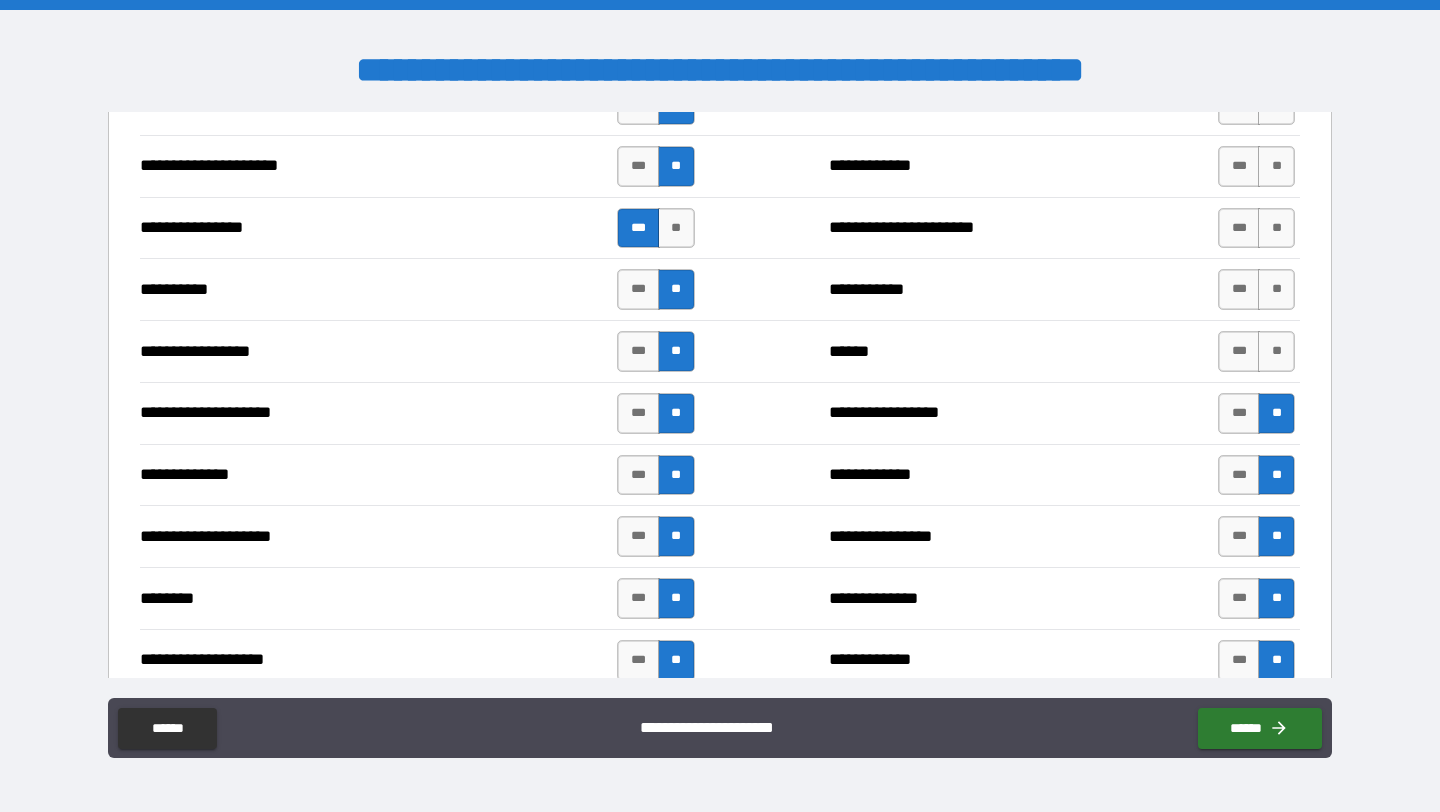 scroll, scrollTop: 2718, scrollLeft: 0, axis: vertical 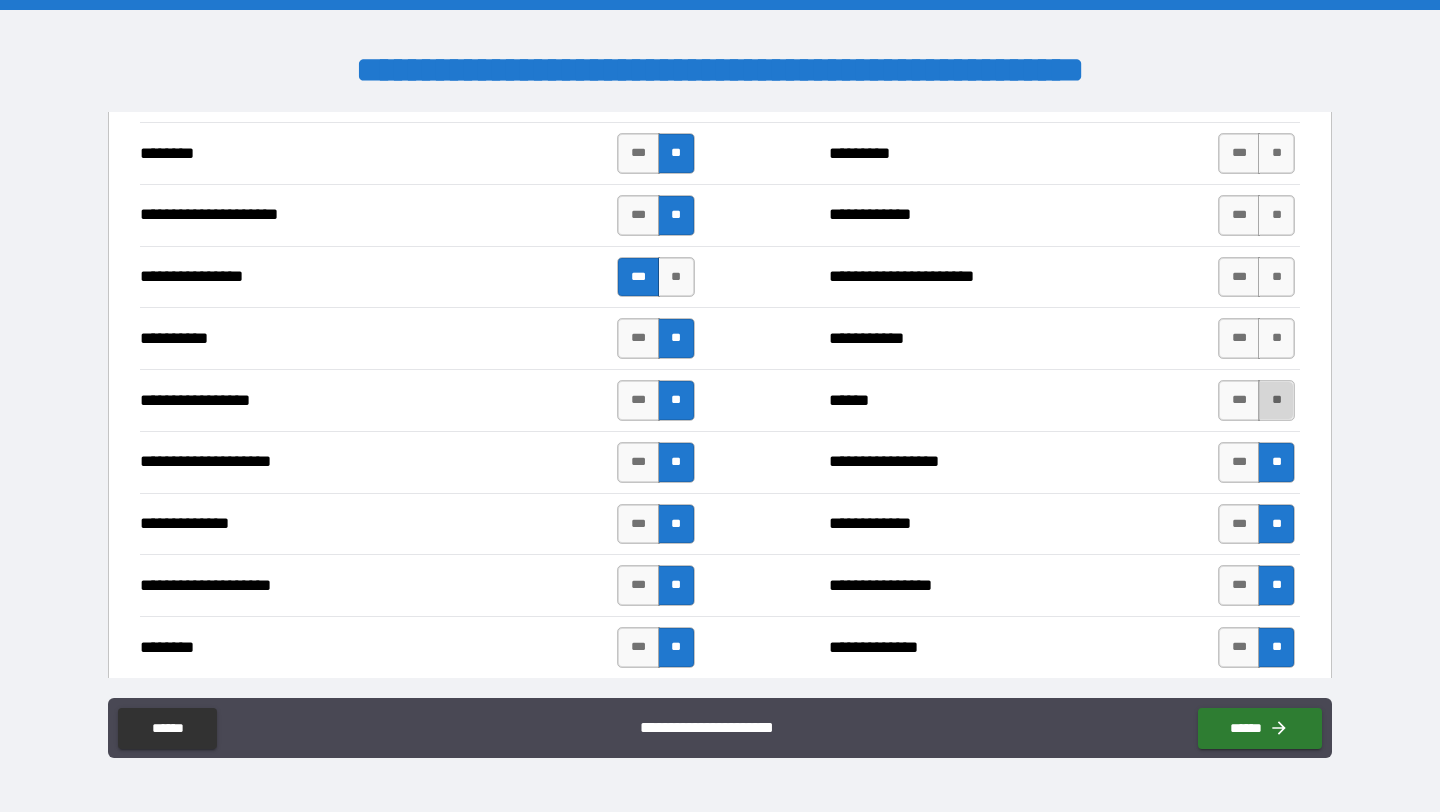 click on "**" at bounding box center (1276, 400) 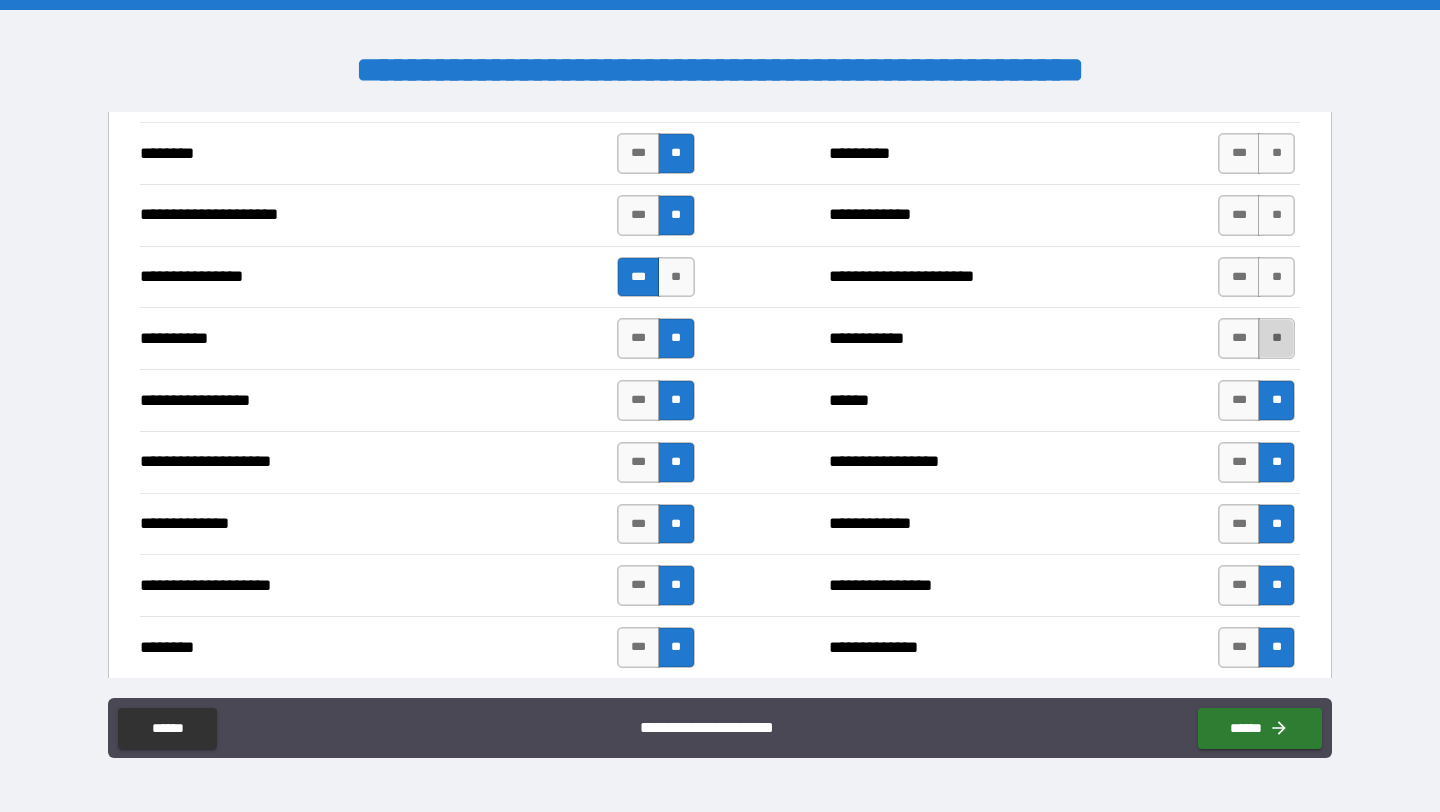 click on "**" at bounding box center [1276, 338] 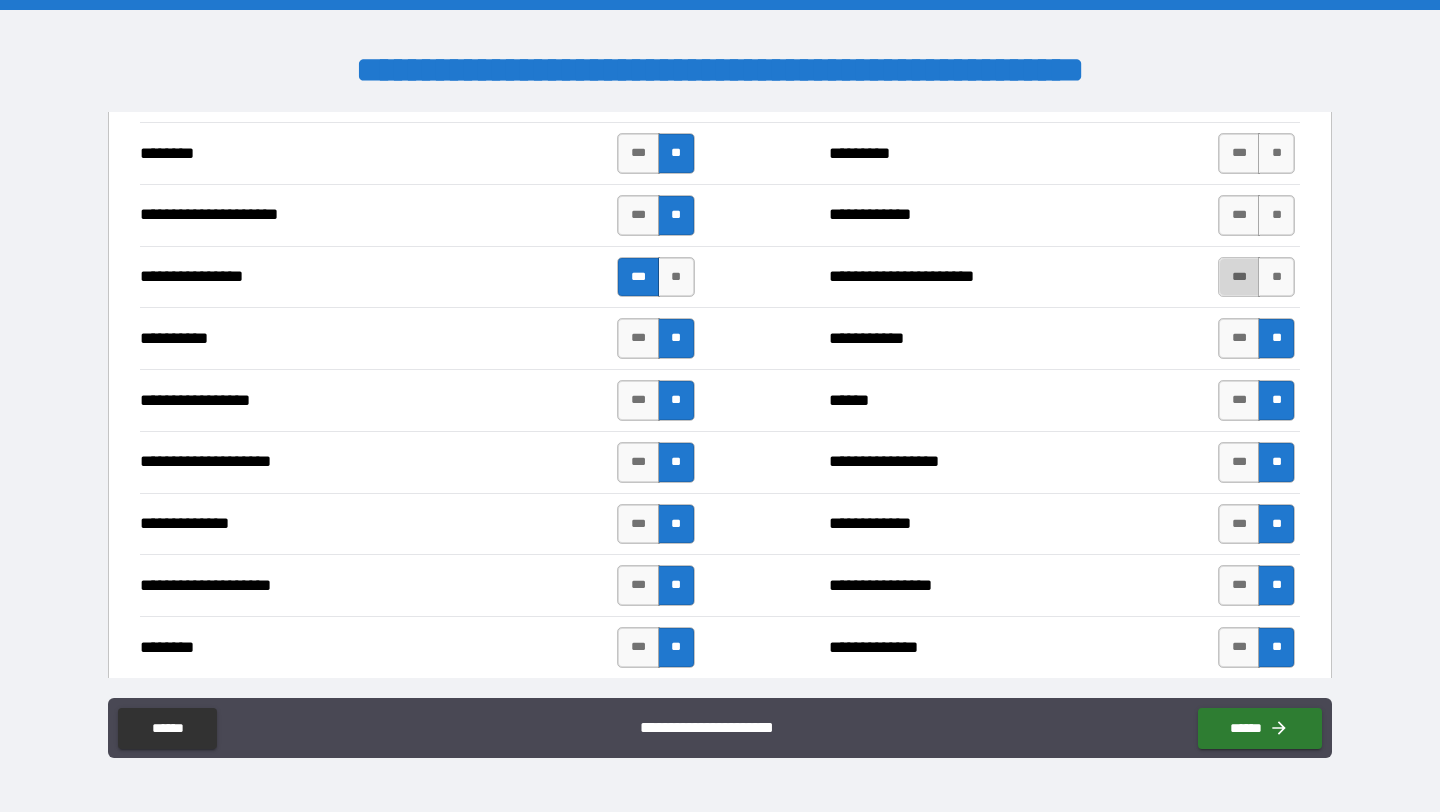 click on "***" at bounding box center [1239, 277] 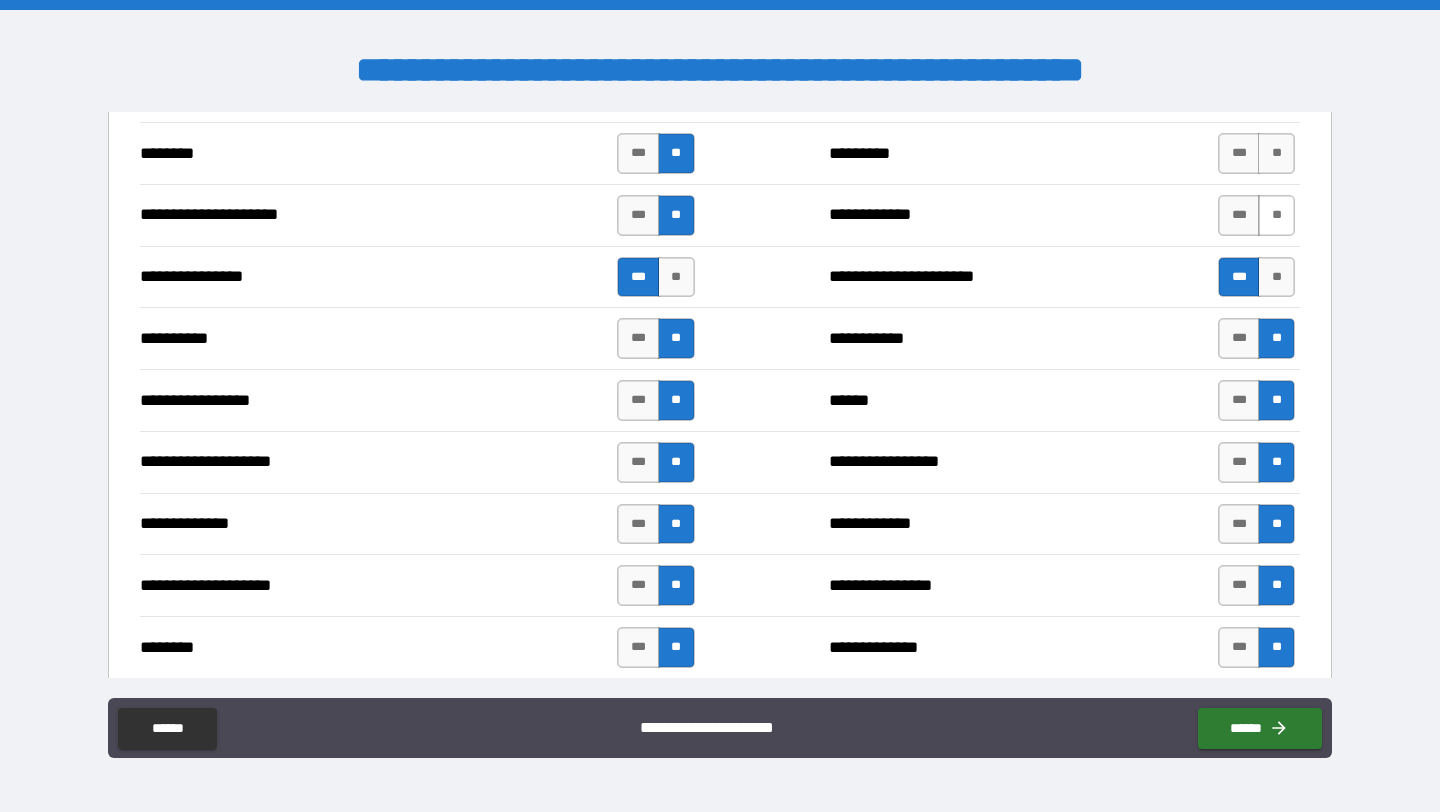 click on "**" at bounding box center [1276, 215] 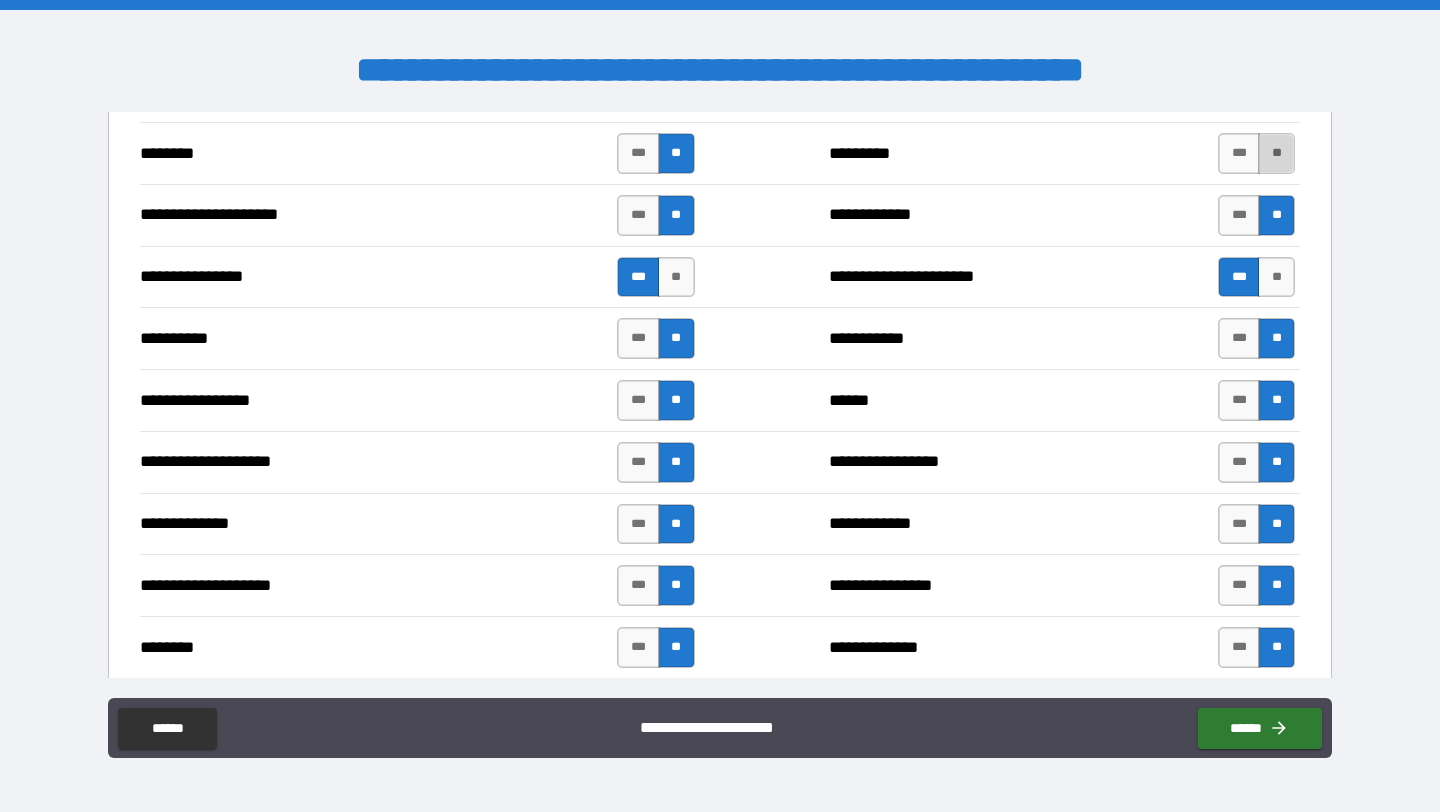 click on "**" at bounding box center (1276, 153) 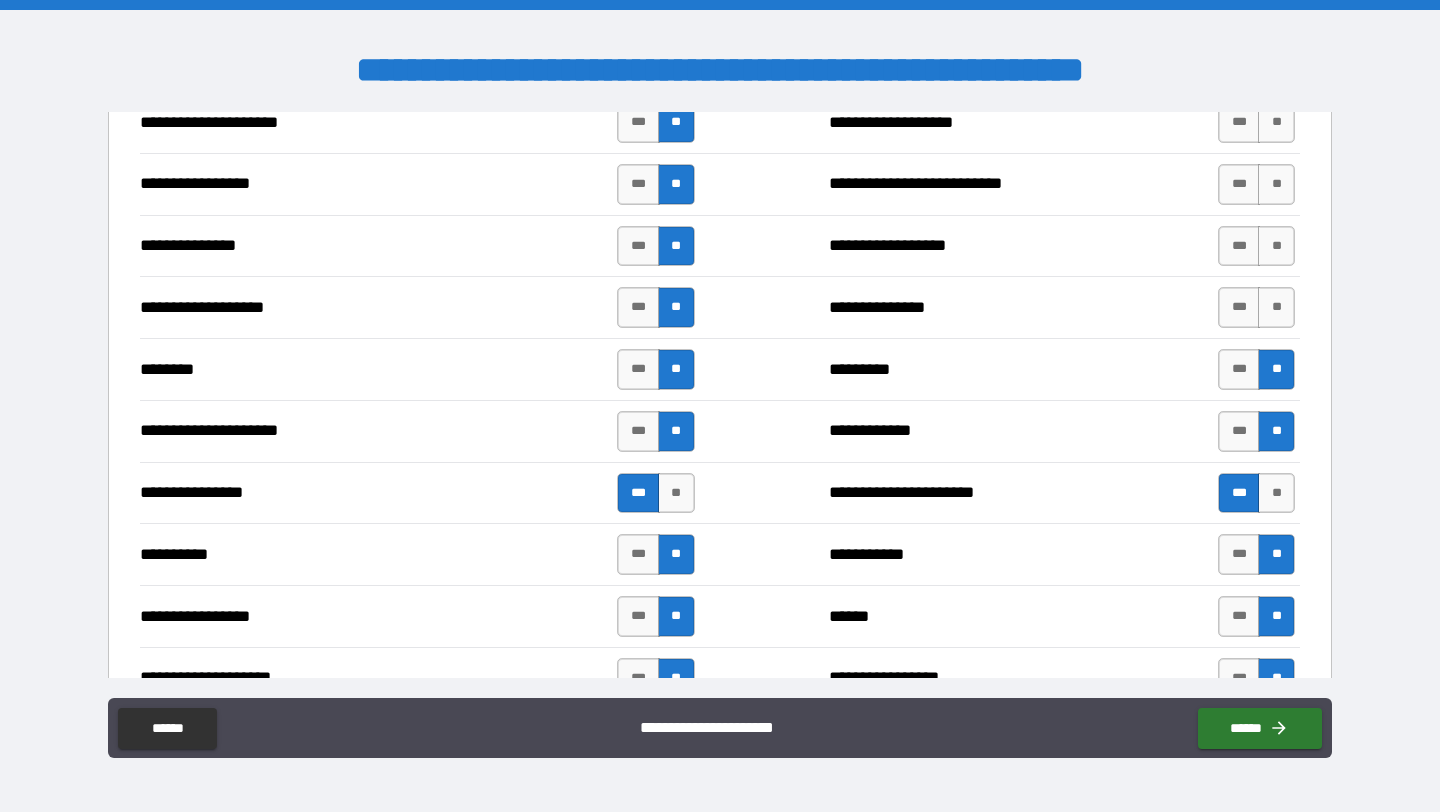 scroll, scrollTop: 2477, scrollLeft: 0, axis: vertical 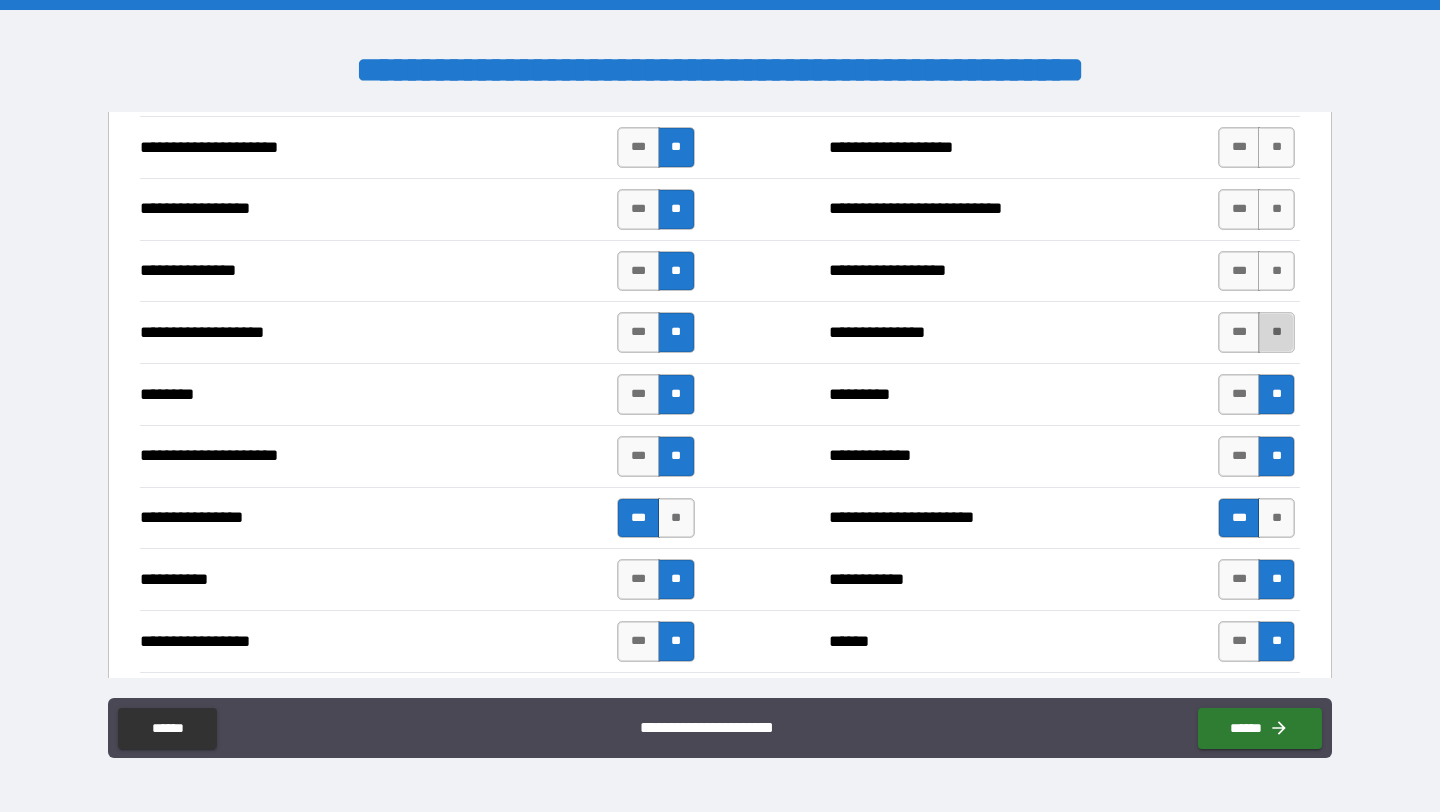 click on "**" at bounding box center (1276, 332) 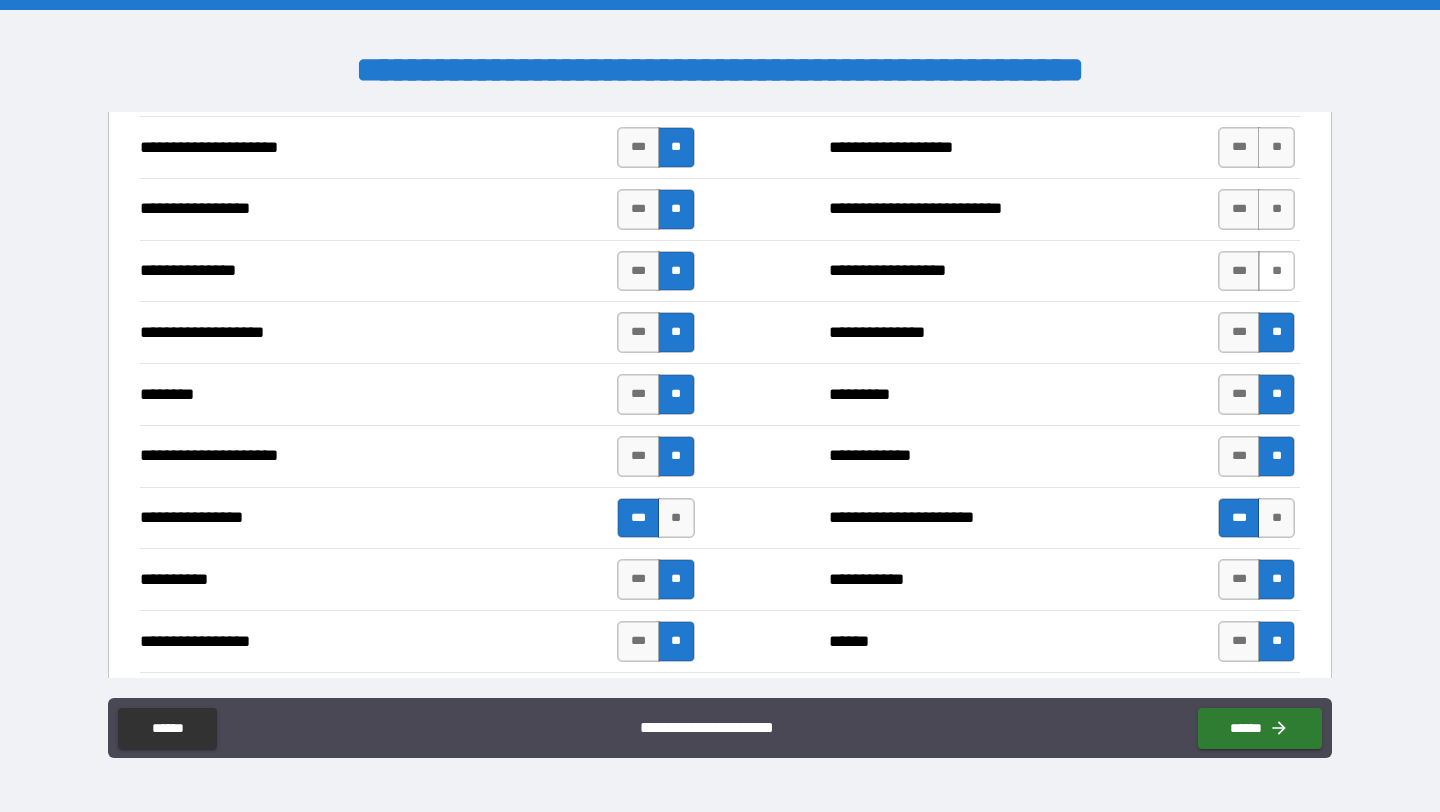 click on "**" at bounding box center (1276, 271) 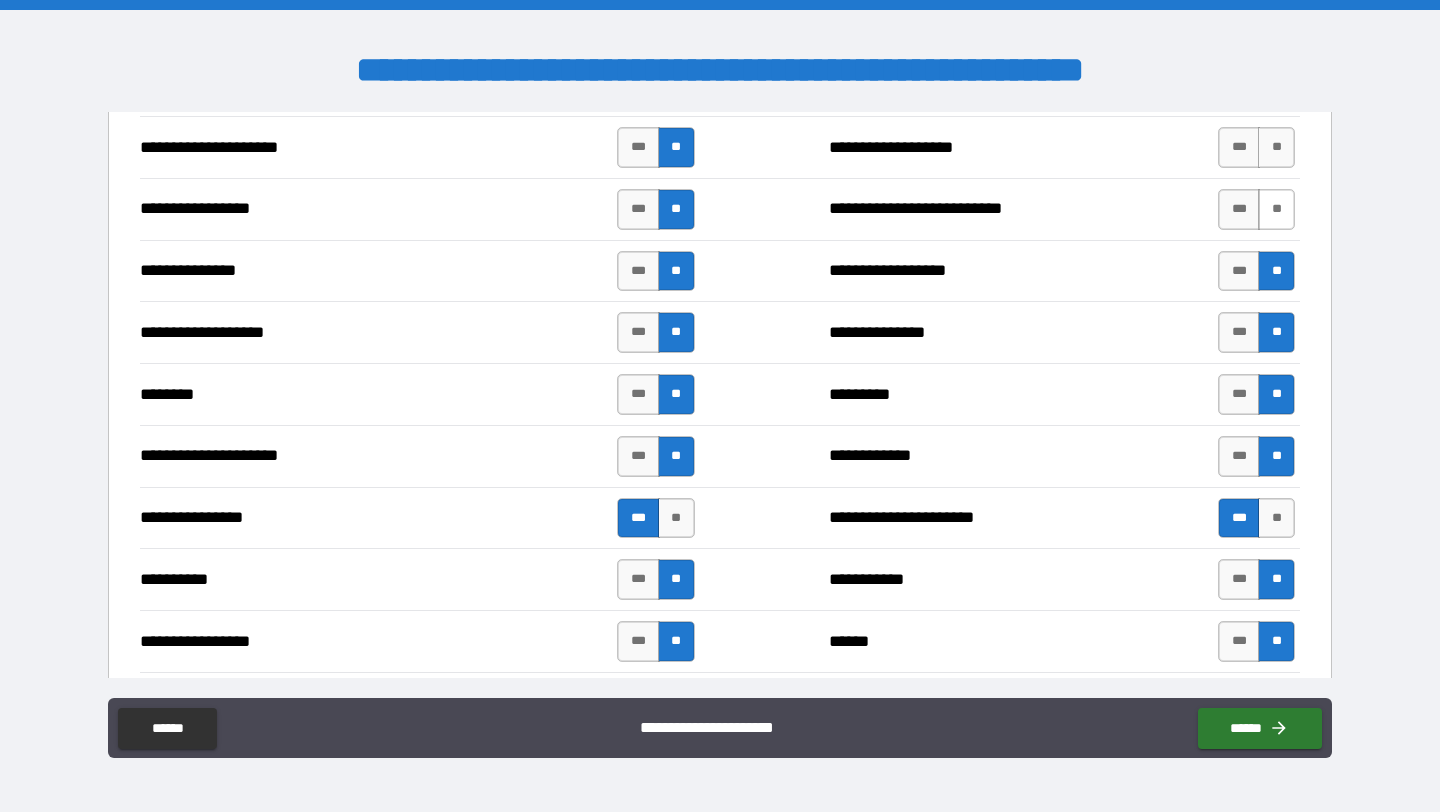 click on "**" at bounding box center (1276, 209) 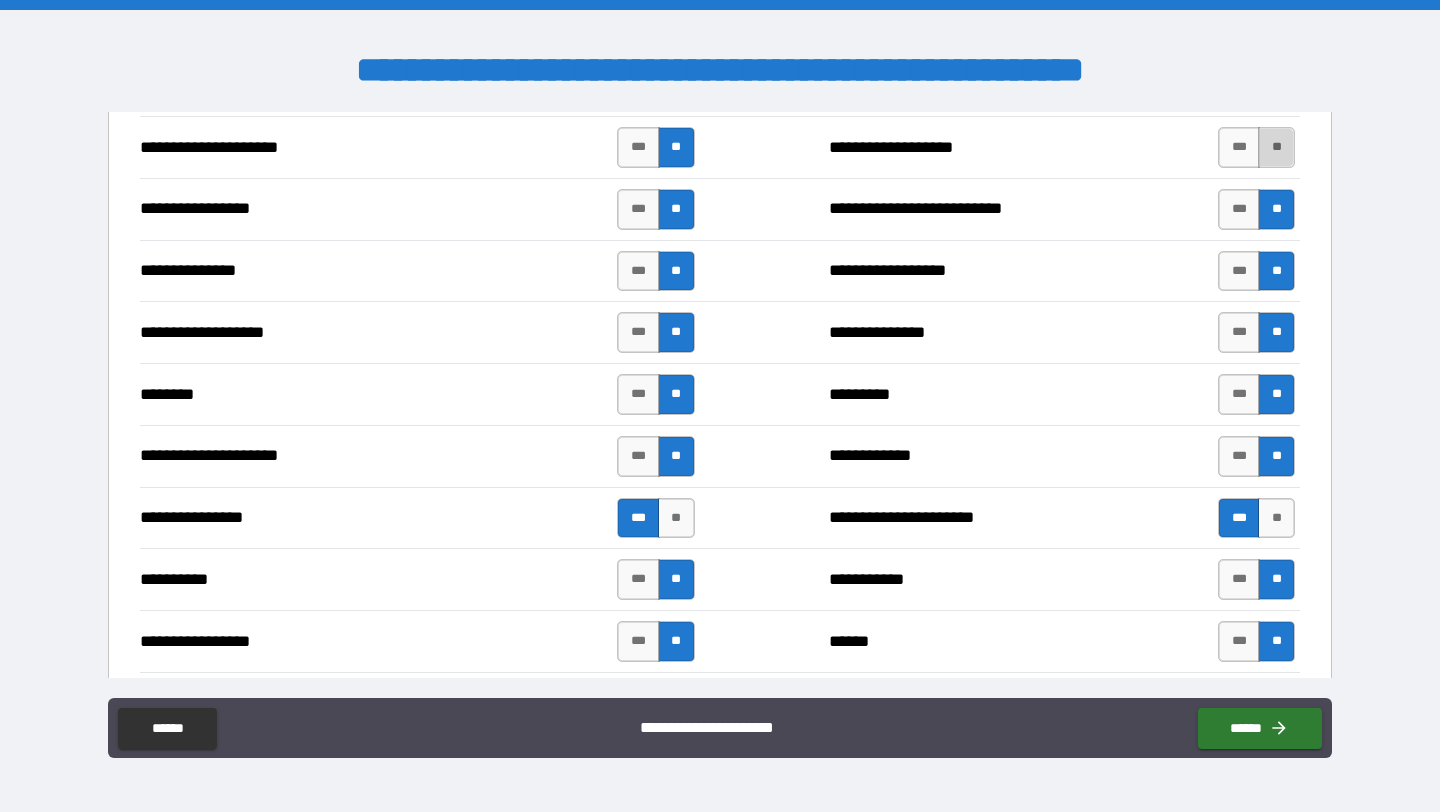 click on "**" at bounding box center (1276, 147) 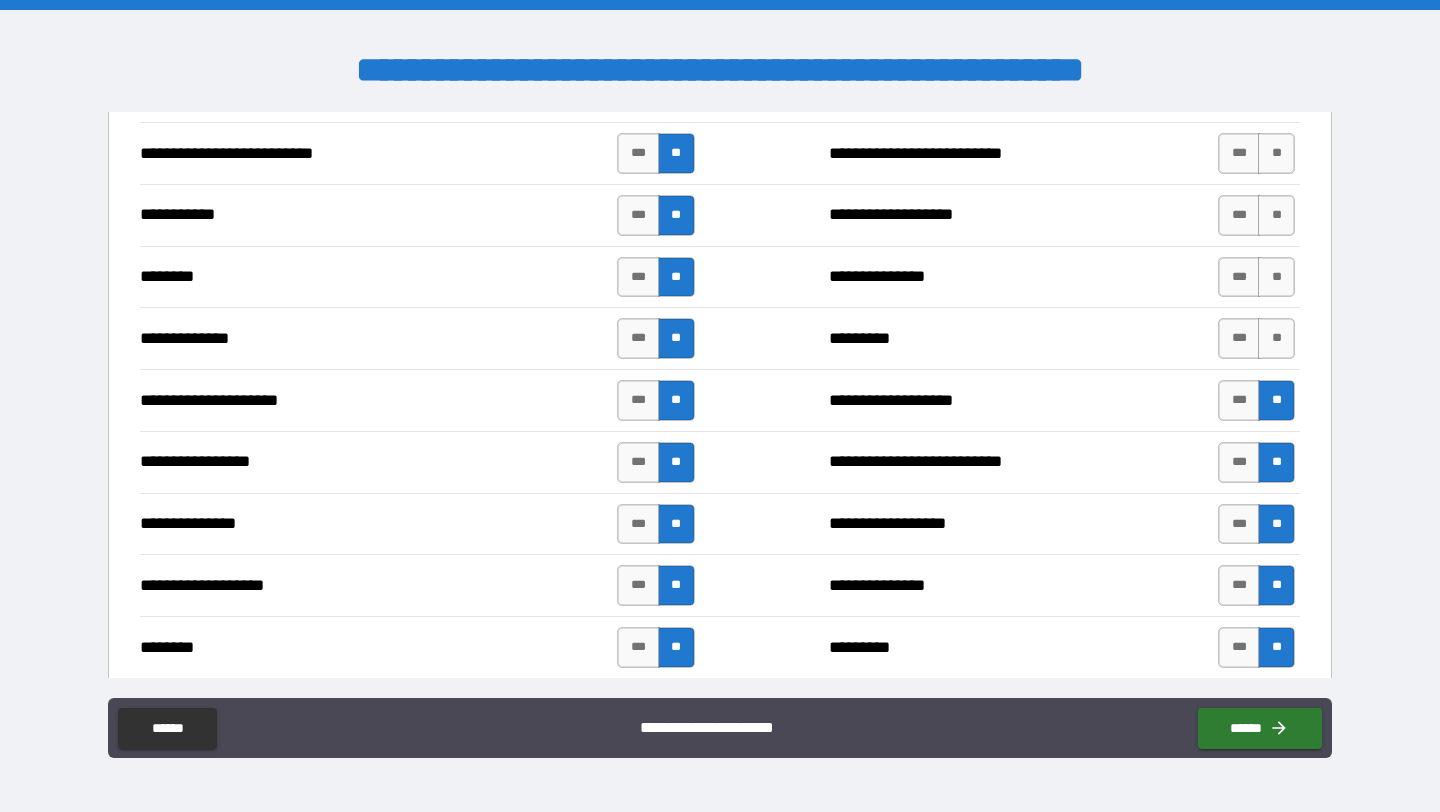 scroll, scrollTop: 2211, scrollLeft: 0, axis: vertical 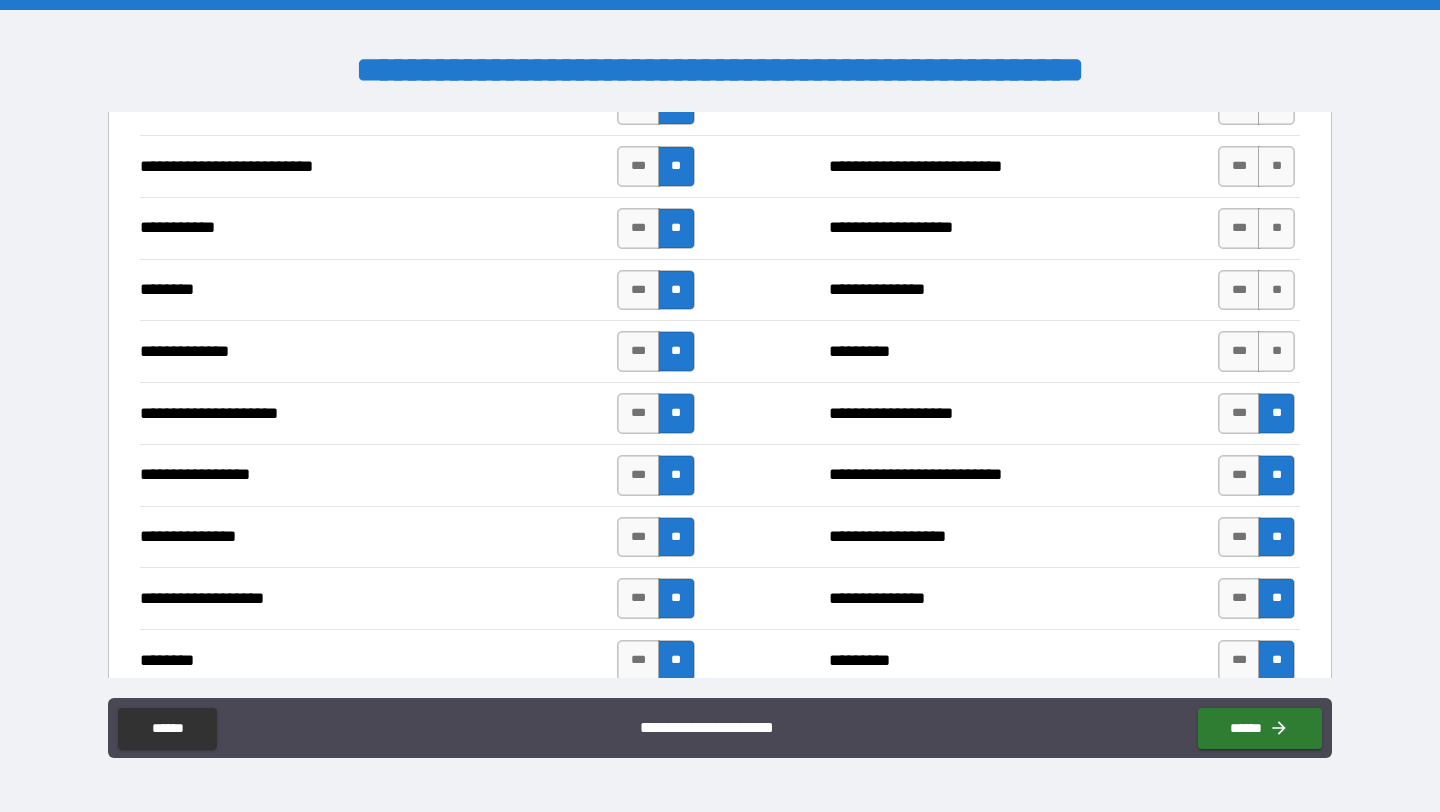 click on "*** **" at bounding box center [1259, 351] 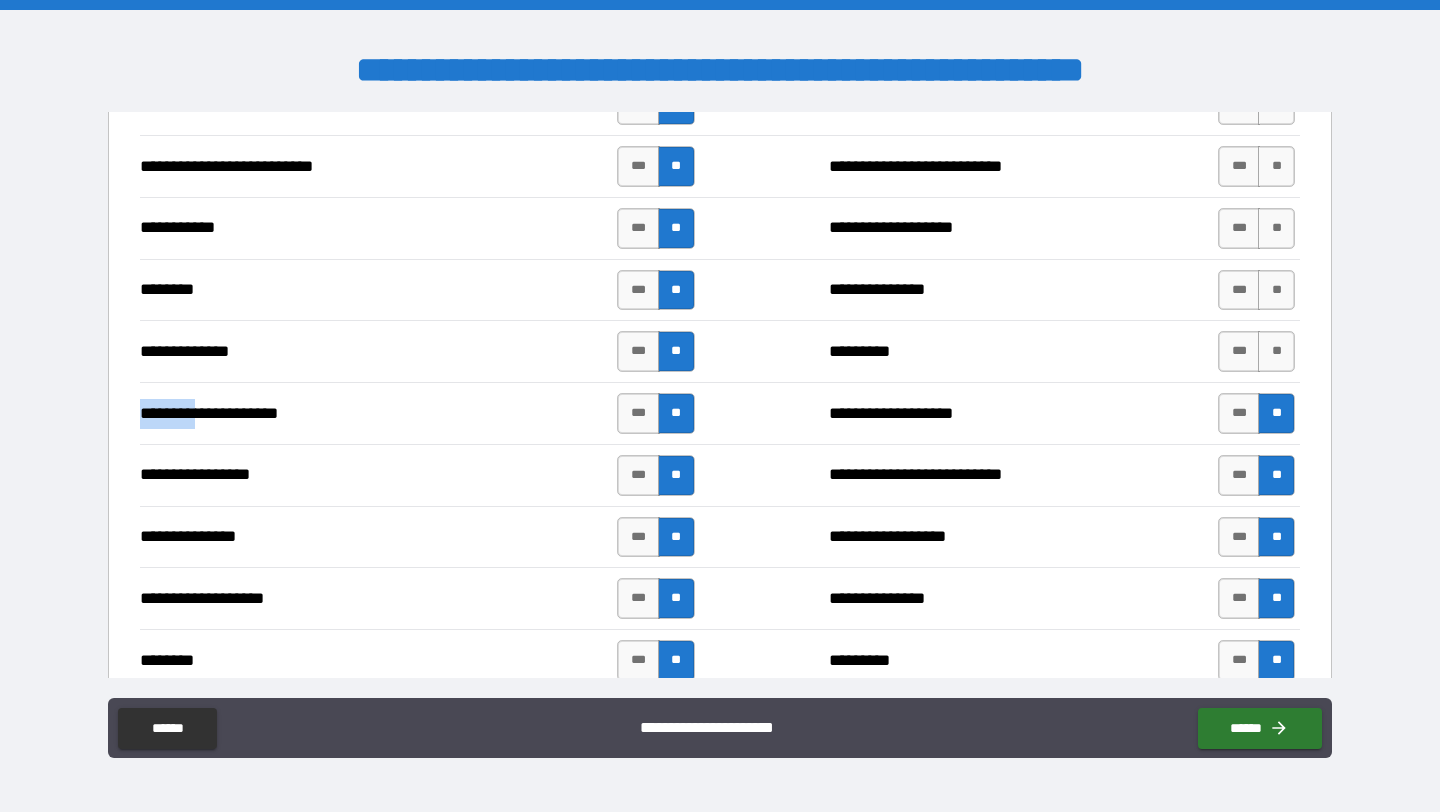 click on "*** **" at bounding box center [1259, 351] 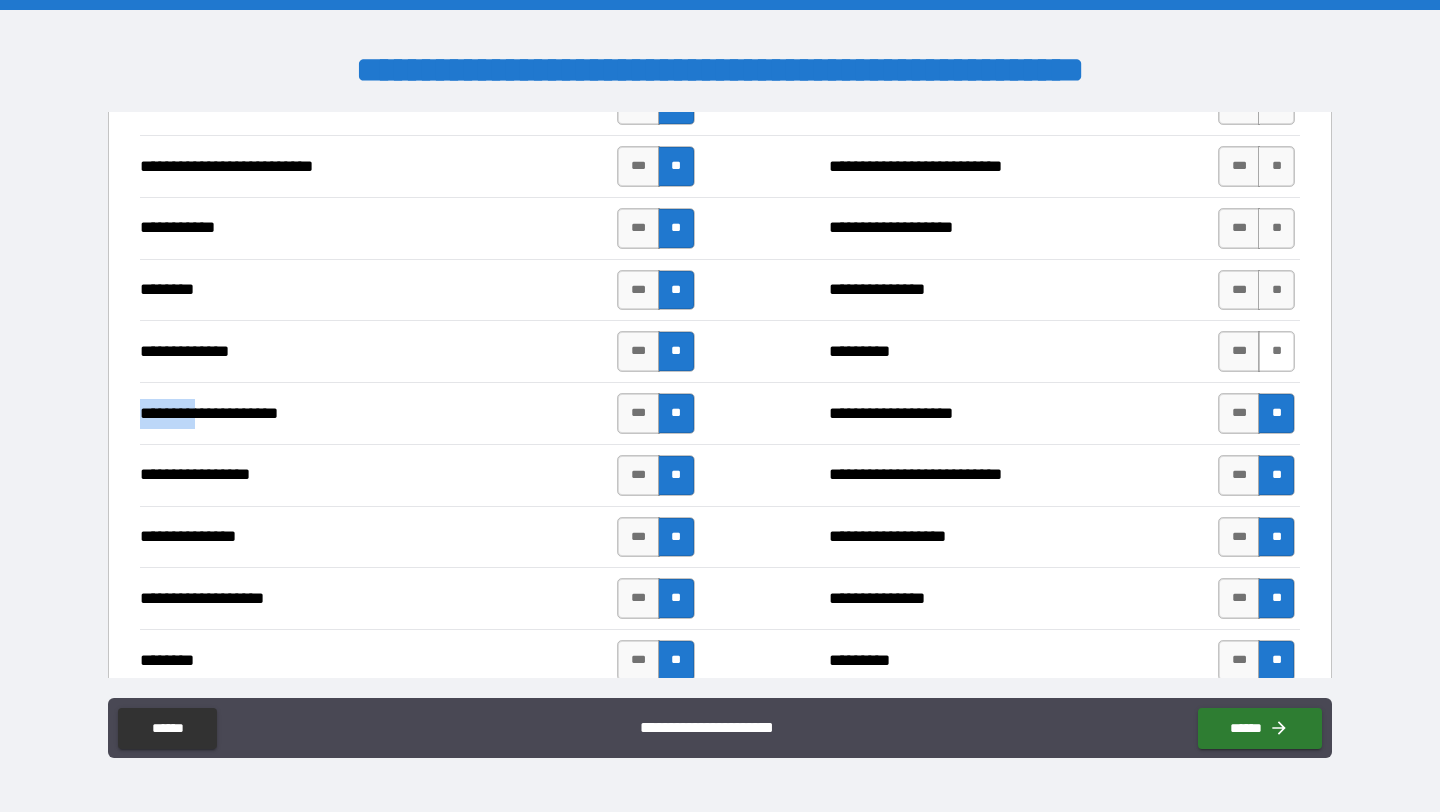 click on "**" at bounding box center (1276, 351) 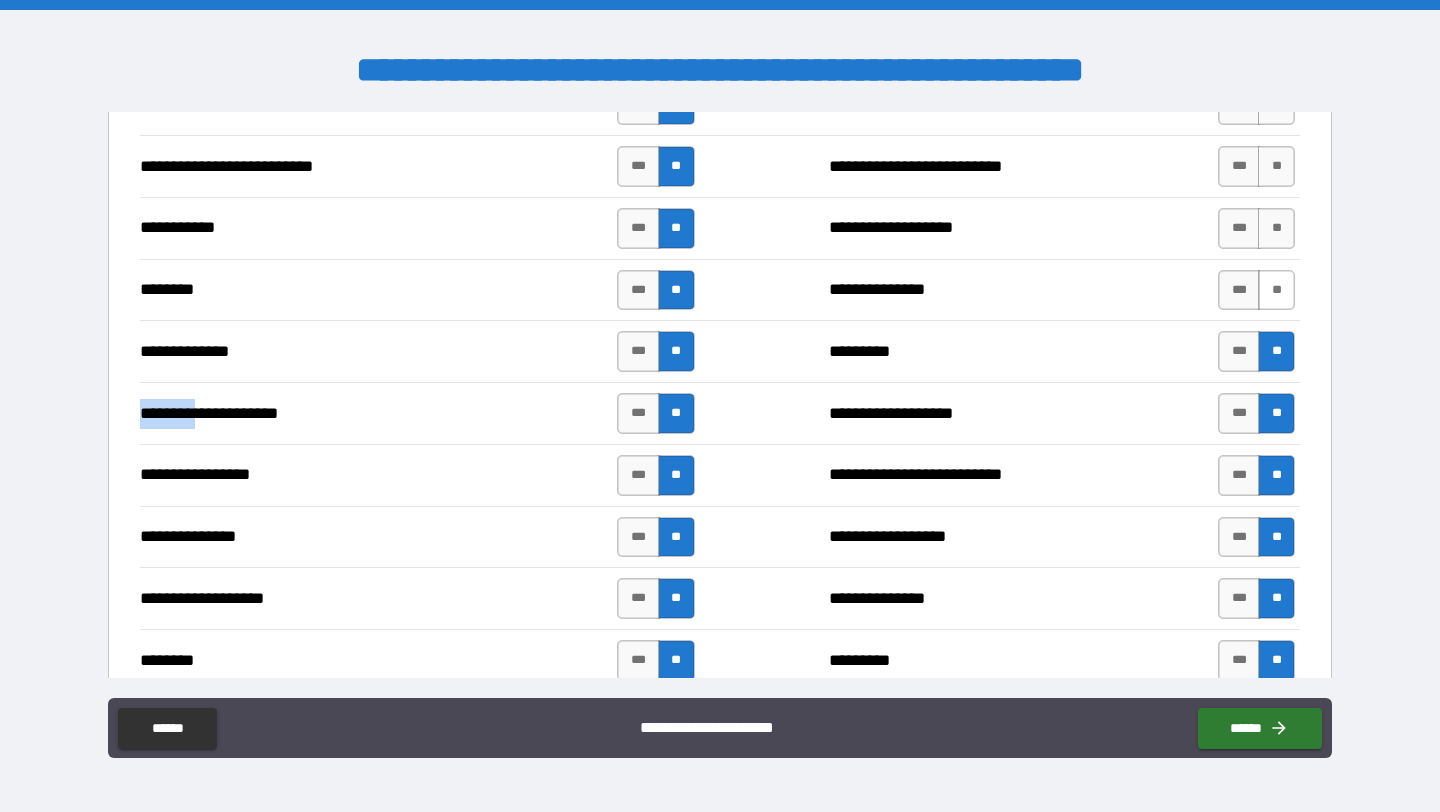 click on "**" at bounding box center (1276, 290) 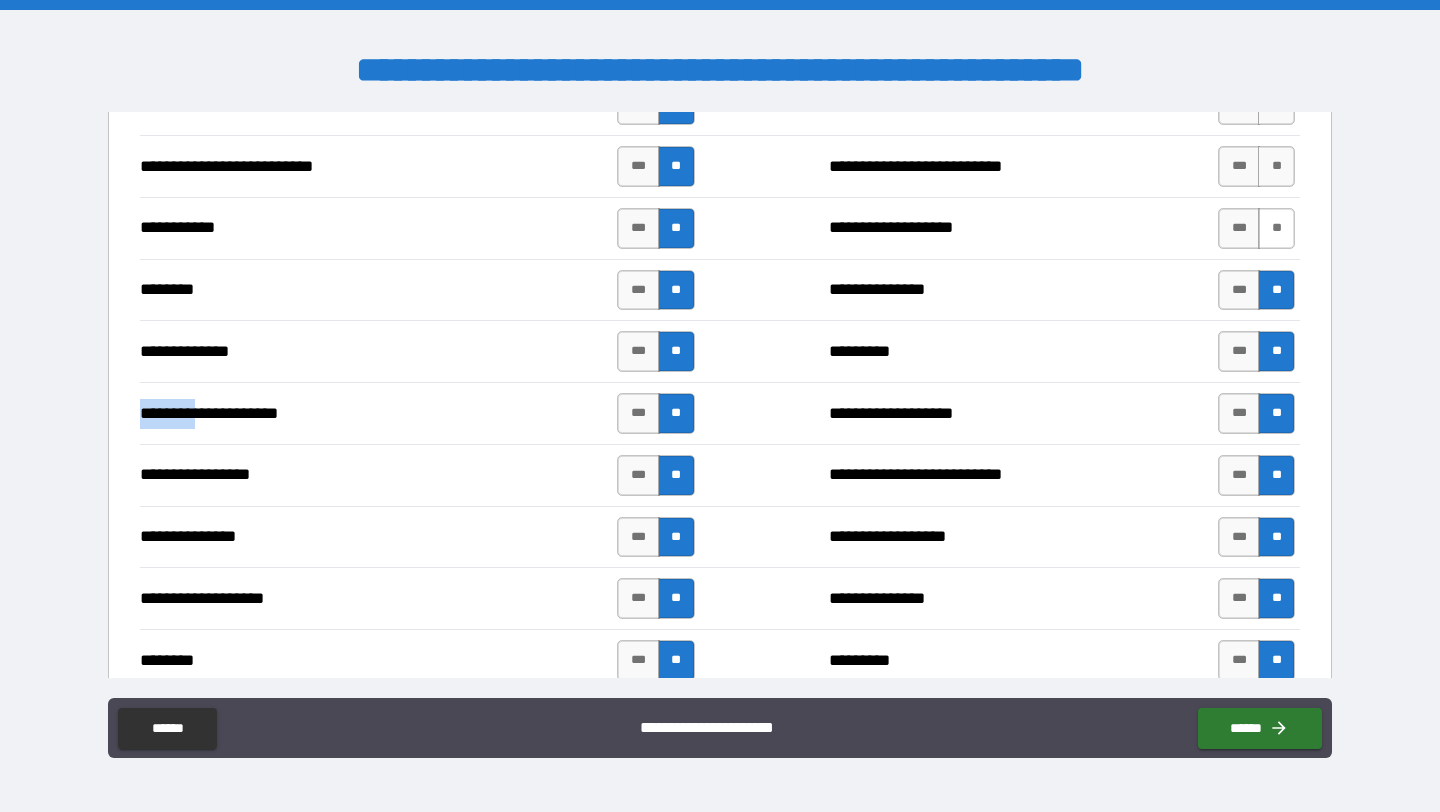 click on "**" at bounding box center (1276, 228) 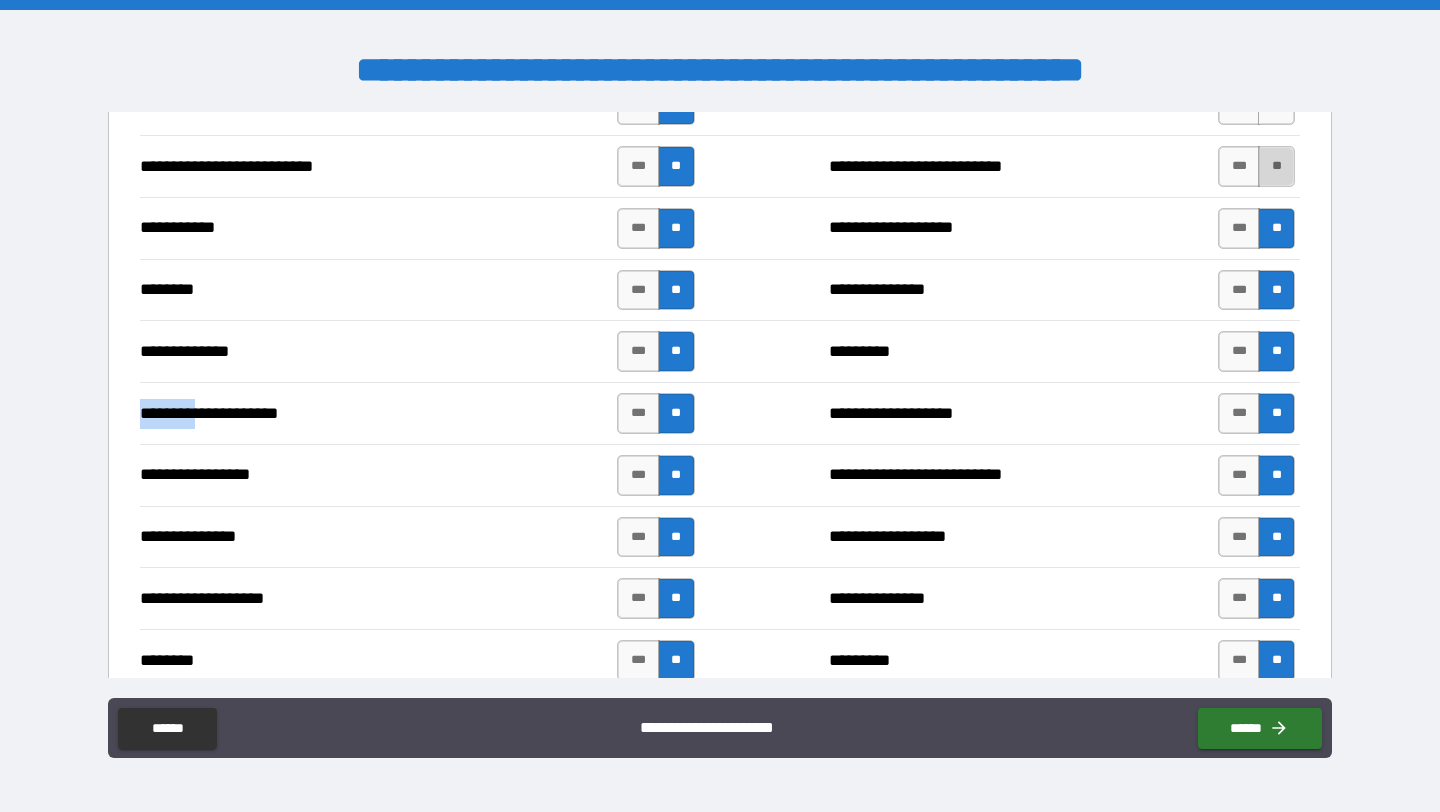 click on "**" at bounding box center (1276, 166) 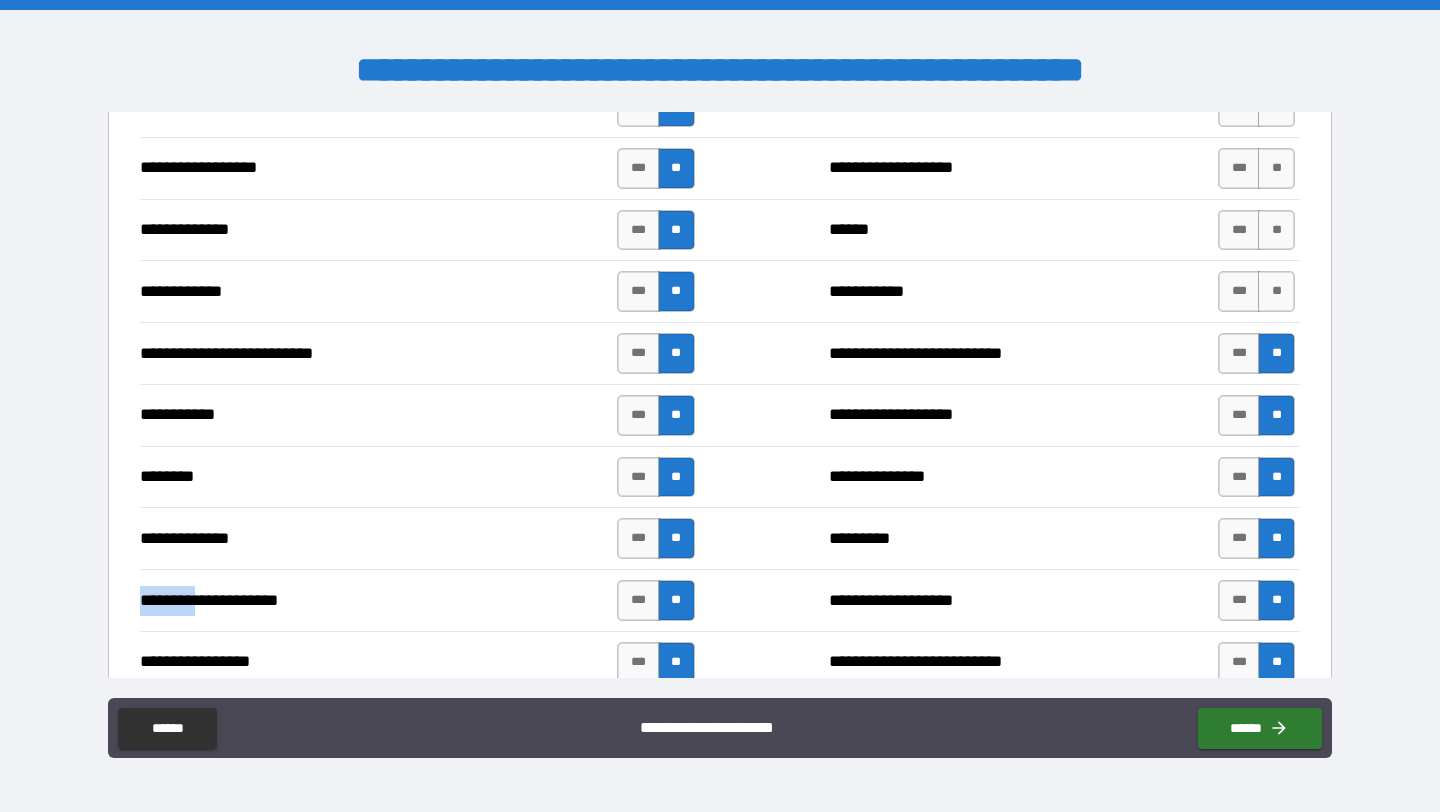 scroll, scrollTop: 2022, scrollLeft: 0, axis: vertical 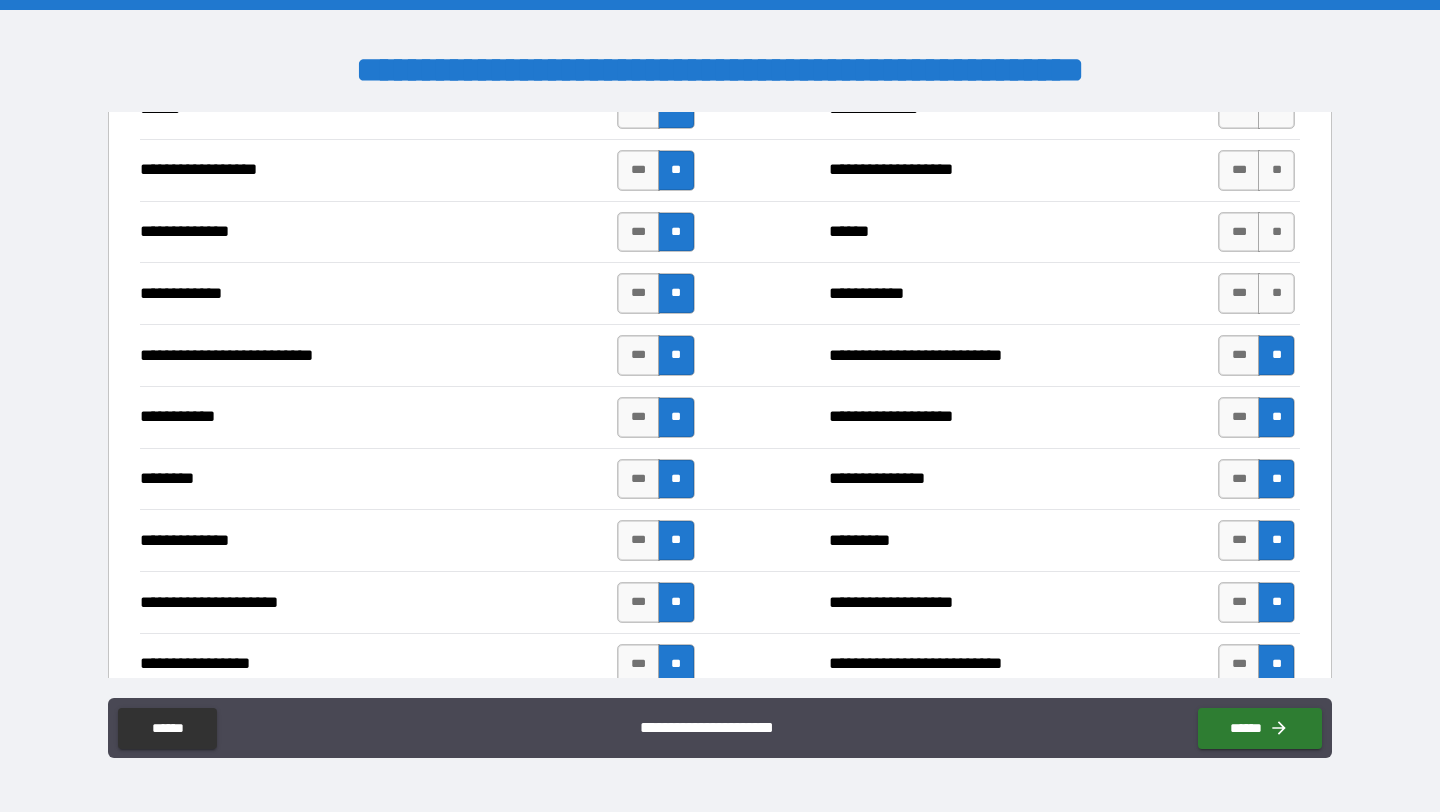 click on "*** **" at bounding box center (1259, 293) 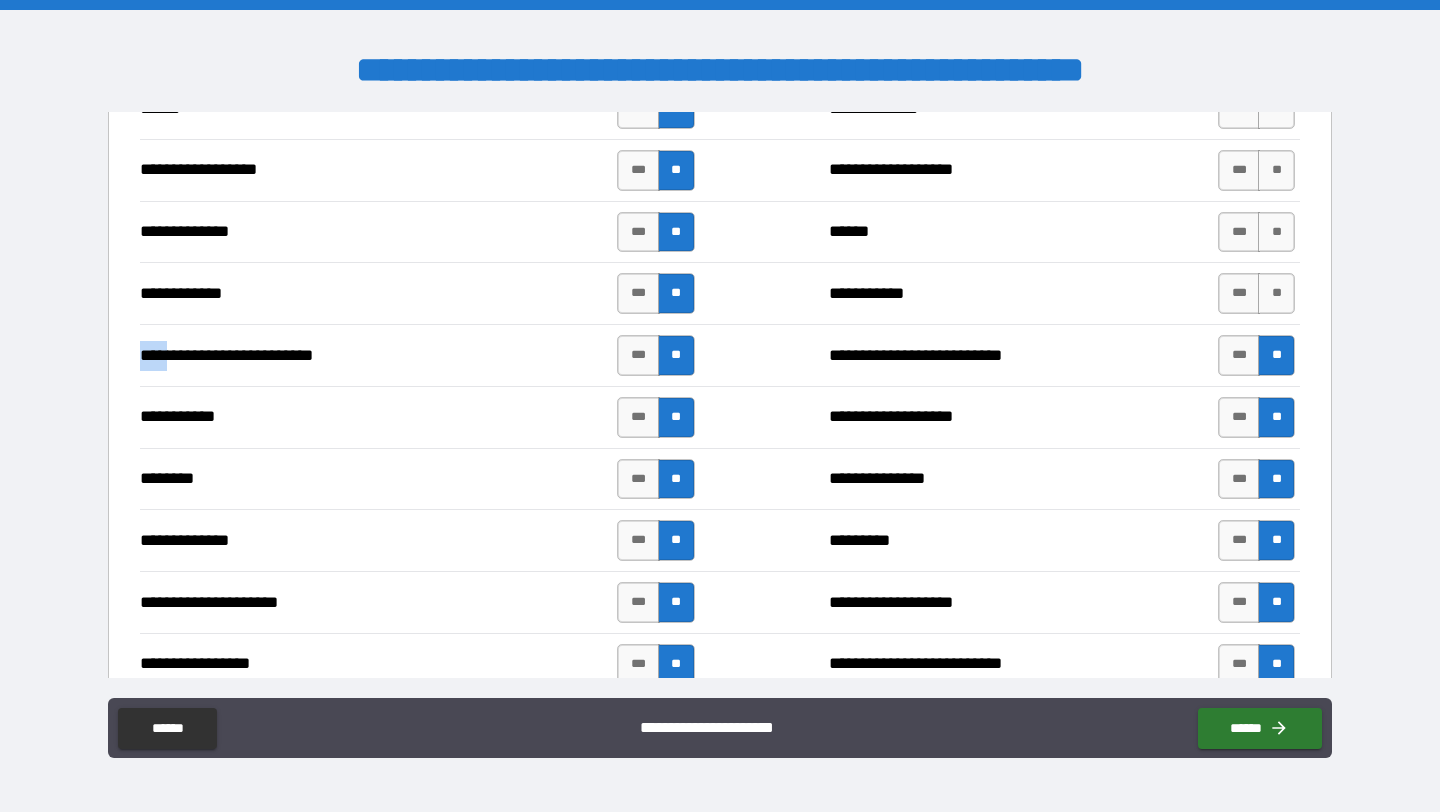 click on "*** **" at bounding box center [1256, 293] 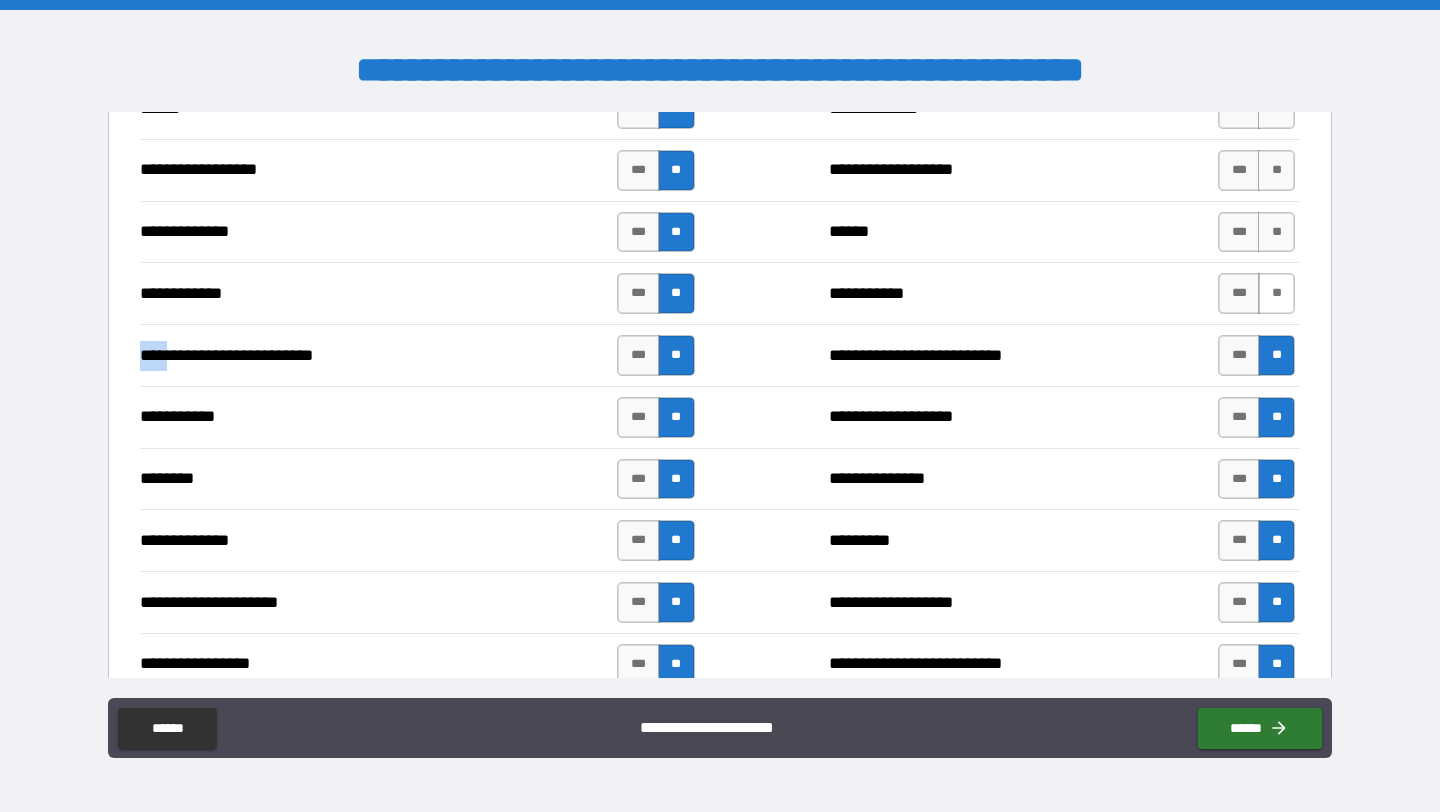 click on "**" at bounding box center (1276, 293) 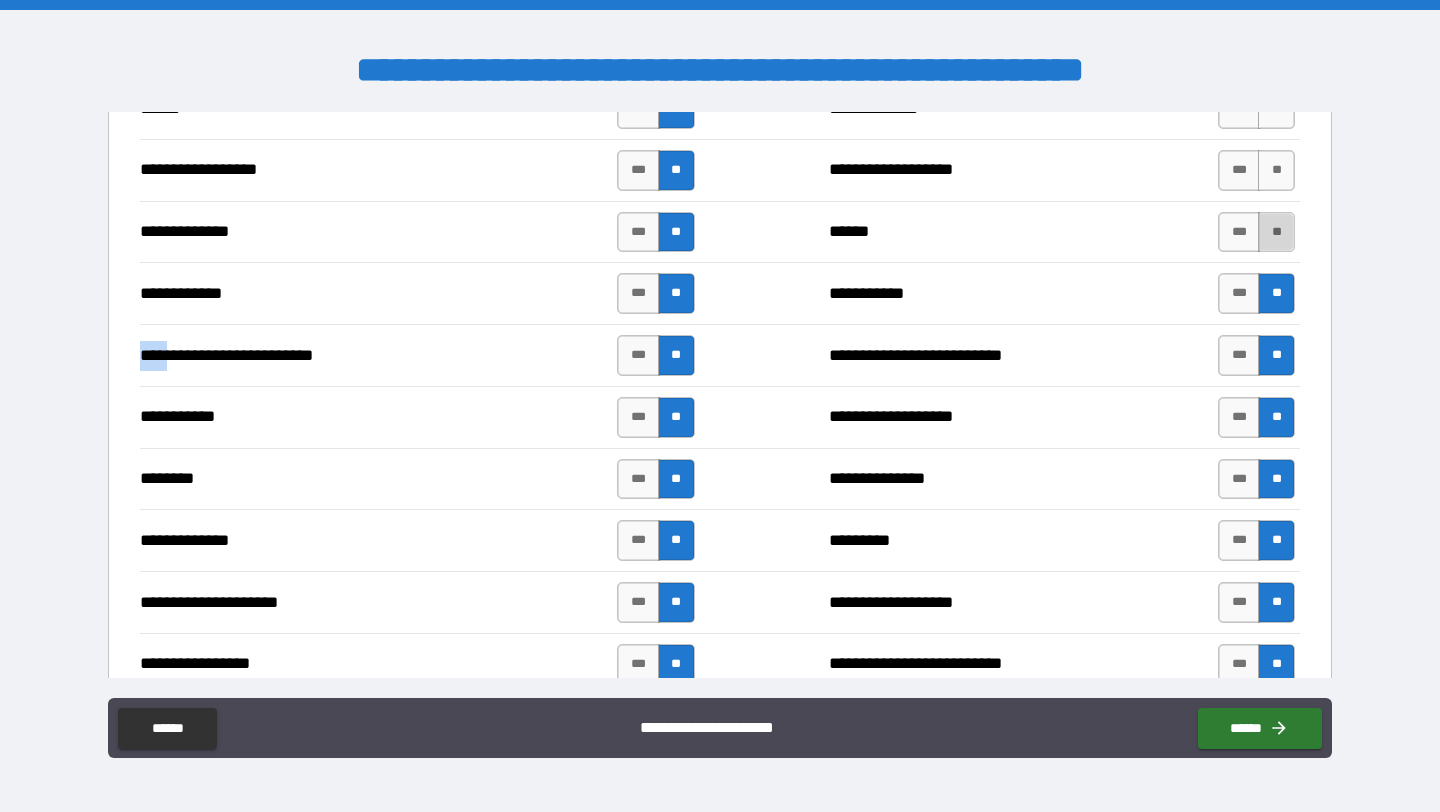 click on "**" at bounding box center (1276, 232) 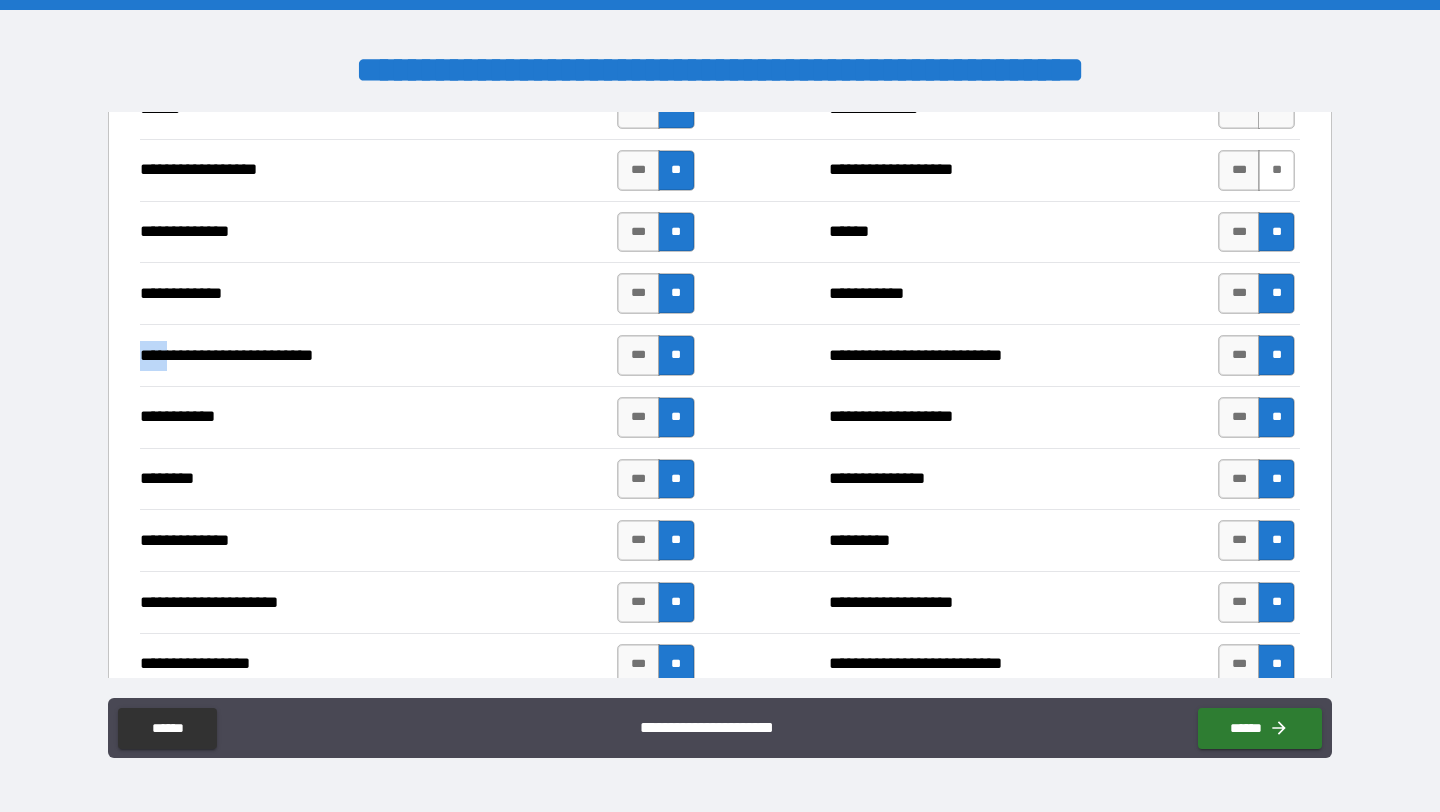 click on "**" at bounding box center [1276, 170] 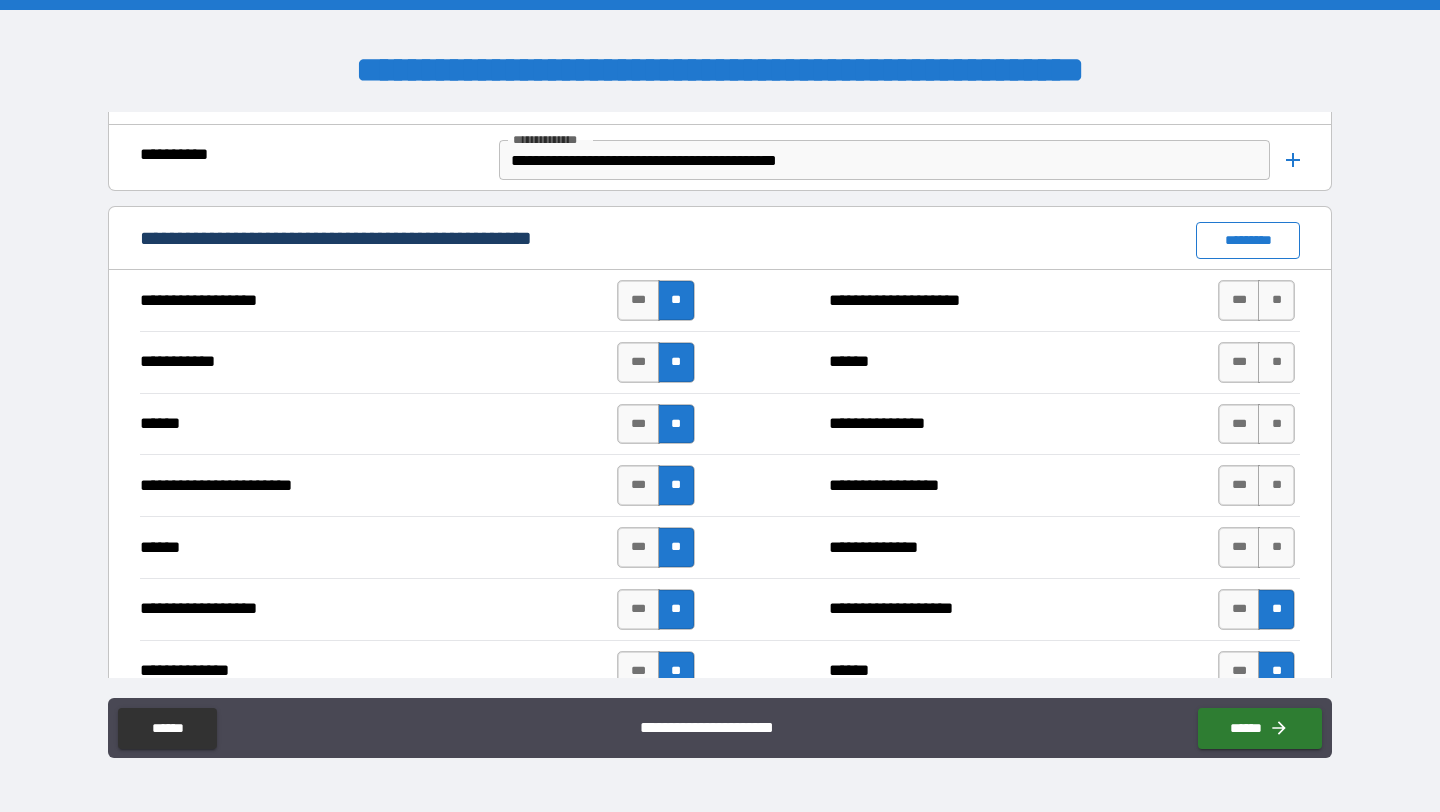 scroll, scrollTop: 1579, scrollLeft: 0, axis: vertical 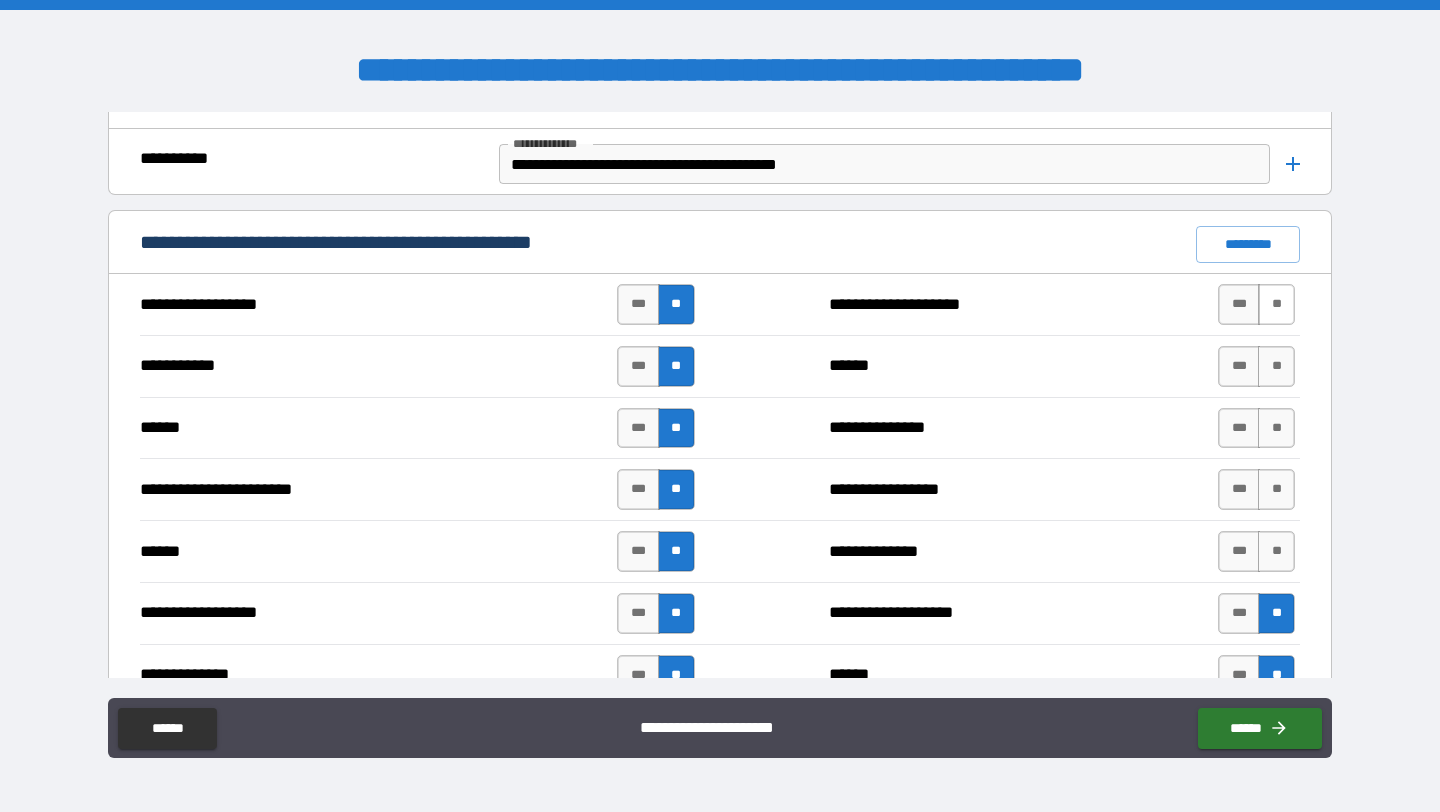 click on "**" at bounding box center (1276, 304) 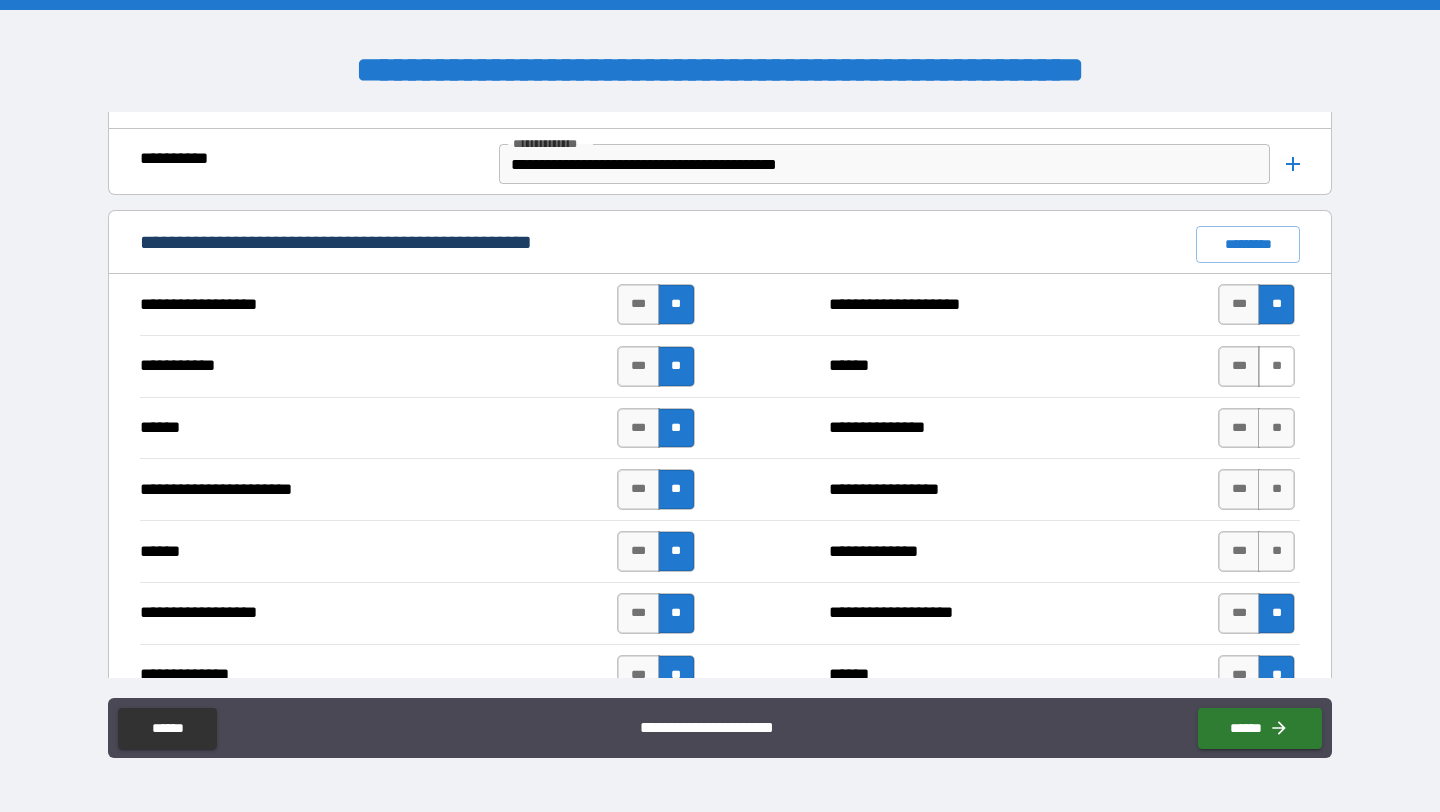 click on "**" at bounding box center (1276, 366) 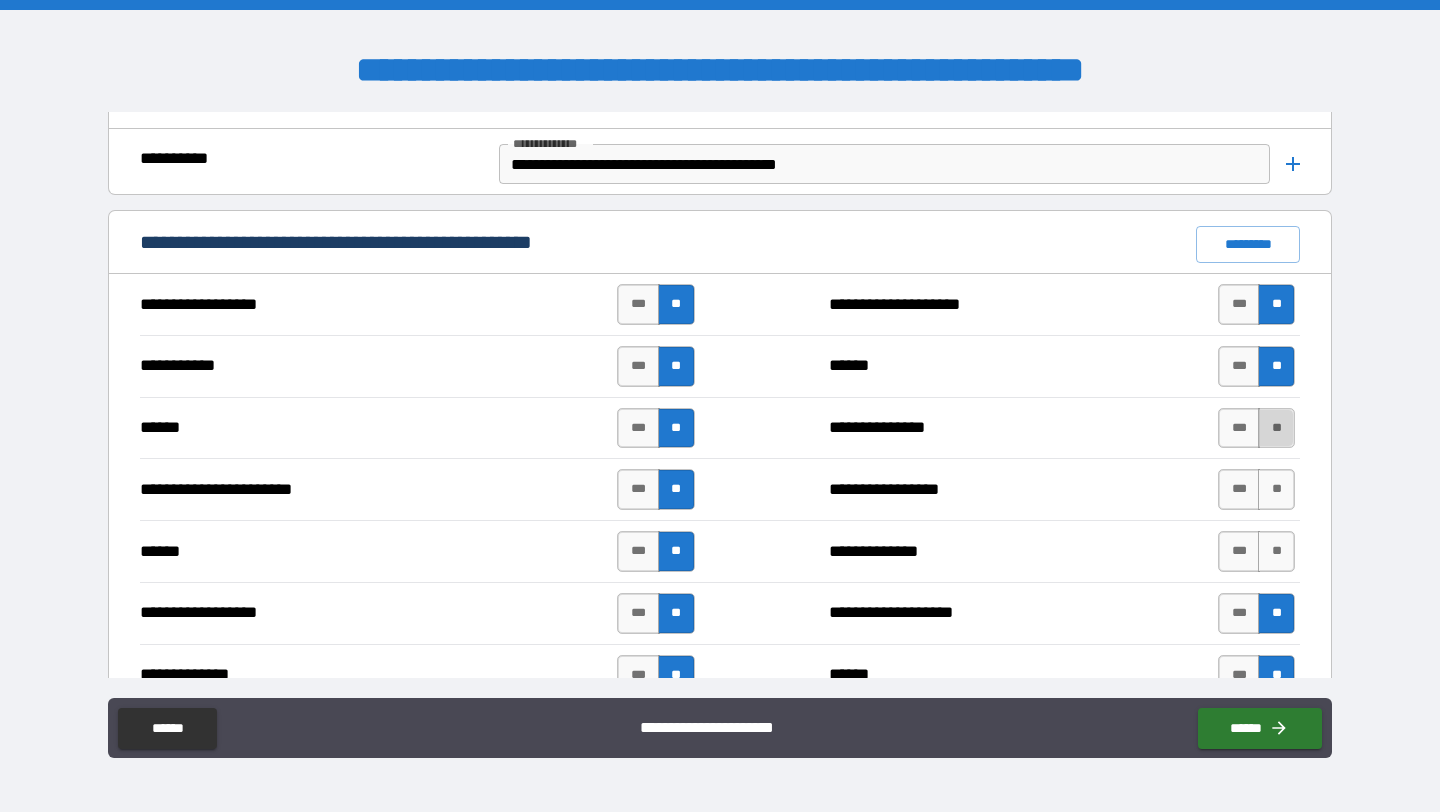 click on "**" at bounding box center [1276, 428] 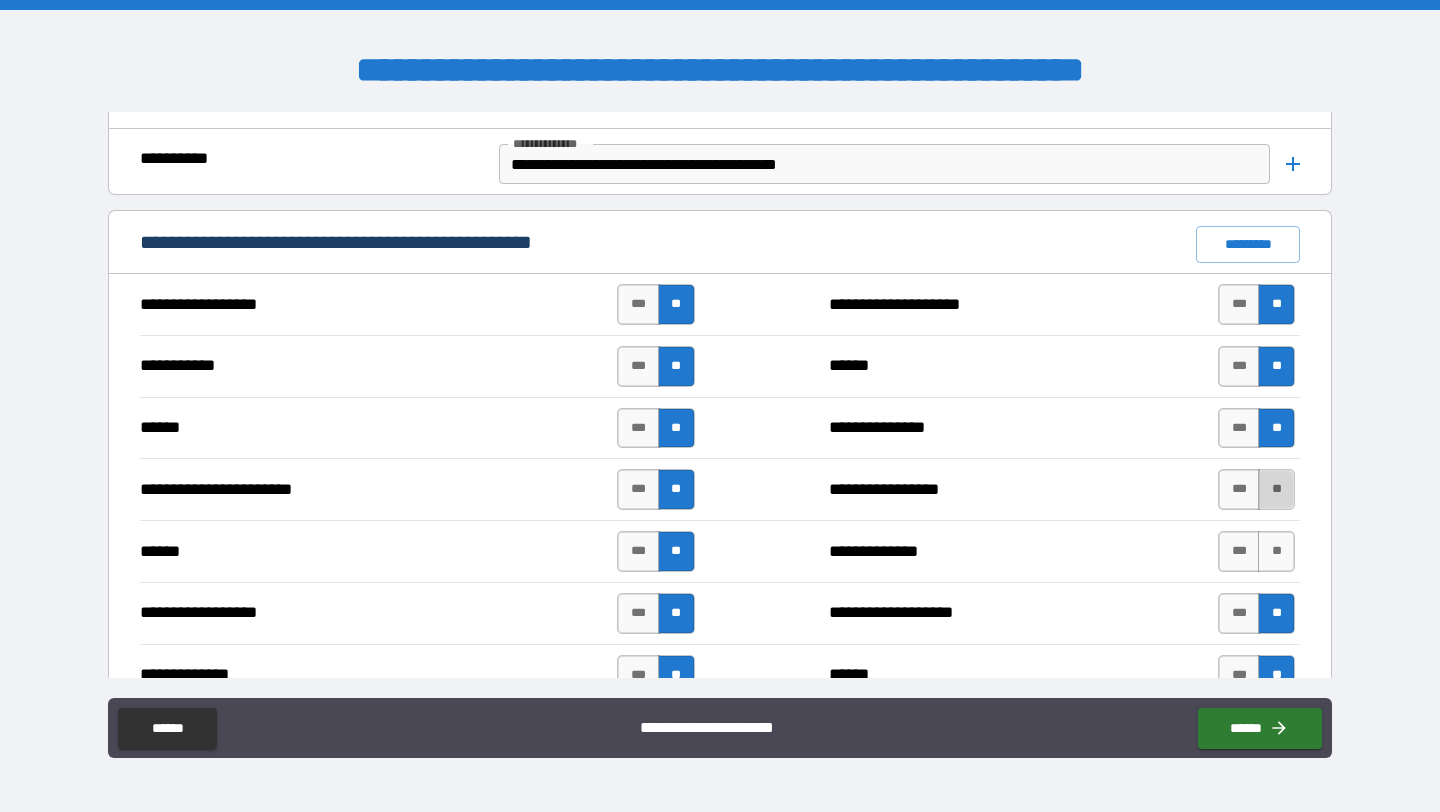click on "**" at bounding box center (1276, 489) 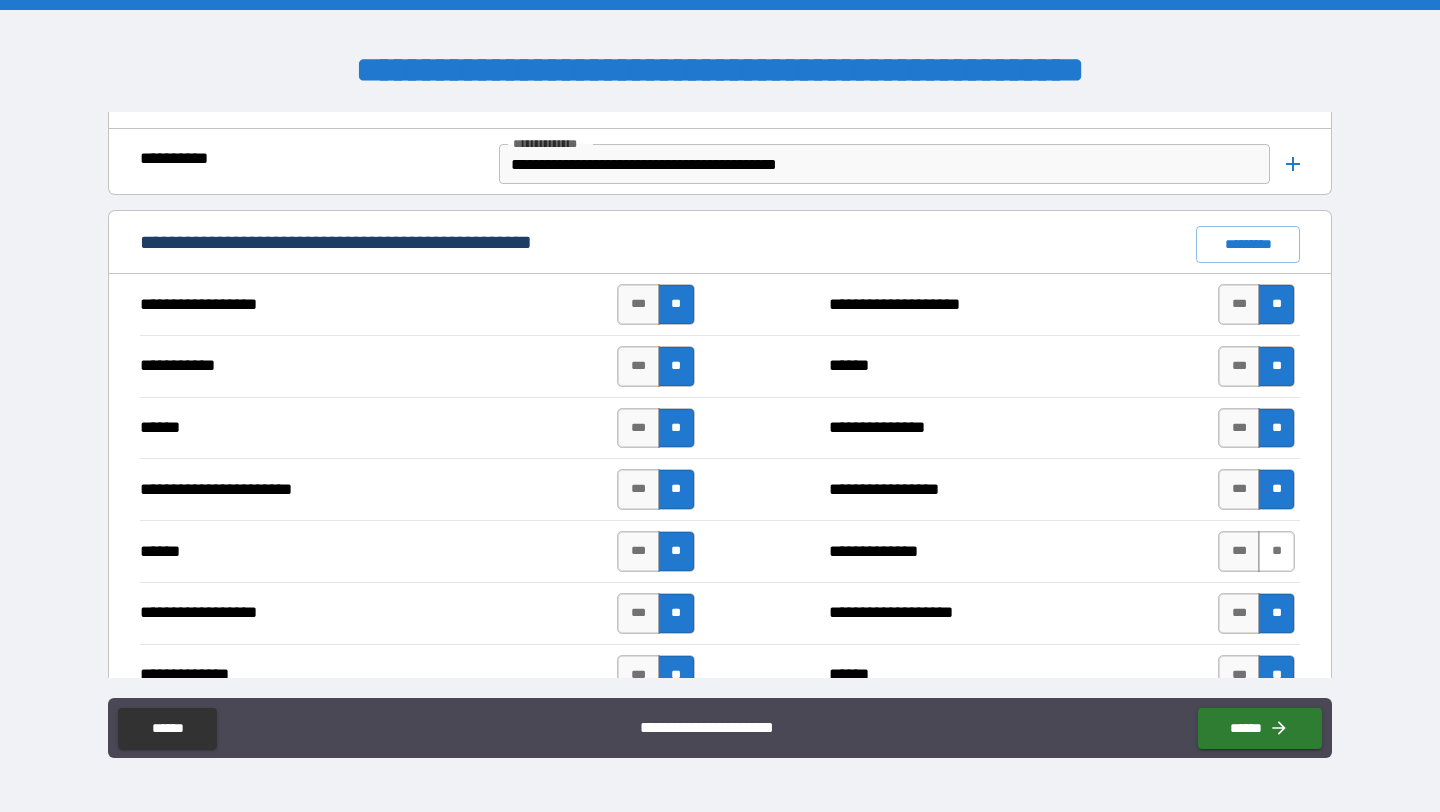 click on "**" at bounding box center (1276, 551) 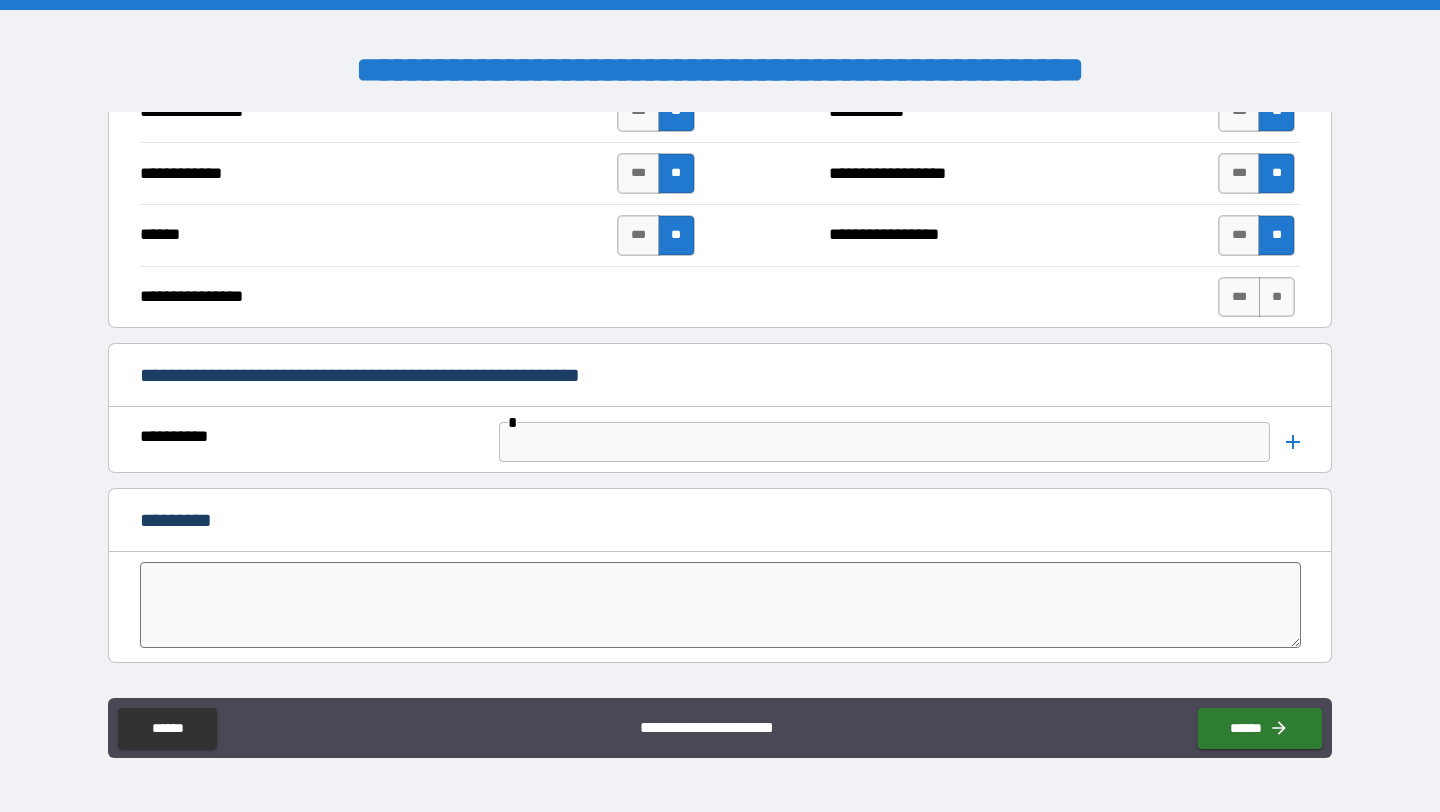 scroll, scrollTop: 3925, scrollLeft: 0, axis: vertical 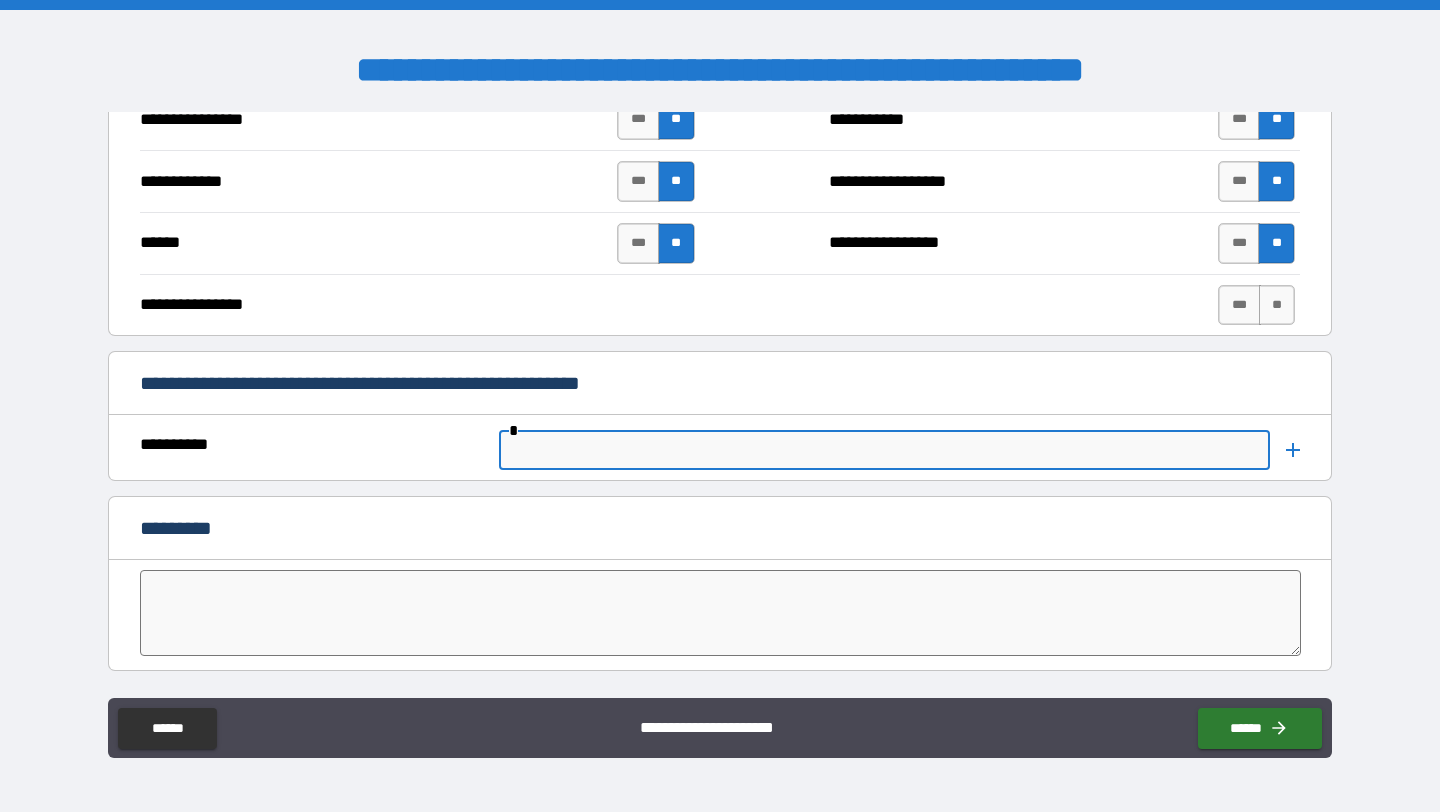 click at bounding box center [884, 450] 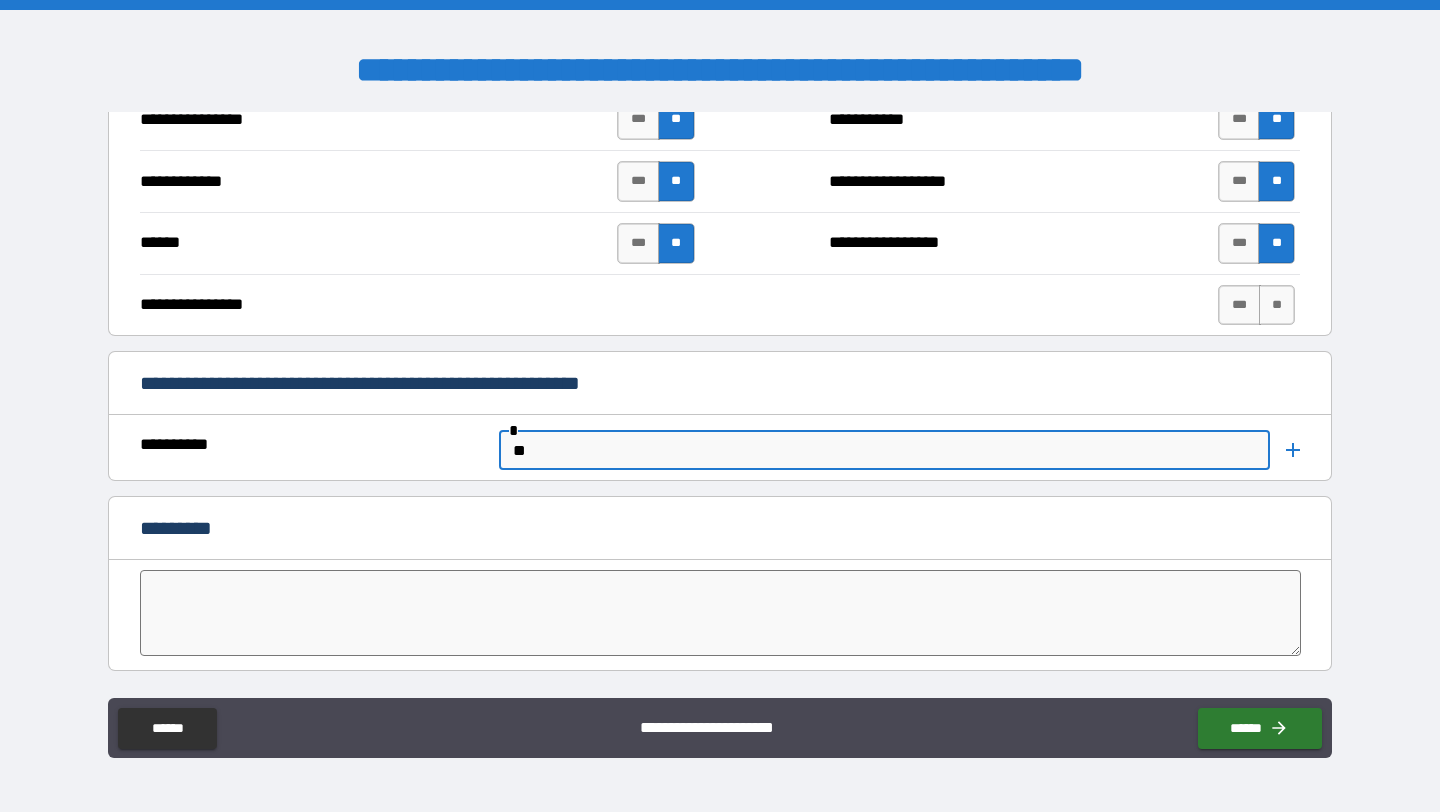 type on "*" 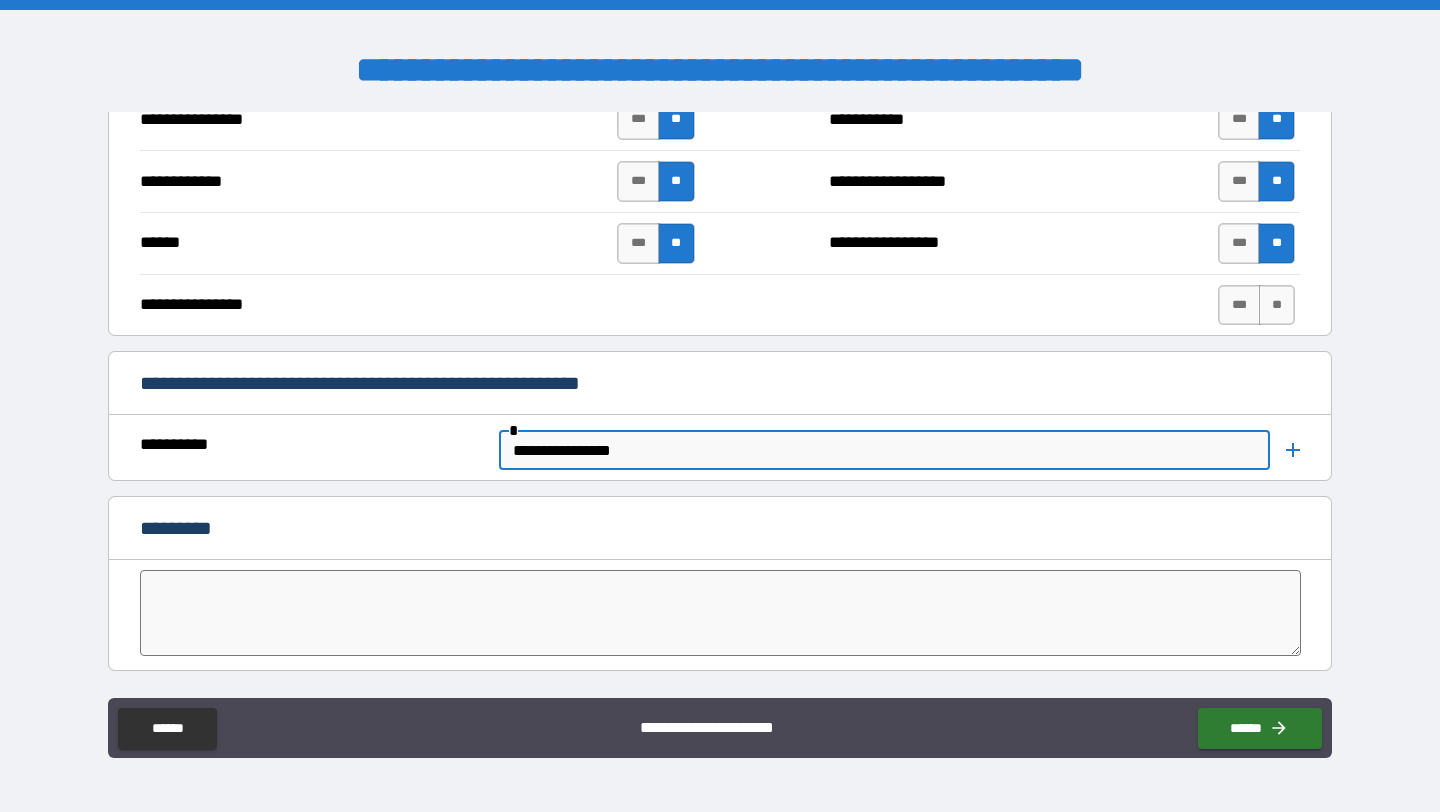 type on "**********" 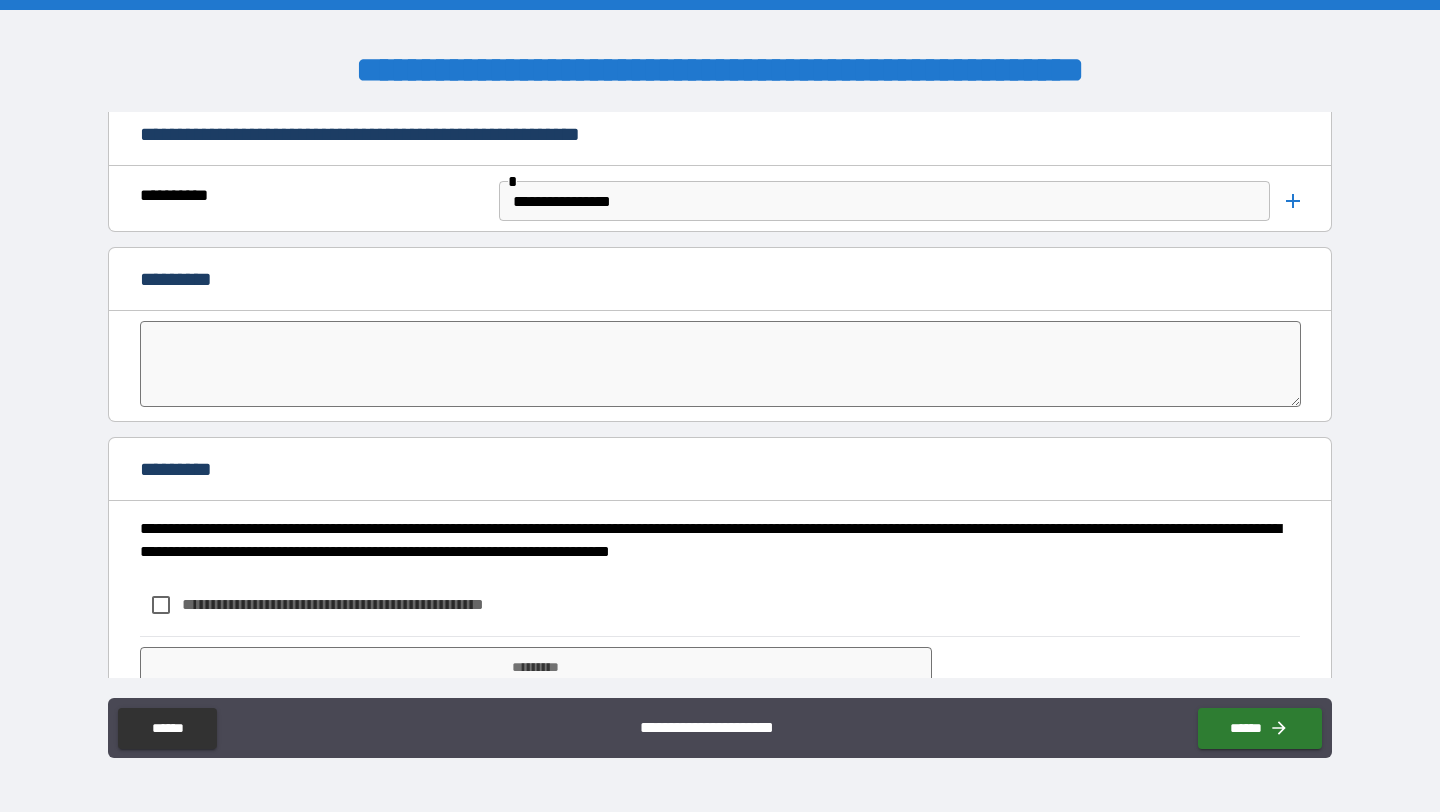scroll, scrollTop: 4254, scrollLeft: 0, axis: vertical 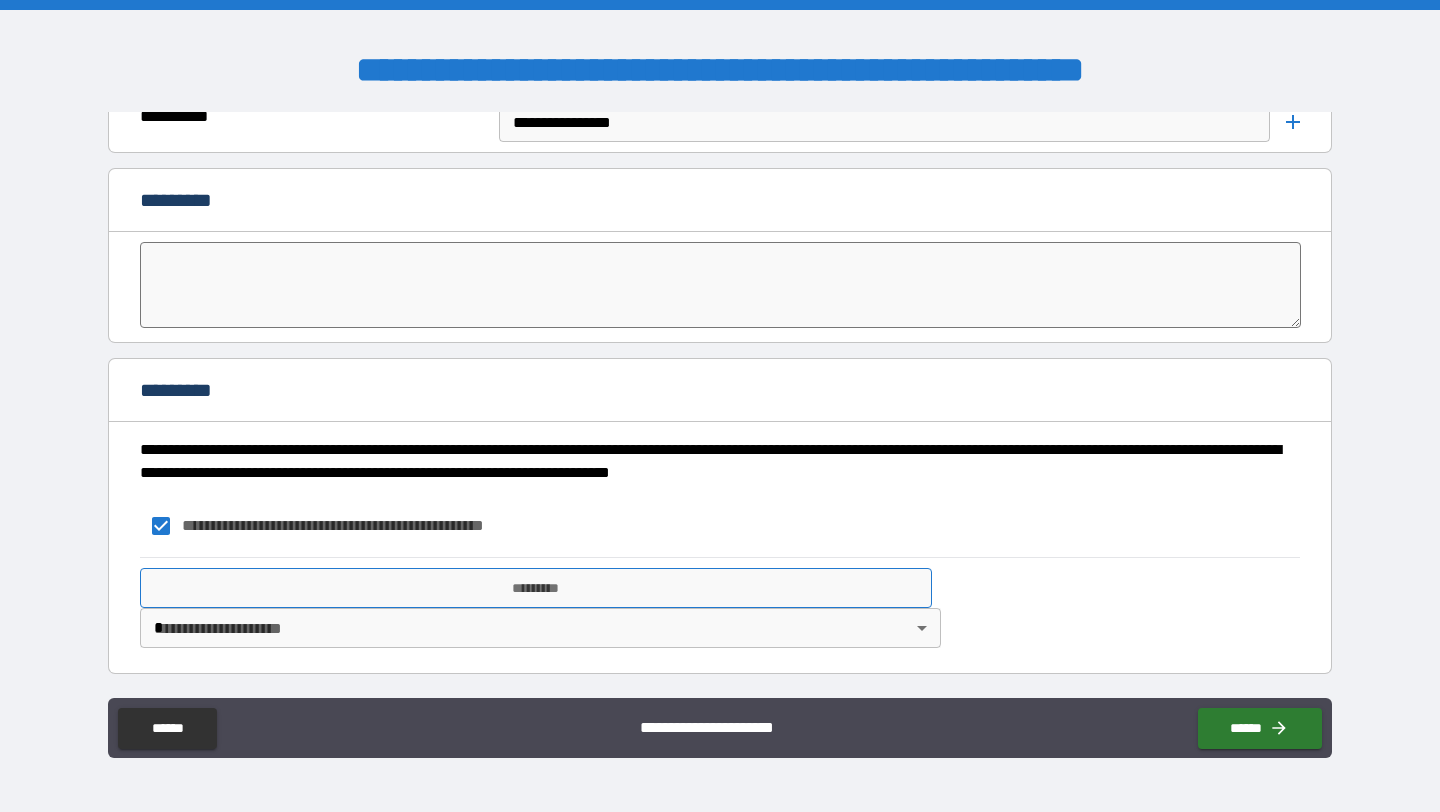 click on "*********" at bounding box center [536, 588] 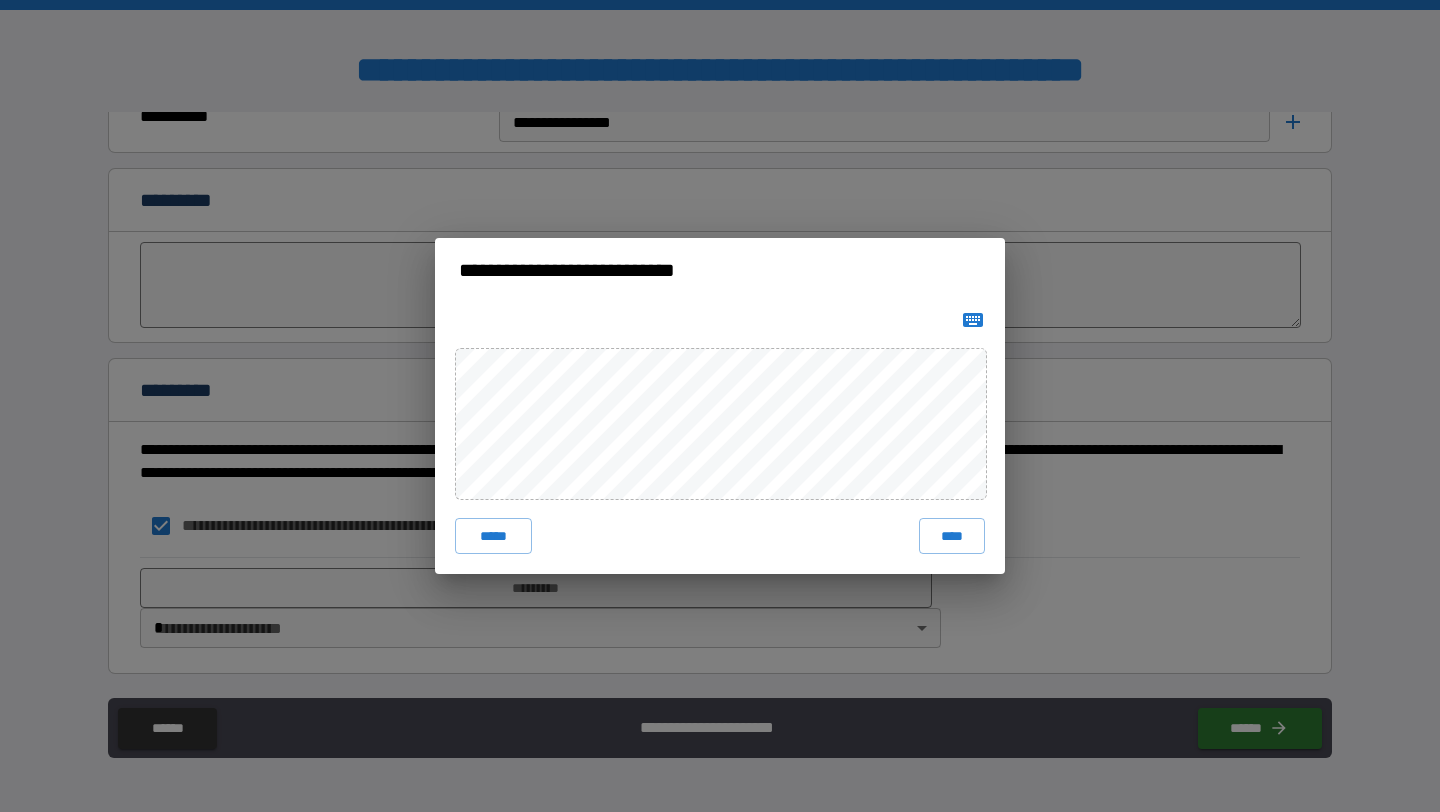 click on "***** ****" at bounding box center [720, 438] 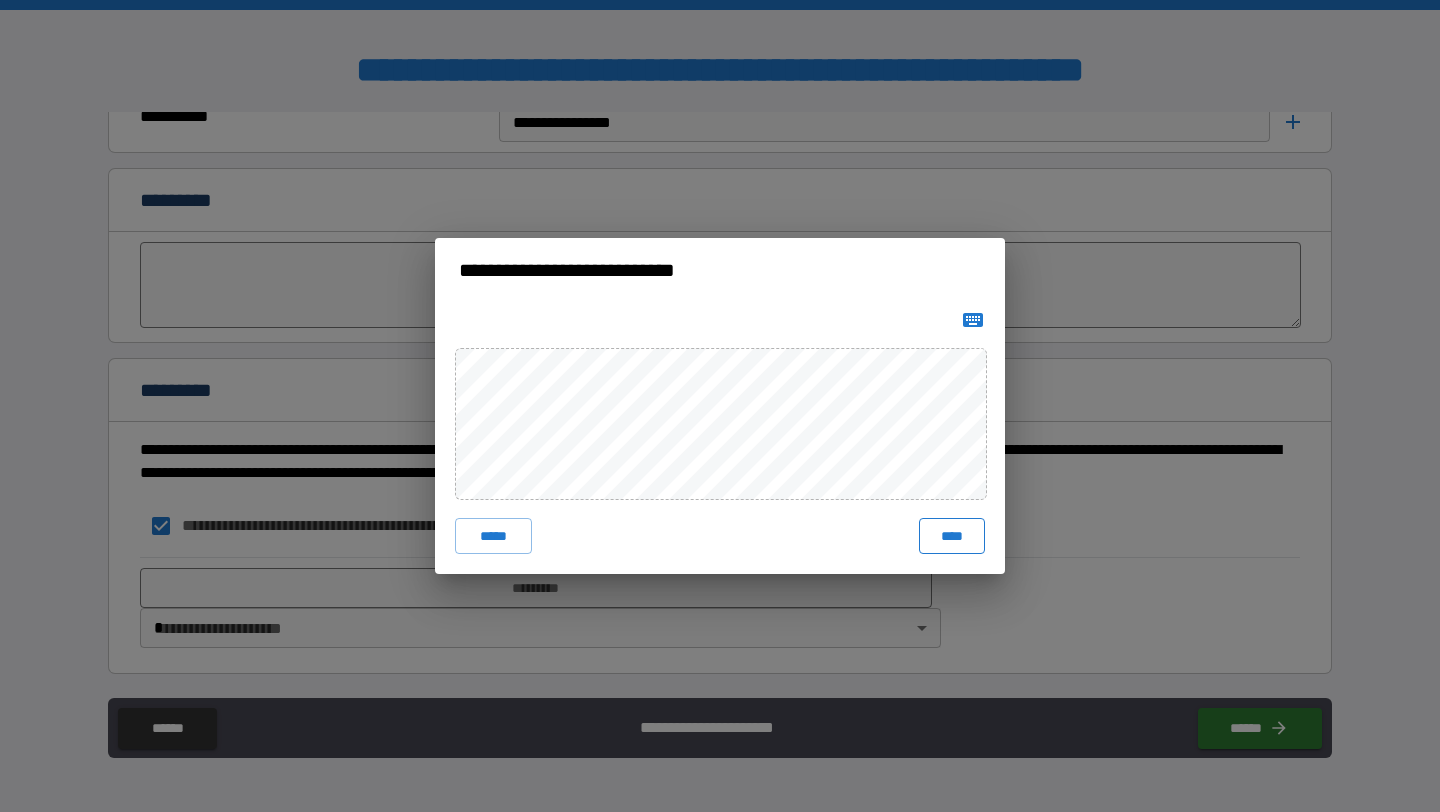 click on "****" at bounding box center [952, 536] 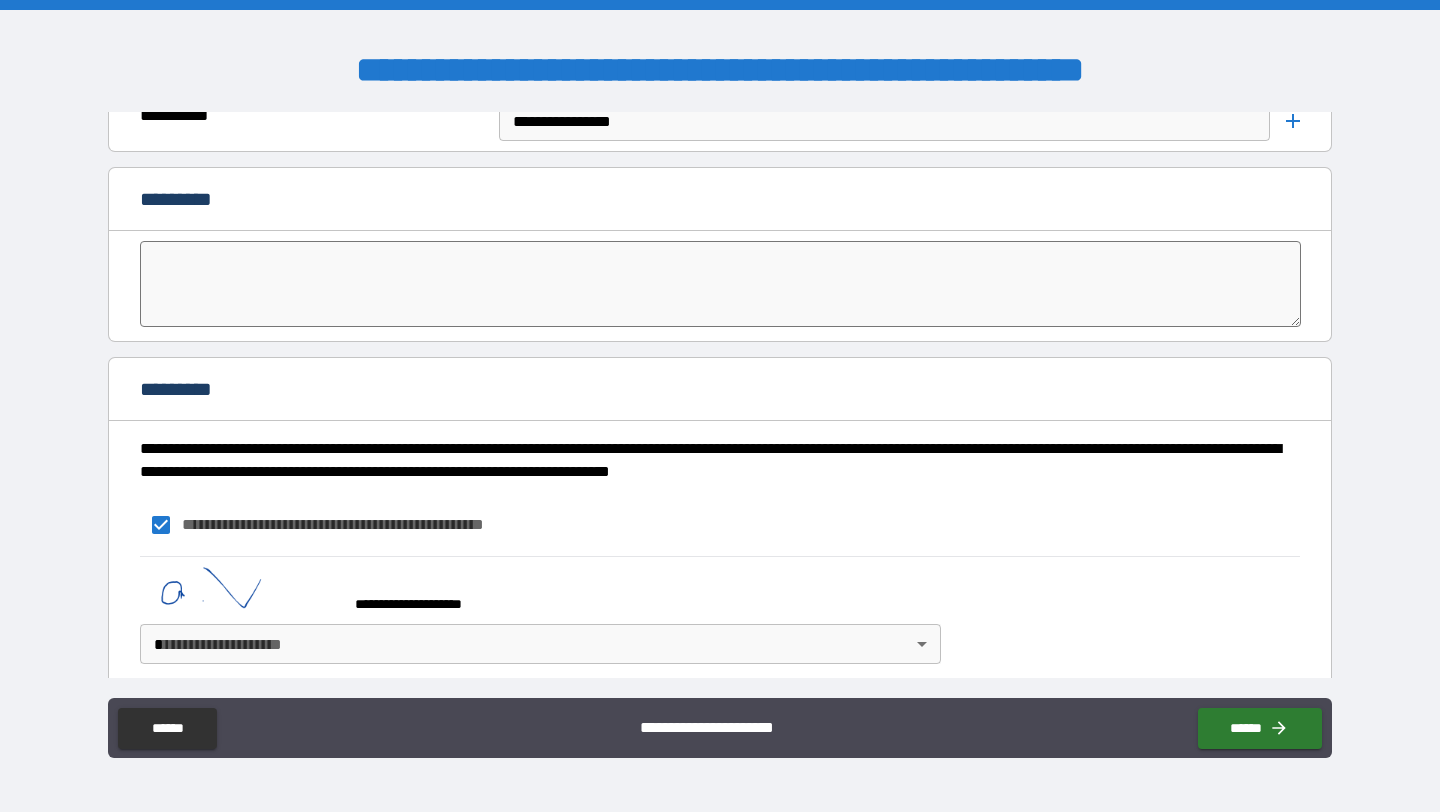 click on "**********" at bounding box center [720, 406] 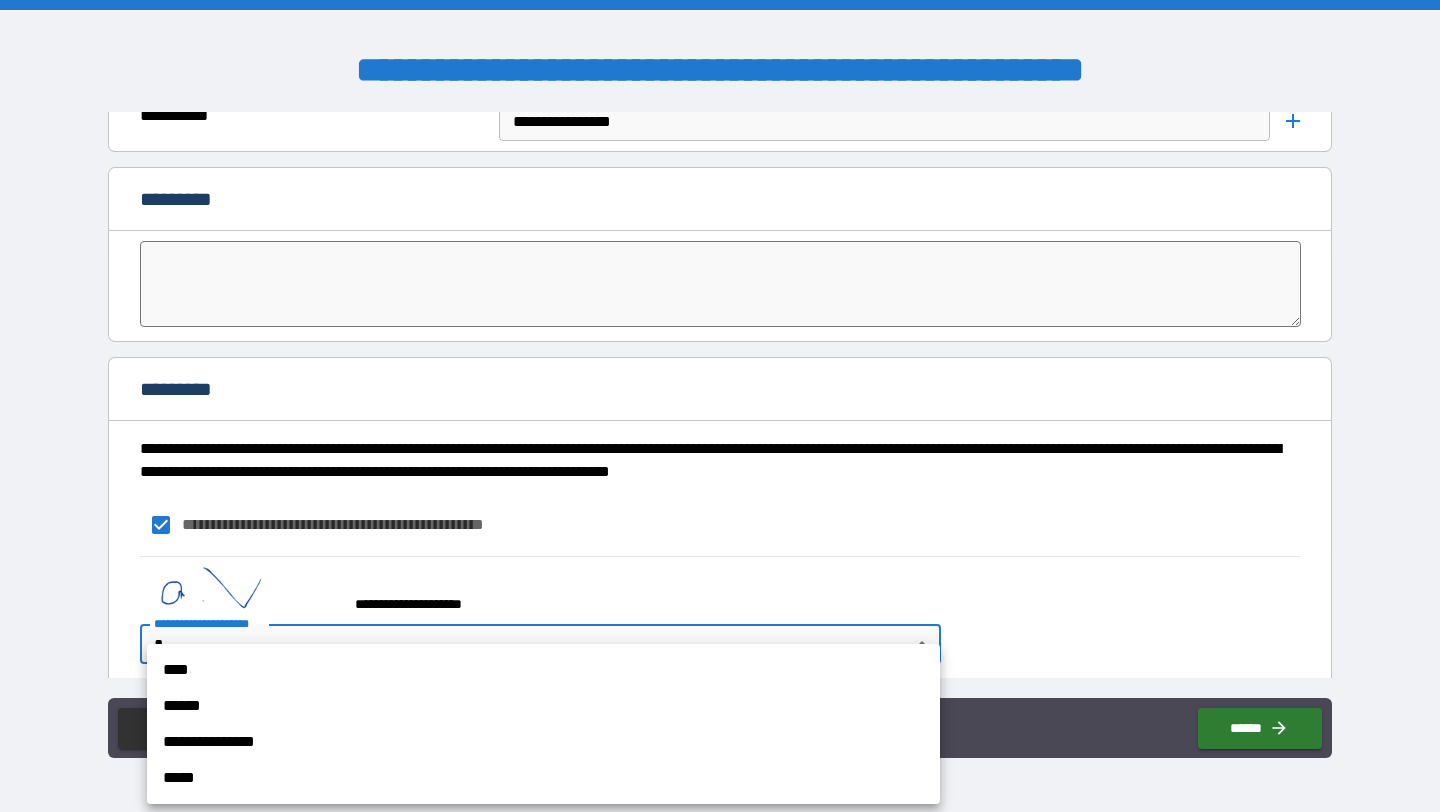 click on "****" at bounding box center [543, 670] 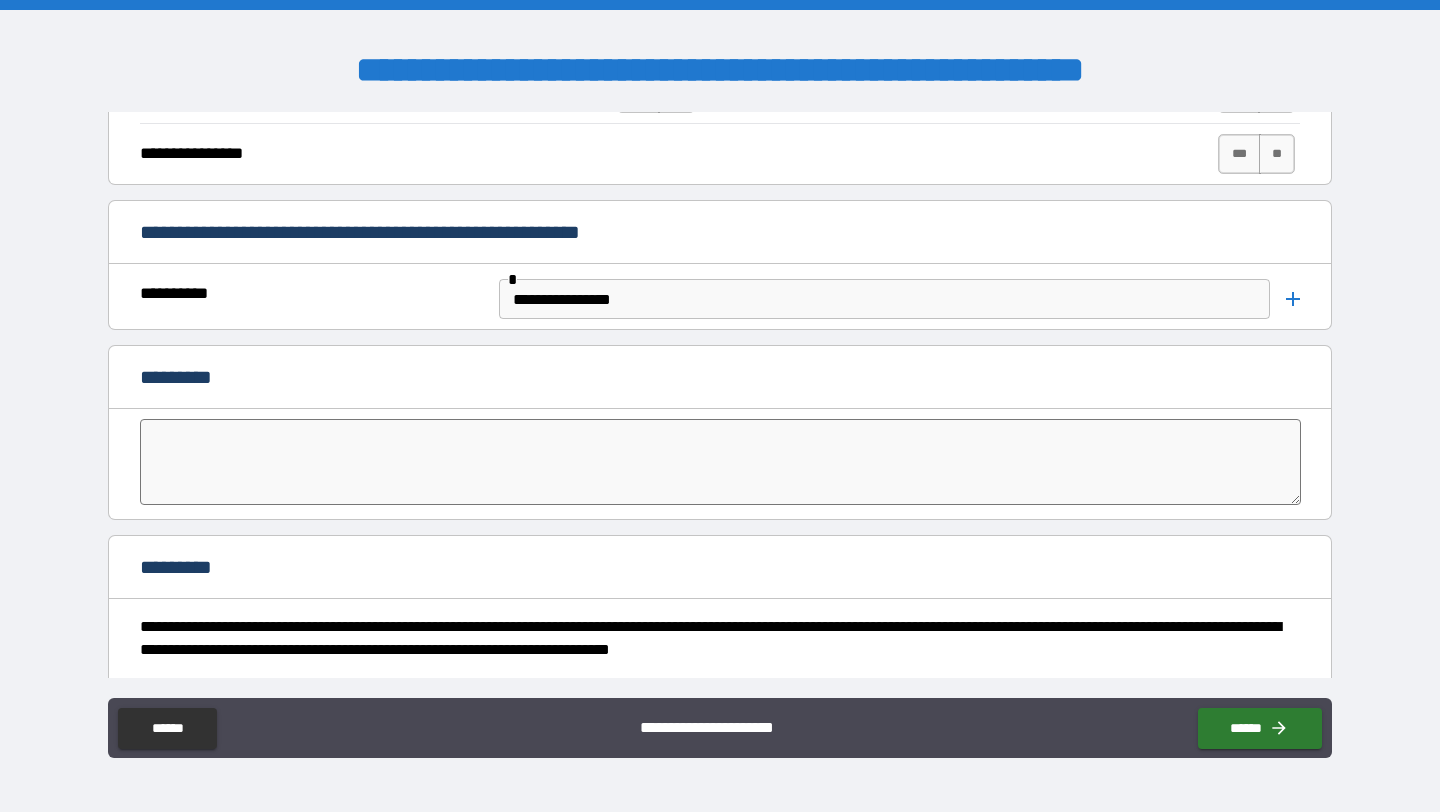 scroll, scrollTop: 4052, scrollLeft: 0, axis: vertical 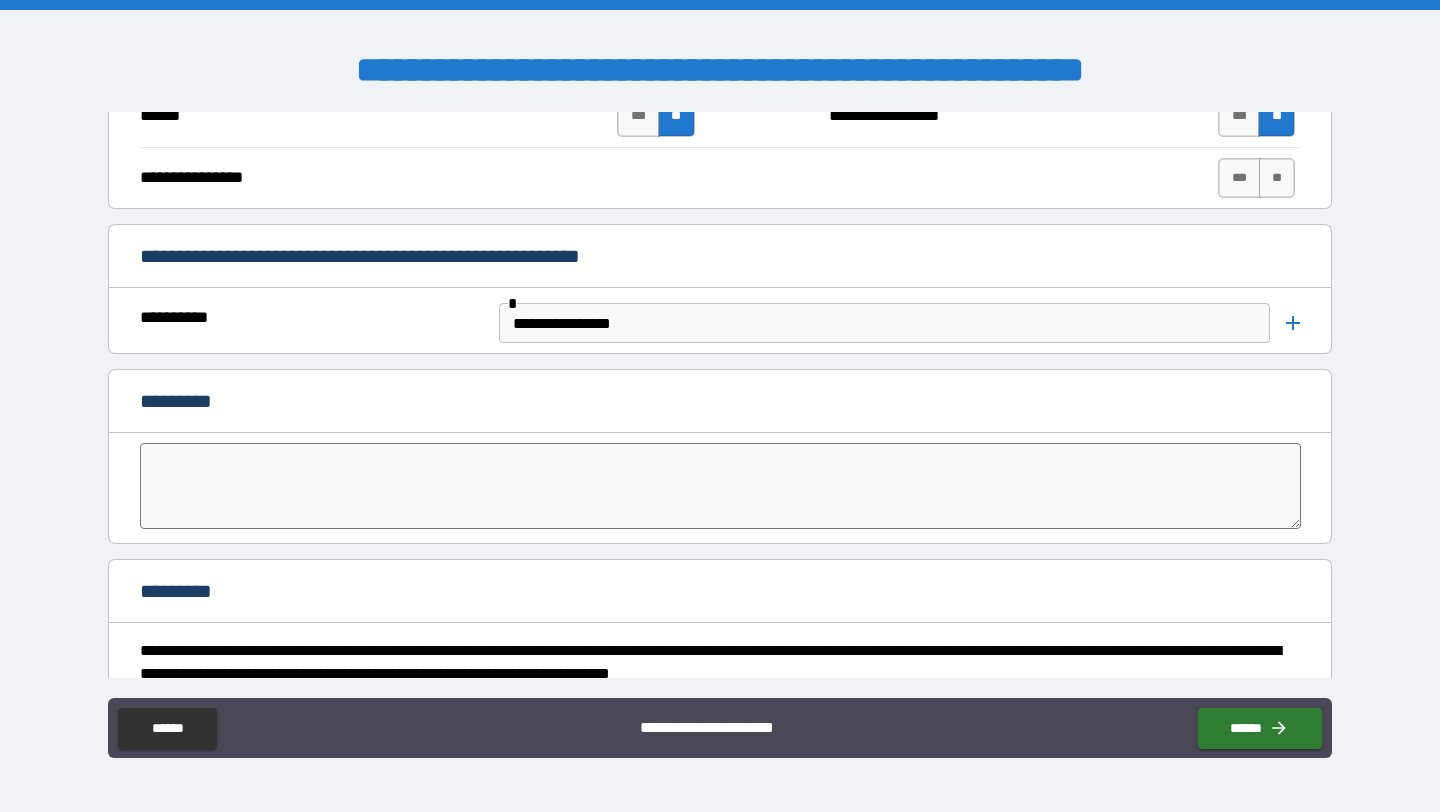 click at bounding box center (721, 486) 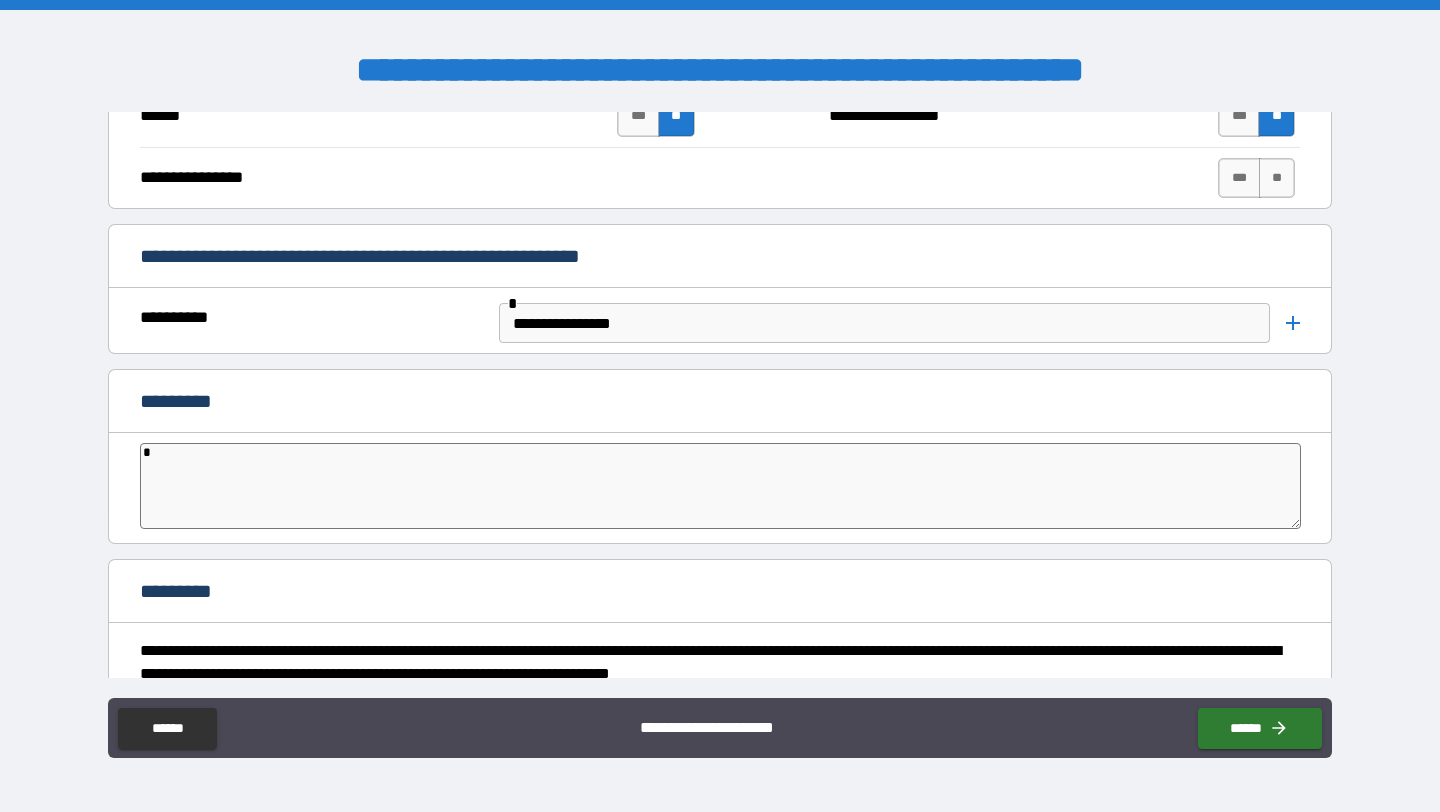 type on "*" 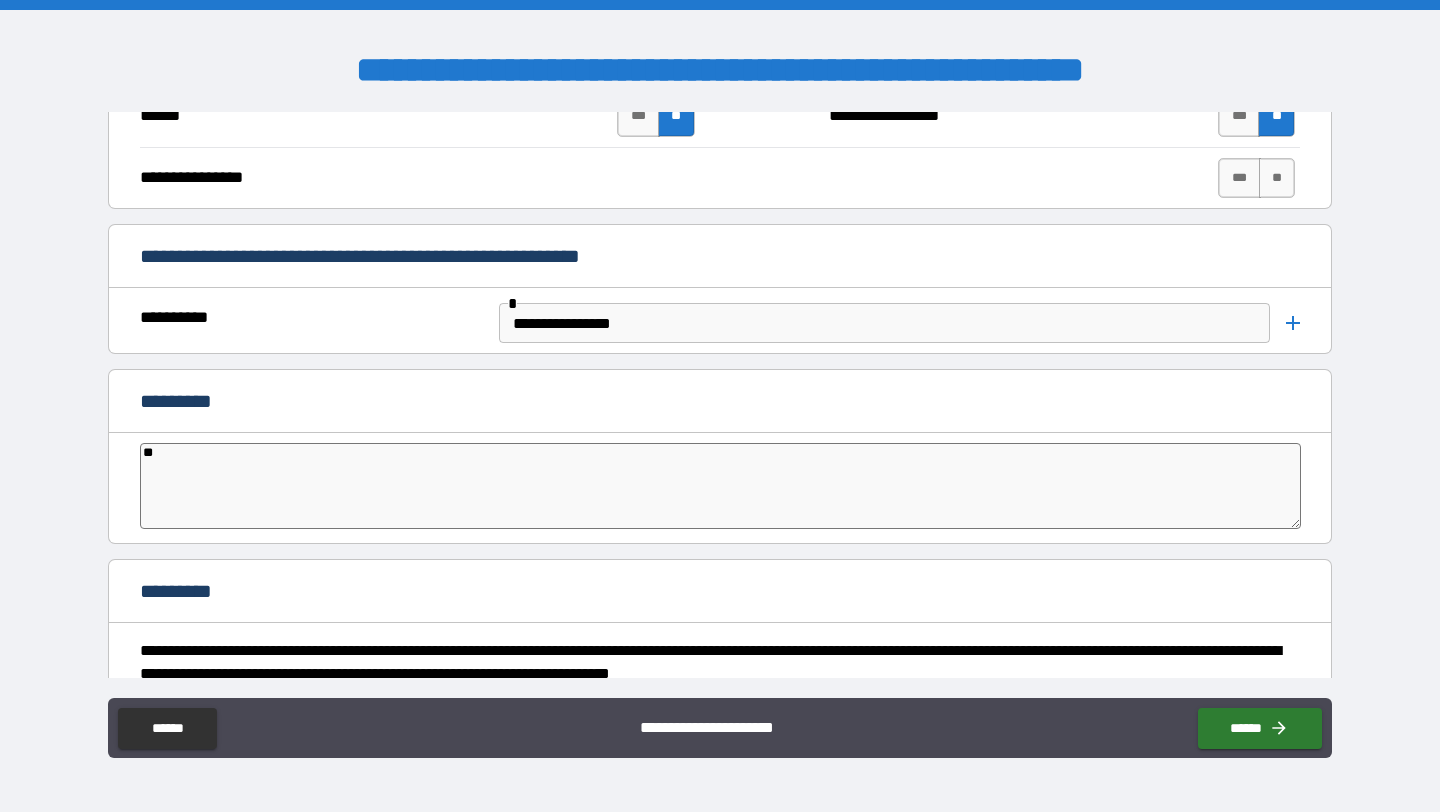 type on "*" 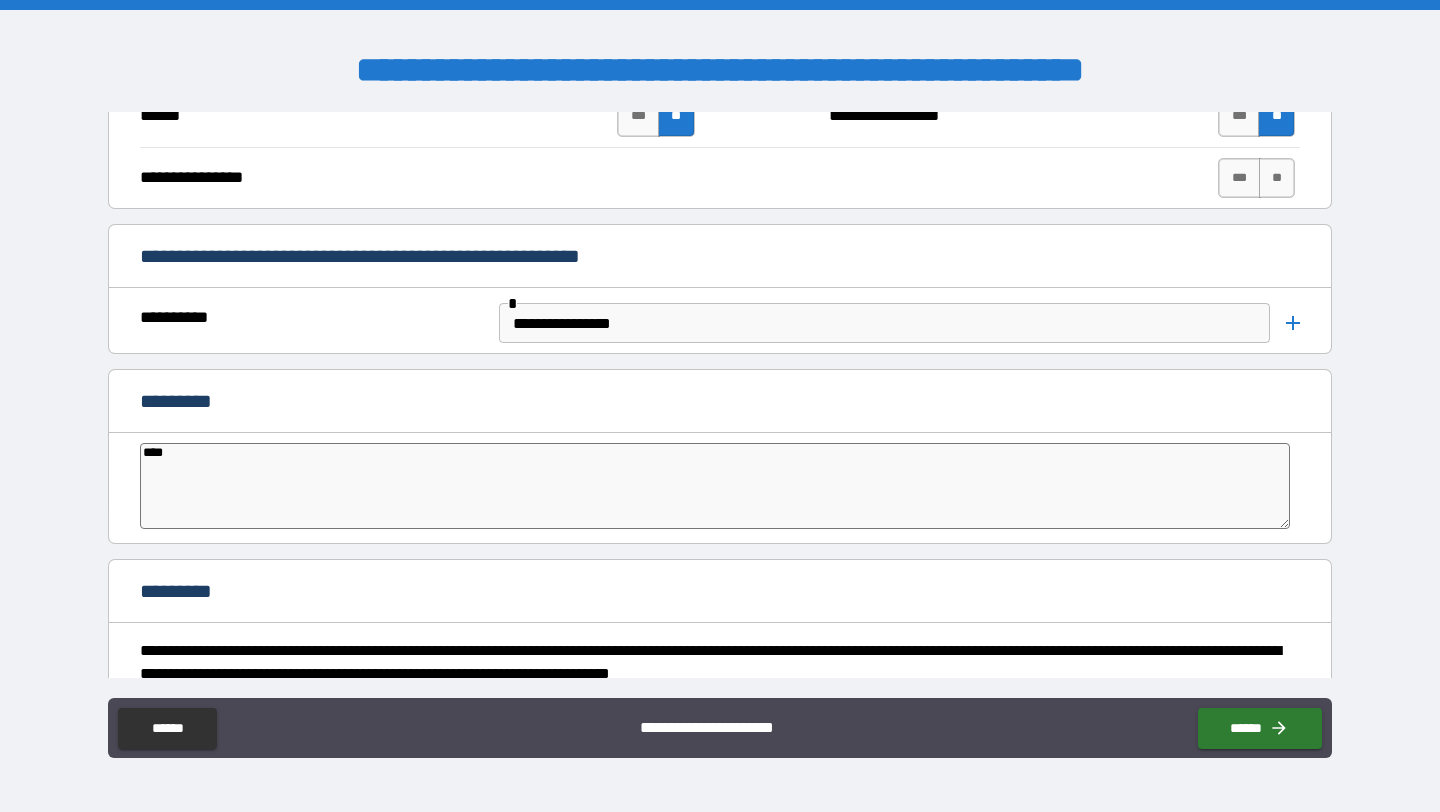 type on "*****" 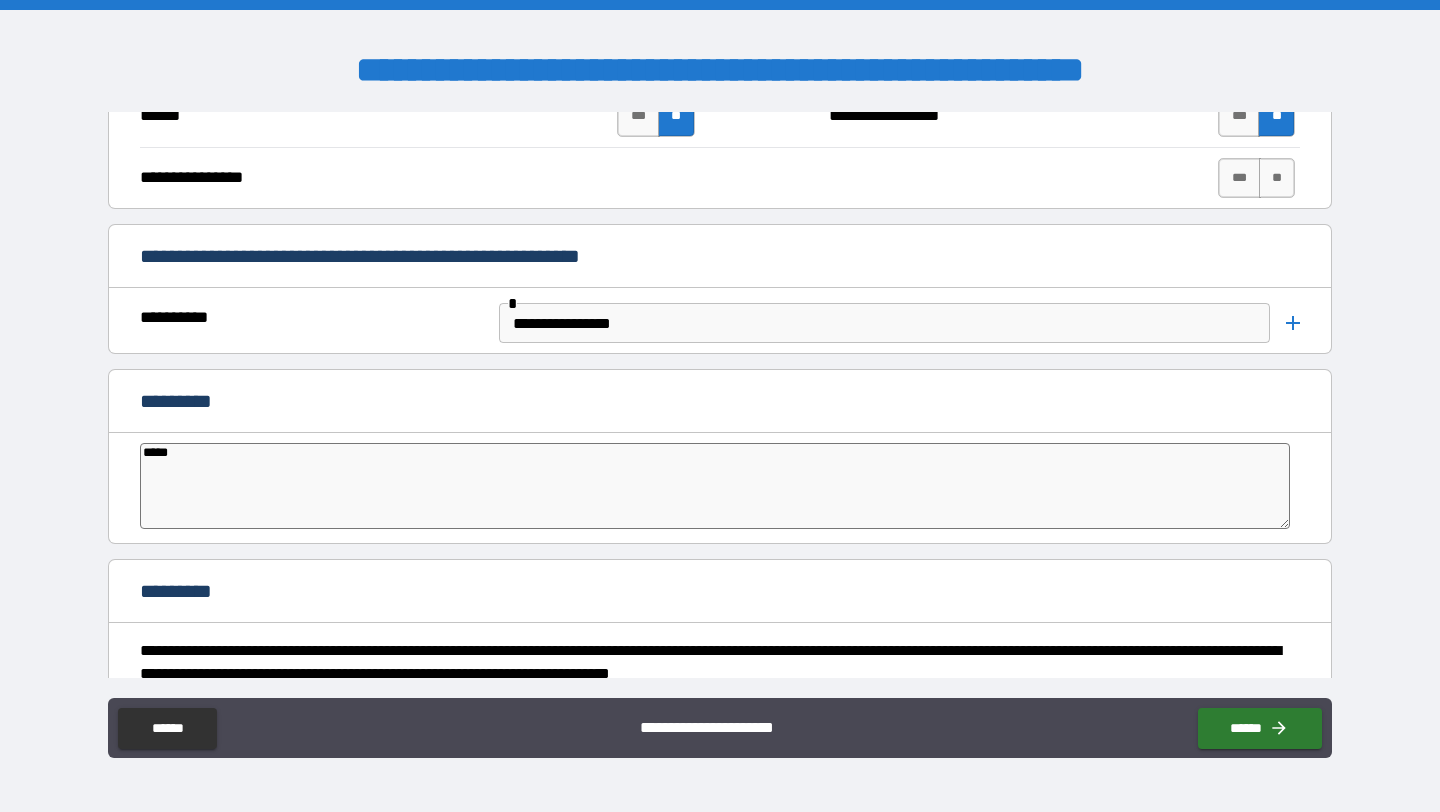 type on "*" 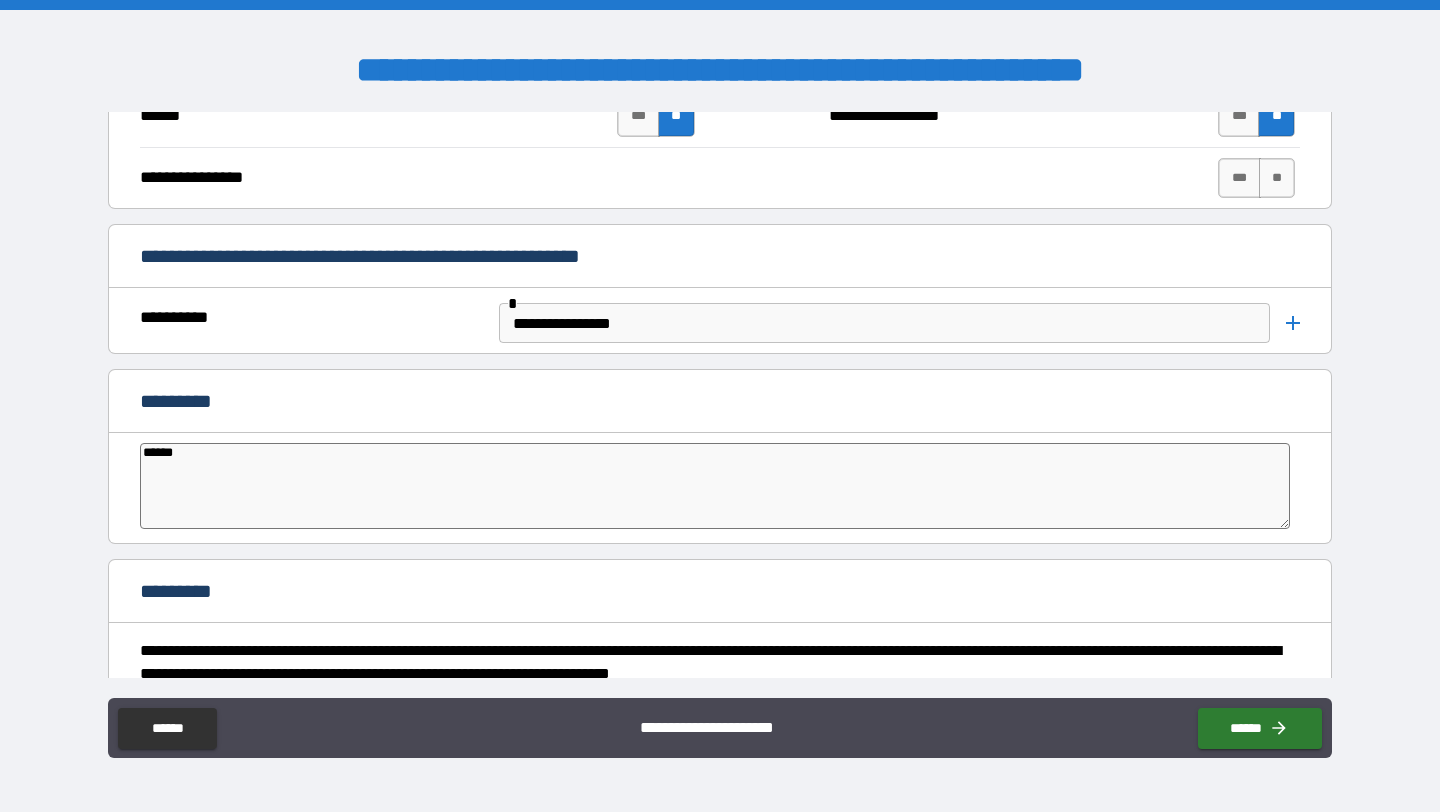 type on "*" 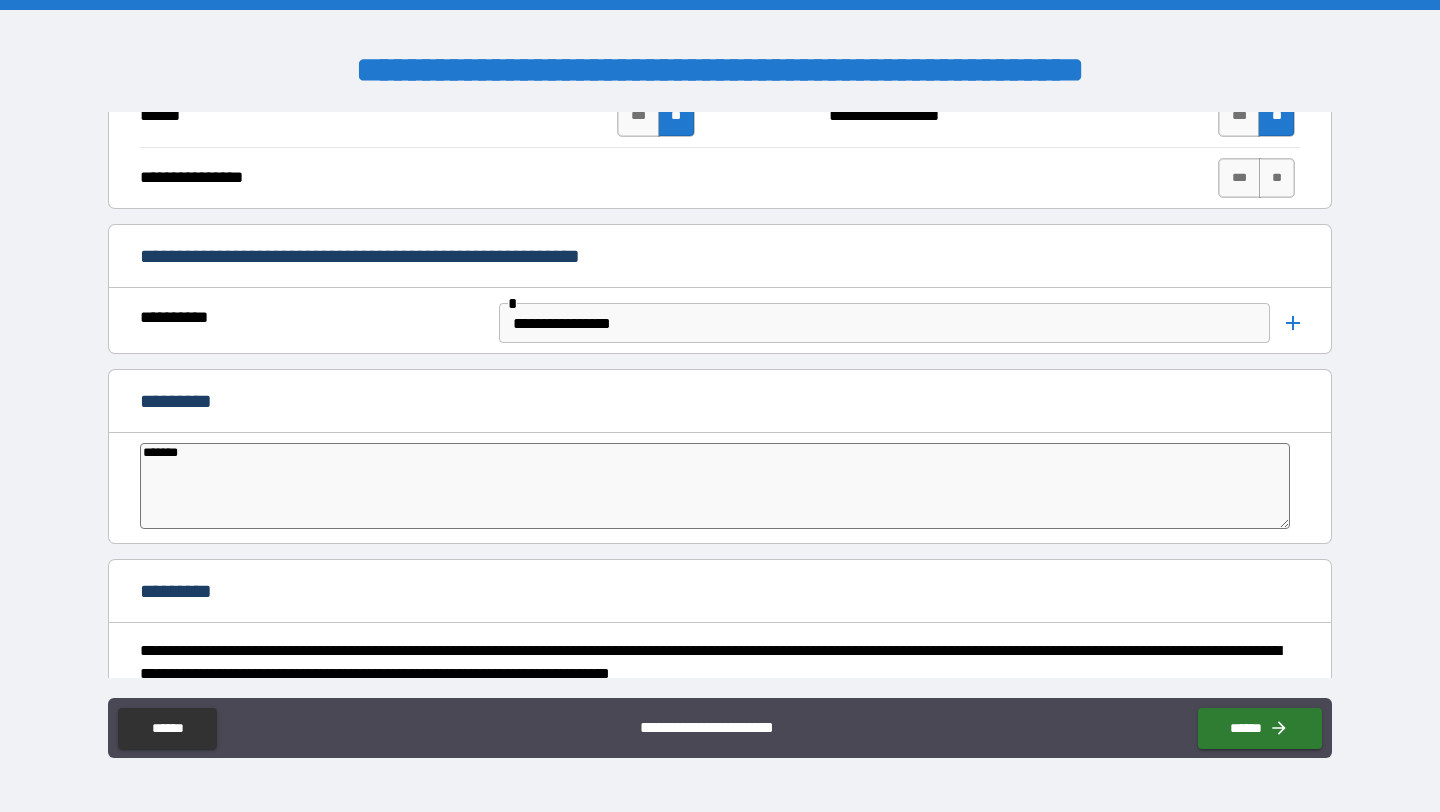 type on "*" 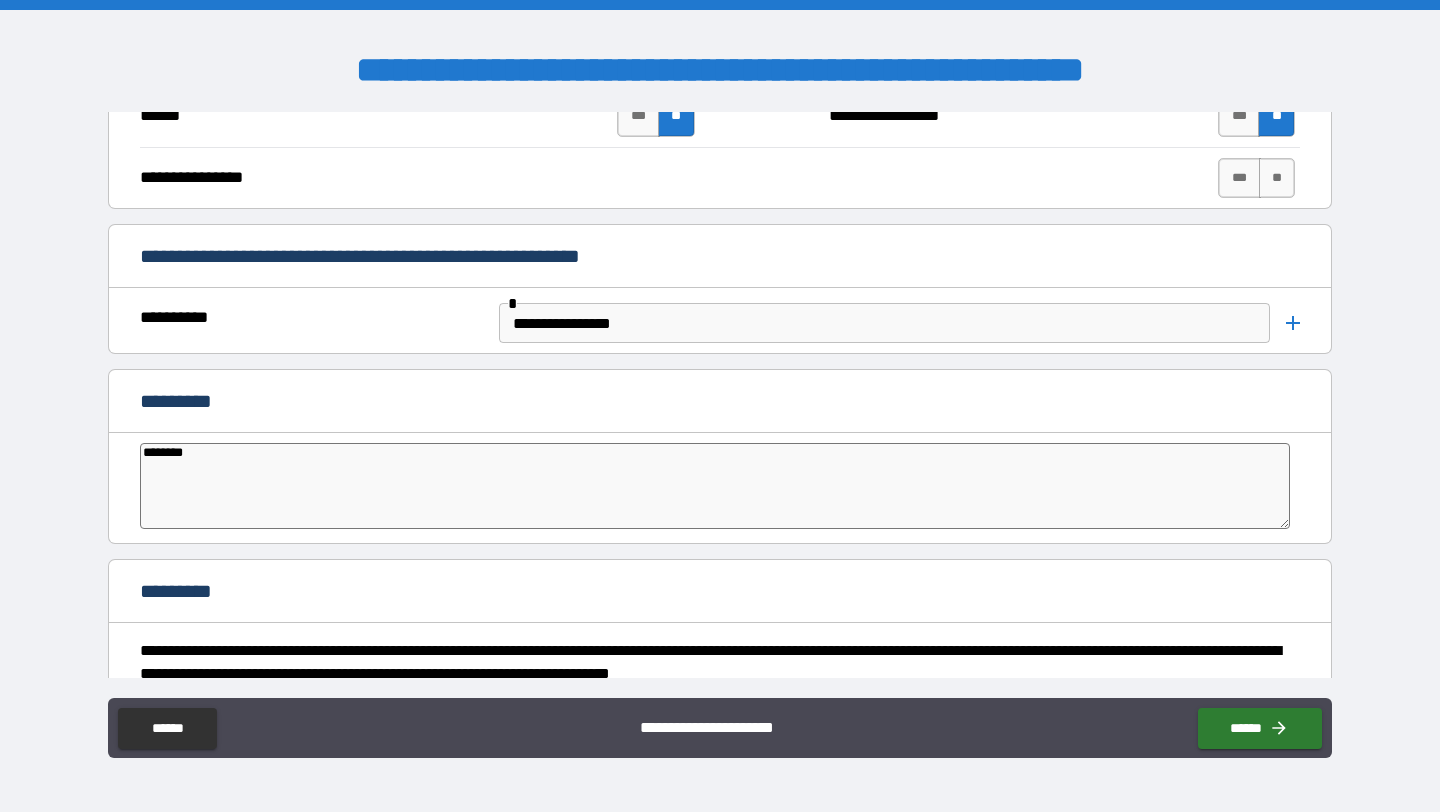 type on "********" 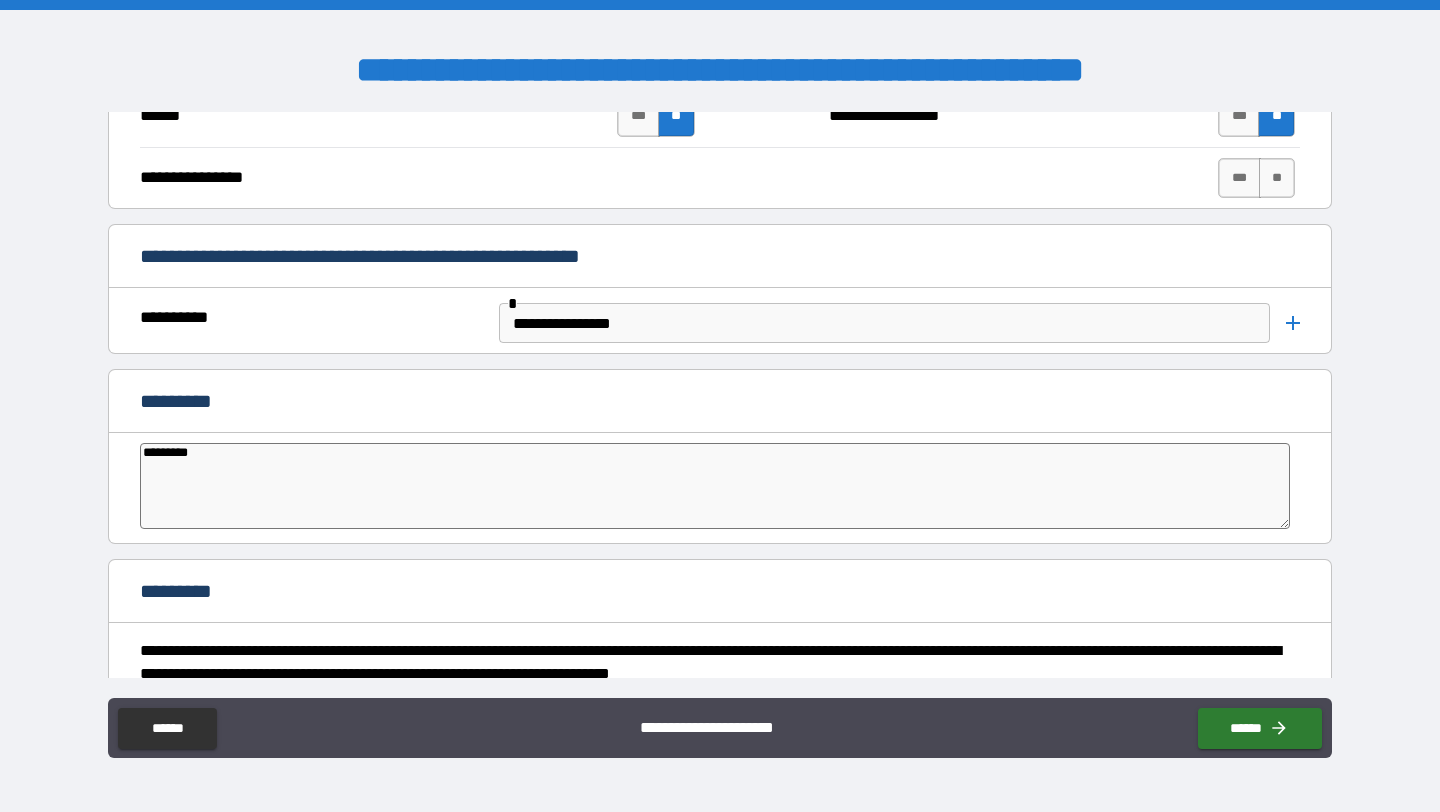 type on "*" 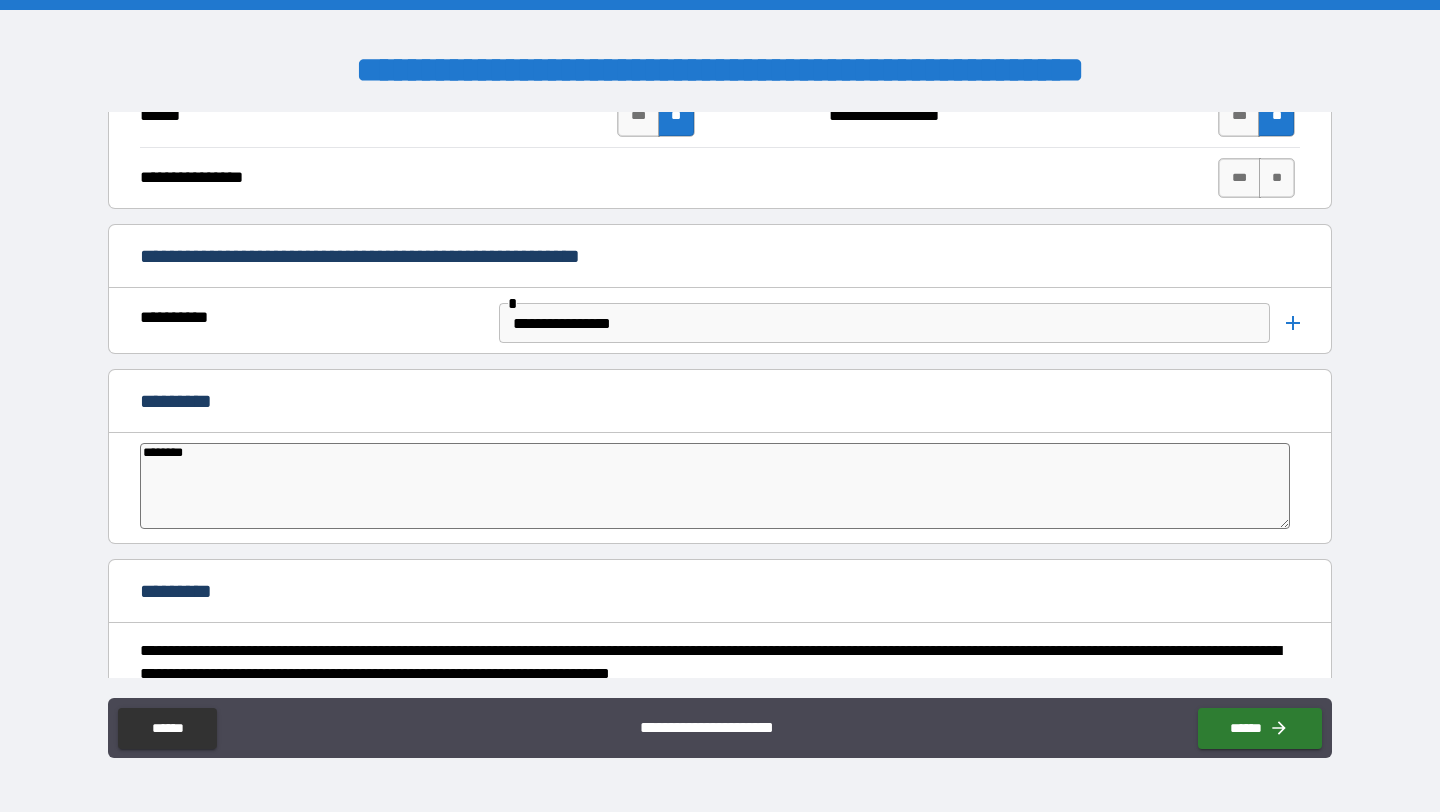 type on "*" 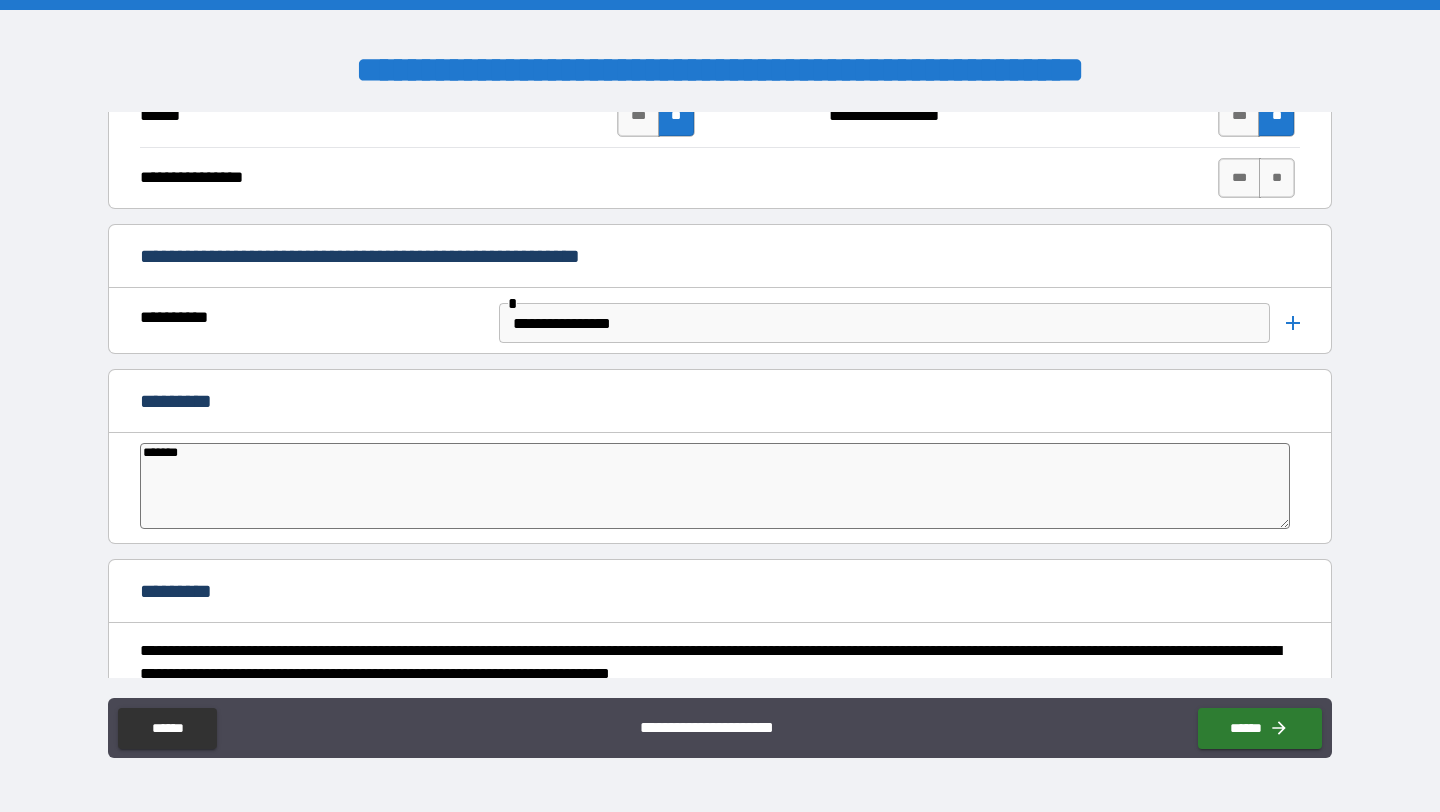 type on "*" 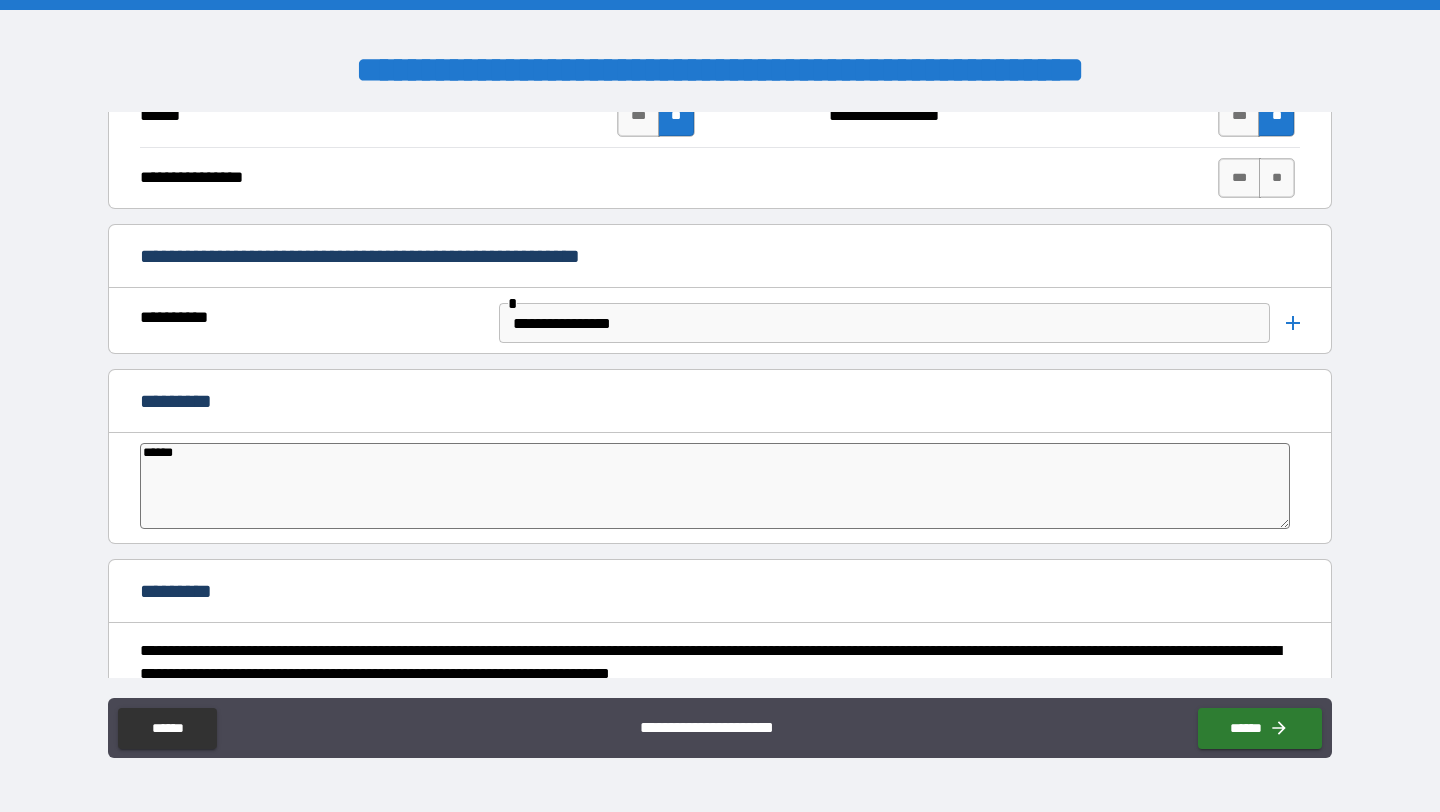 type on "*******" 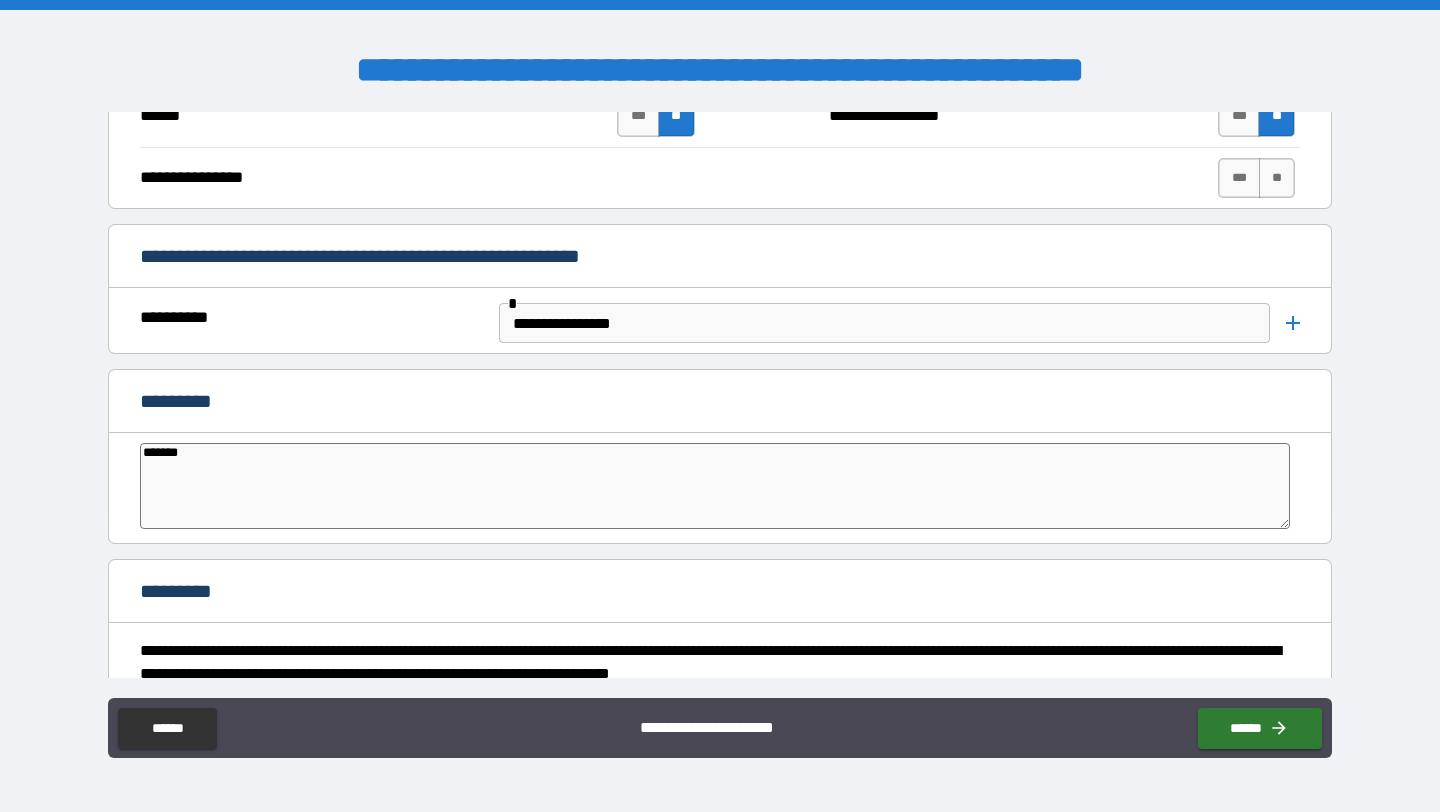 type on "********" 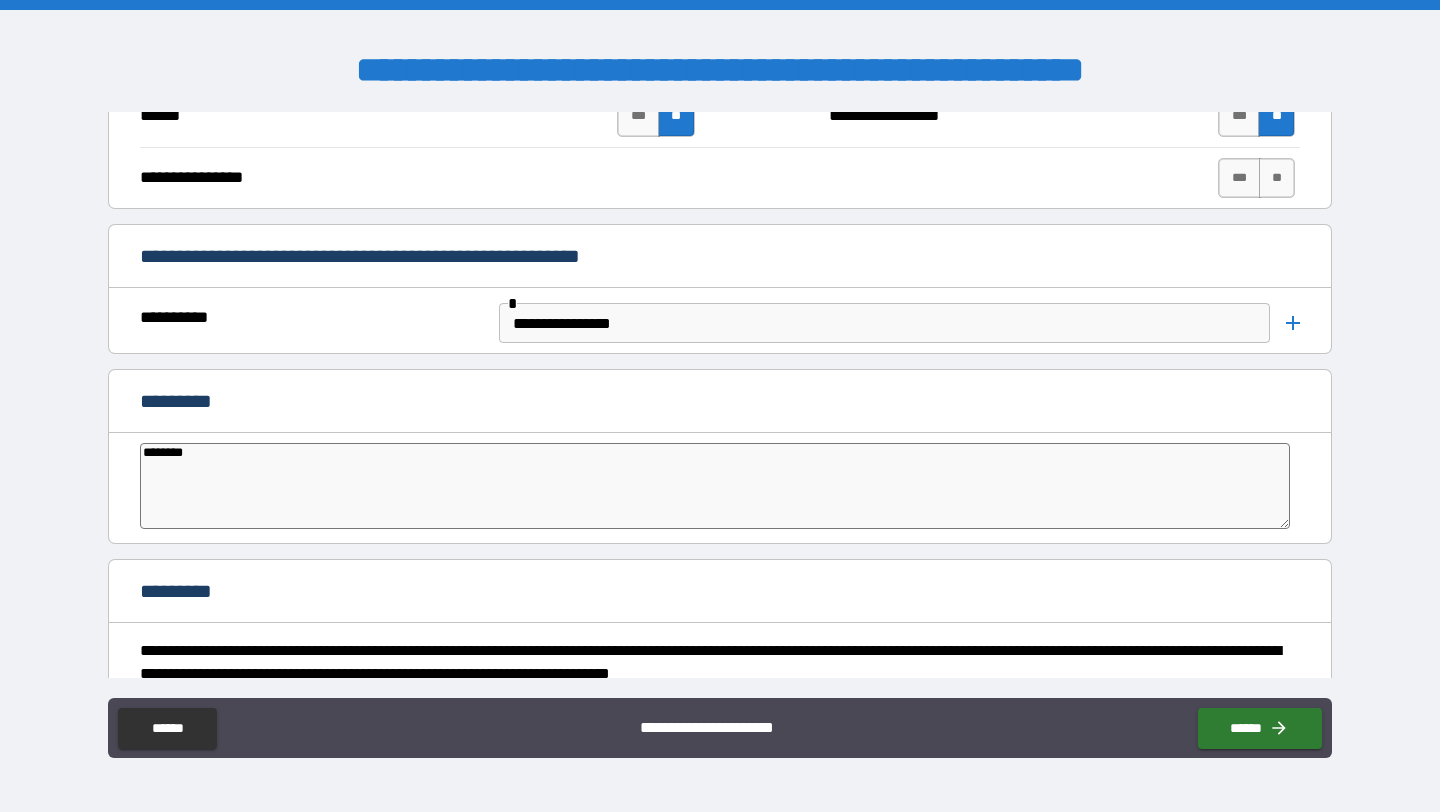 type on "*" 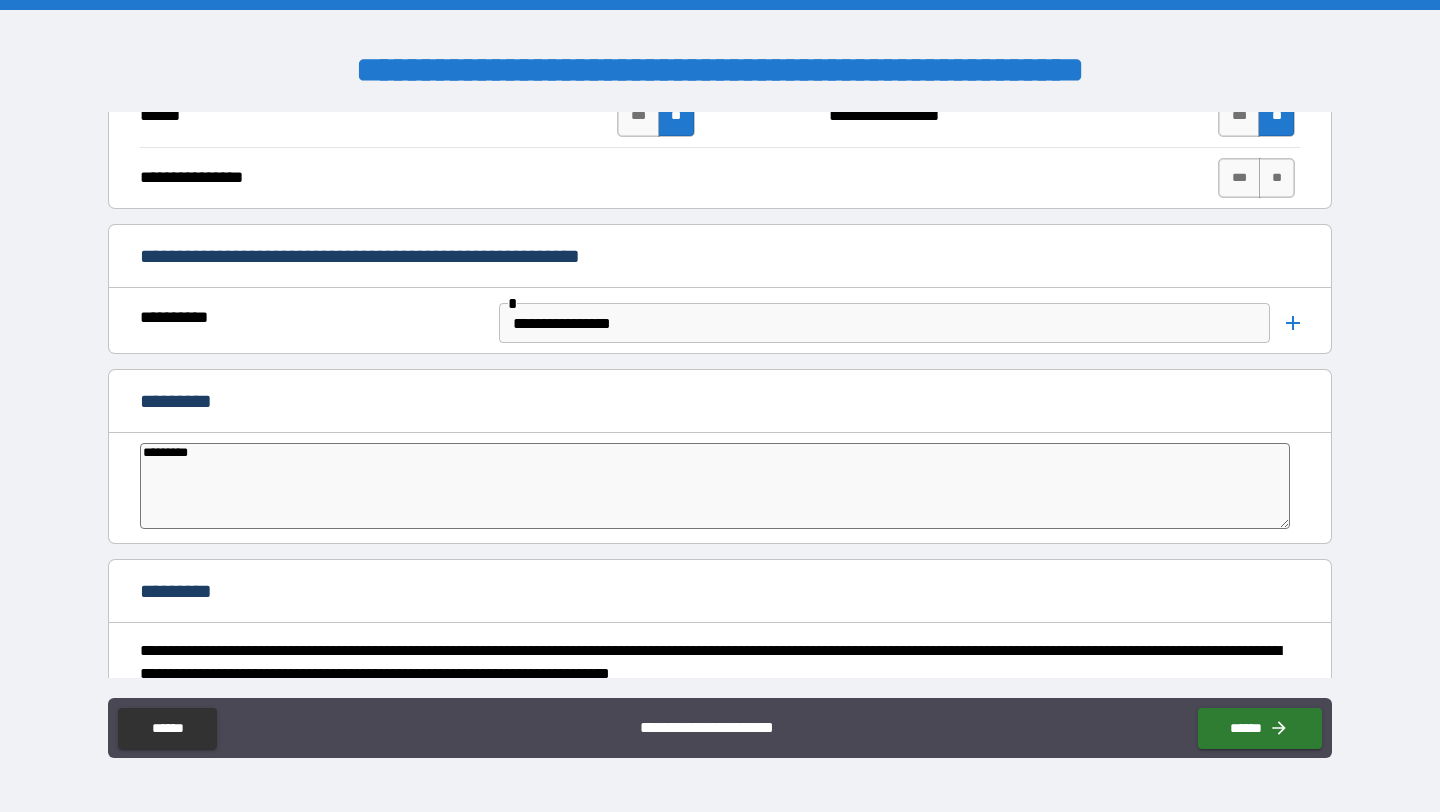 type on "*" 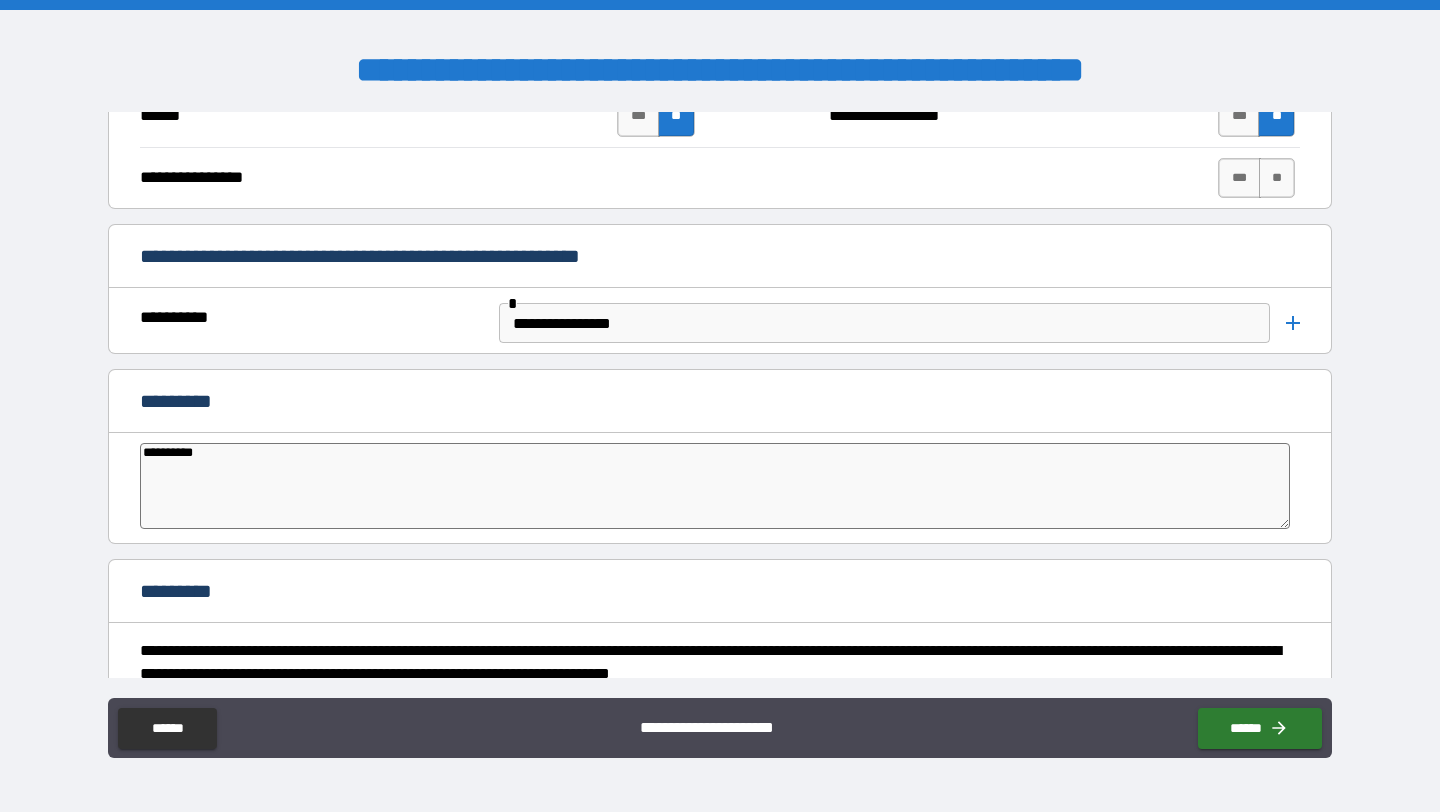 type on "*" 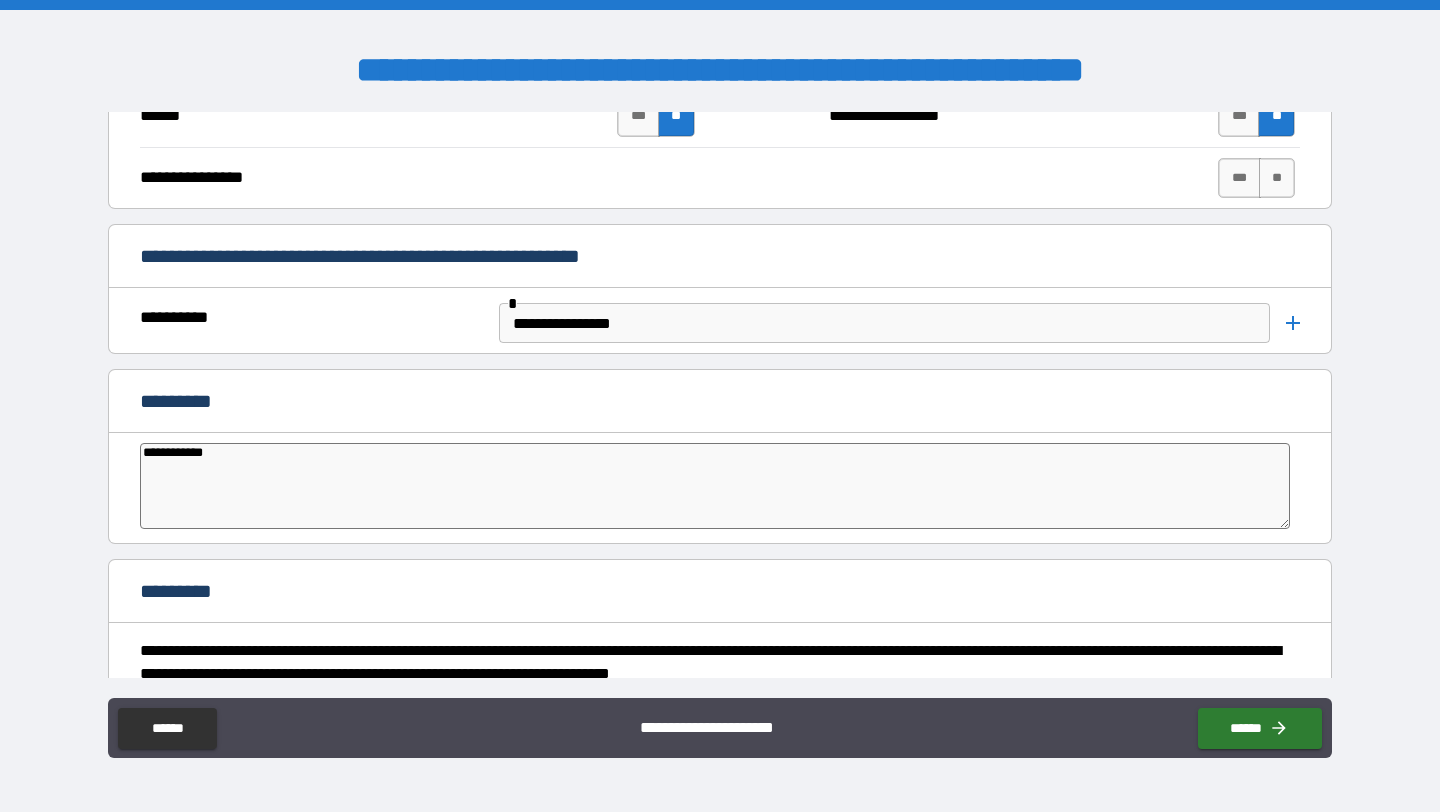 type on "**********" 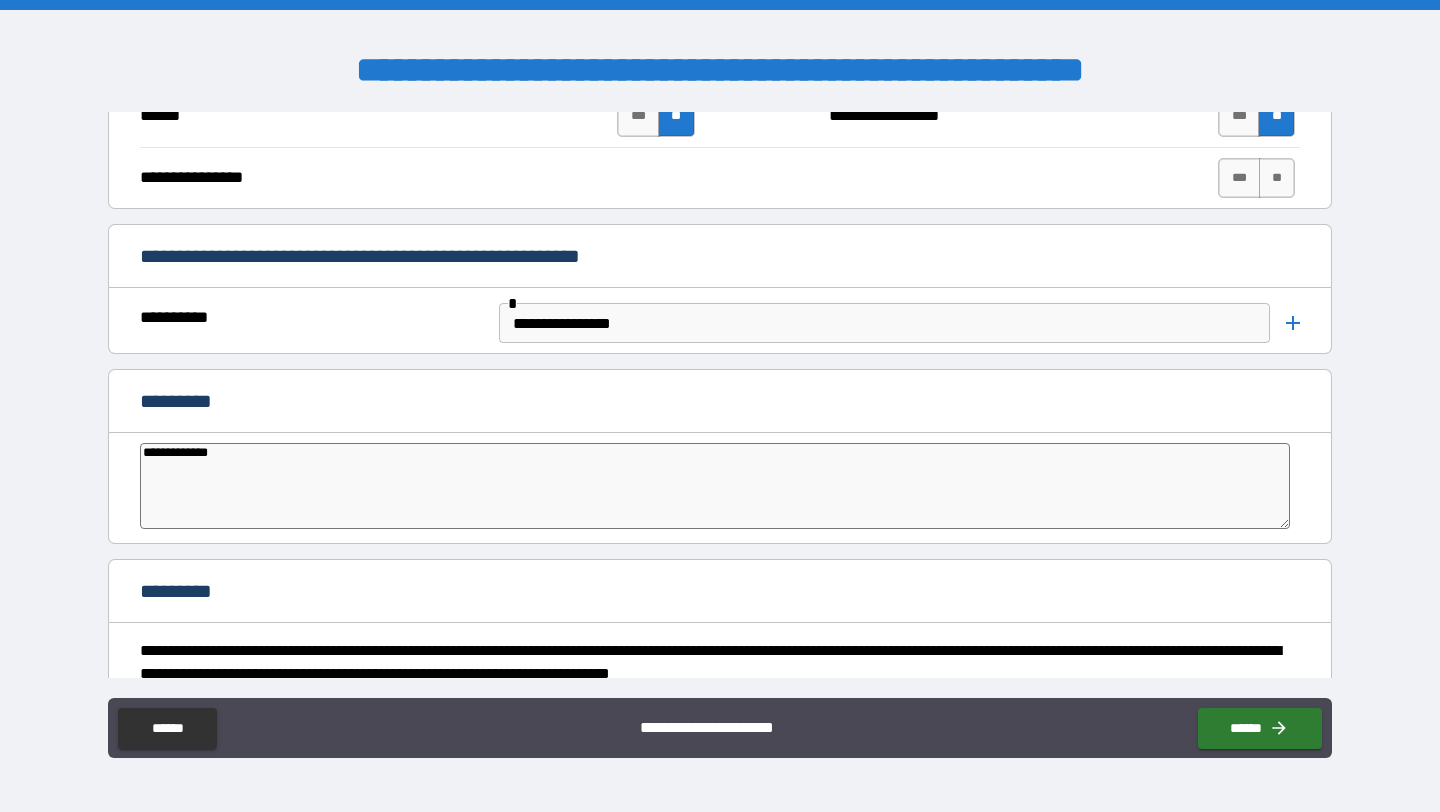 type on "*" 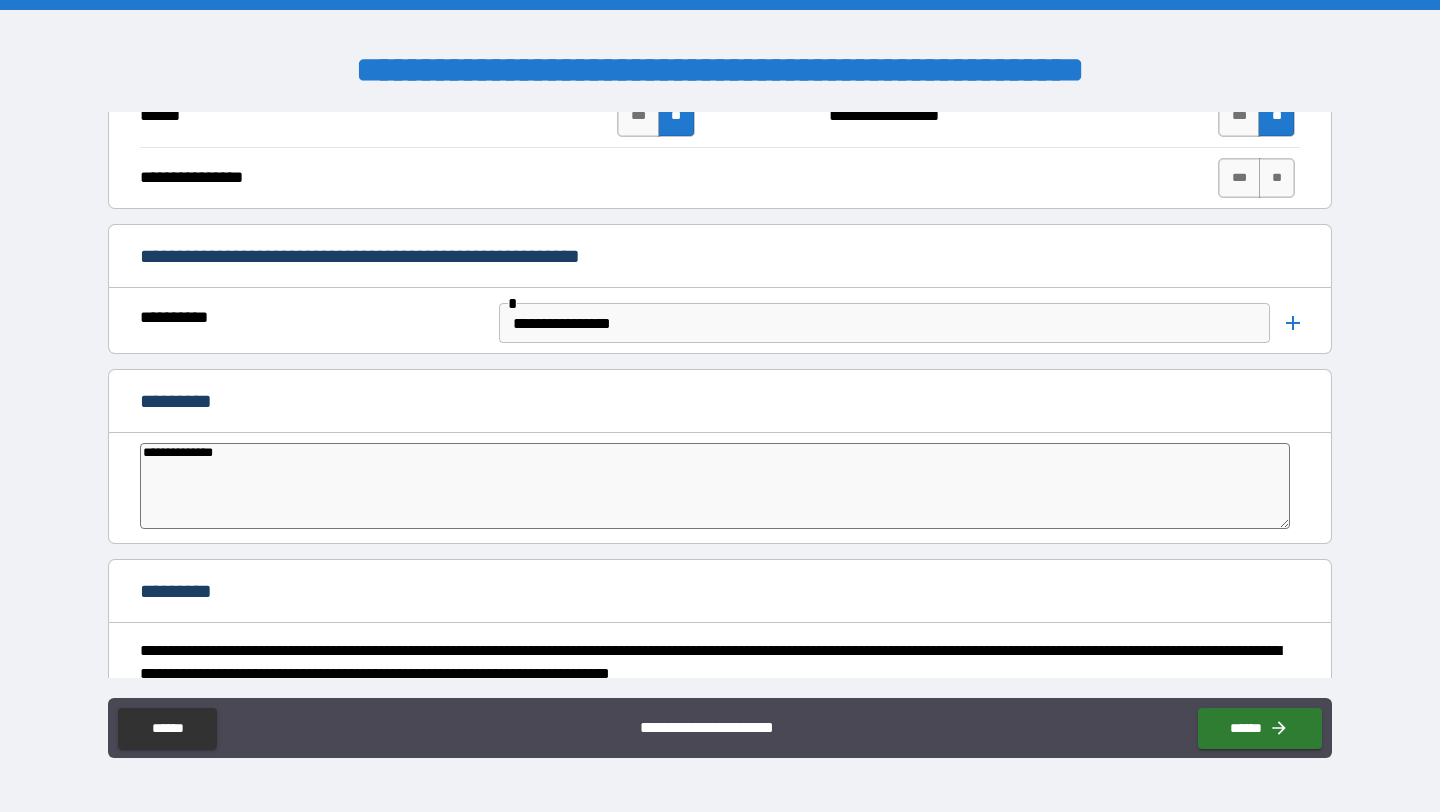 type on "*" 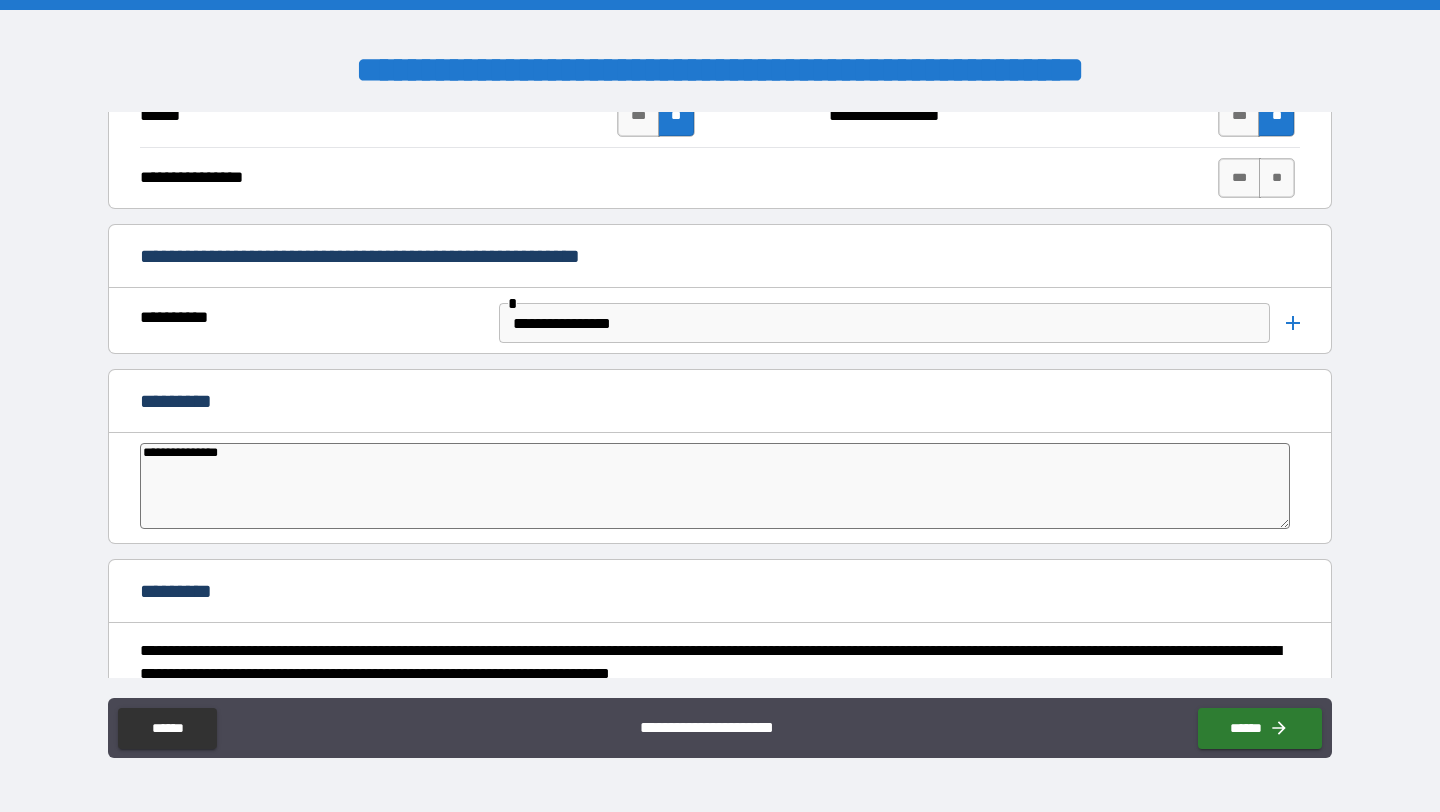 type on "**********" 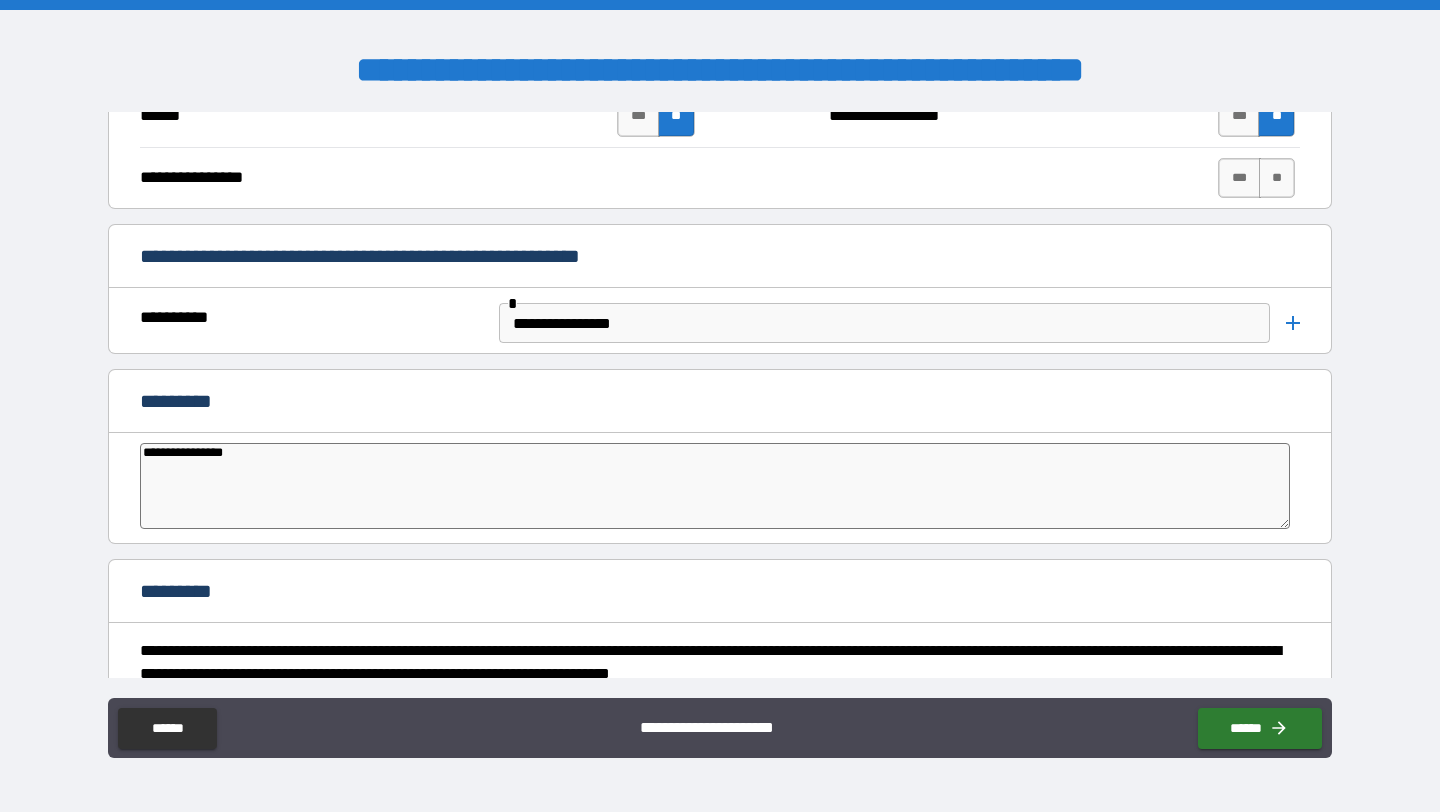 type on "*" 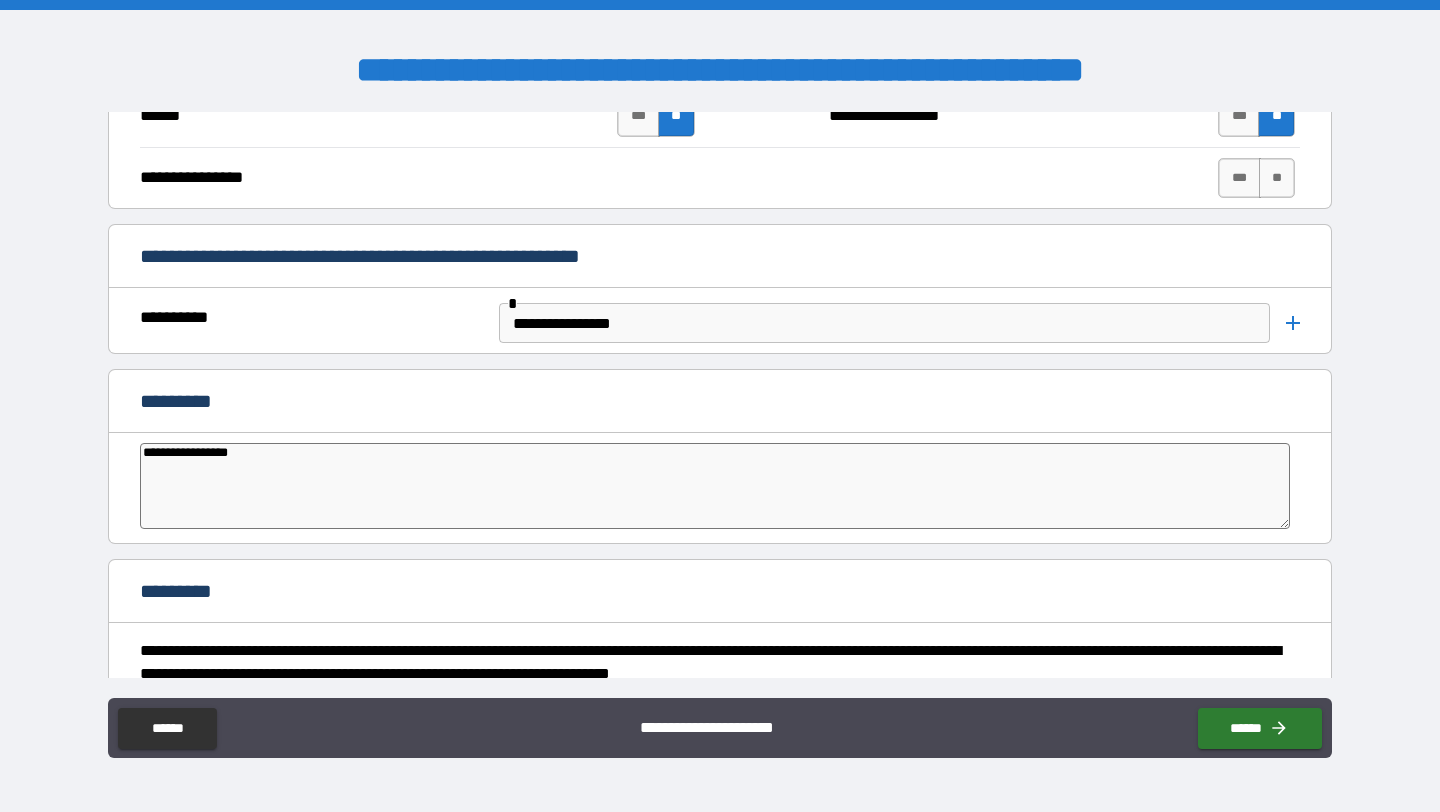 type on "*" 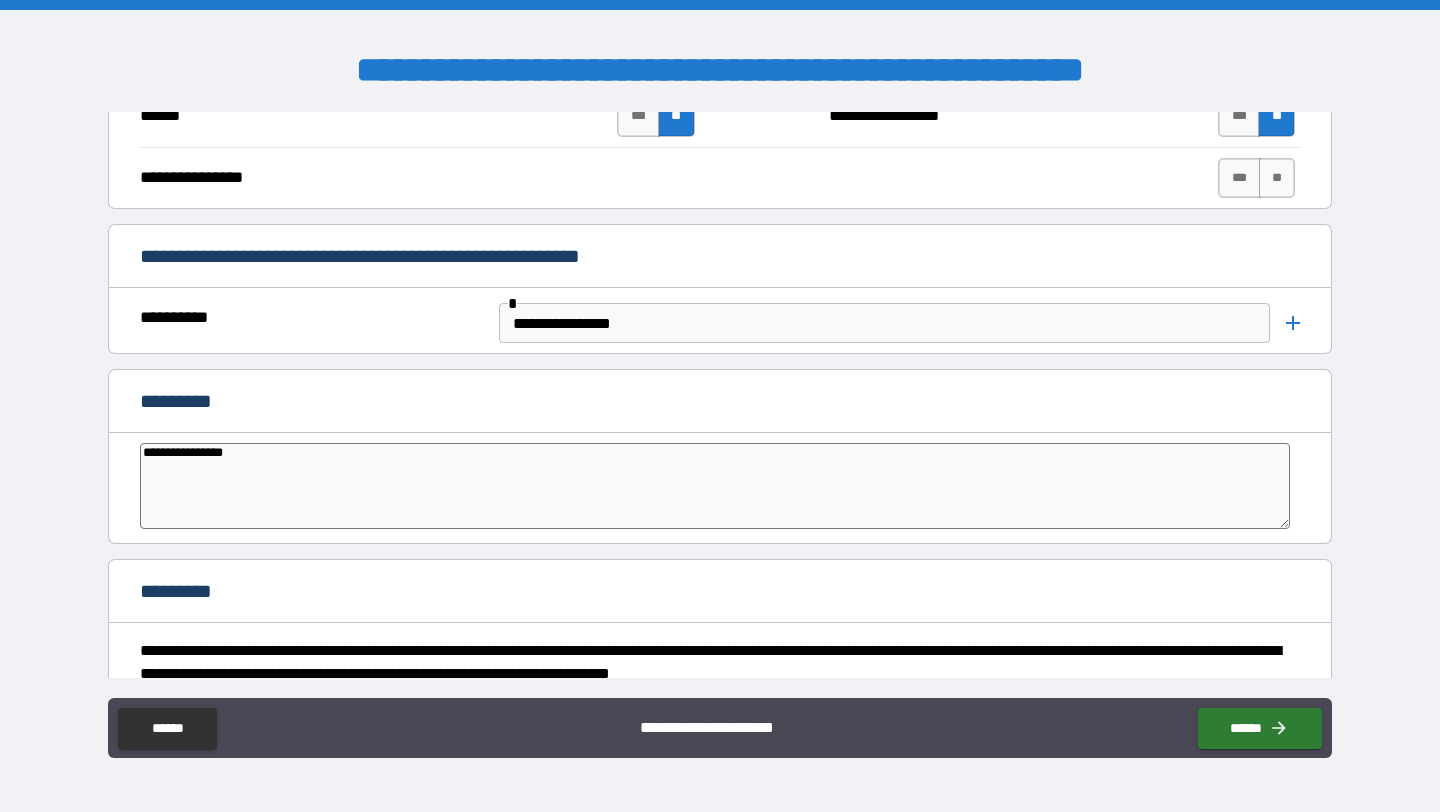 type on "**********" 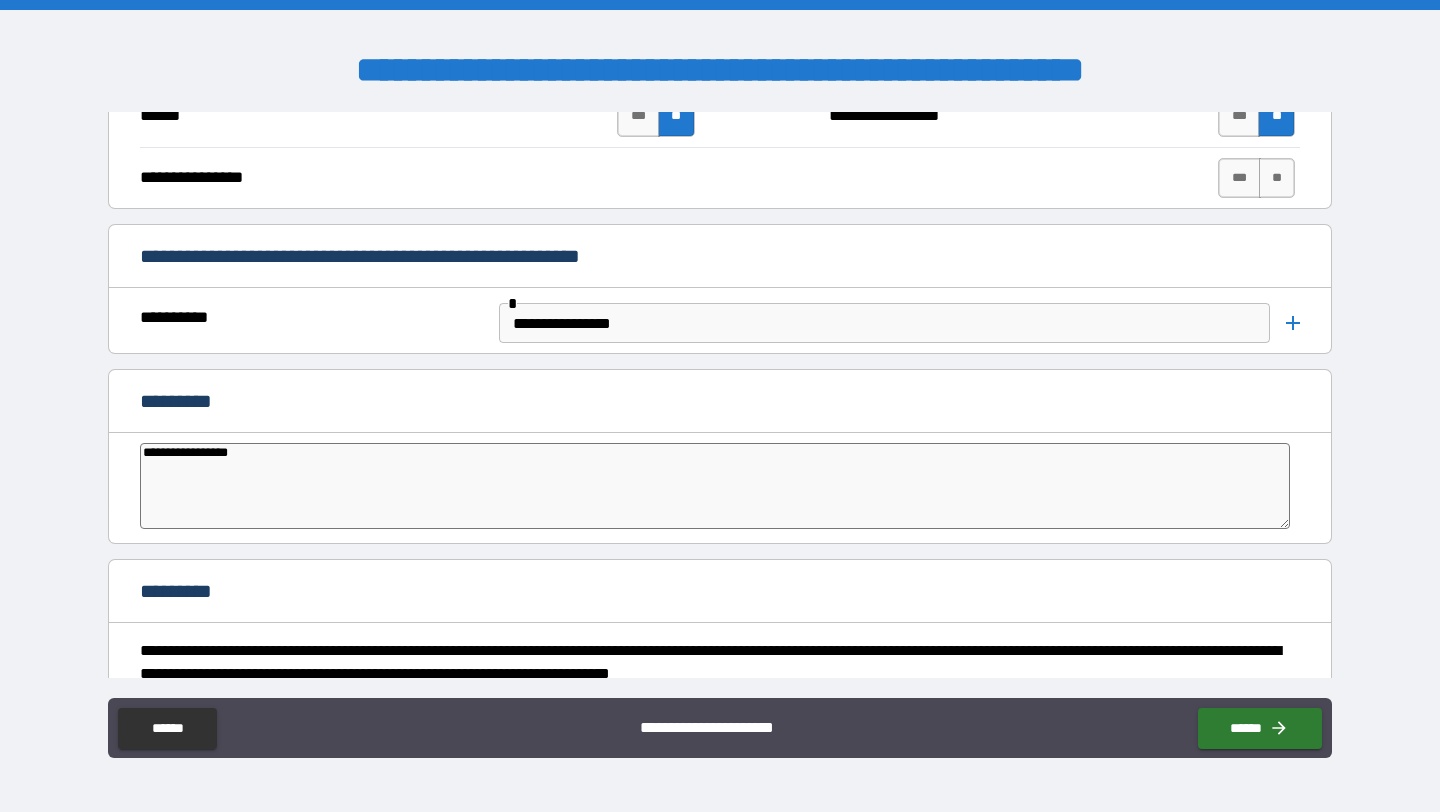 type on "*" 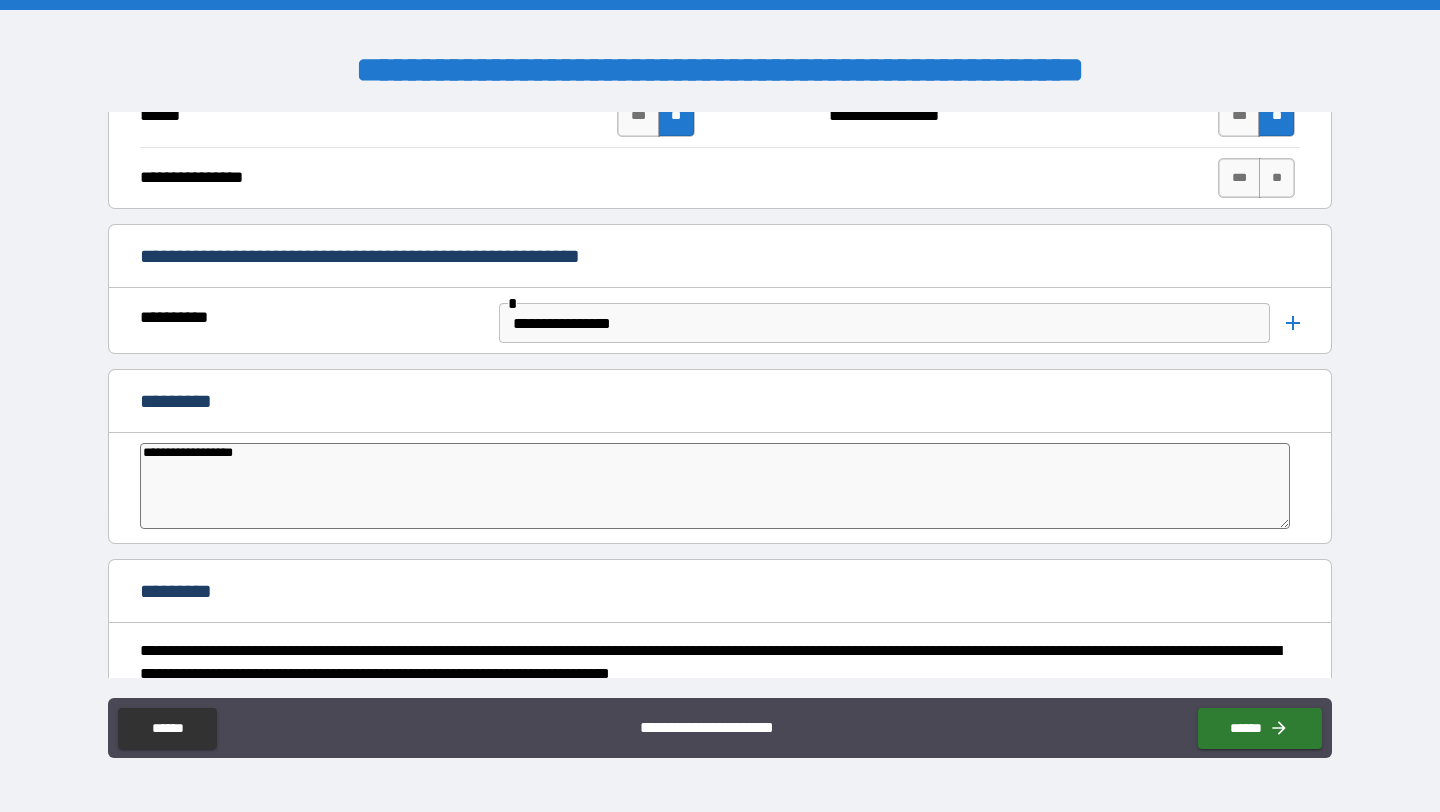 type on "**********" 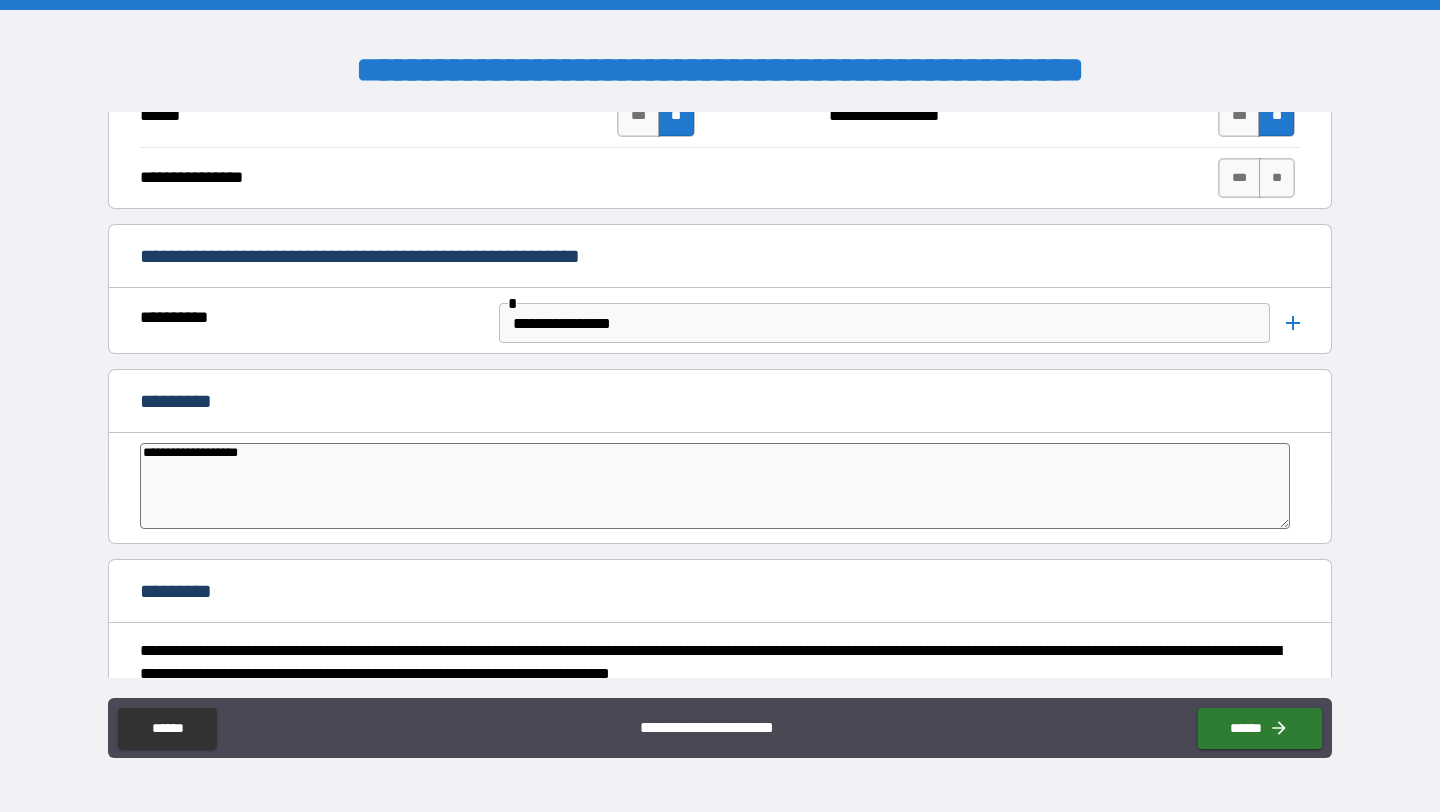 type on "*" 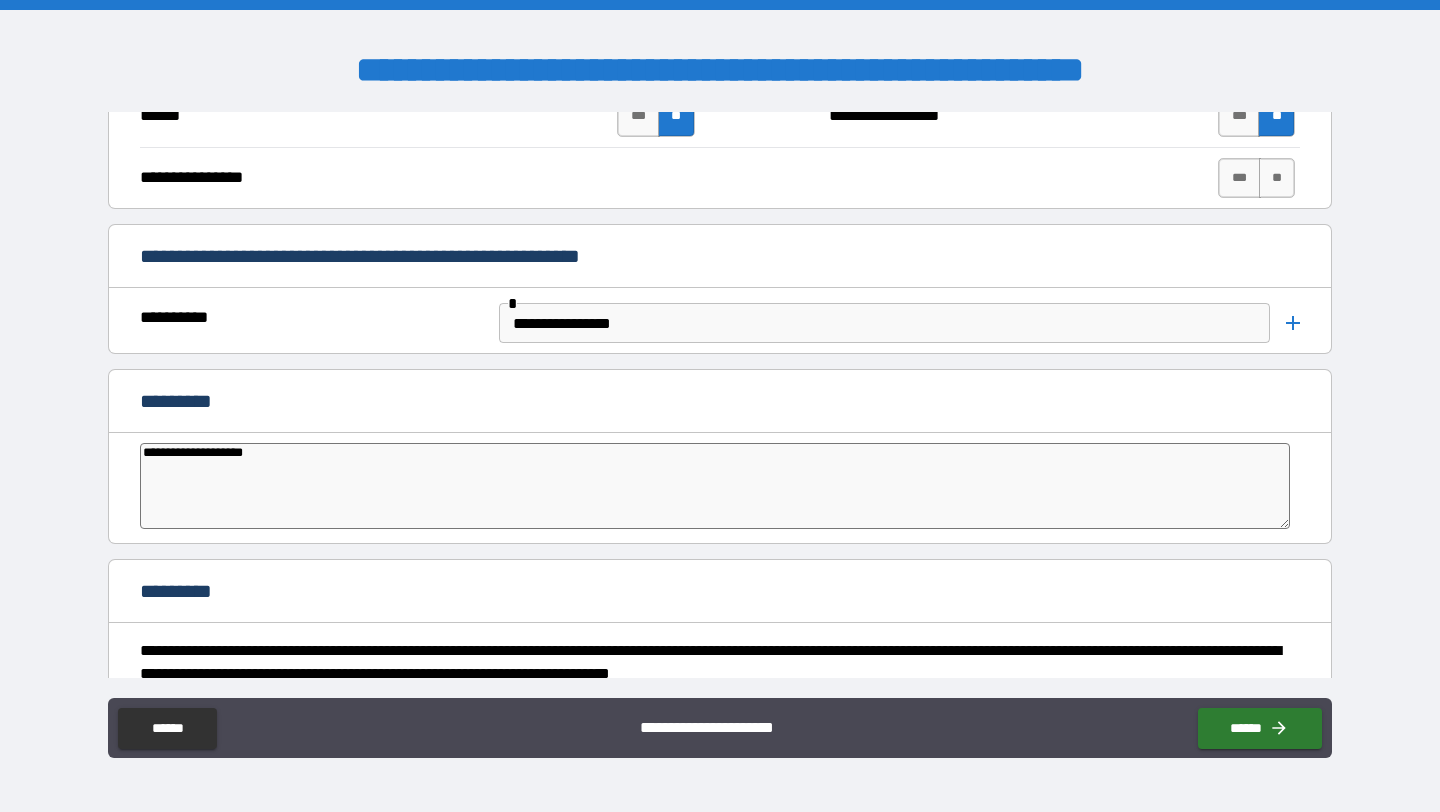 type on "*" 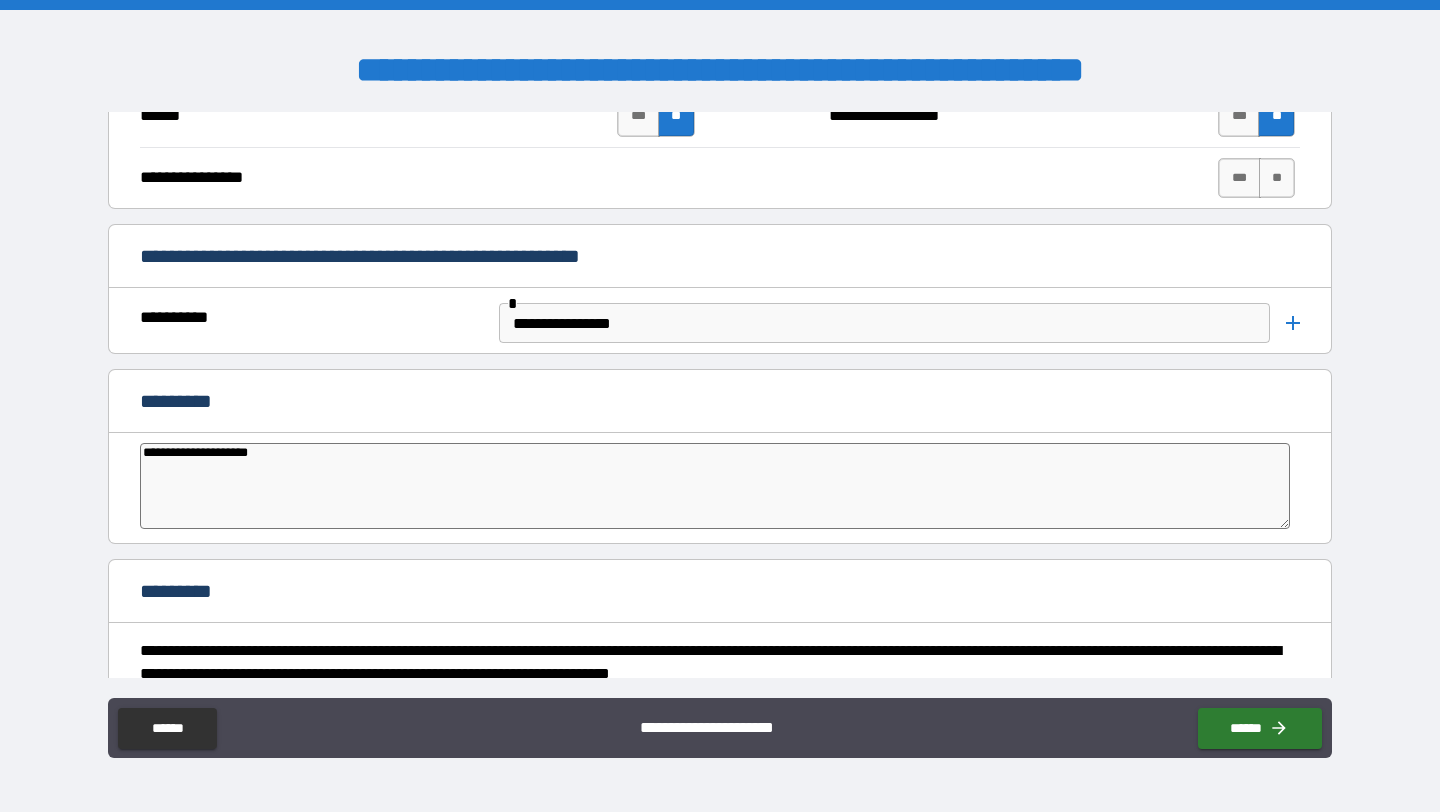 type on "*" 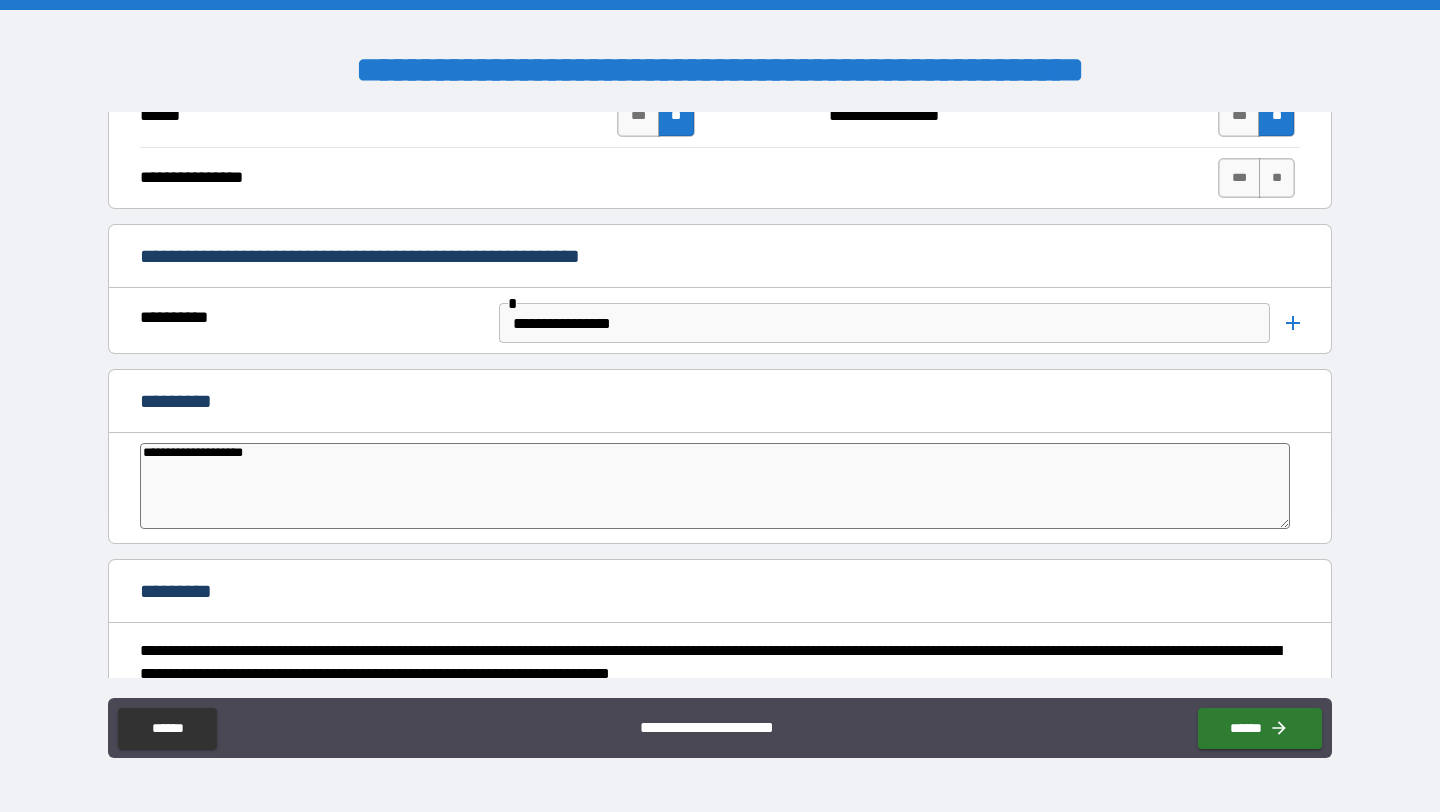 type on "*" 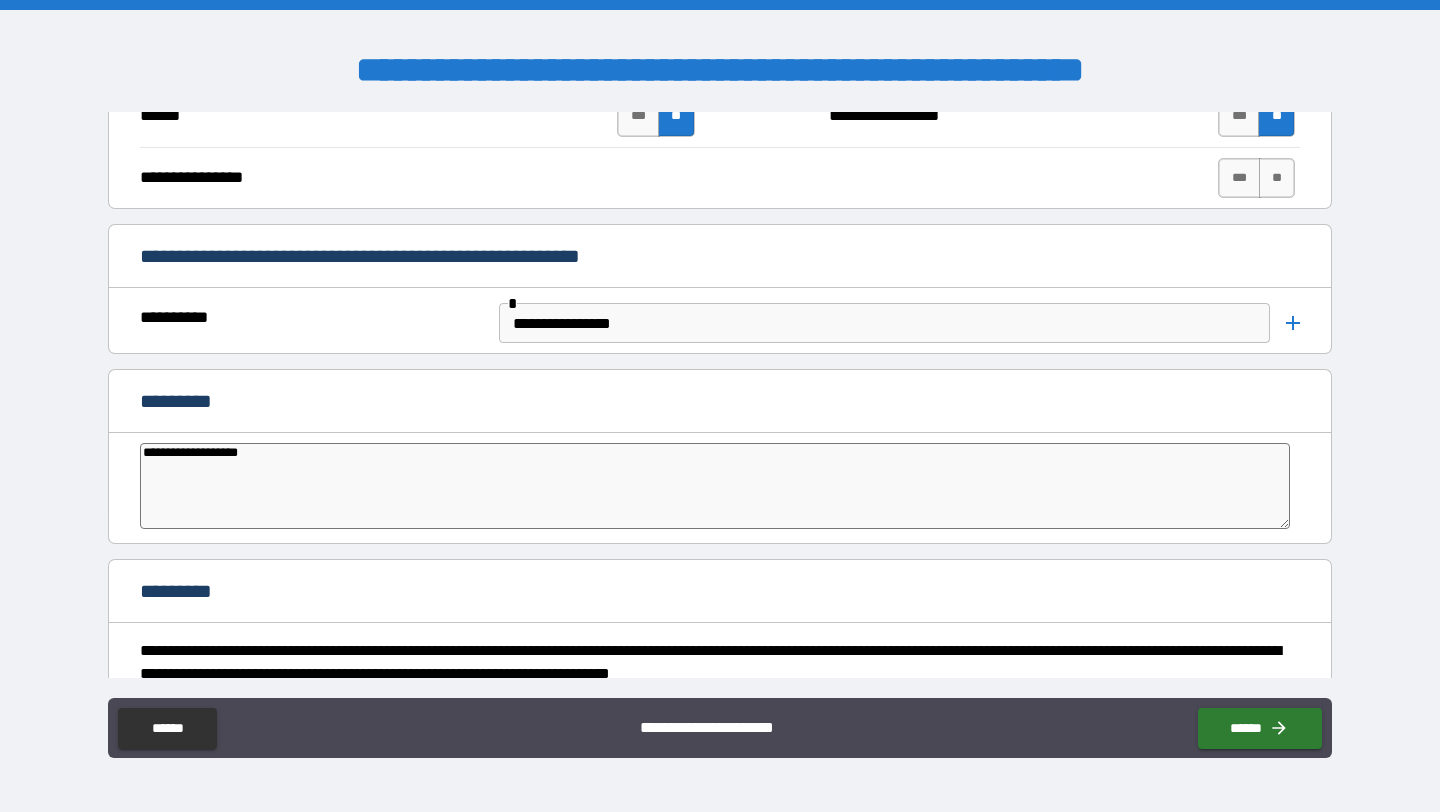 type on "*" 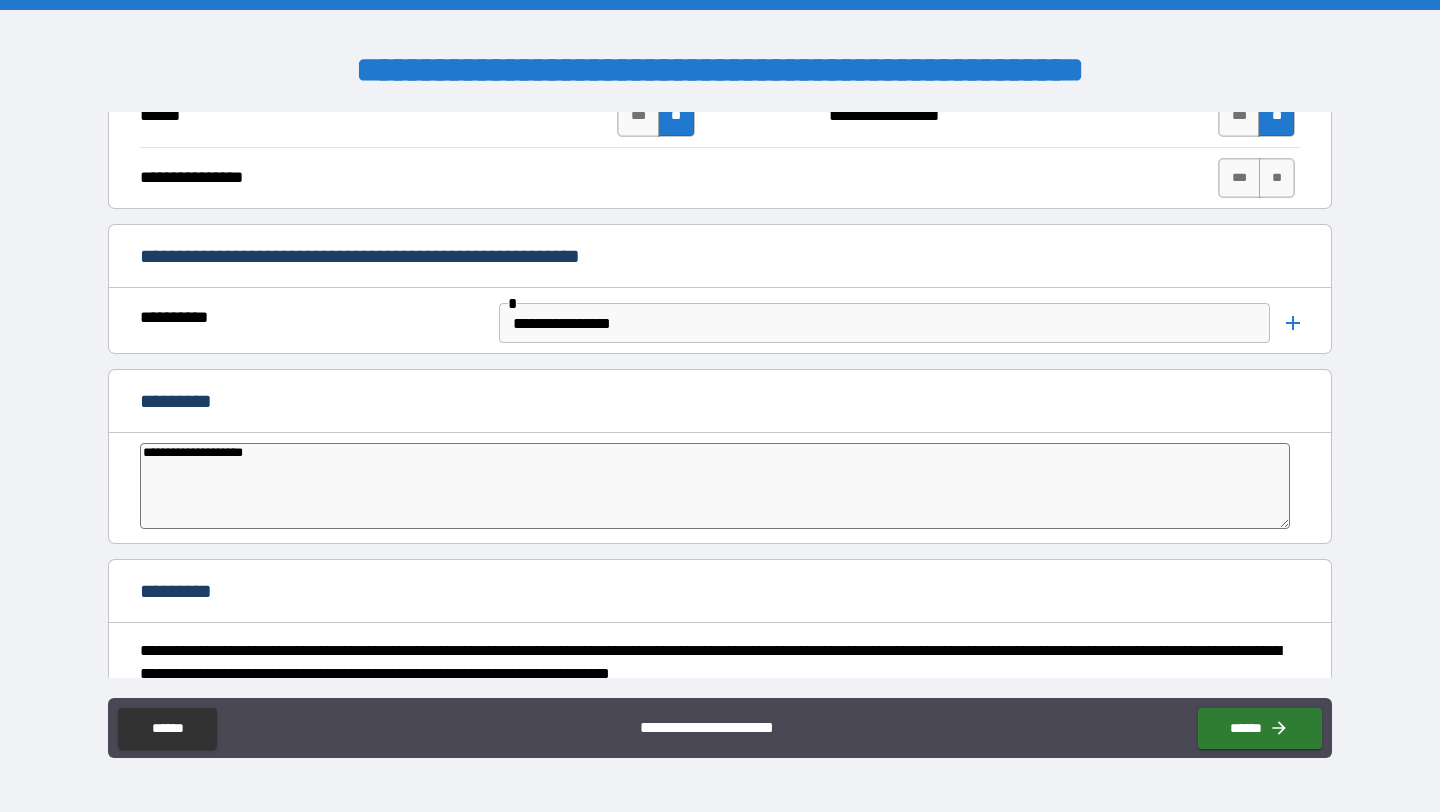 type on "**********" 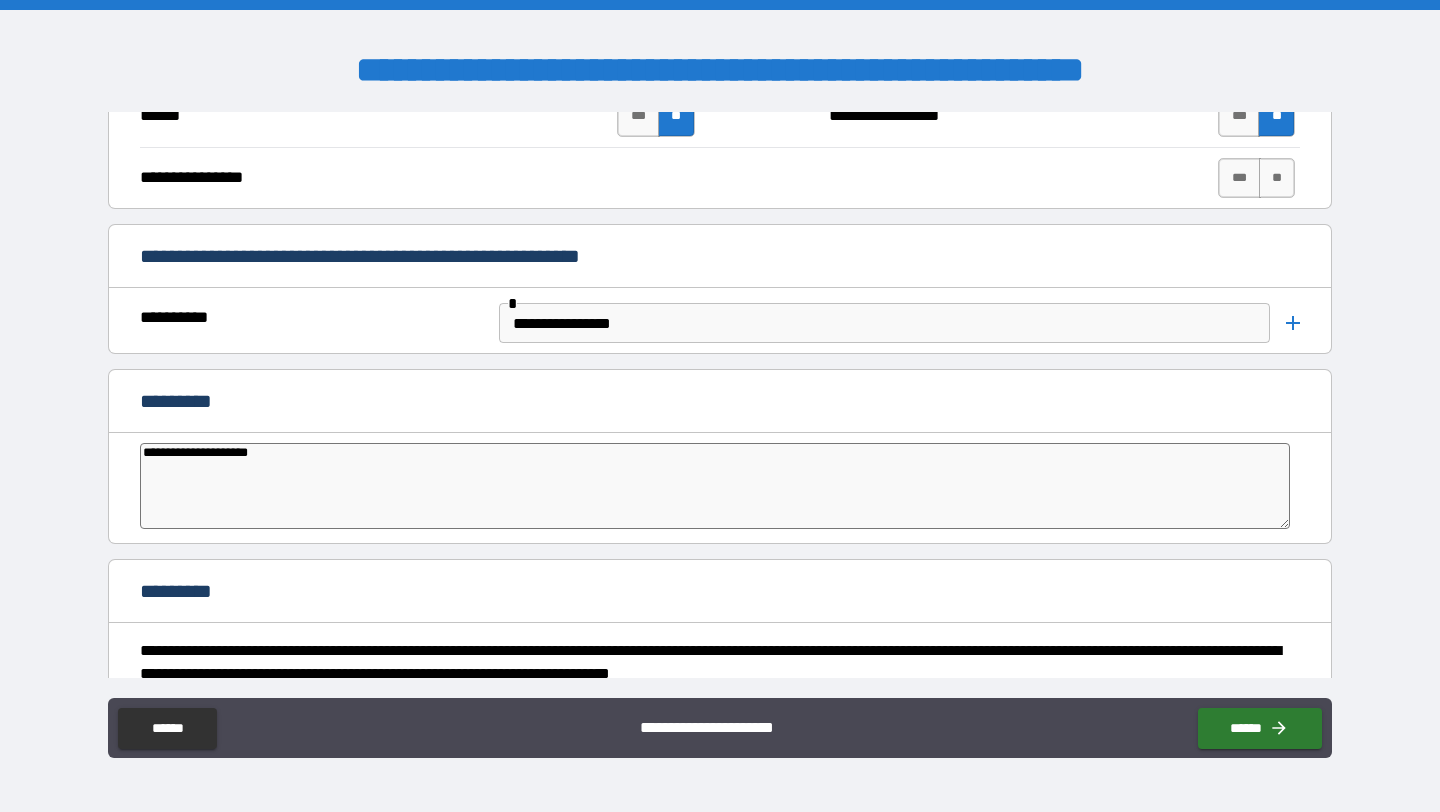 type on "*" 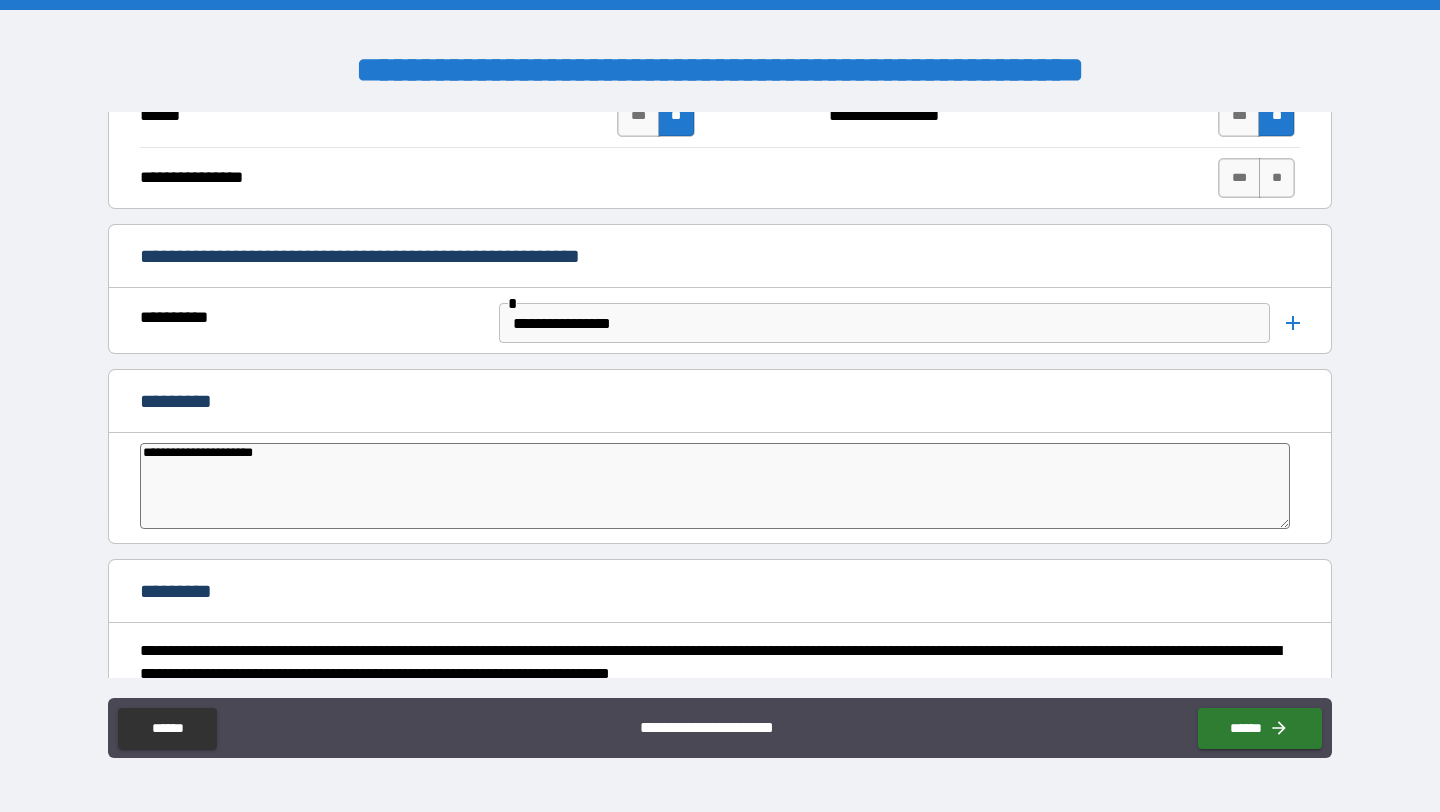 type on "**********" 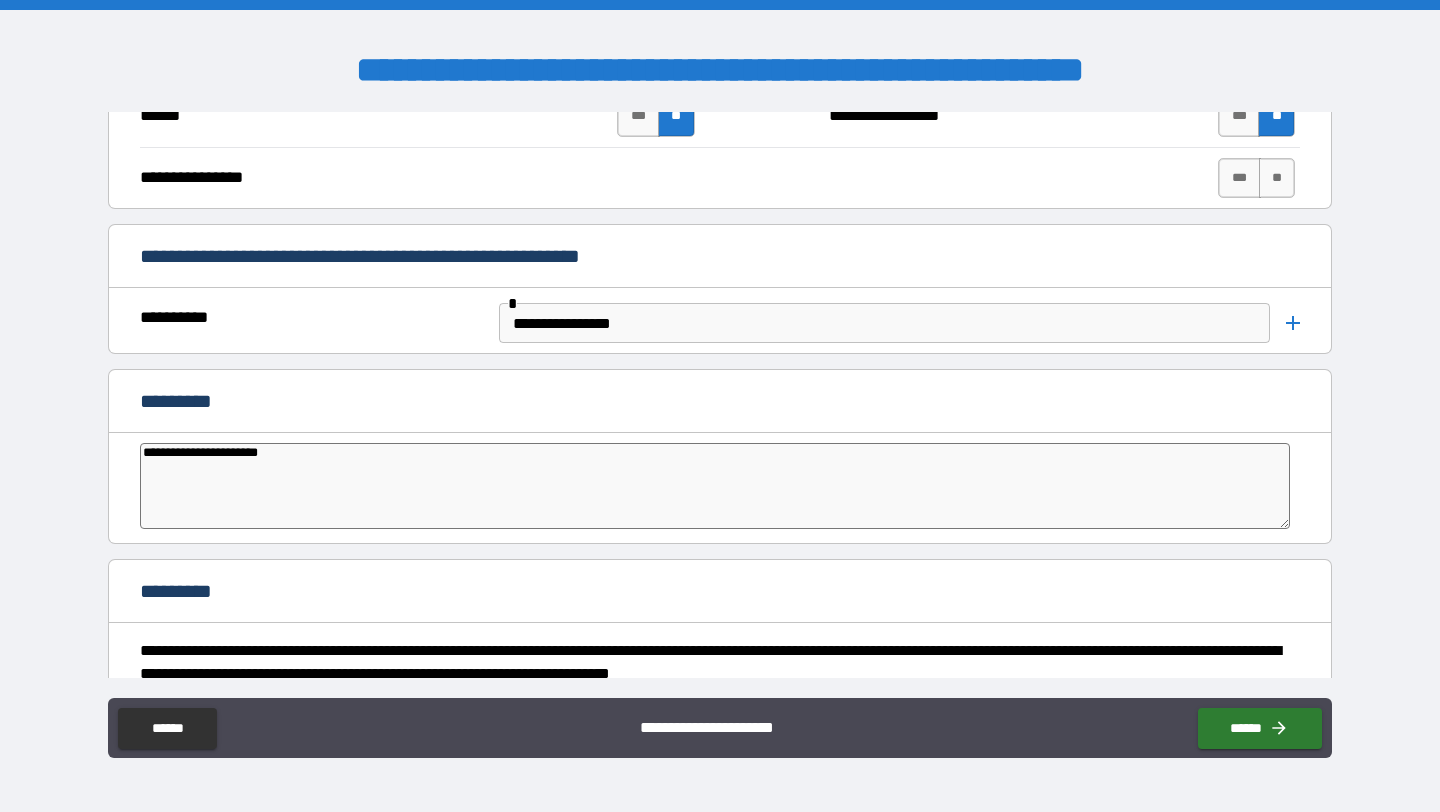 type on "*" 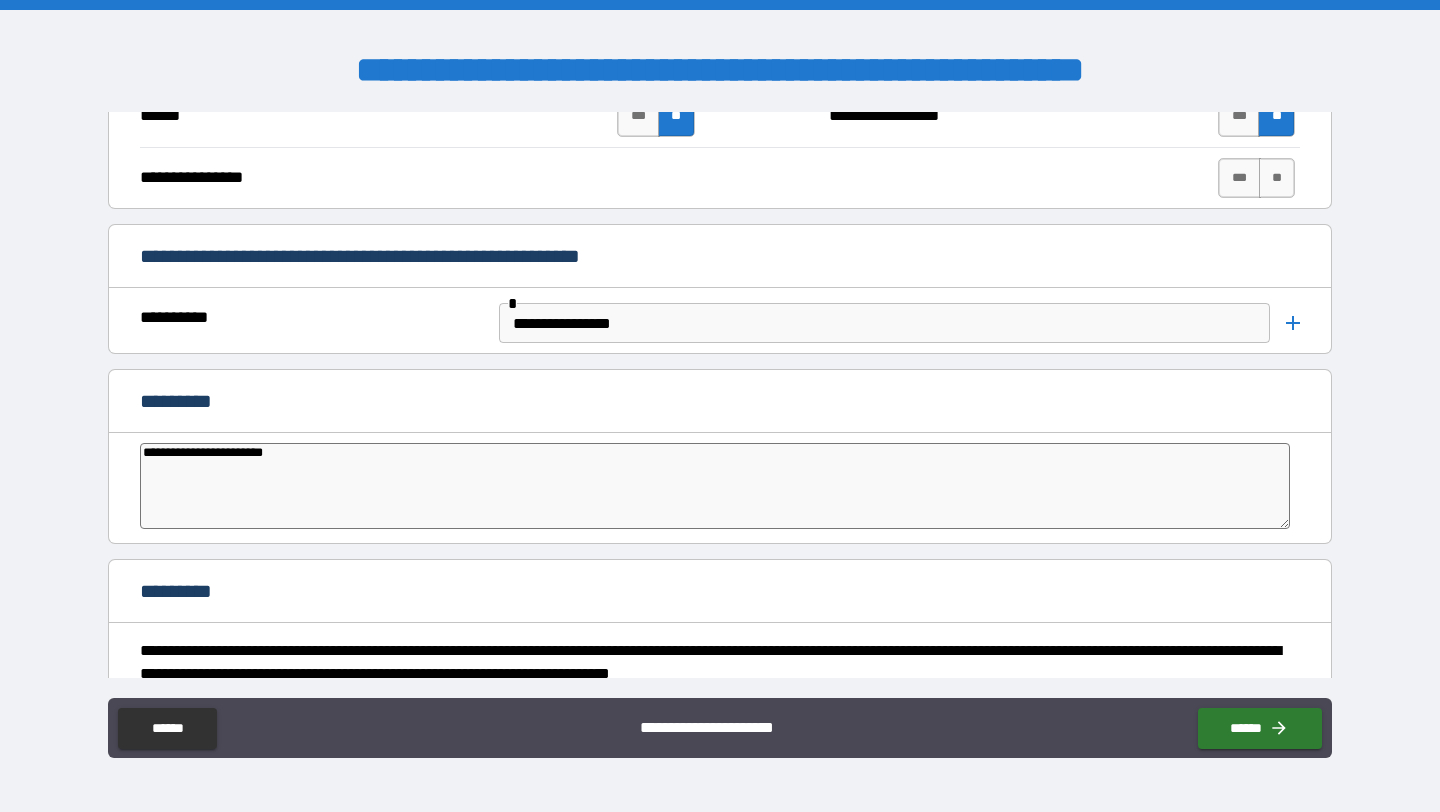 type on "*" 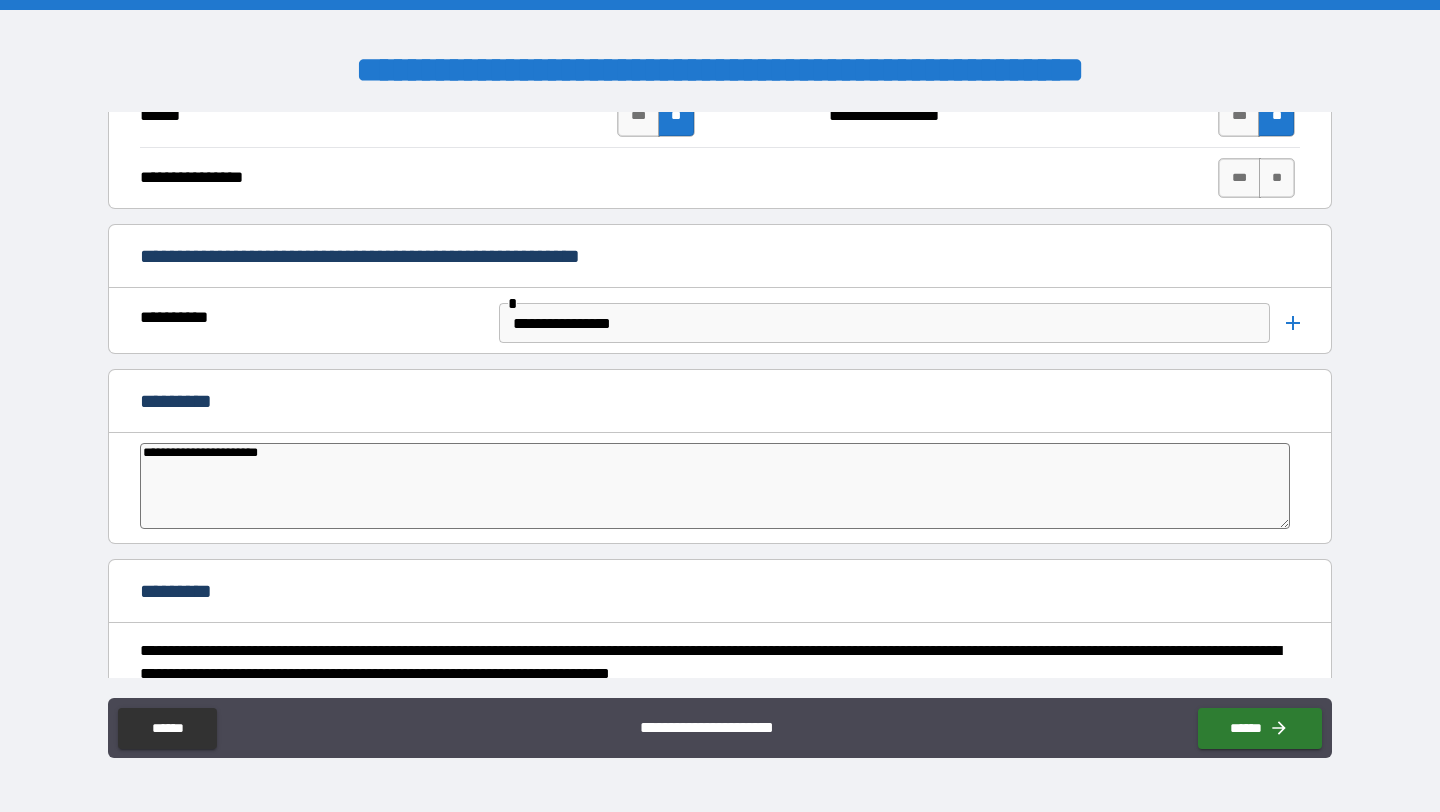 type on "*" 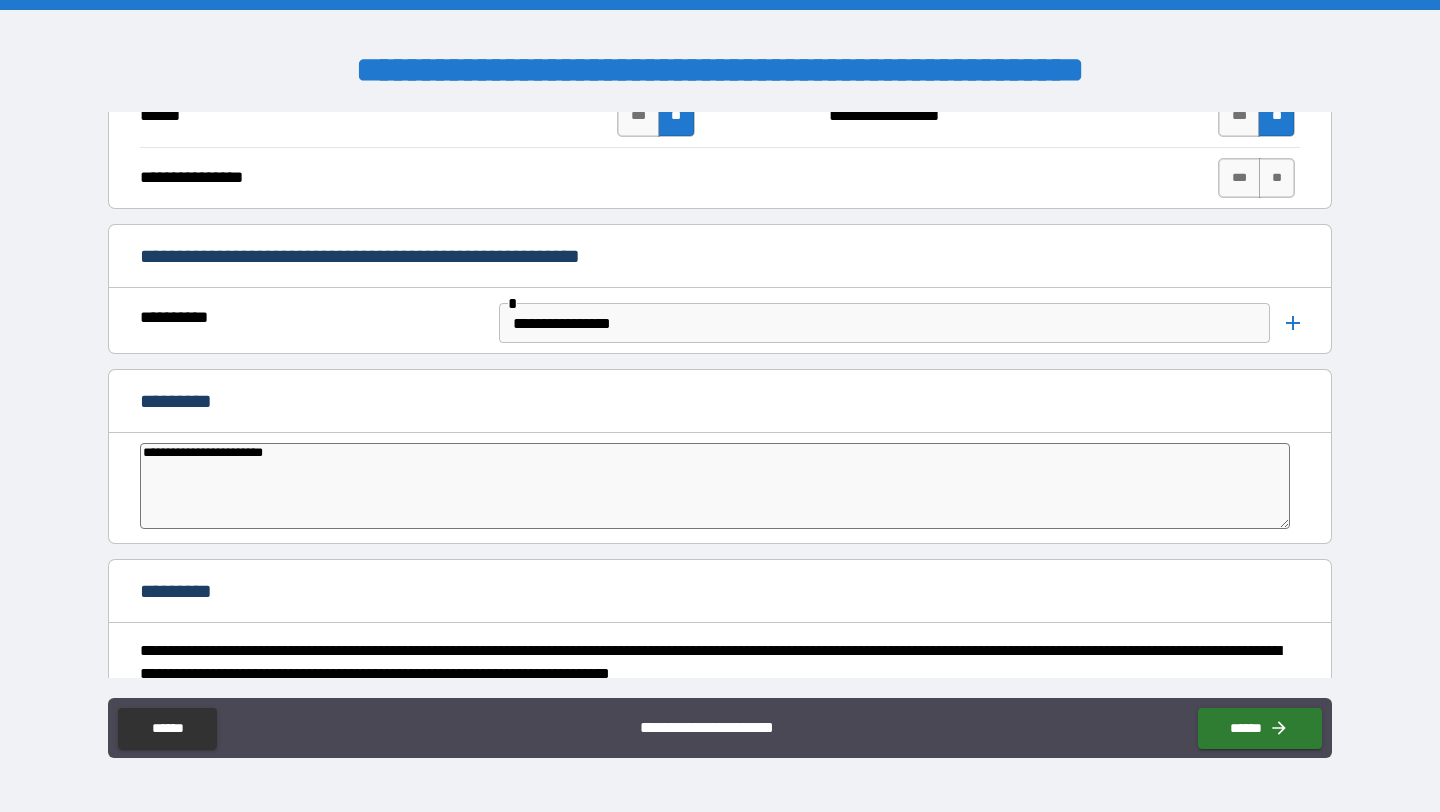 type on "**********" 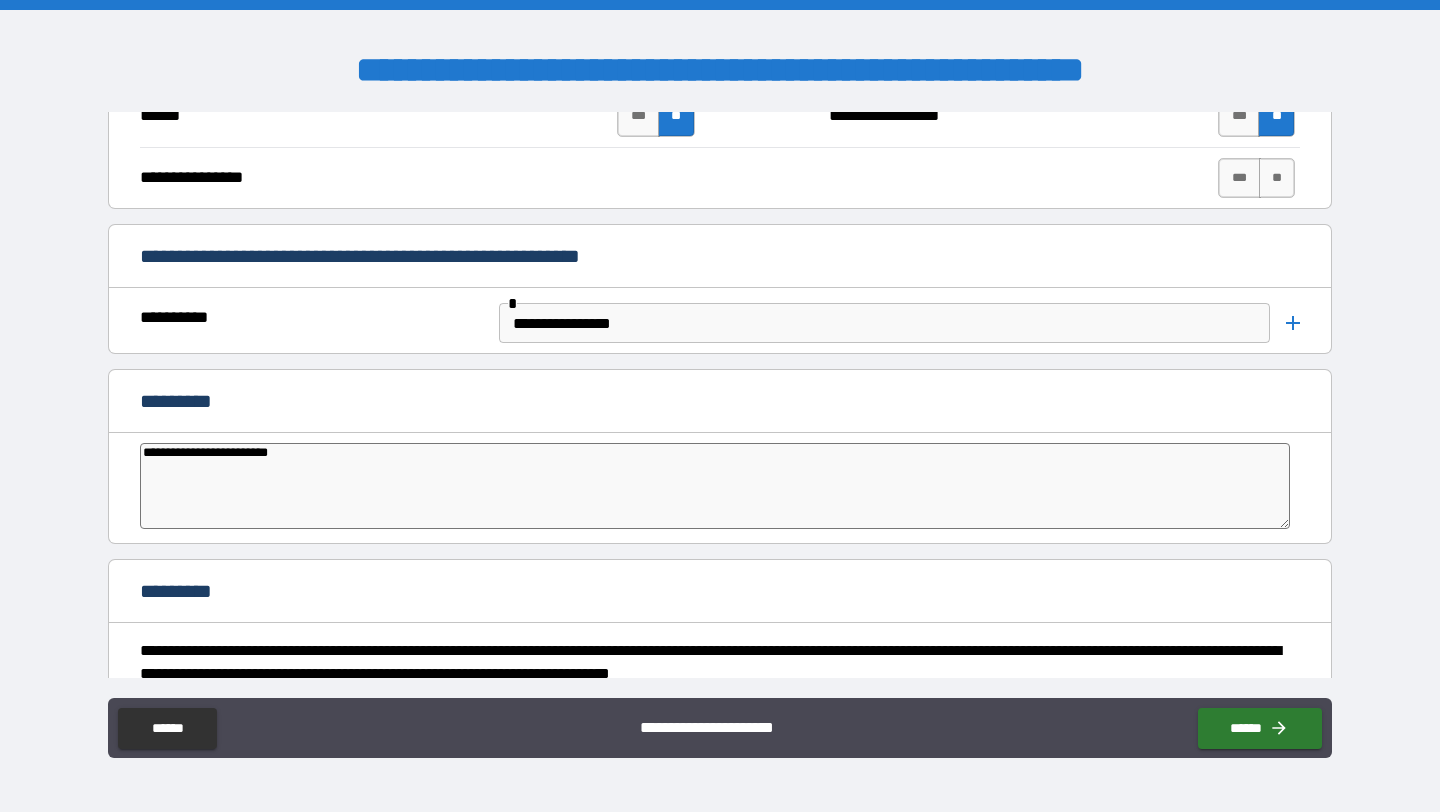 type on "*" 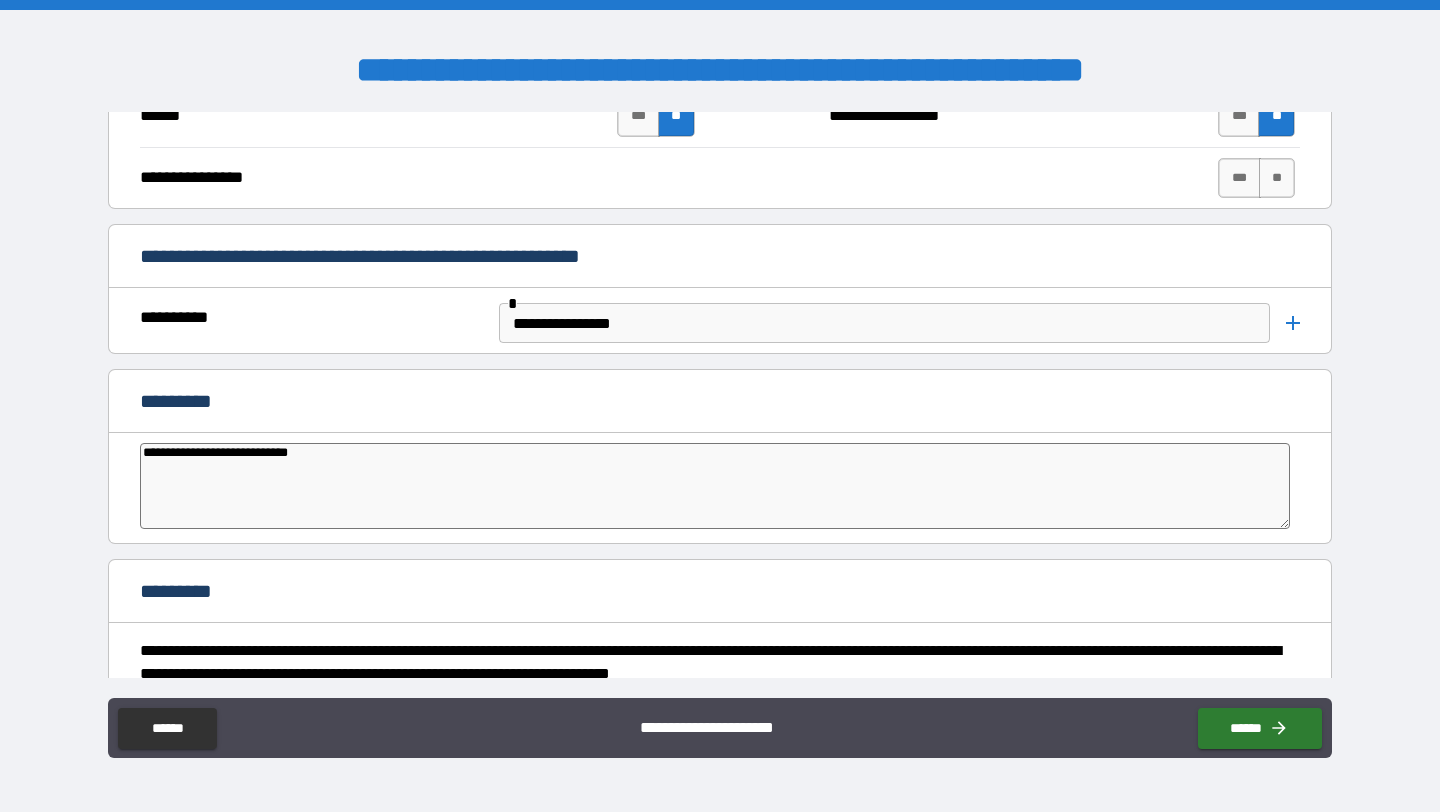 type on "**********" 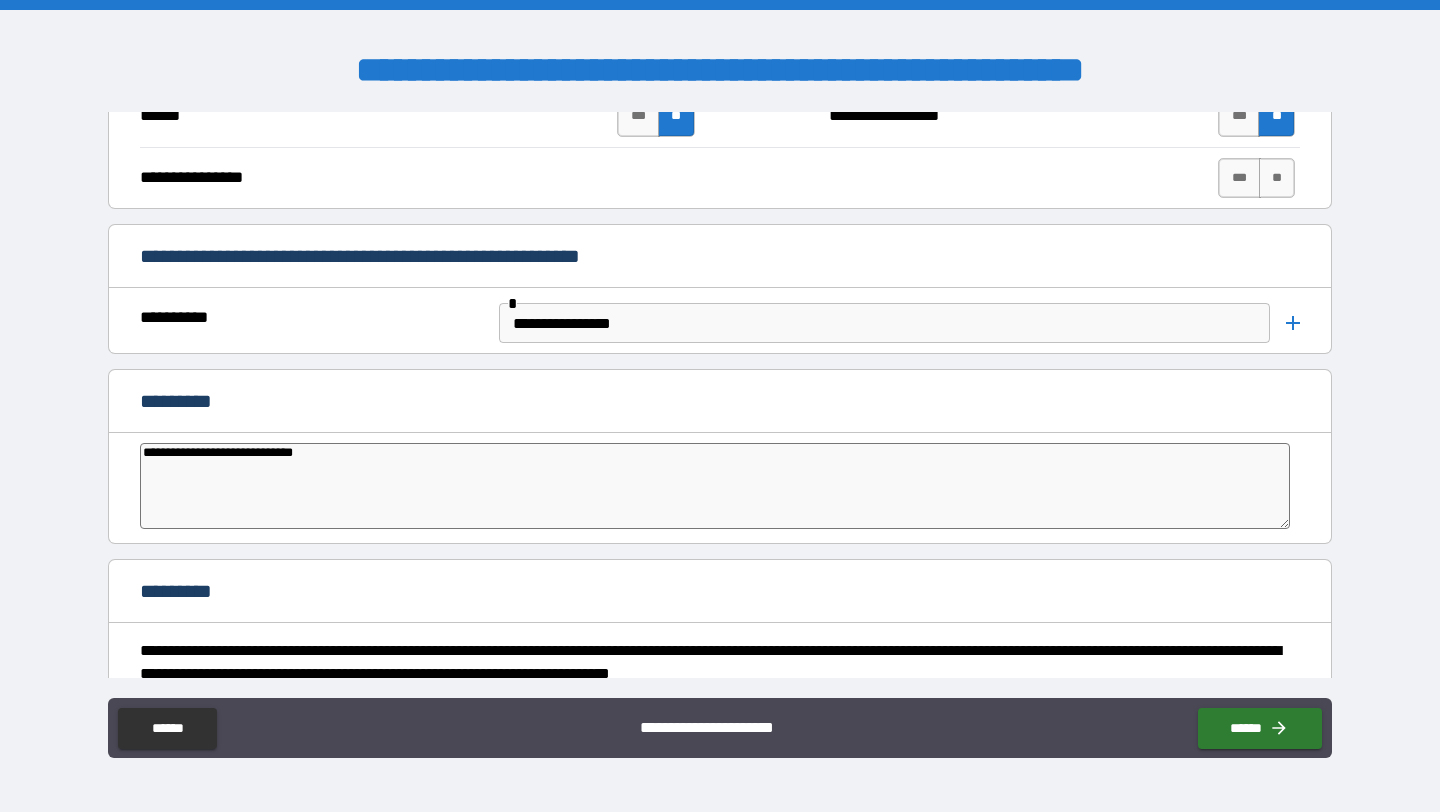 type on "*" 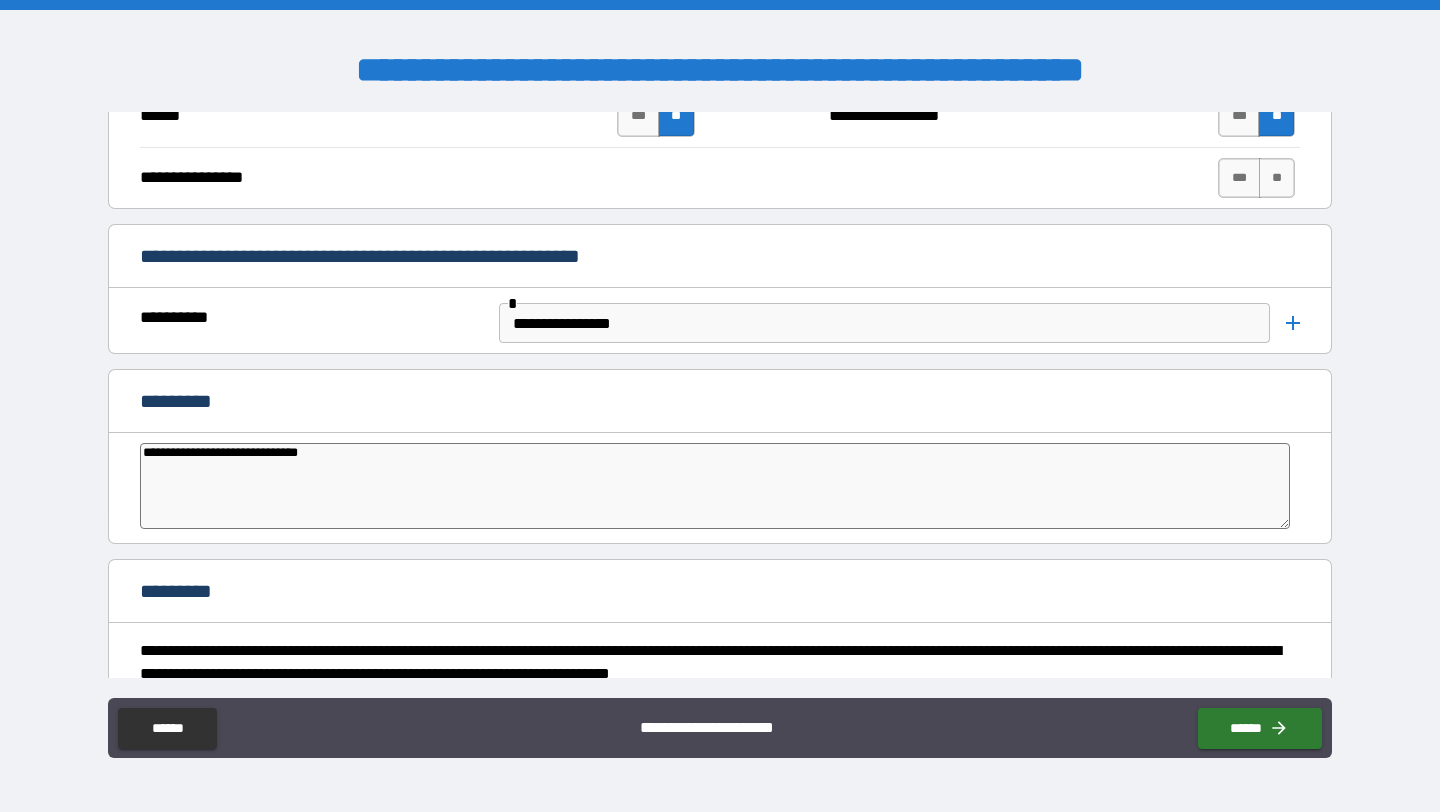 type on "*" 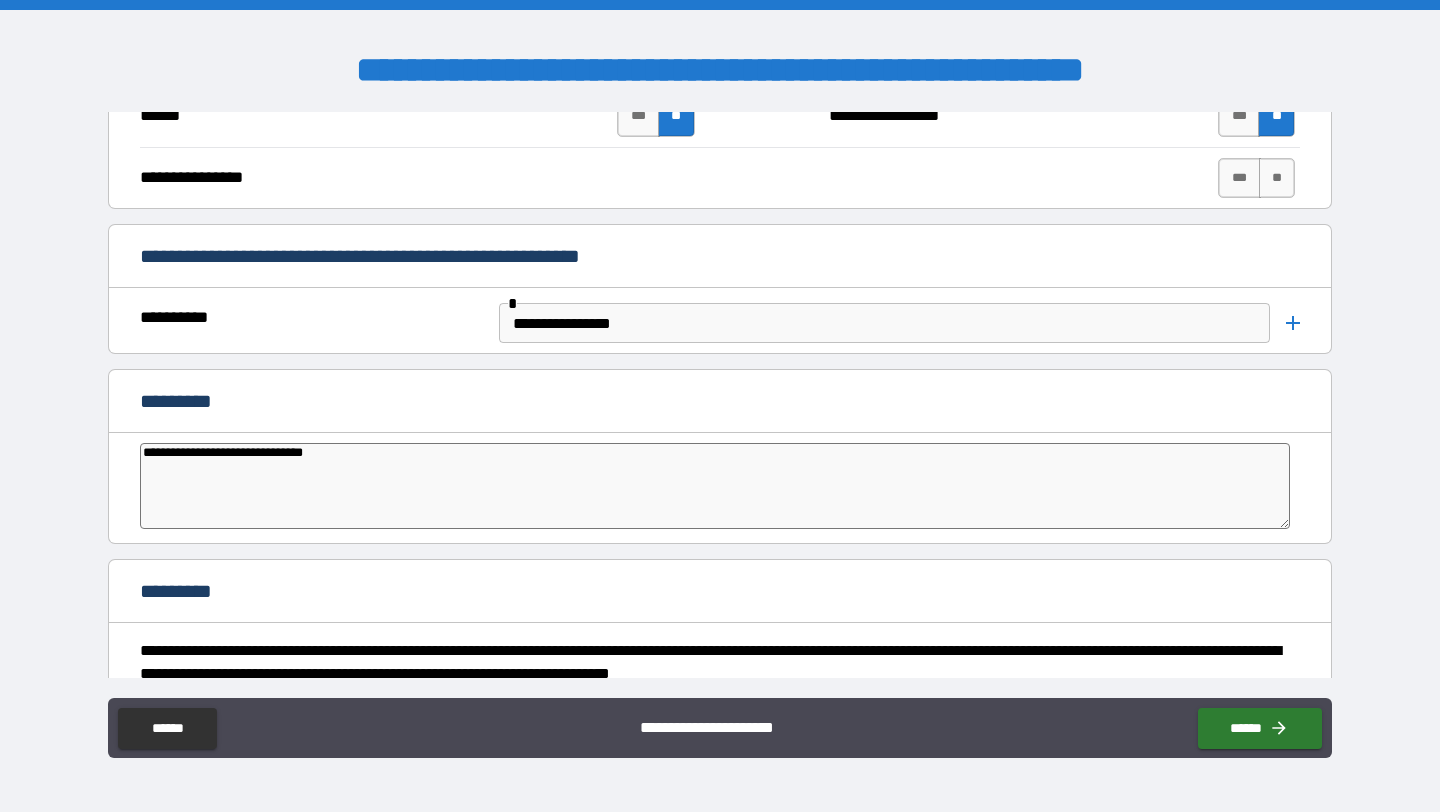 type on "**********" 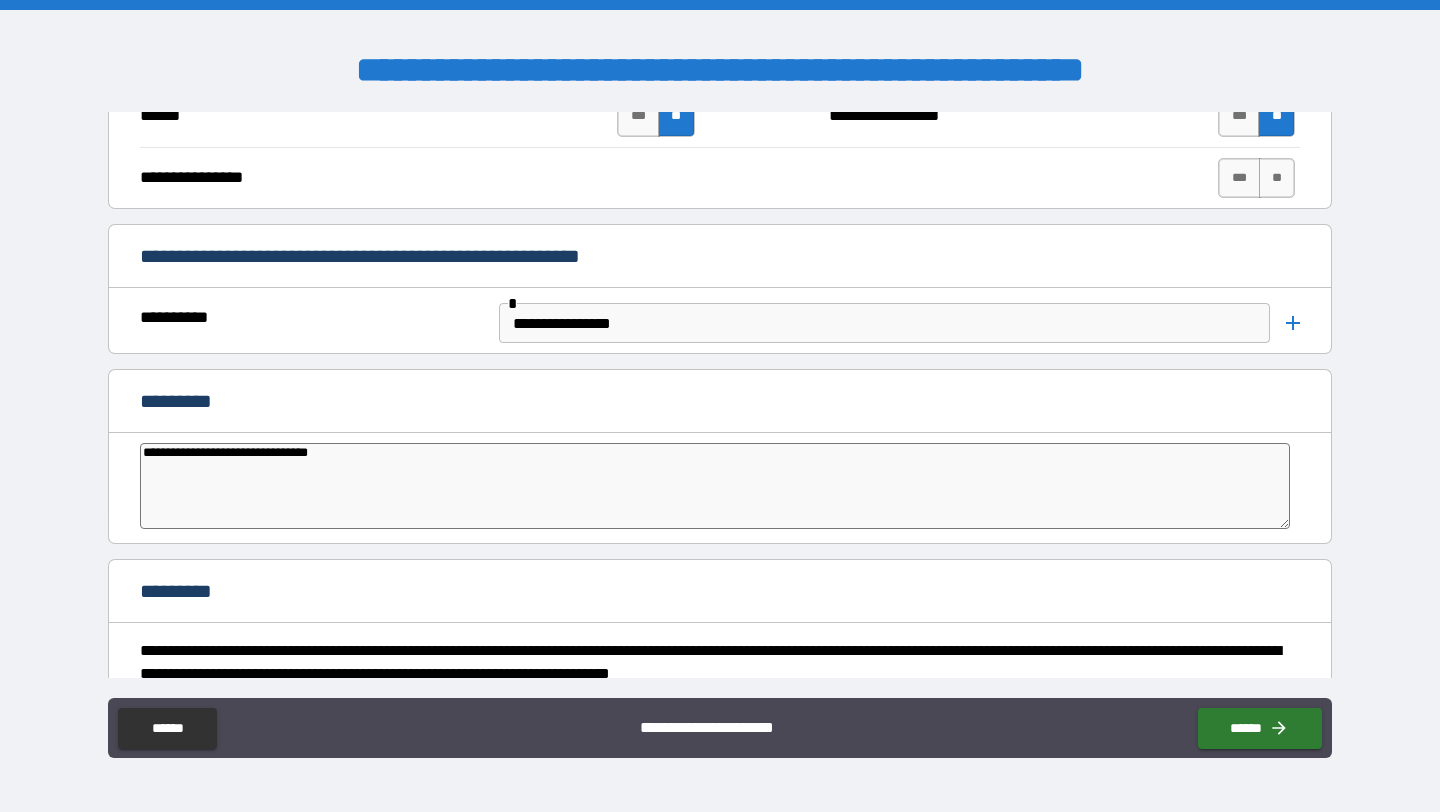 type on "**********" 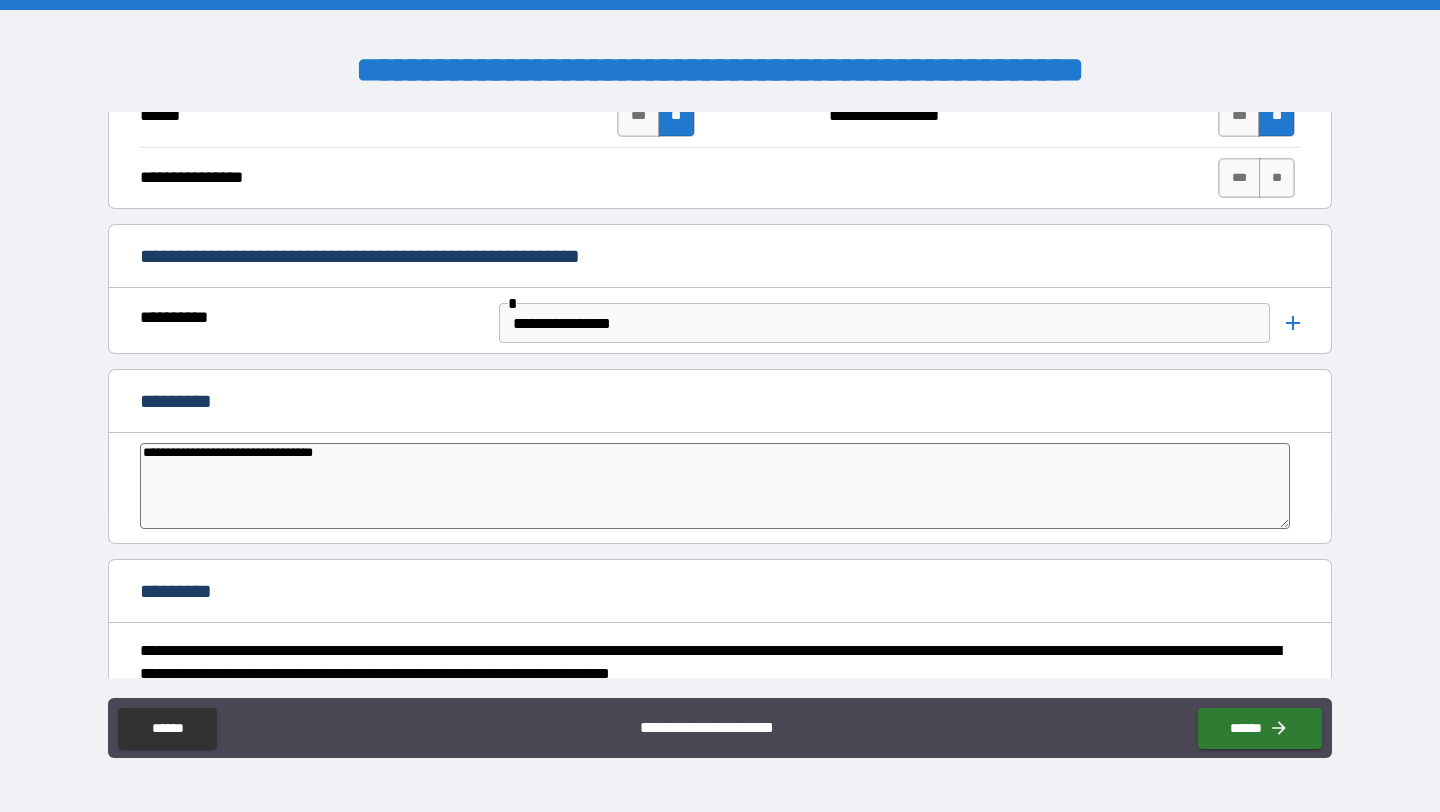 type on "*" 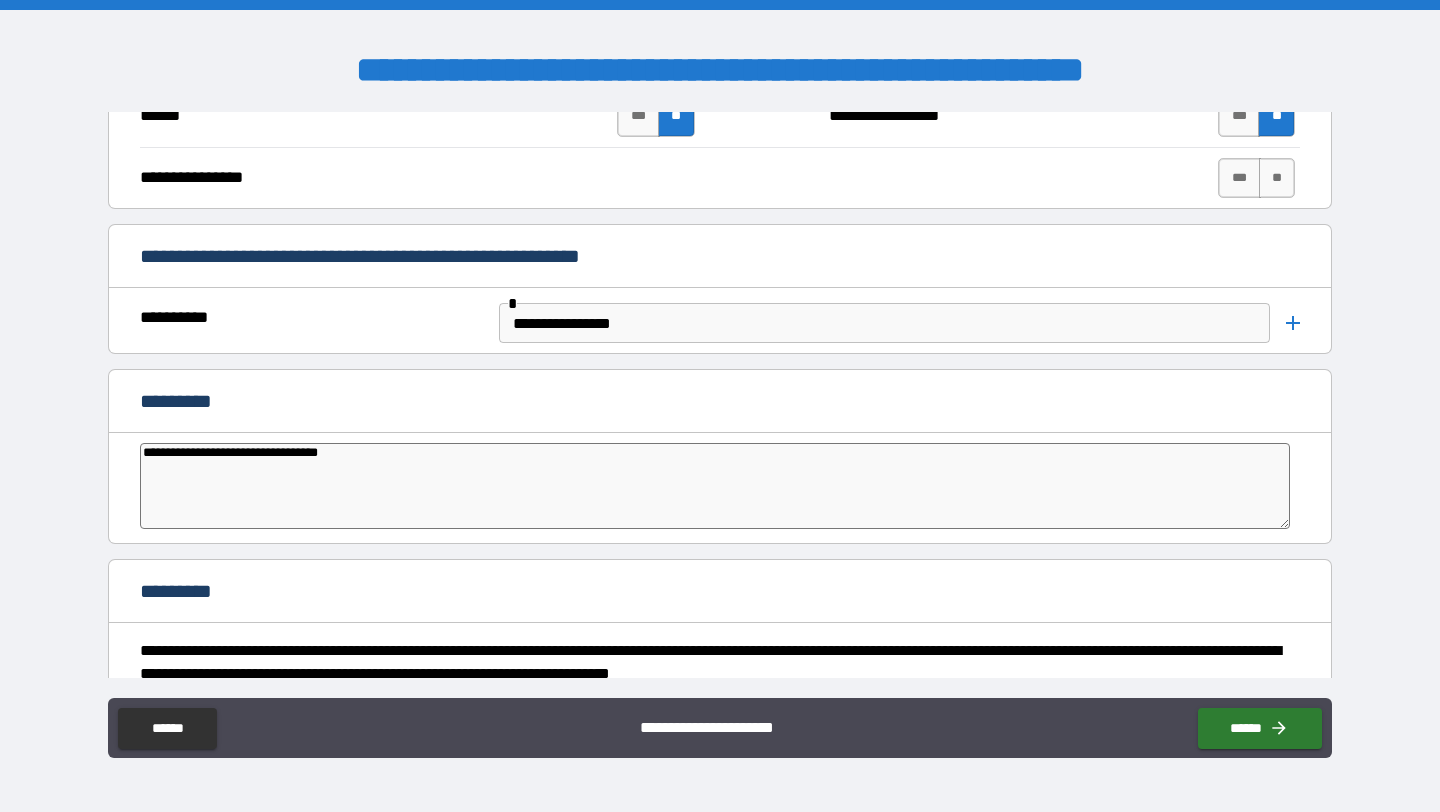 type on "**********" 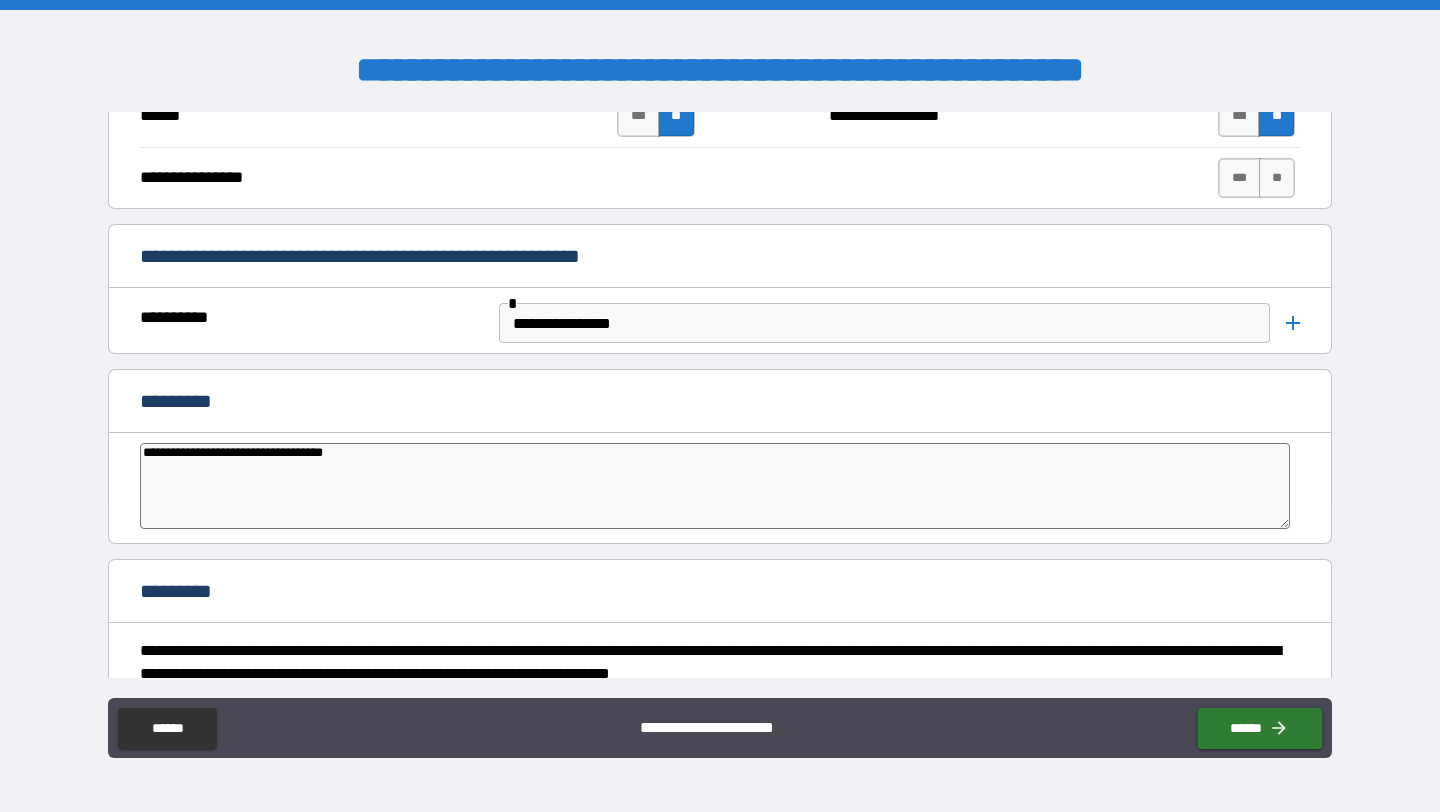 type on "*" 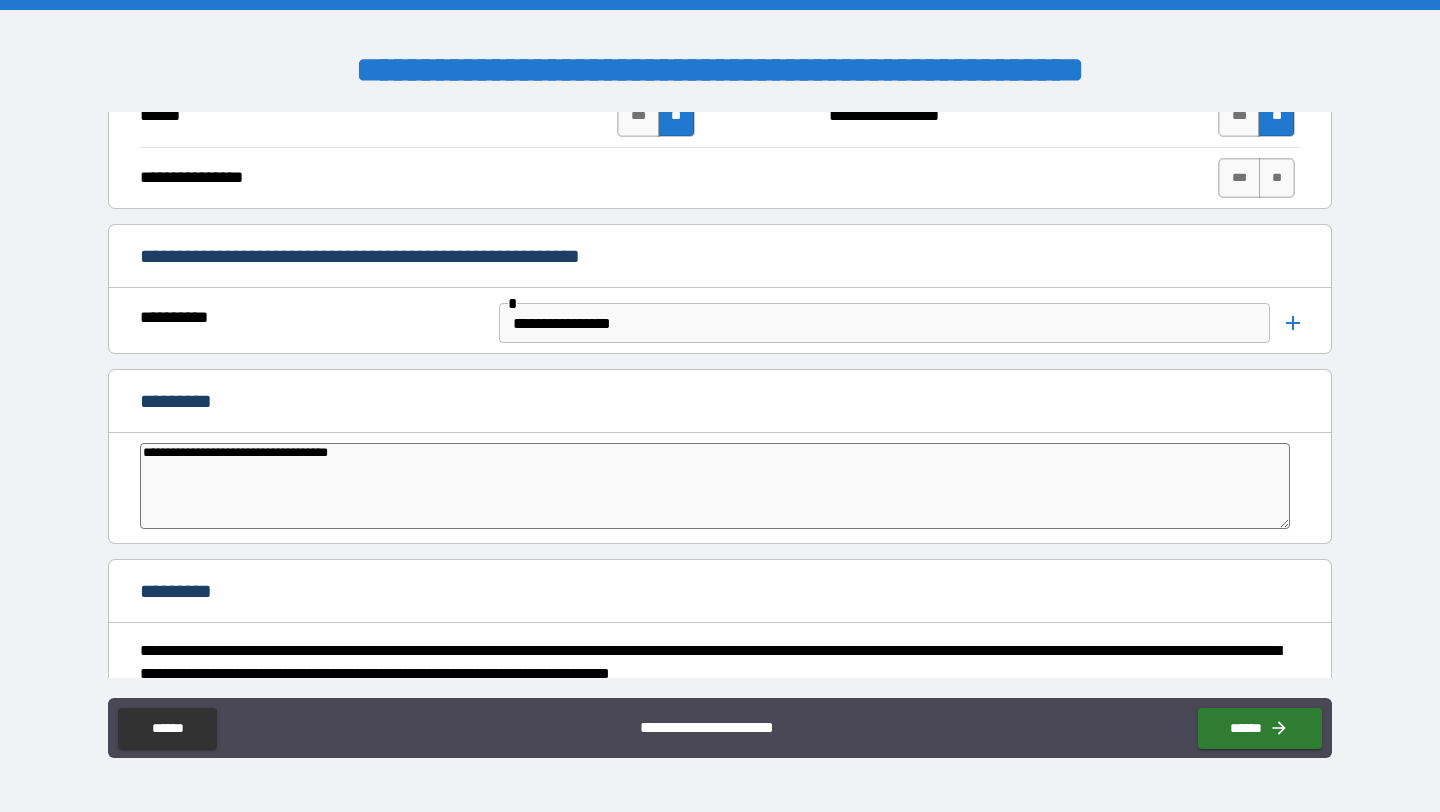 type on "*" 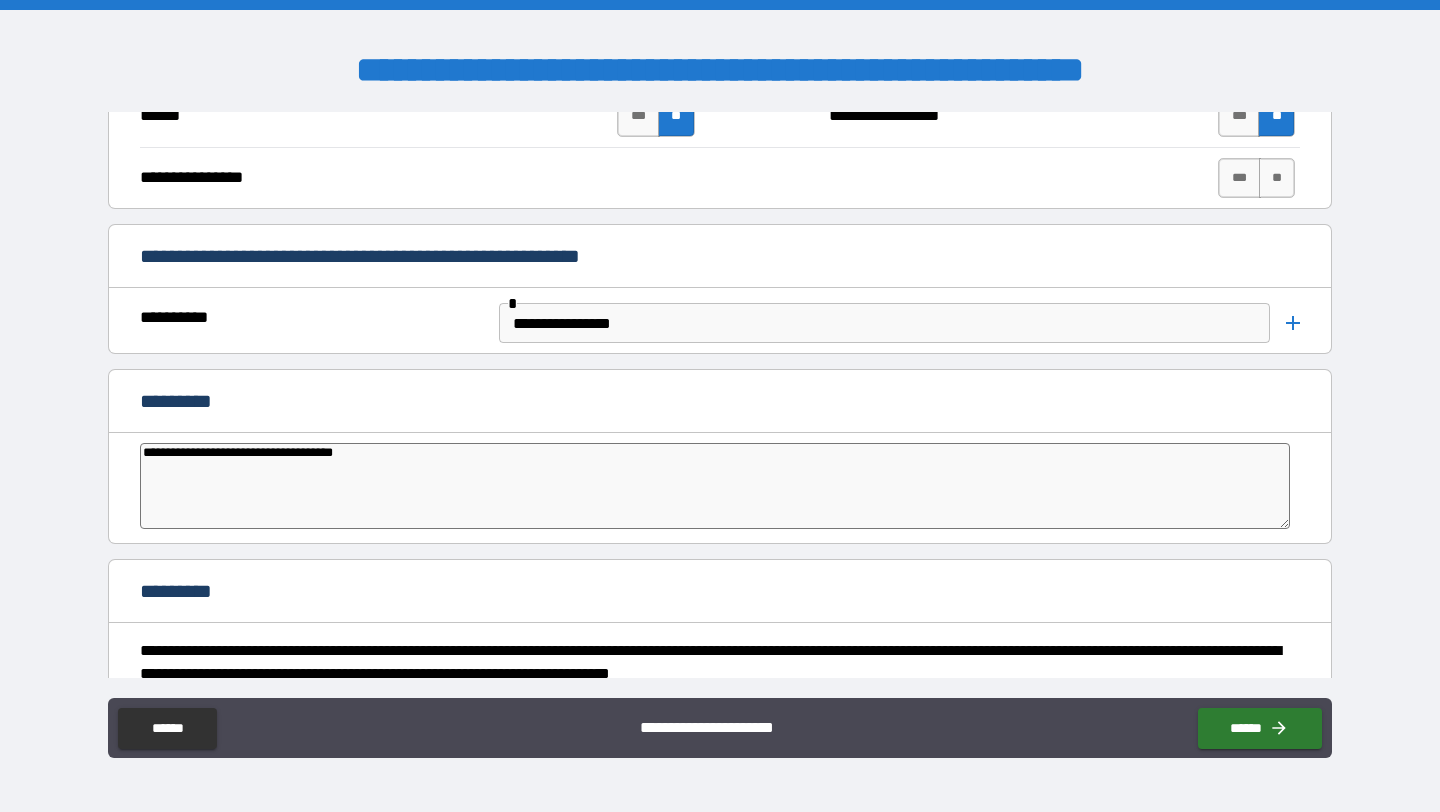 type on "**********" 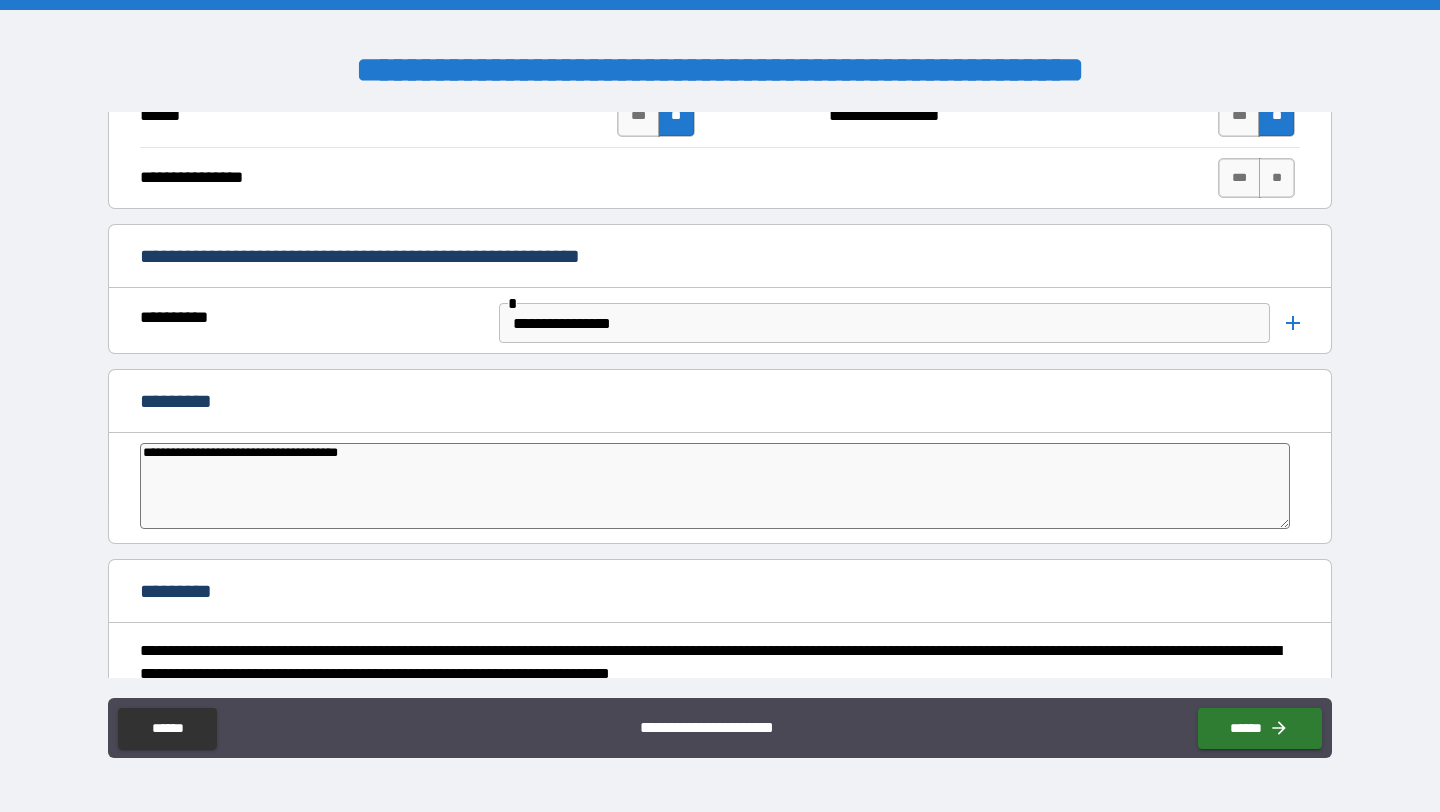 type on "*" 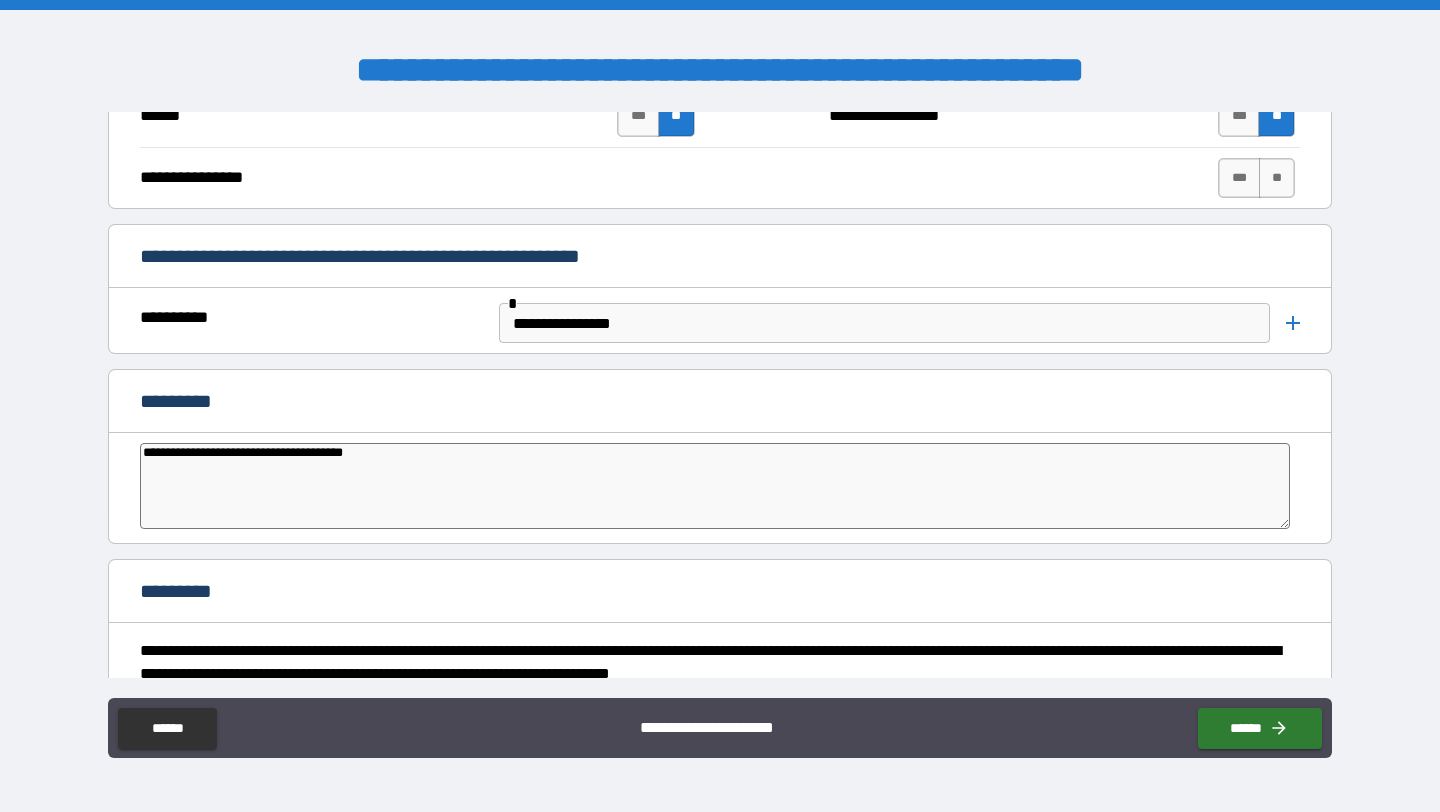type on "*" 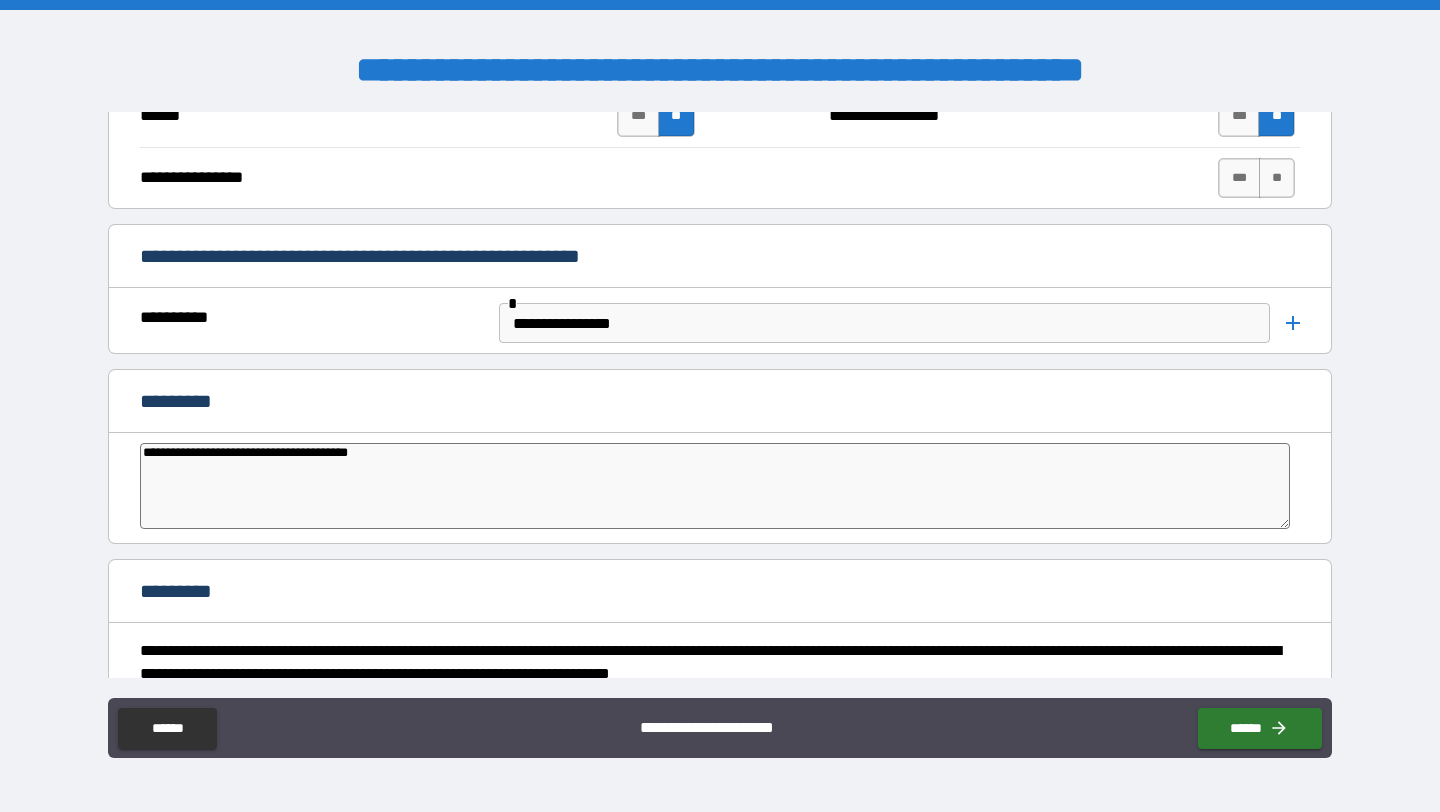 type on "**********" 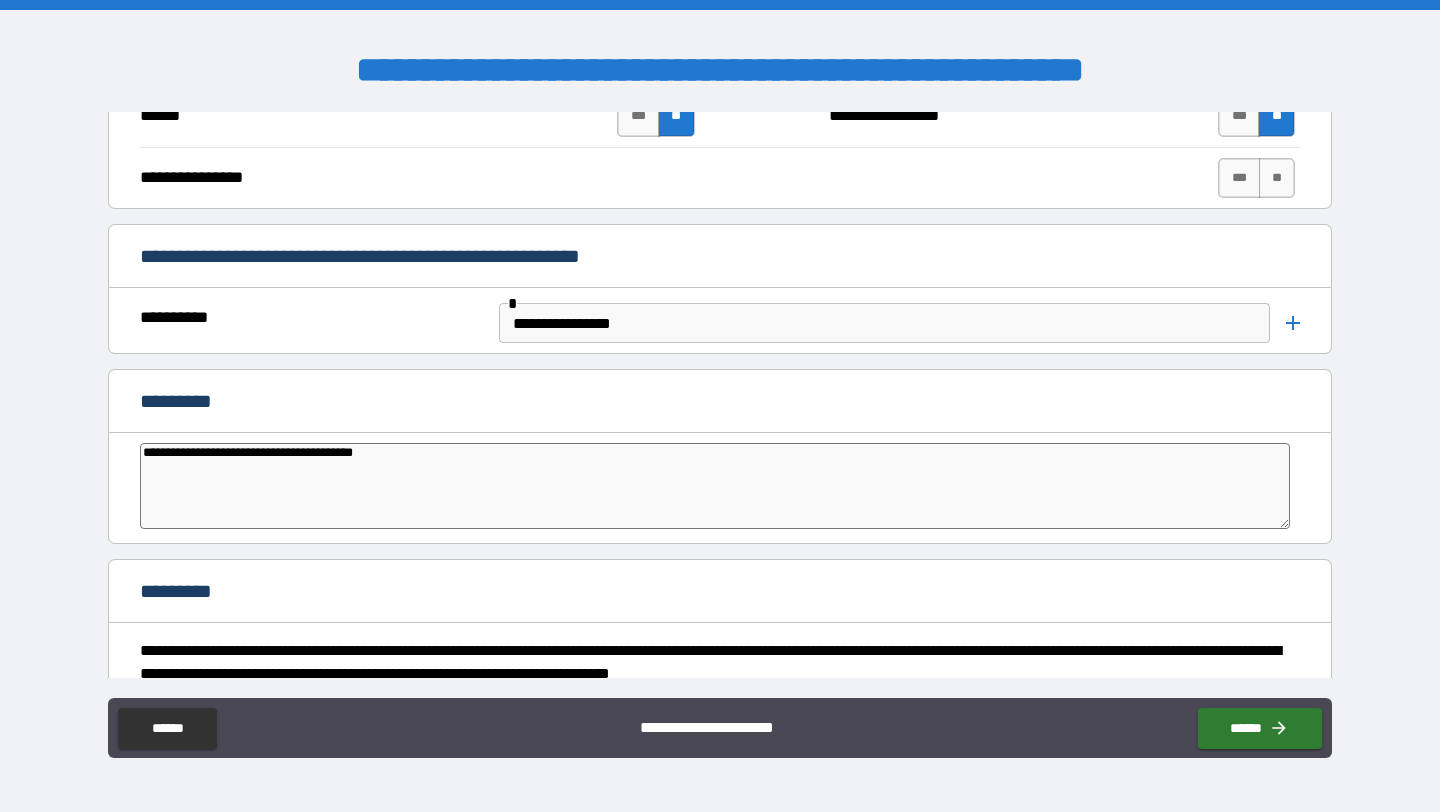 type on "*" 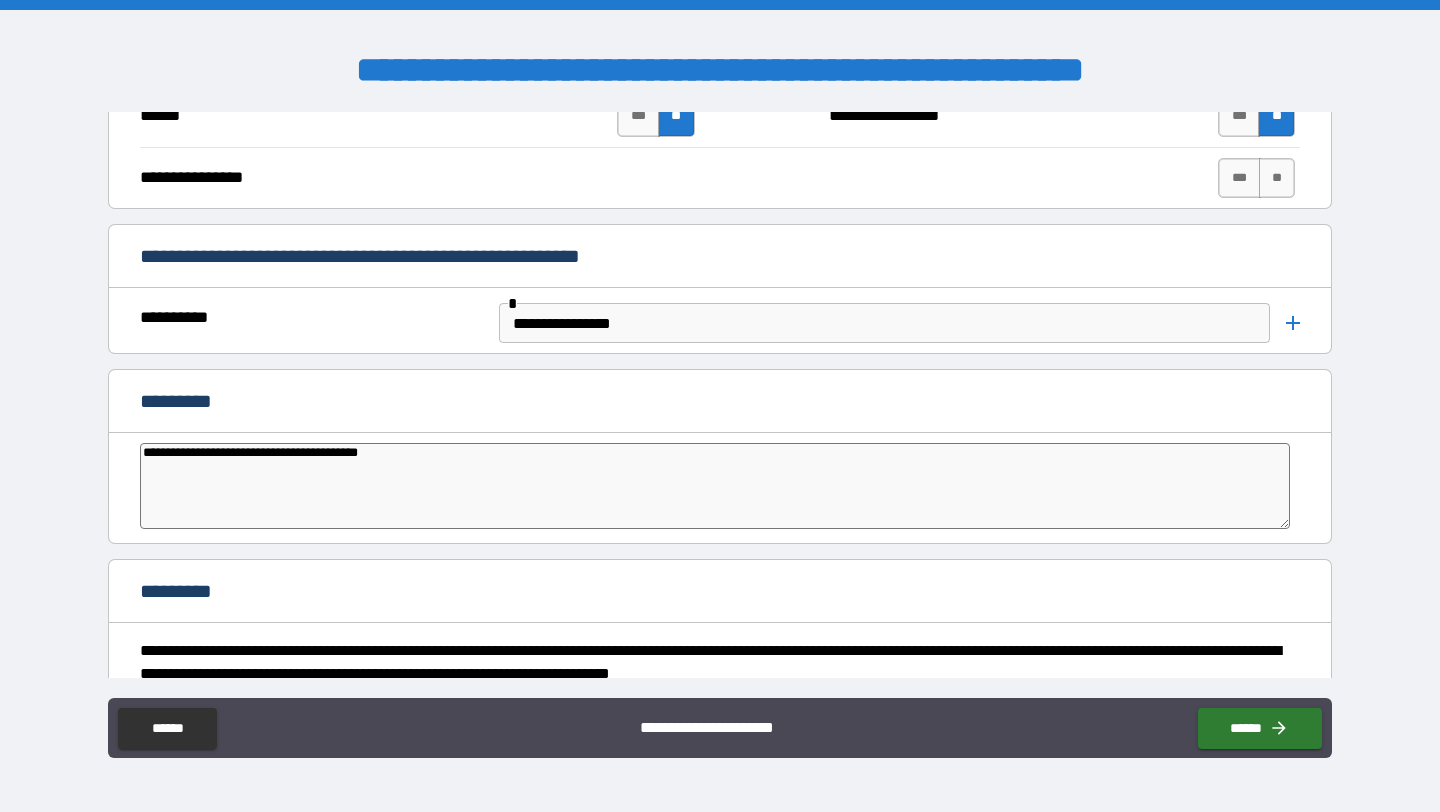 type on "*" 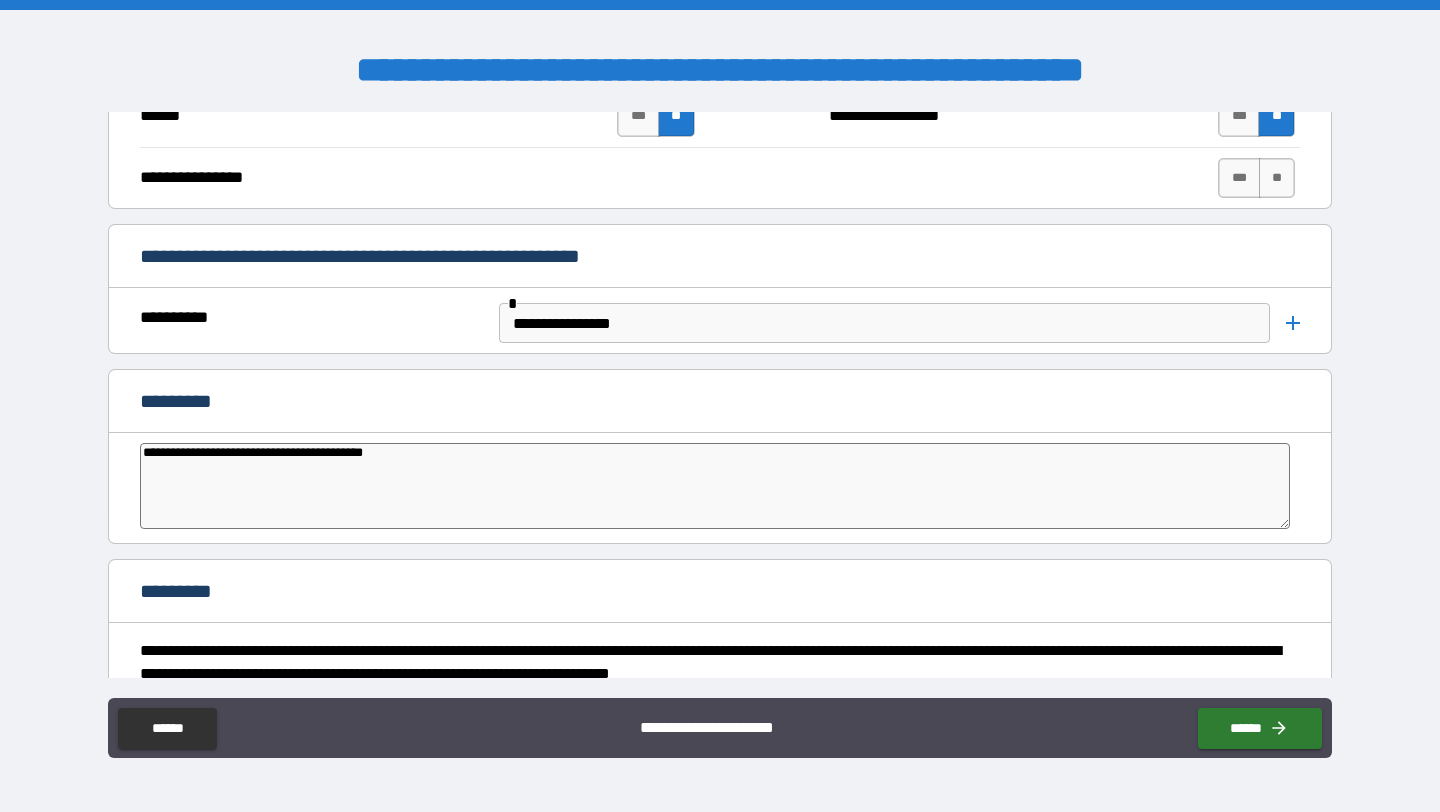 type on "*" 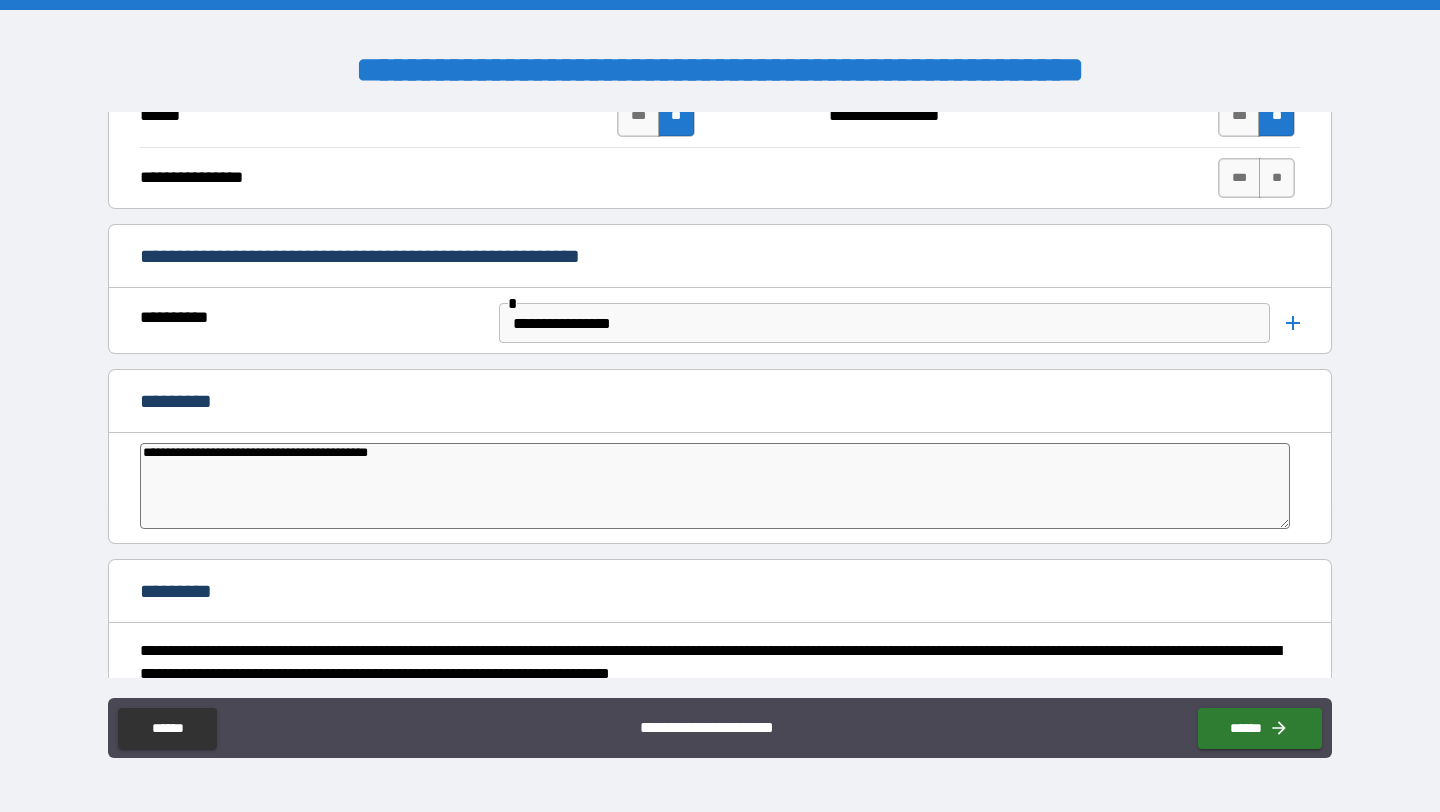 type on "*" 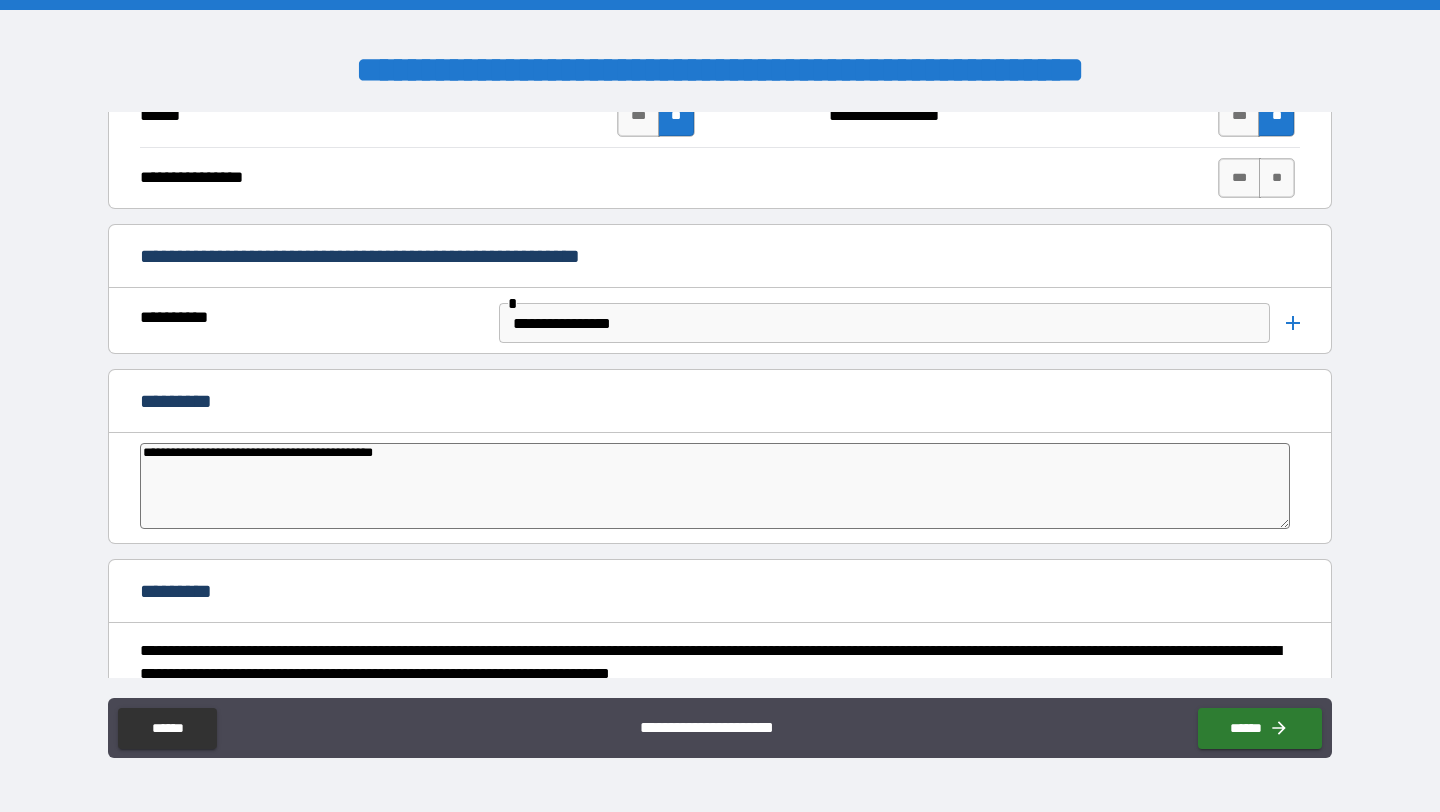 type on "**********" 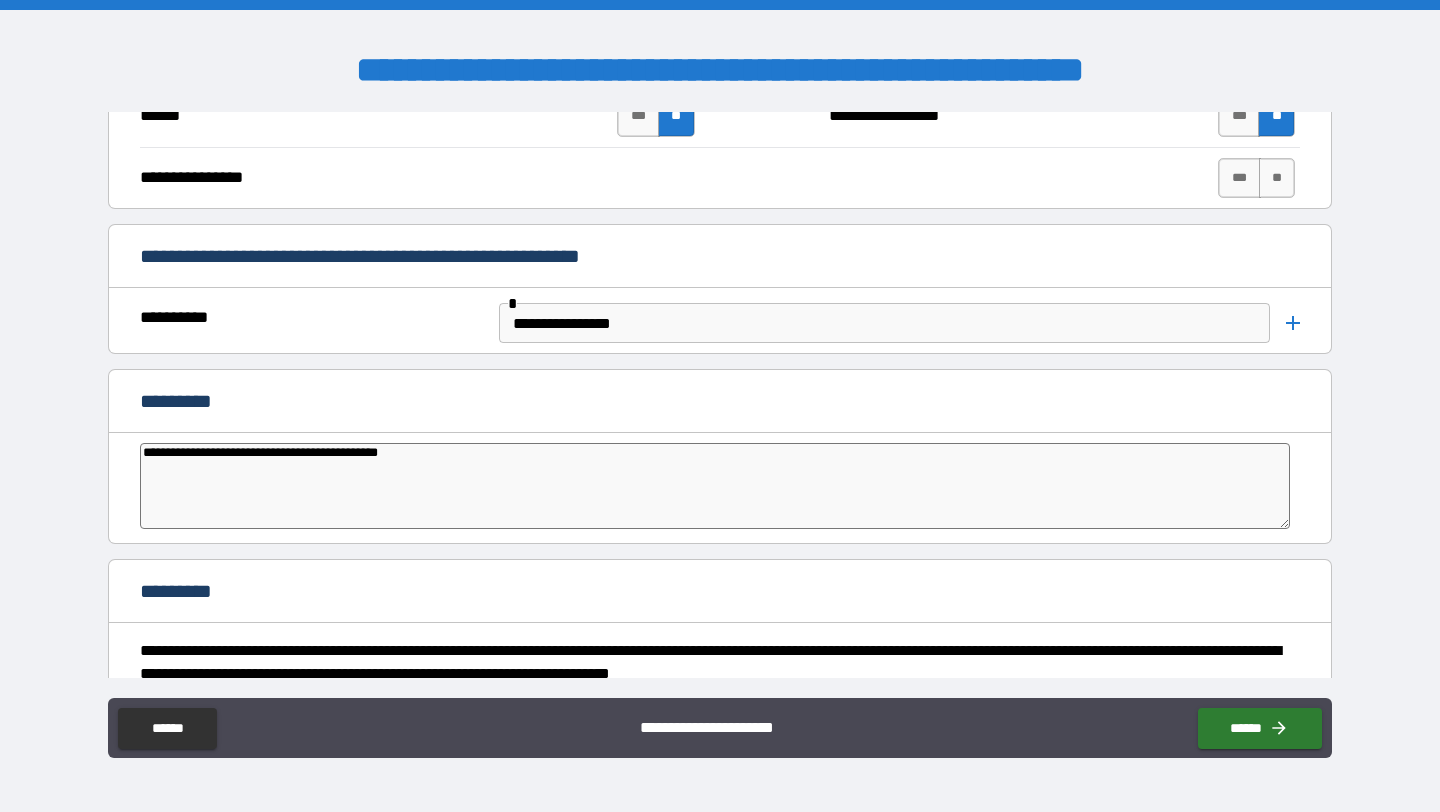 type on "*" 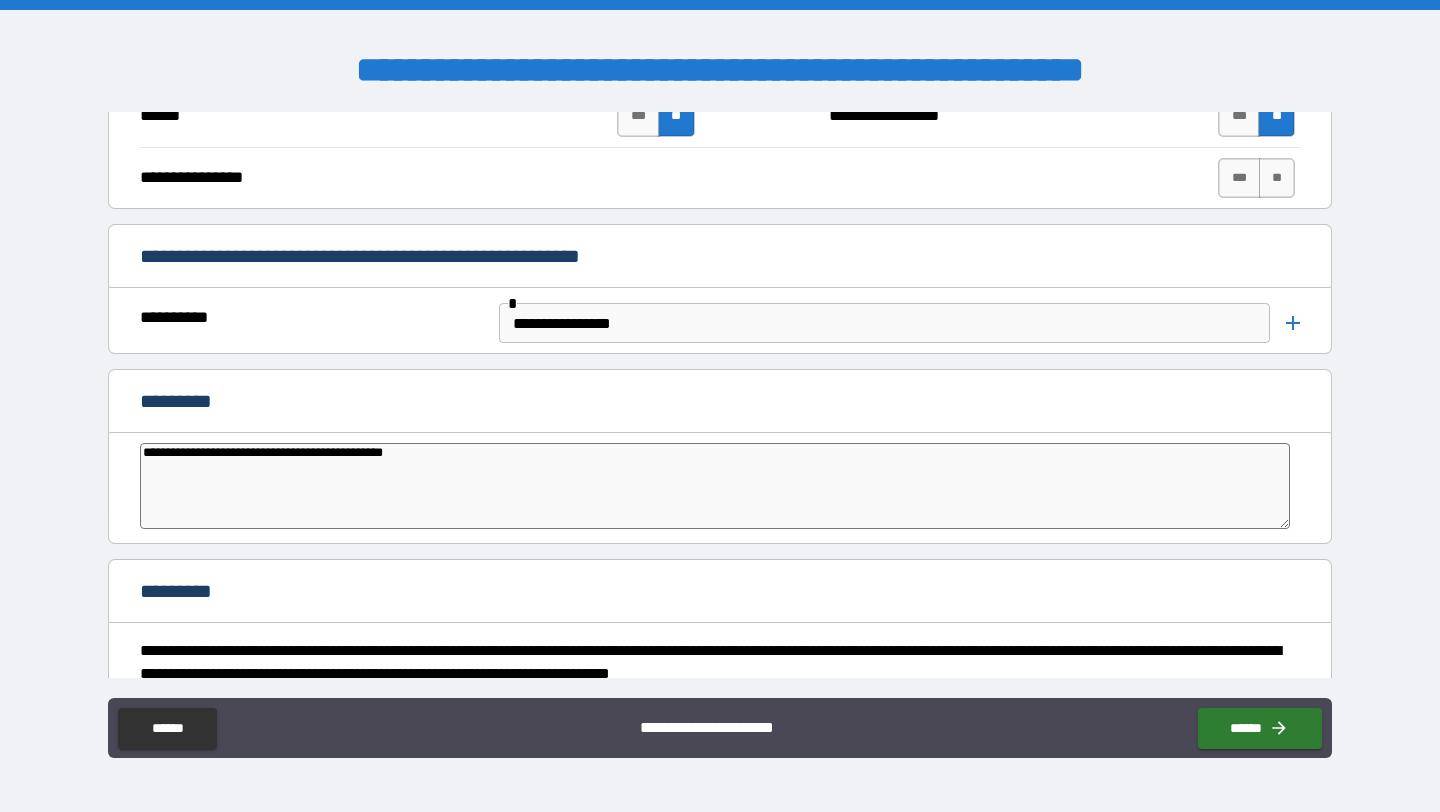 type on "*" 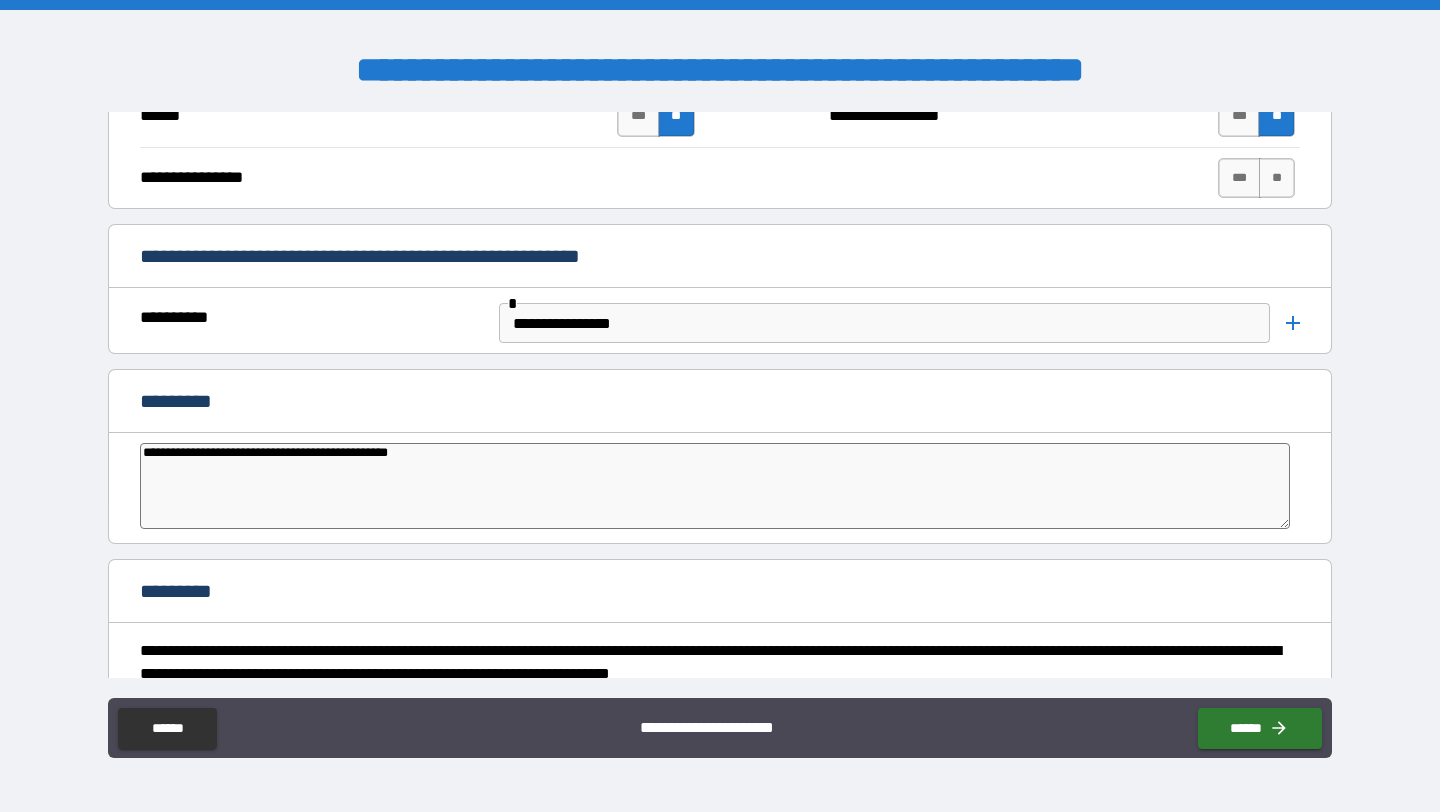 type on "*" 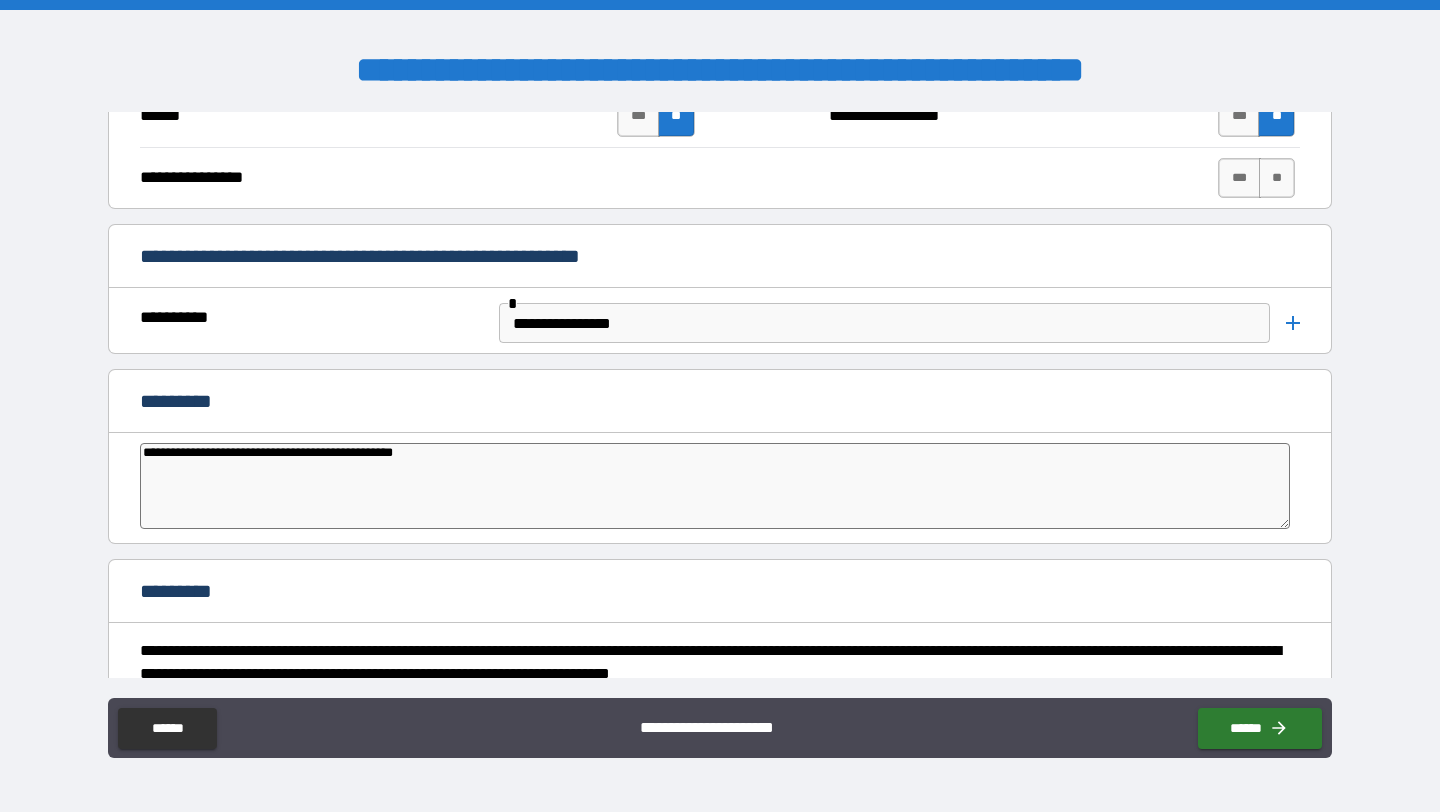 type on "**********" 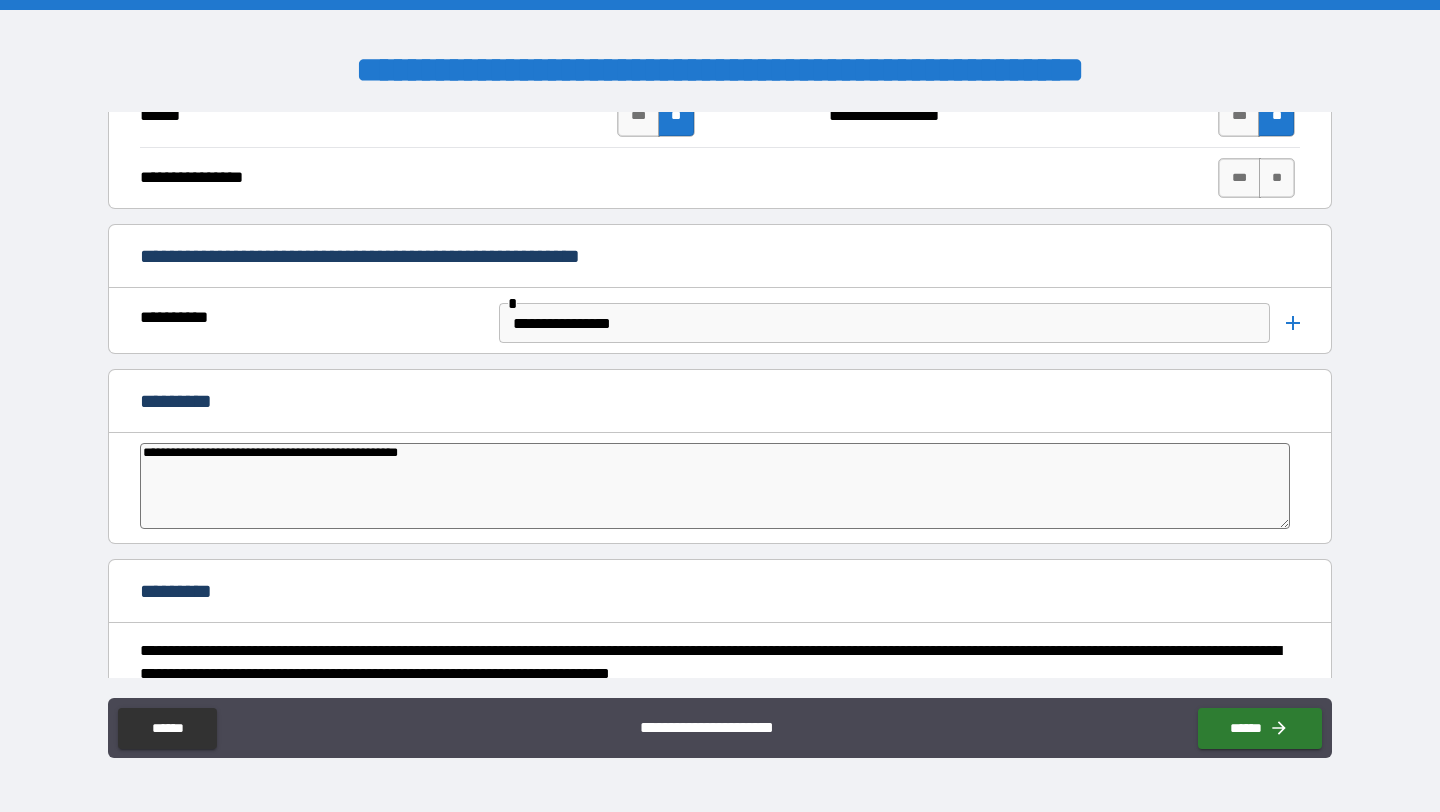 type on "*" 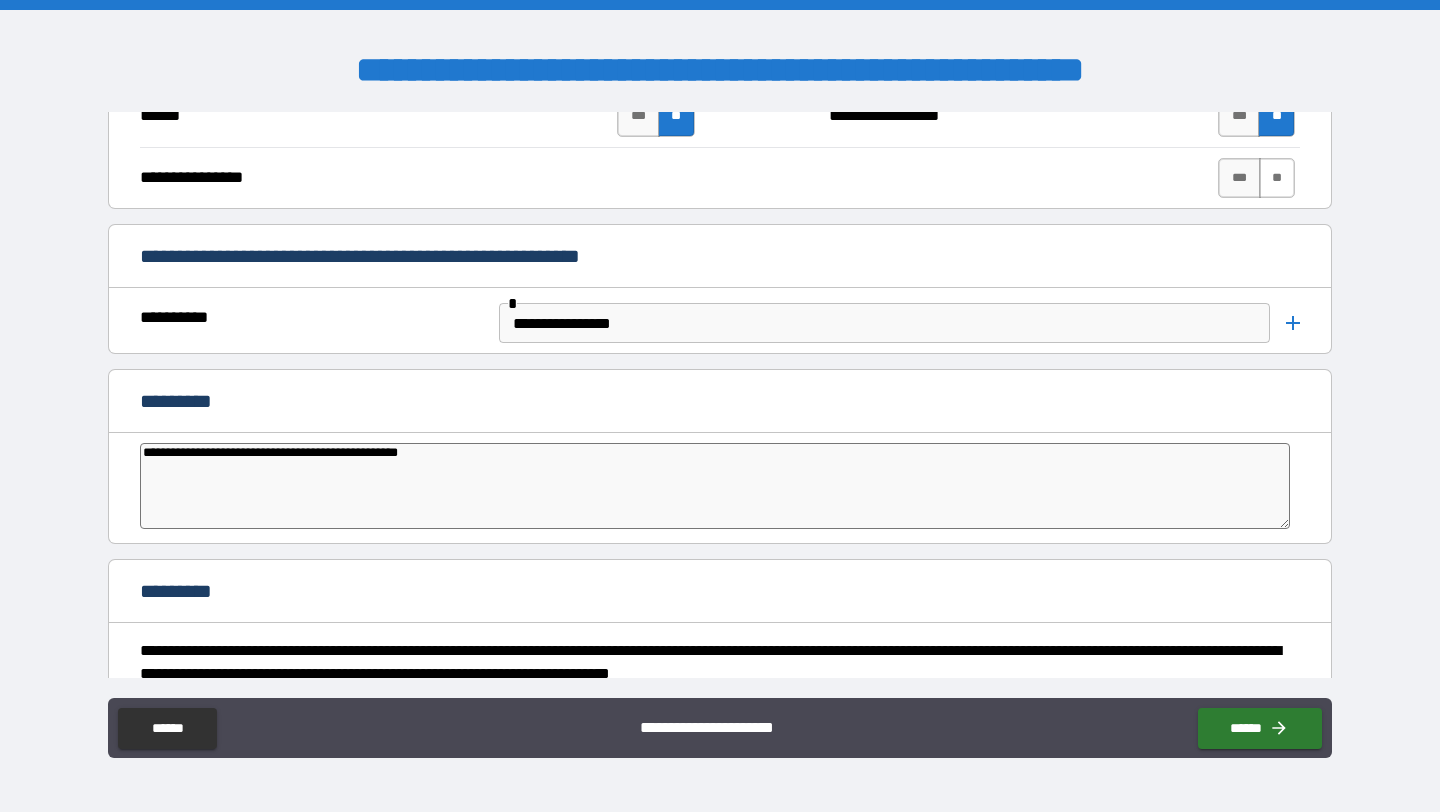 type on "**********" 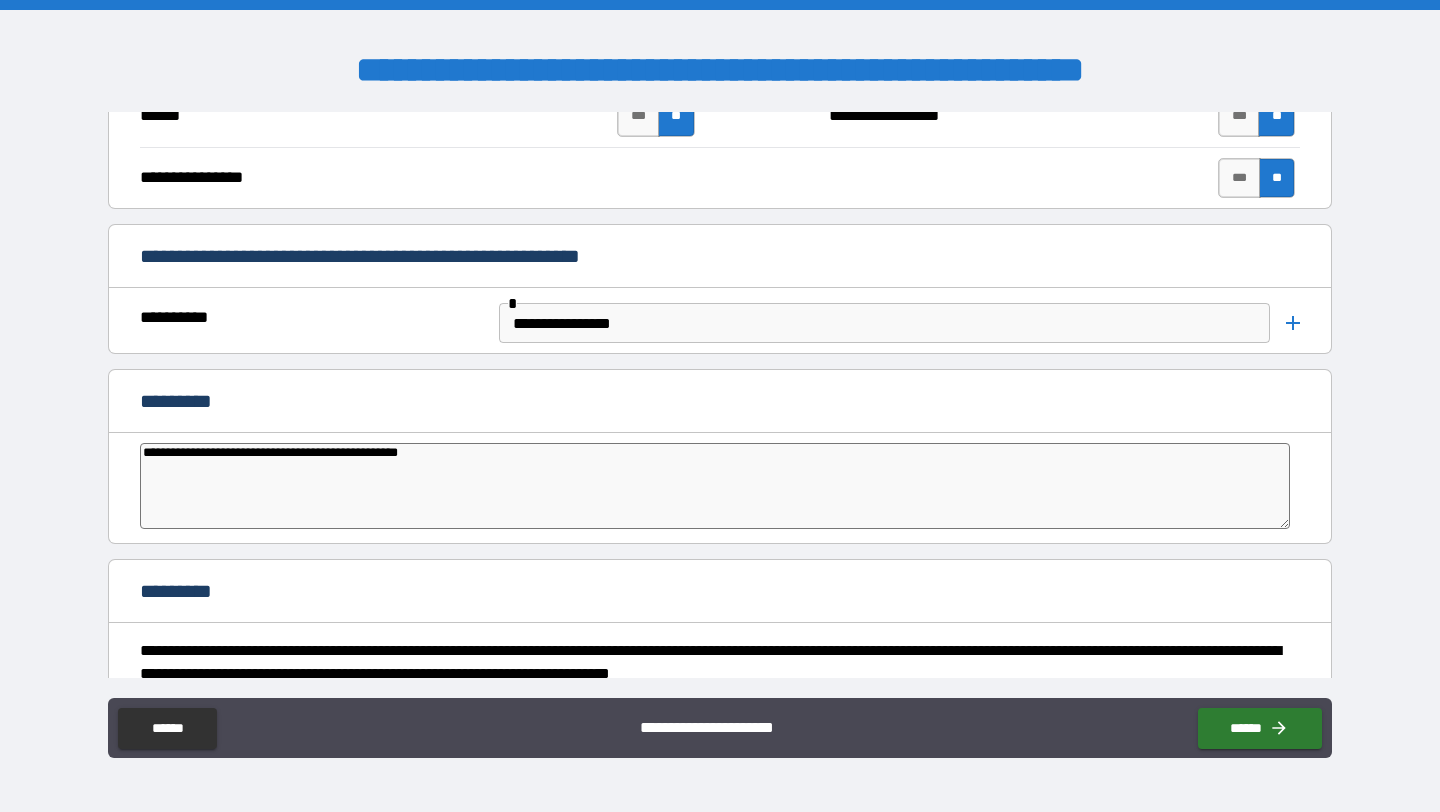 type on "*" 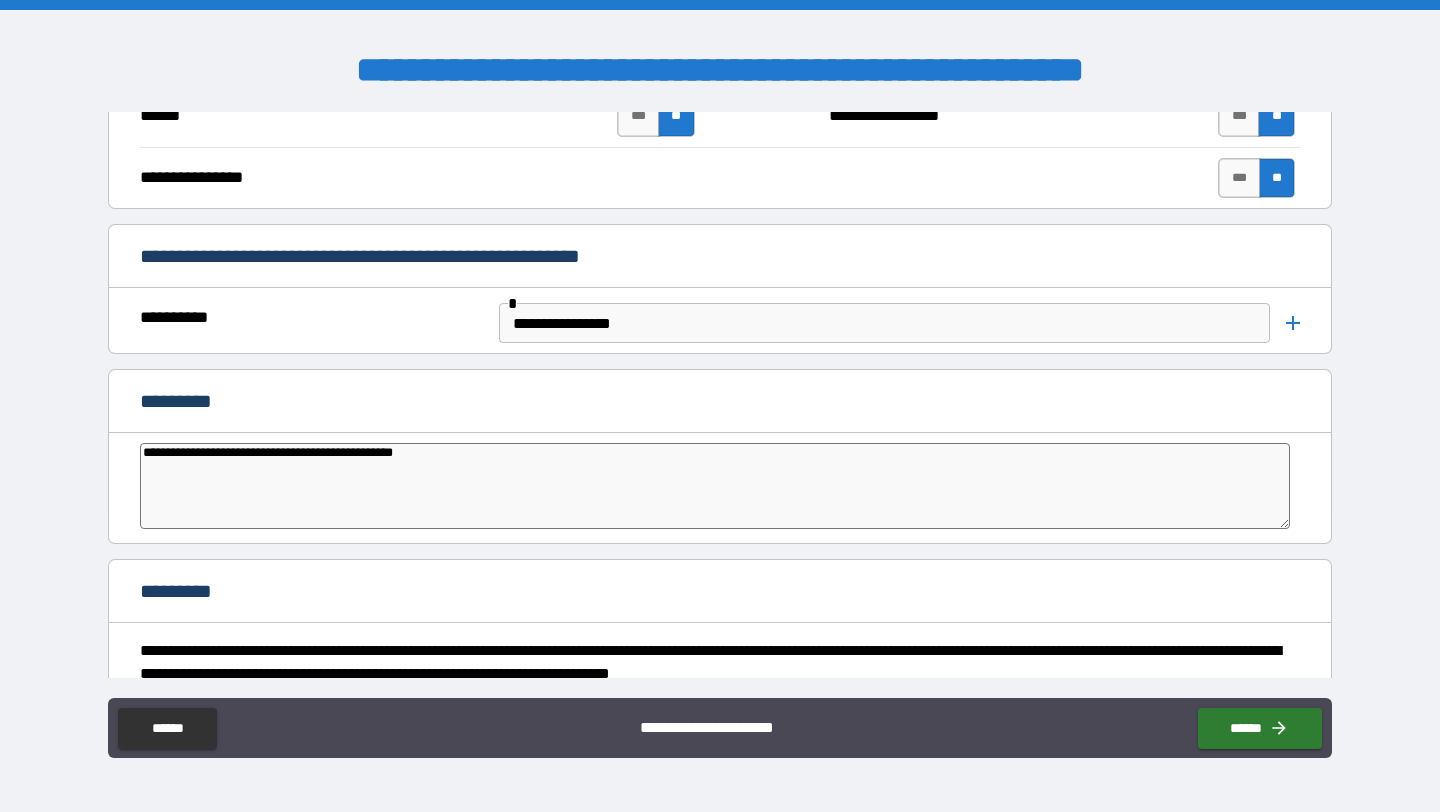 type on "*" 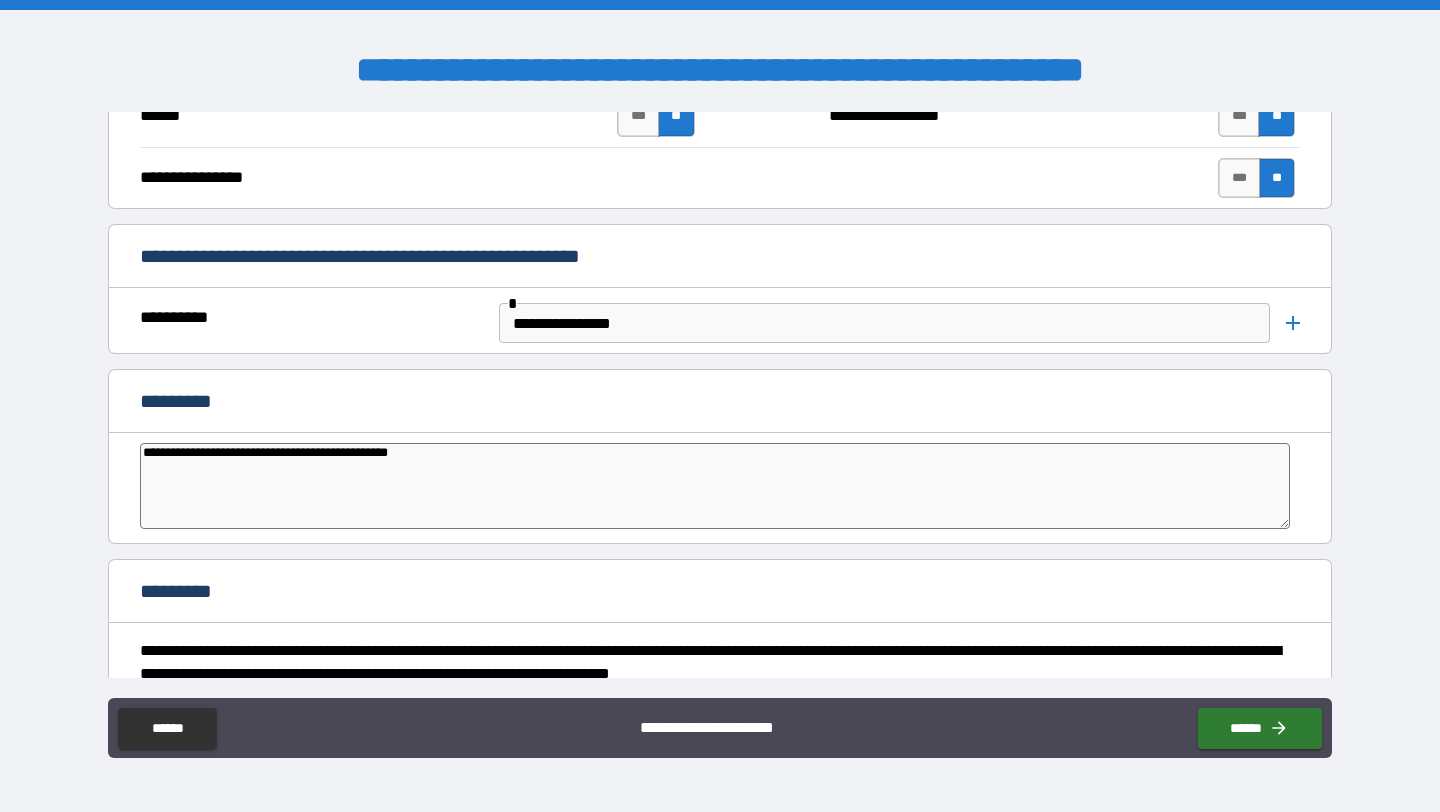 type on "*" 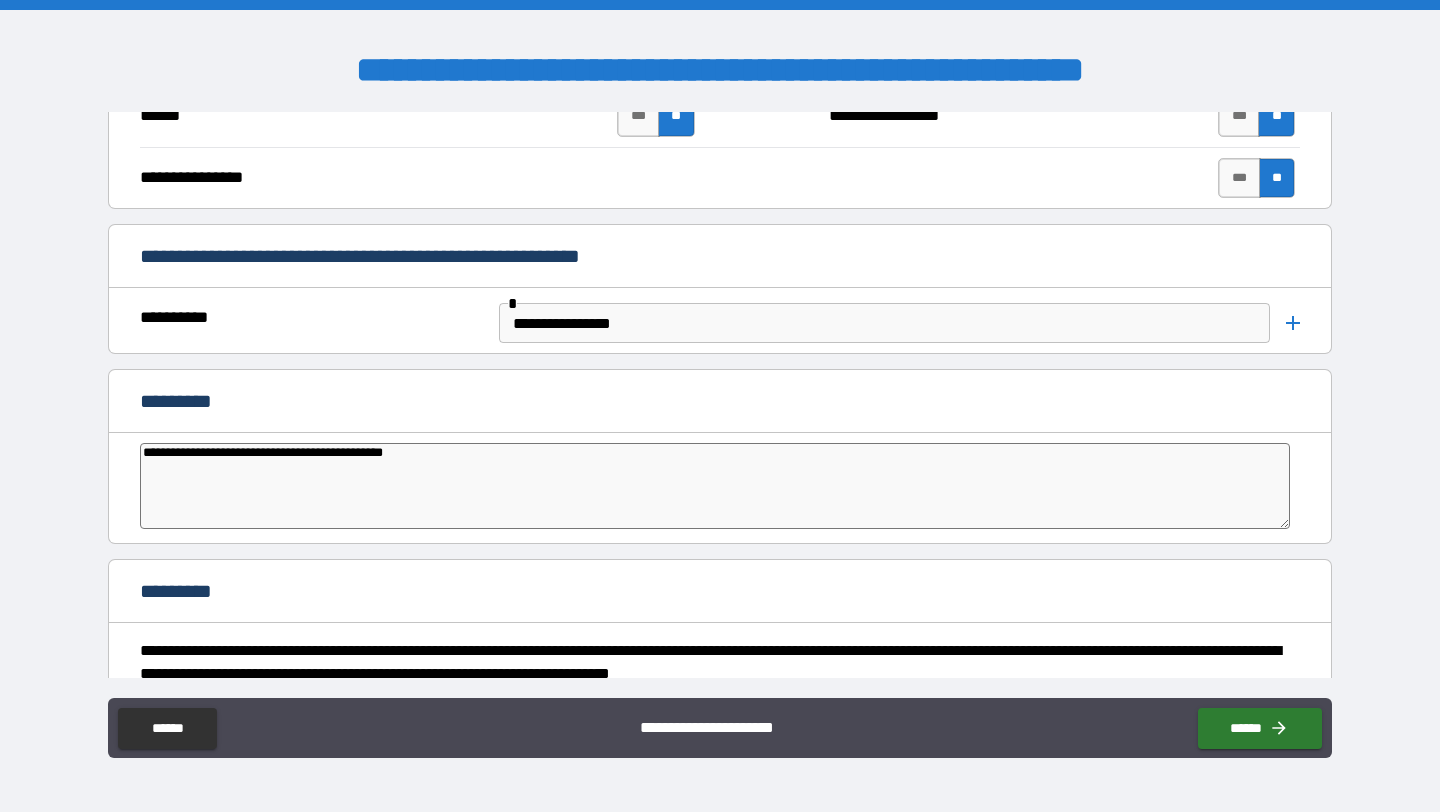 type on "*" 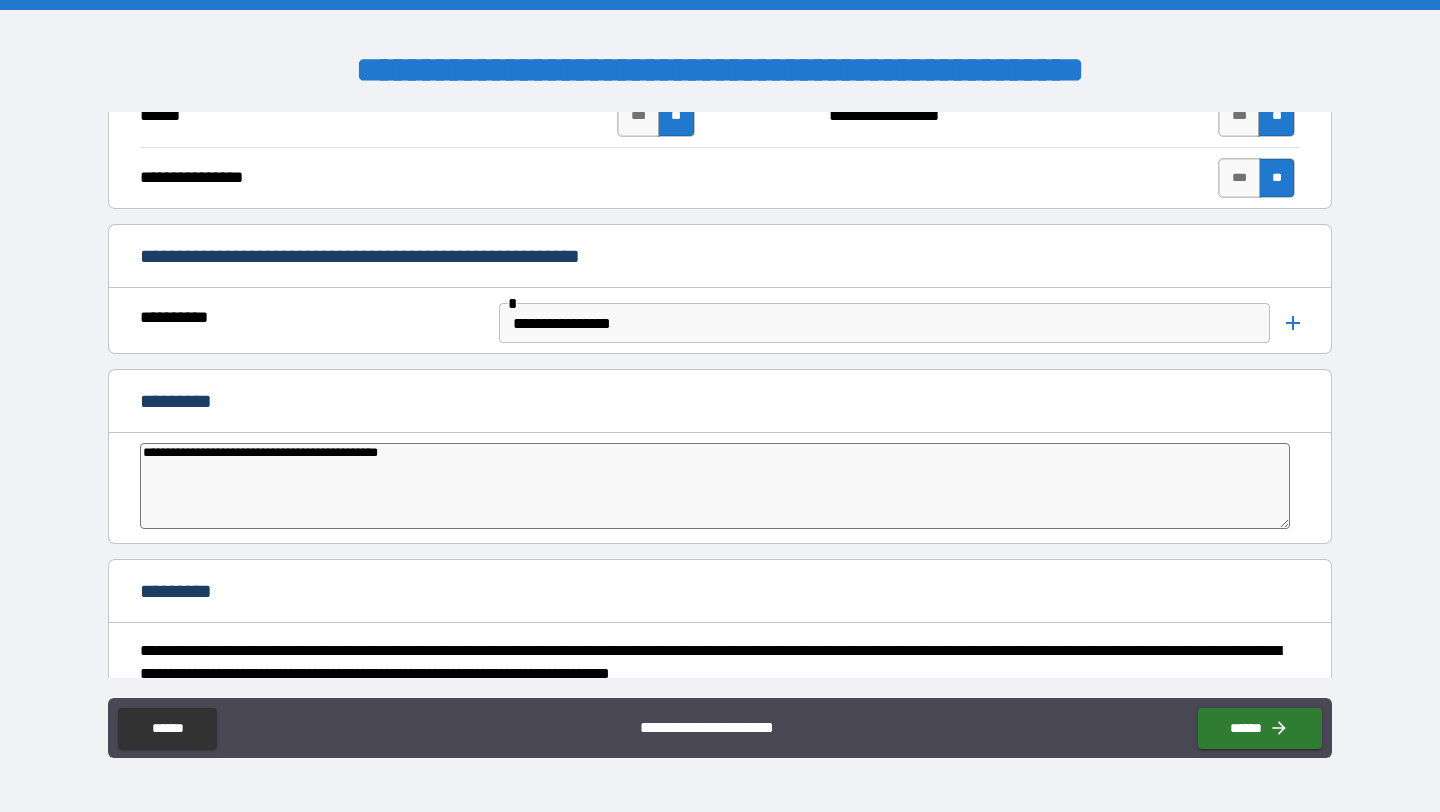 type on "*" 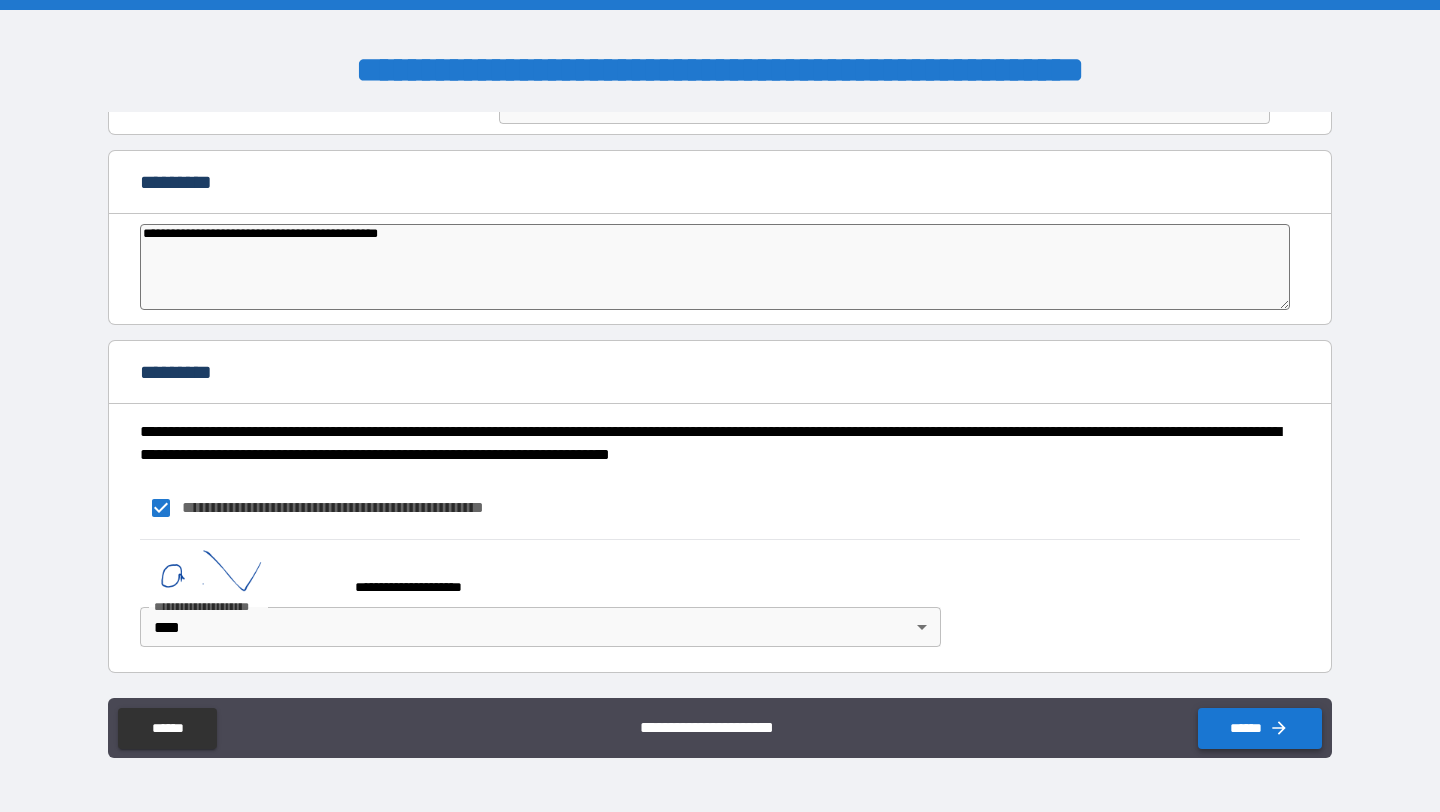 type on "**********" 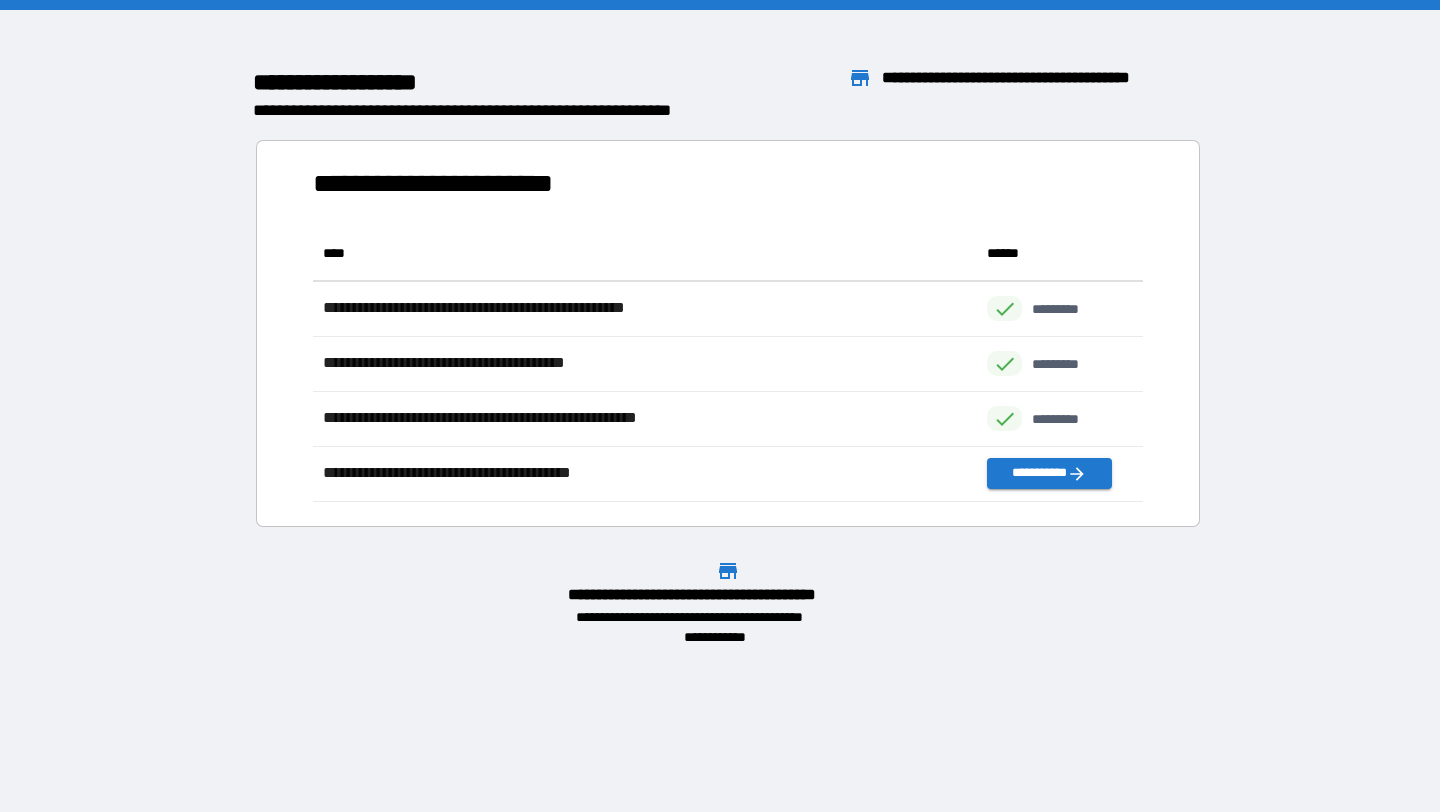 scroll, scrollTop: 1, scrollLeft: 1, axis: both 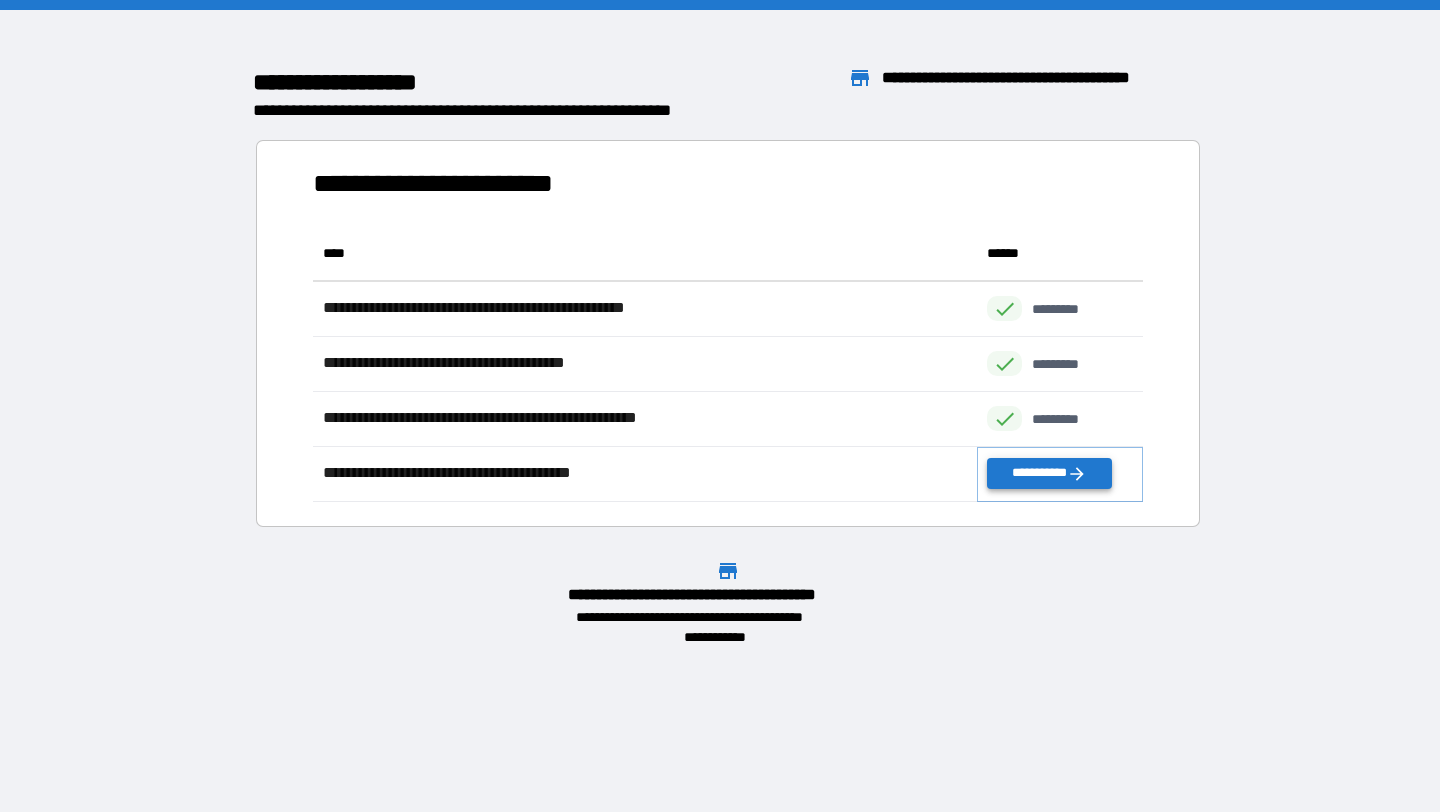 click on "**********" at bounding box center (1049, 473) 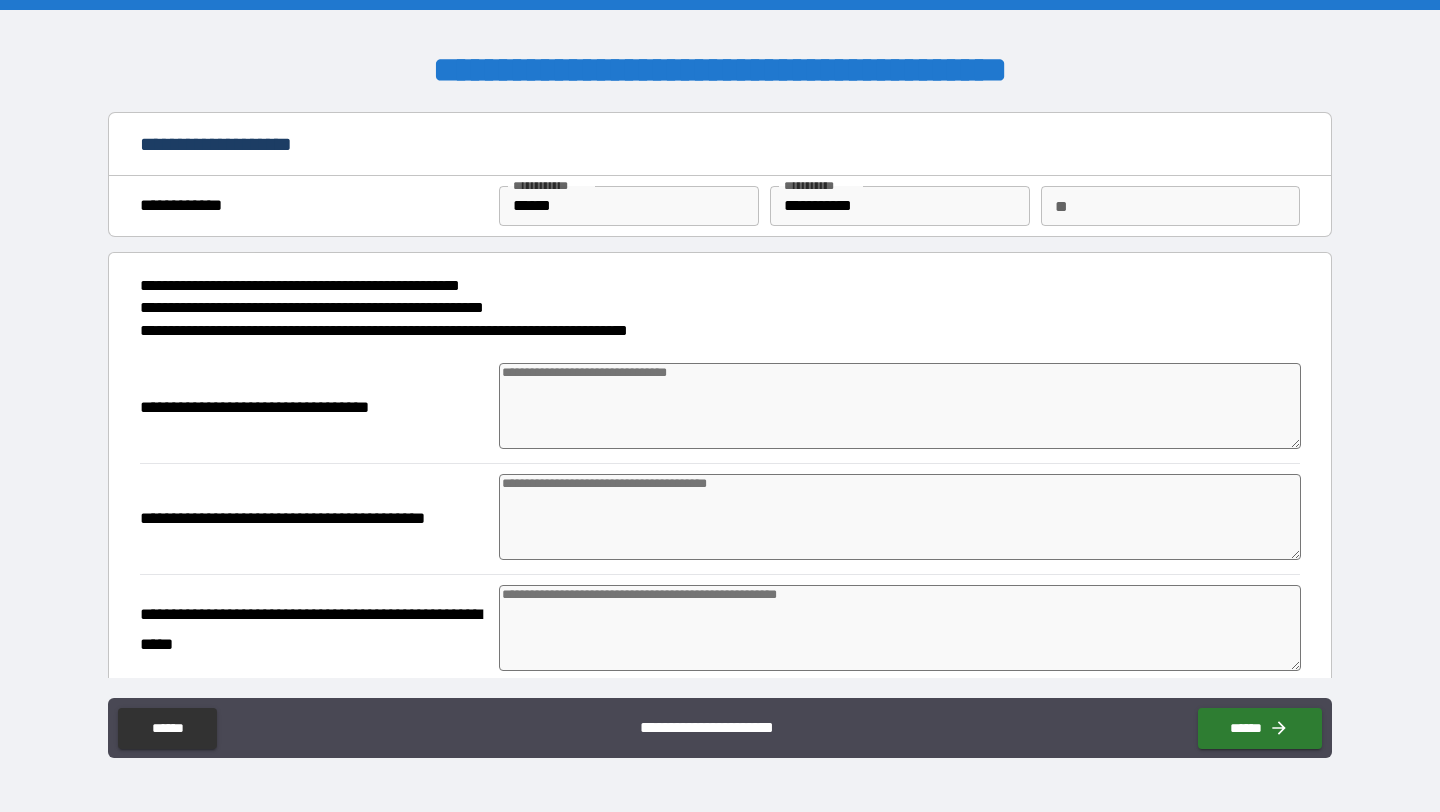 type on "*" 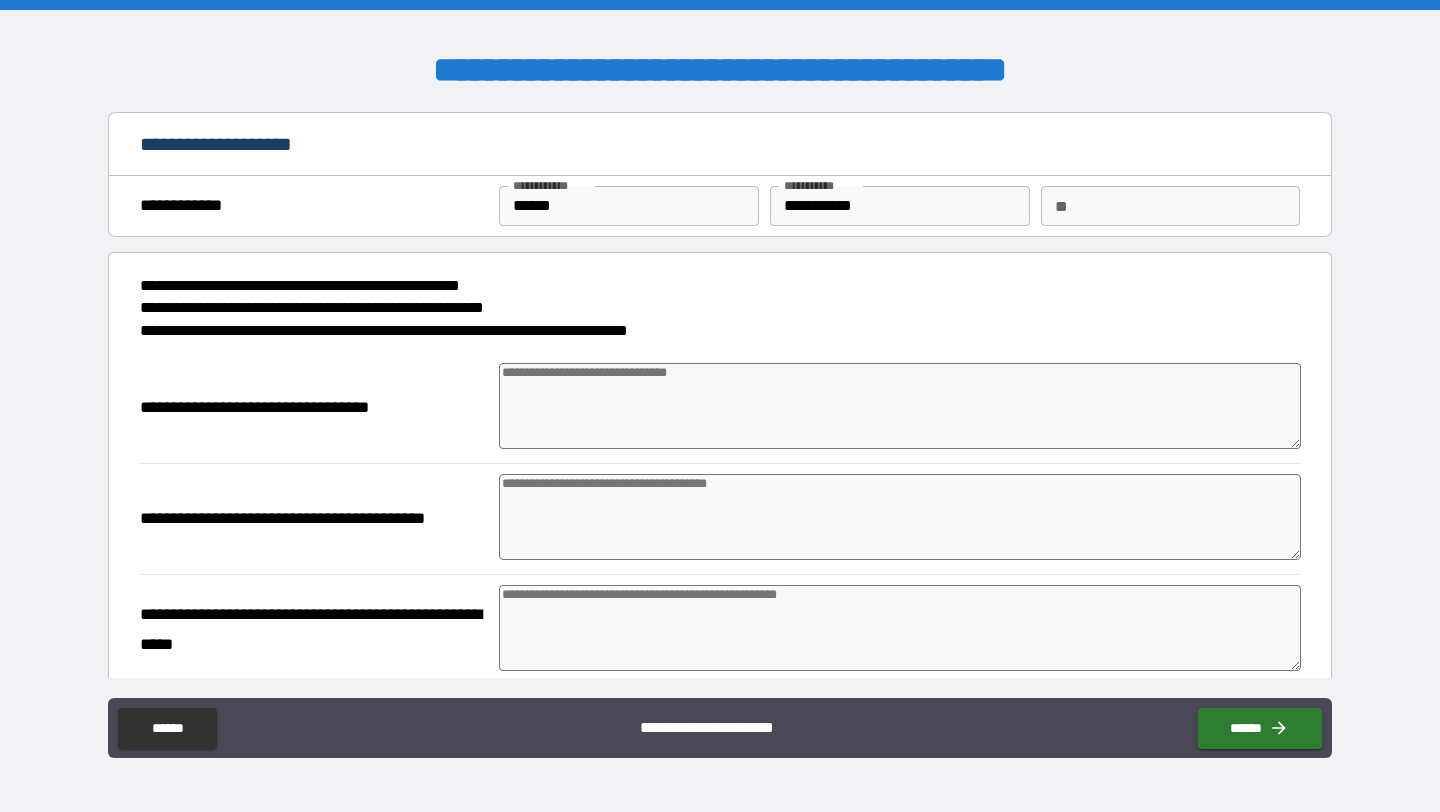 type on "*" 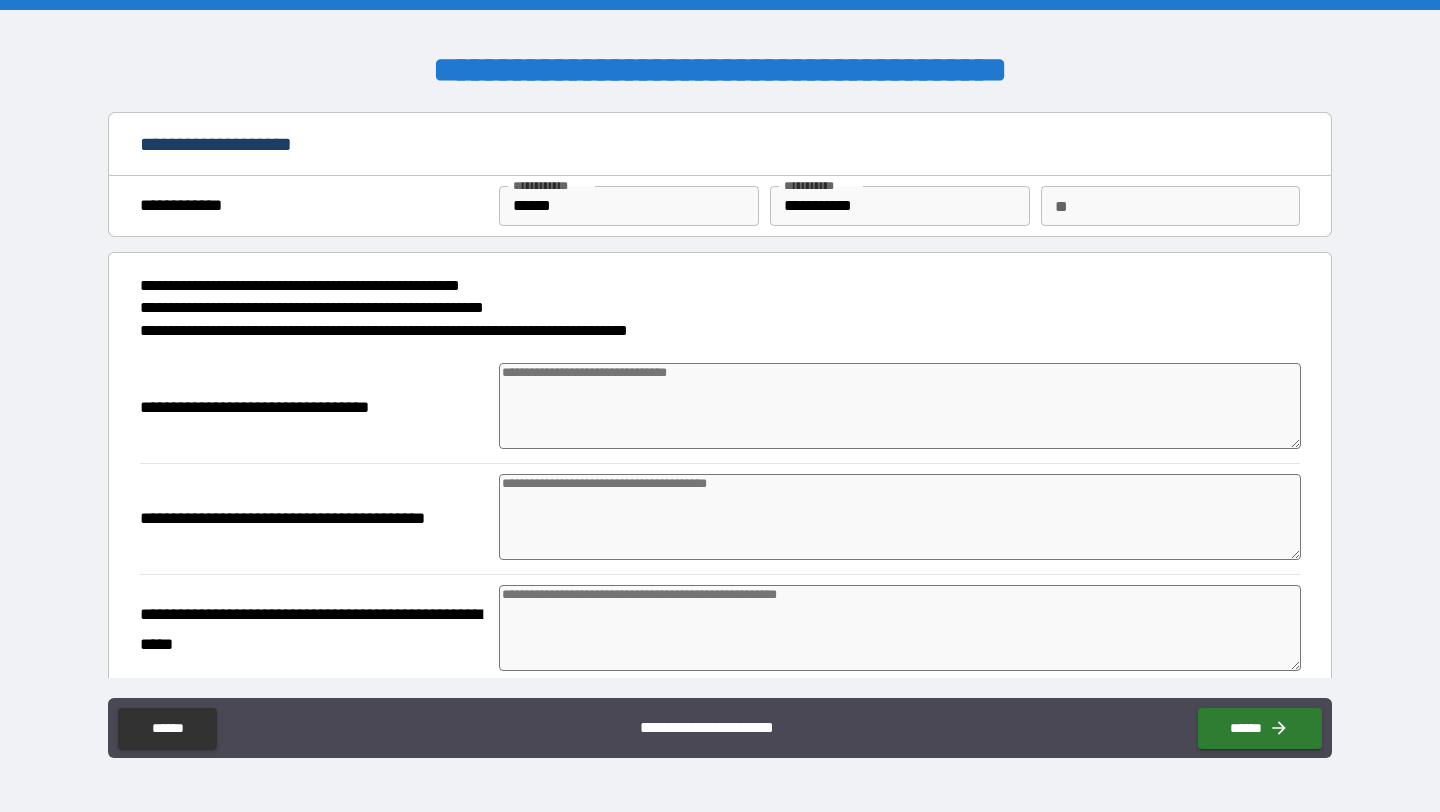 click at bounding box center (900, 406) 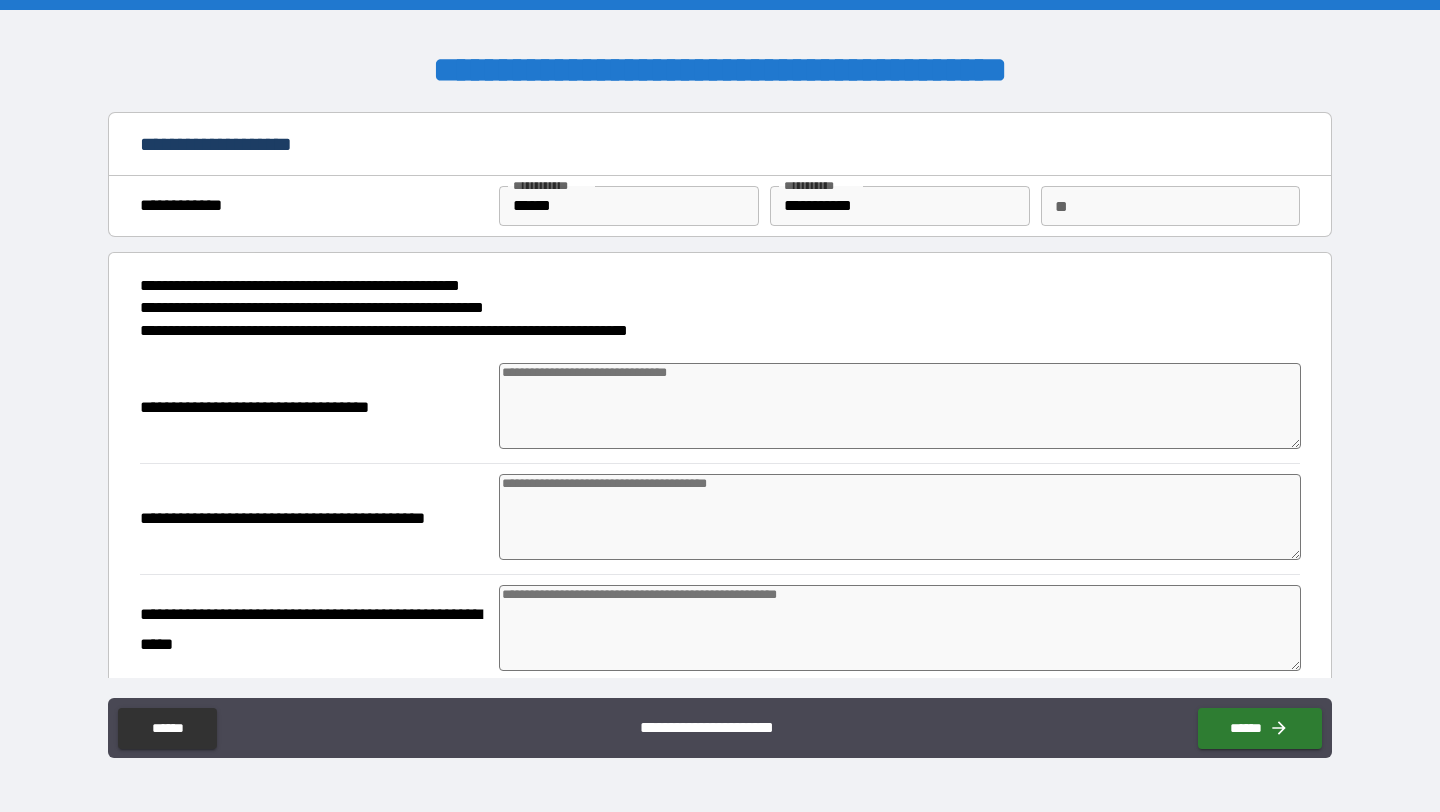 type on "*" 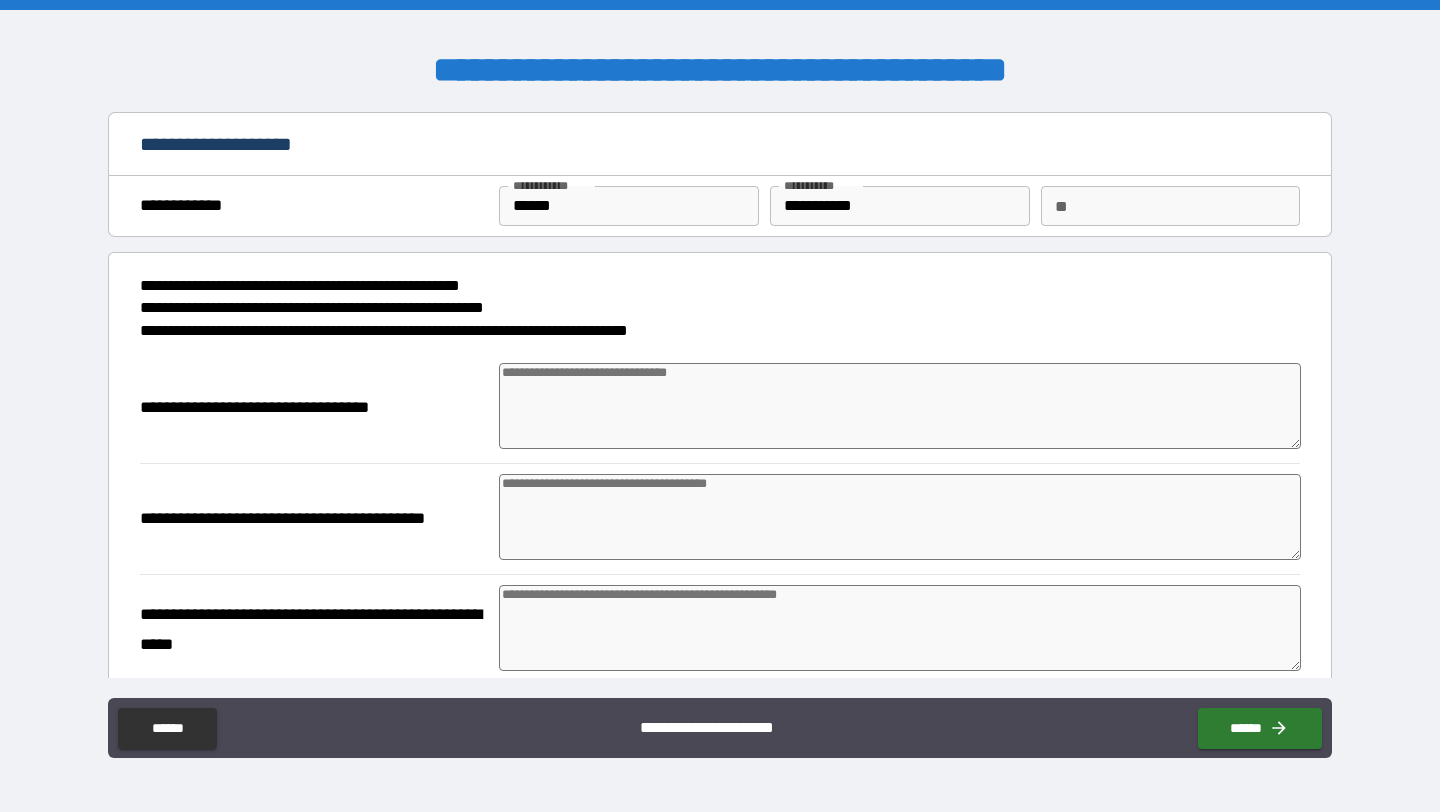 type on "*" 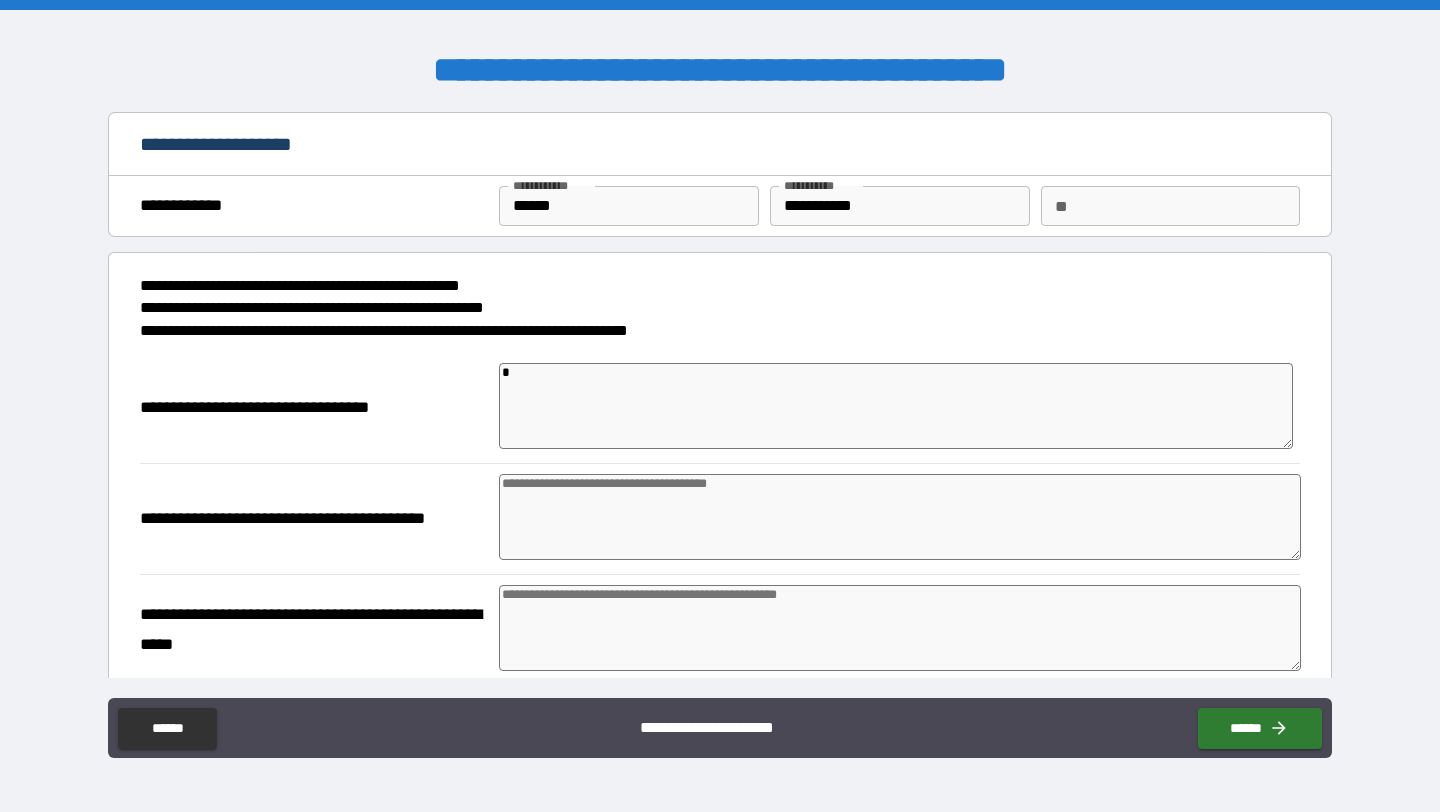 type on "**" 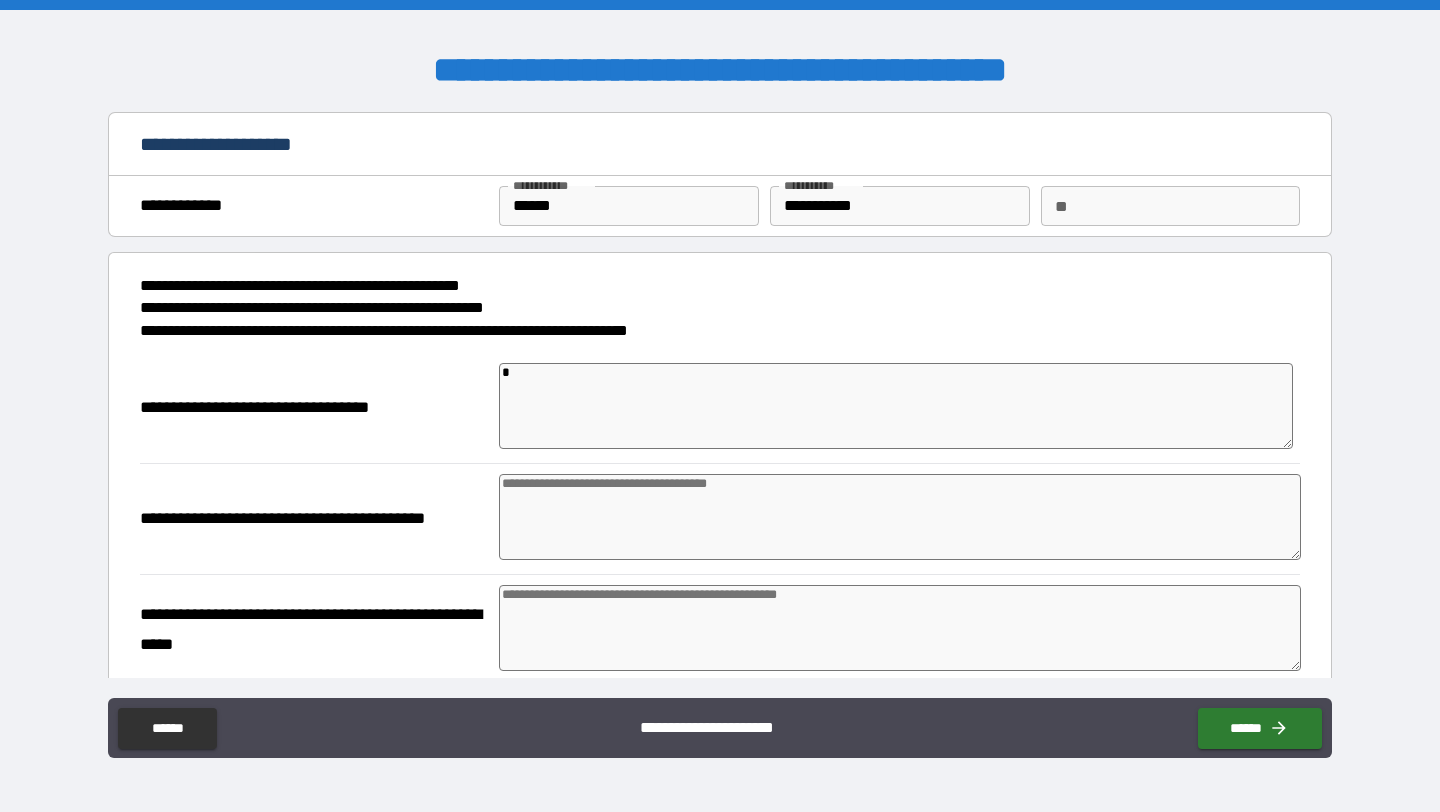 type on "*" 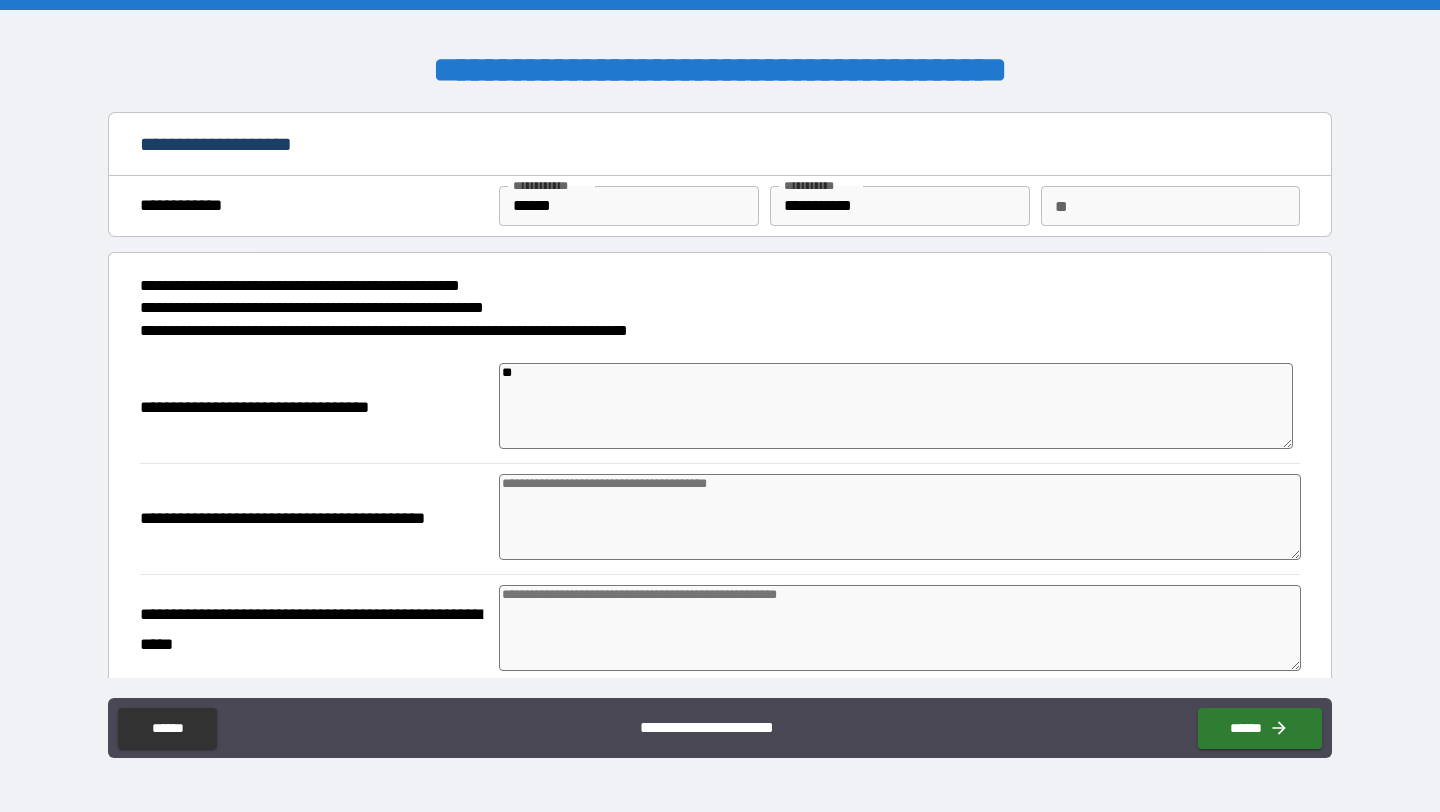 type on "***" 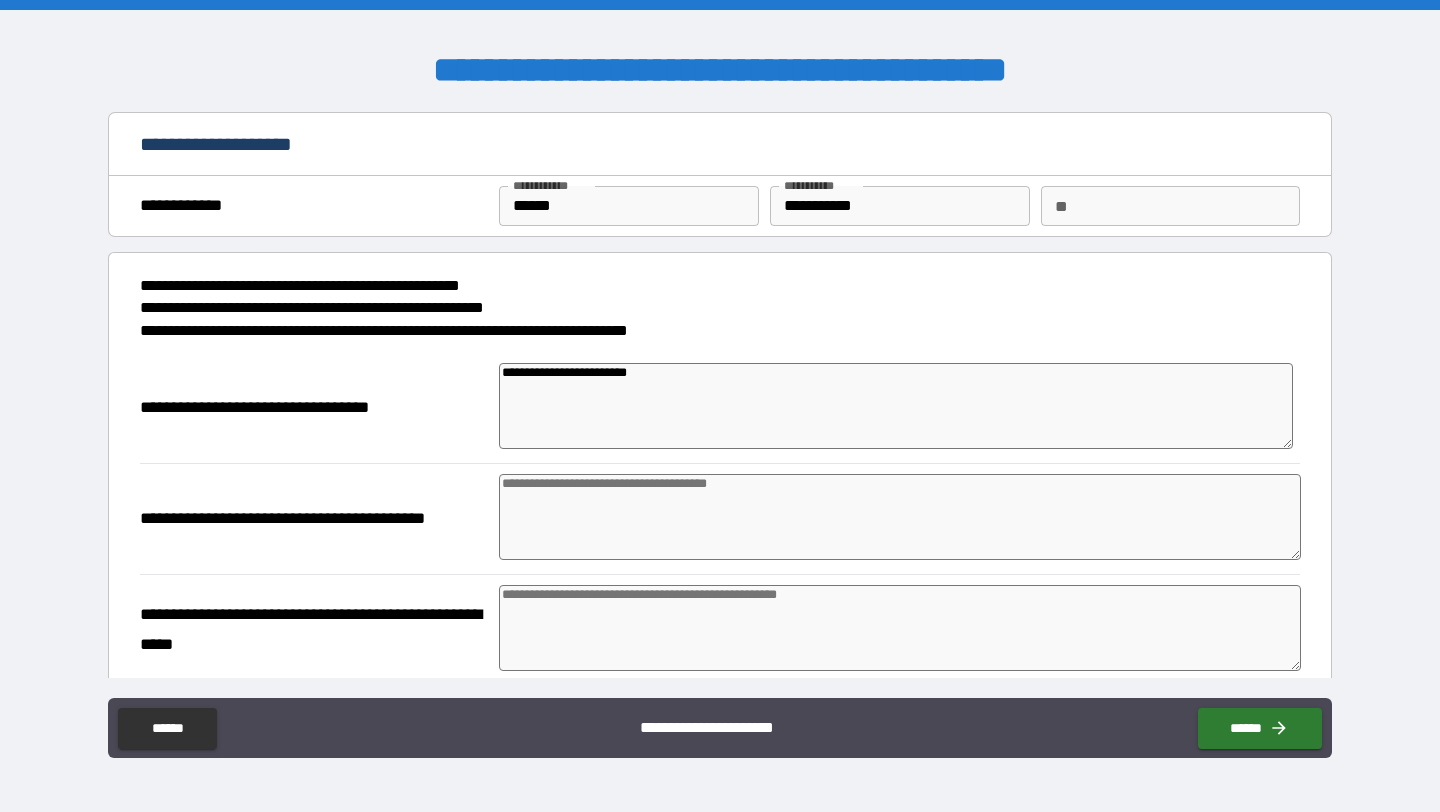 click on "*" at bounding box center [899, 519] 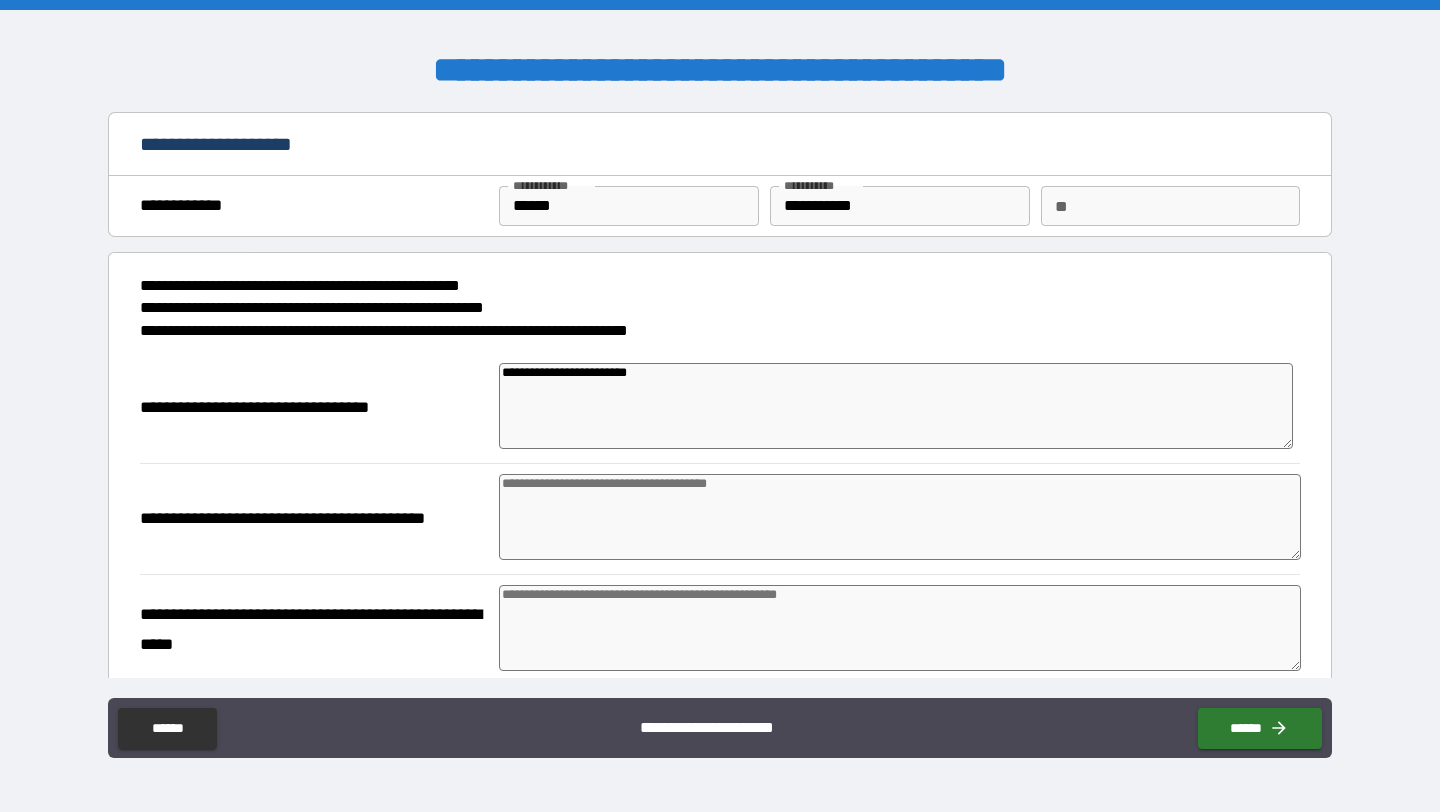 click at bounding box center [900, 517] 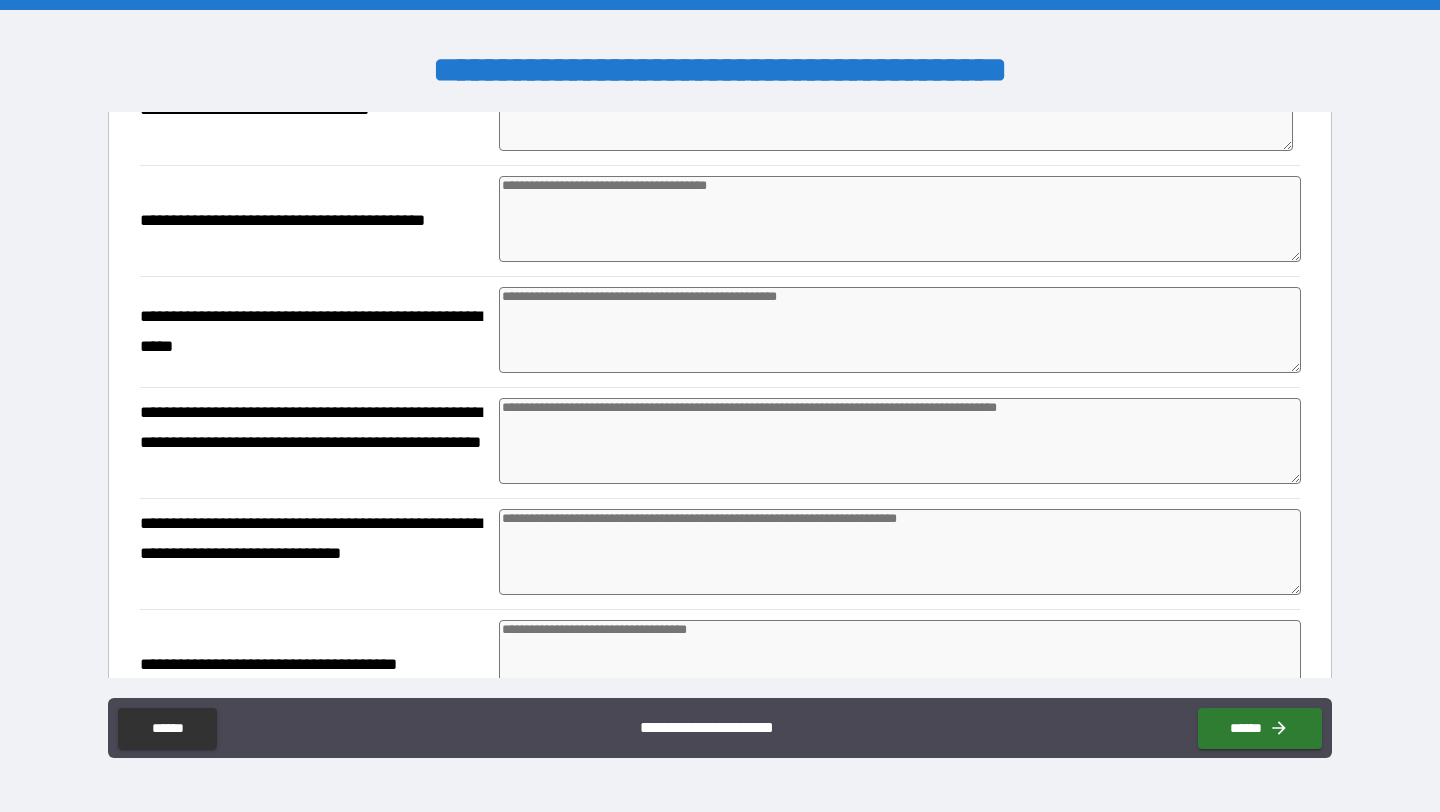 scroll, scrollTop: 301, scrollLeft: 0, axis: vertical 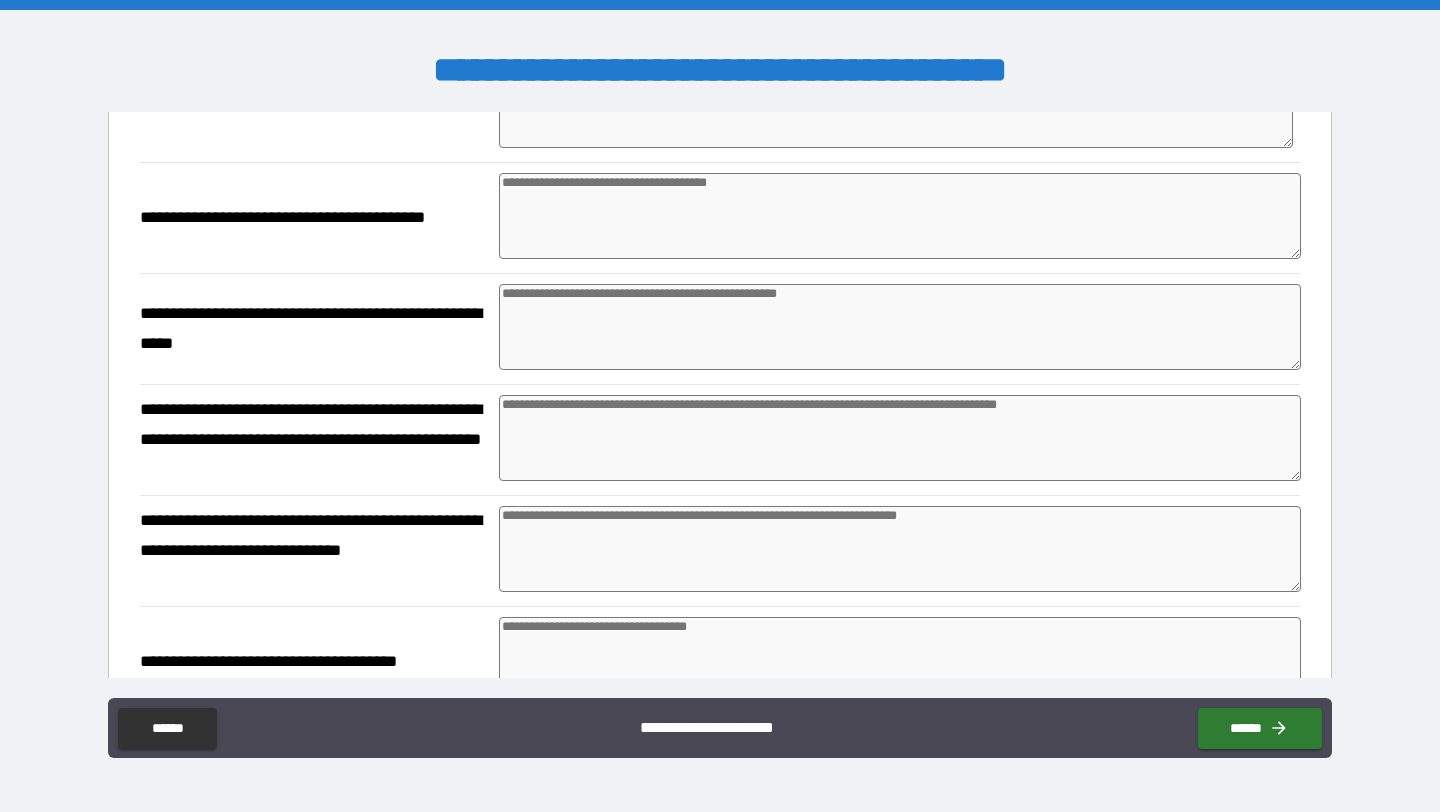 click at bounding box center (900, 327) 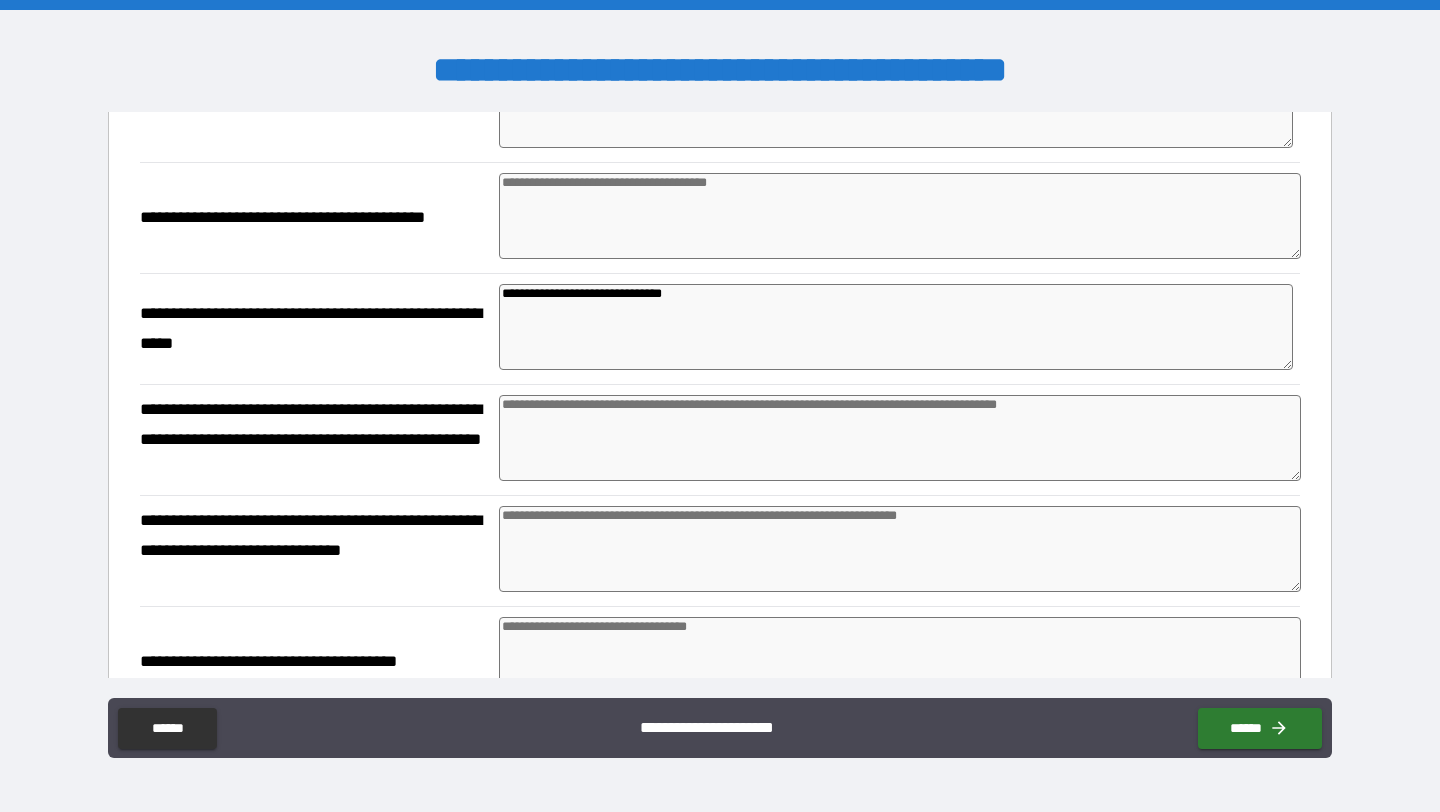 click on "**********" at bounding box center [896, 327] 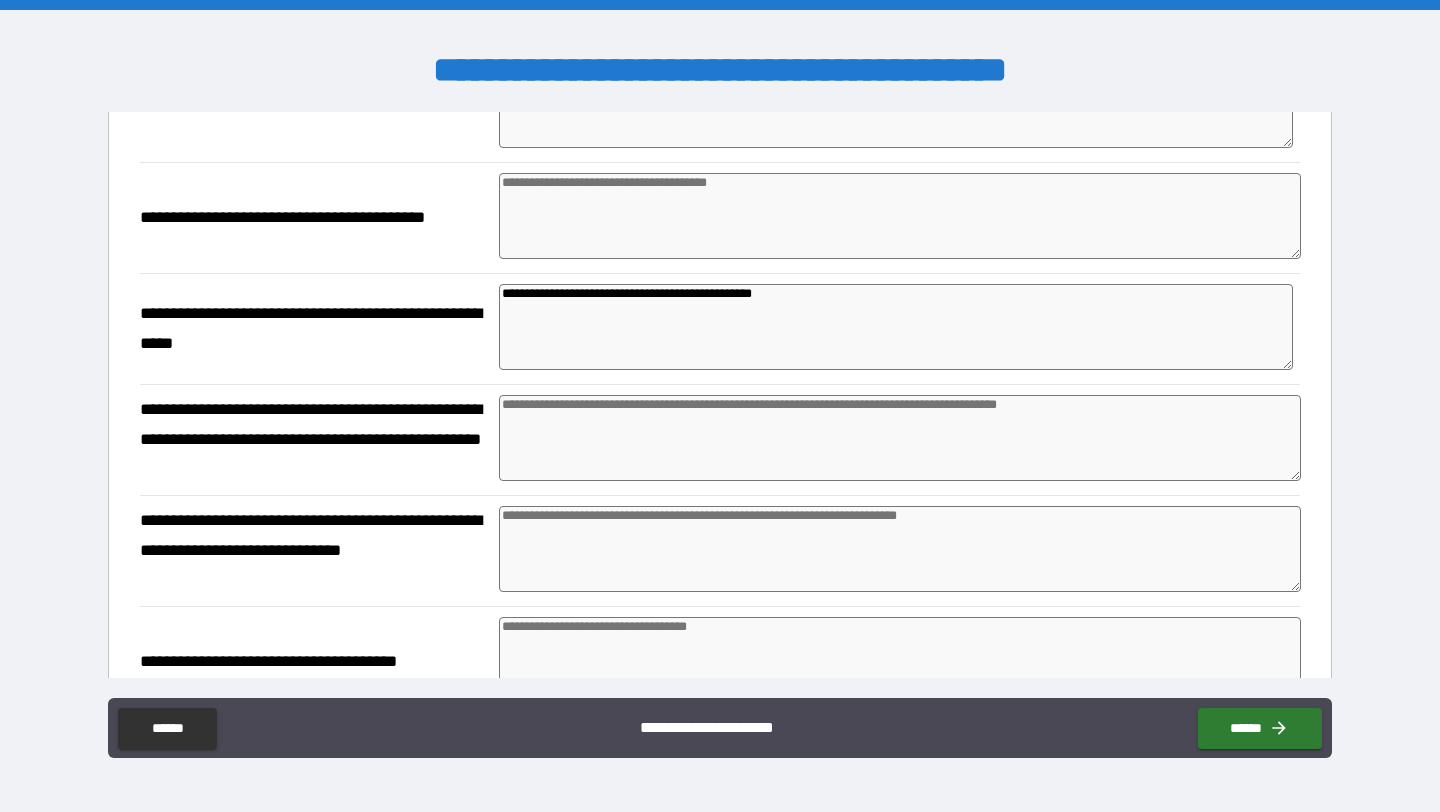 click at bounding box center (900, 438) 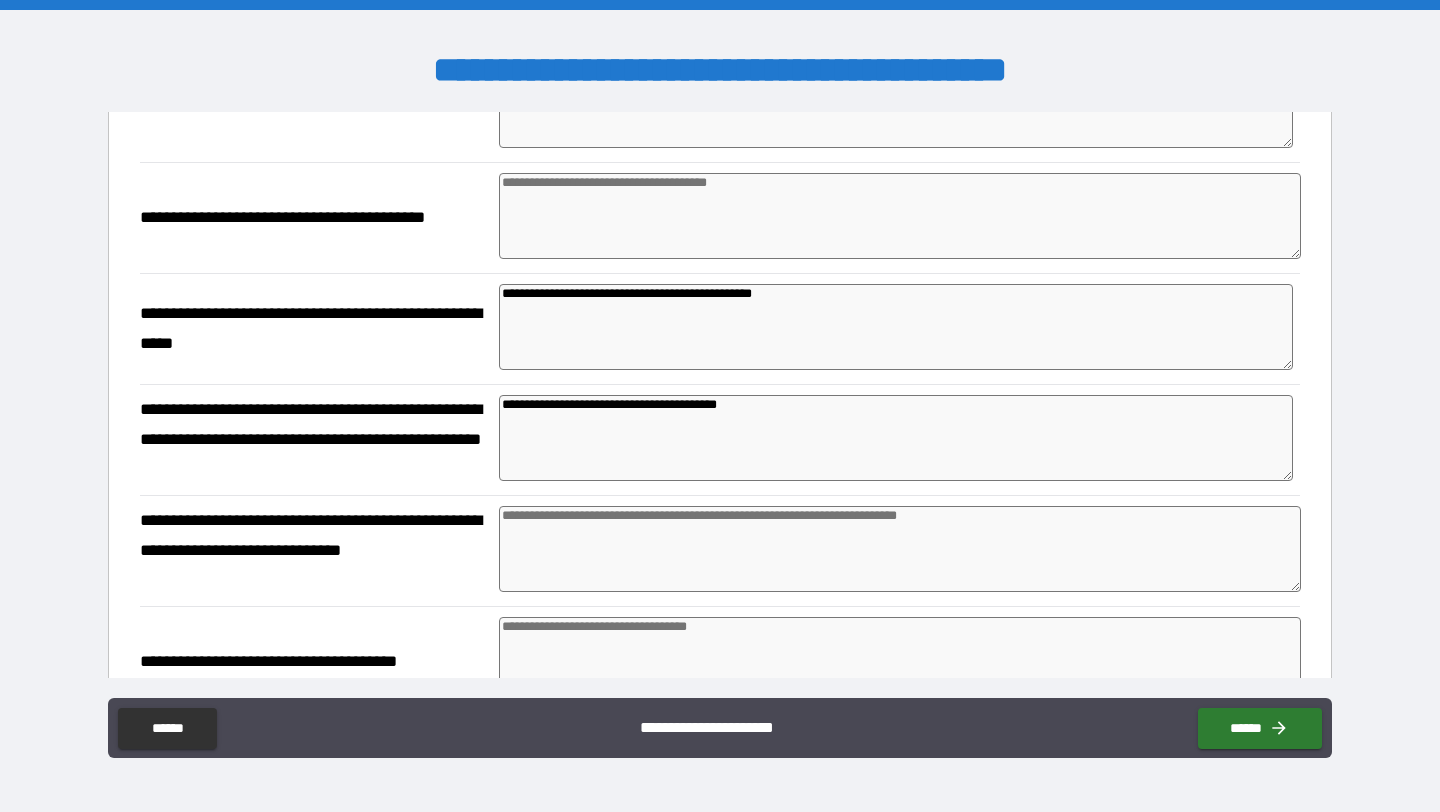 click at bounding box center [900, 549] 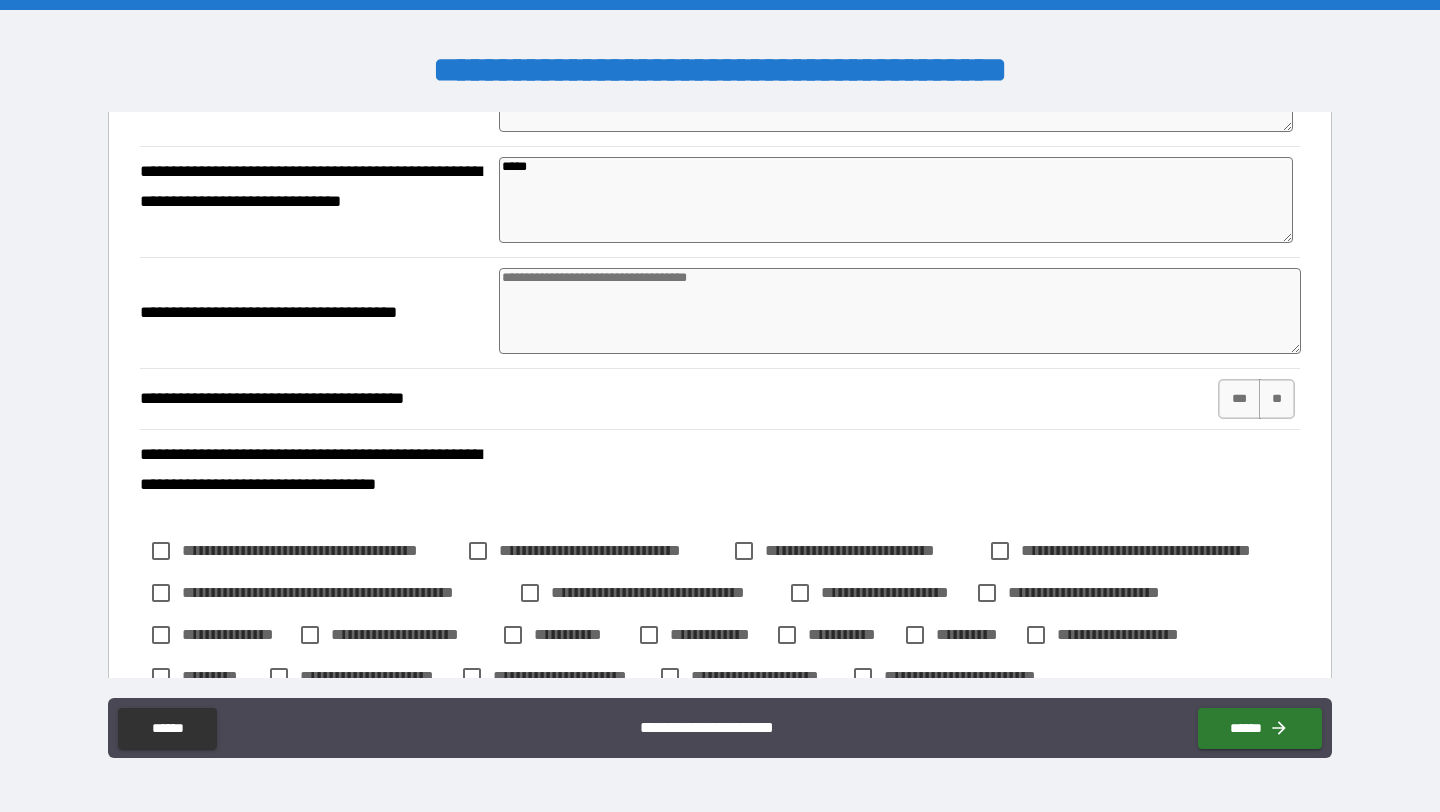 scroll, scrollTop: 655, scrollLeft: 0, axis: vertical 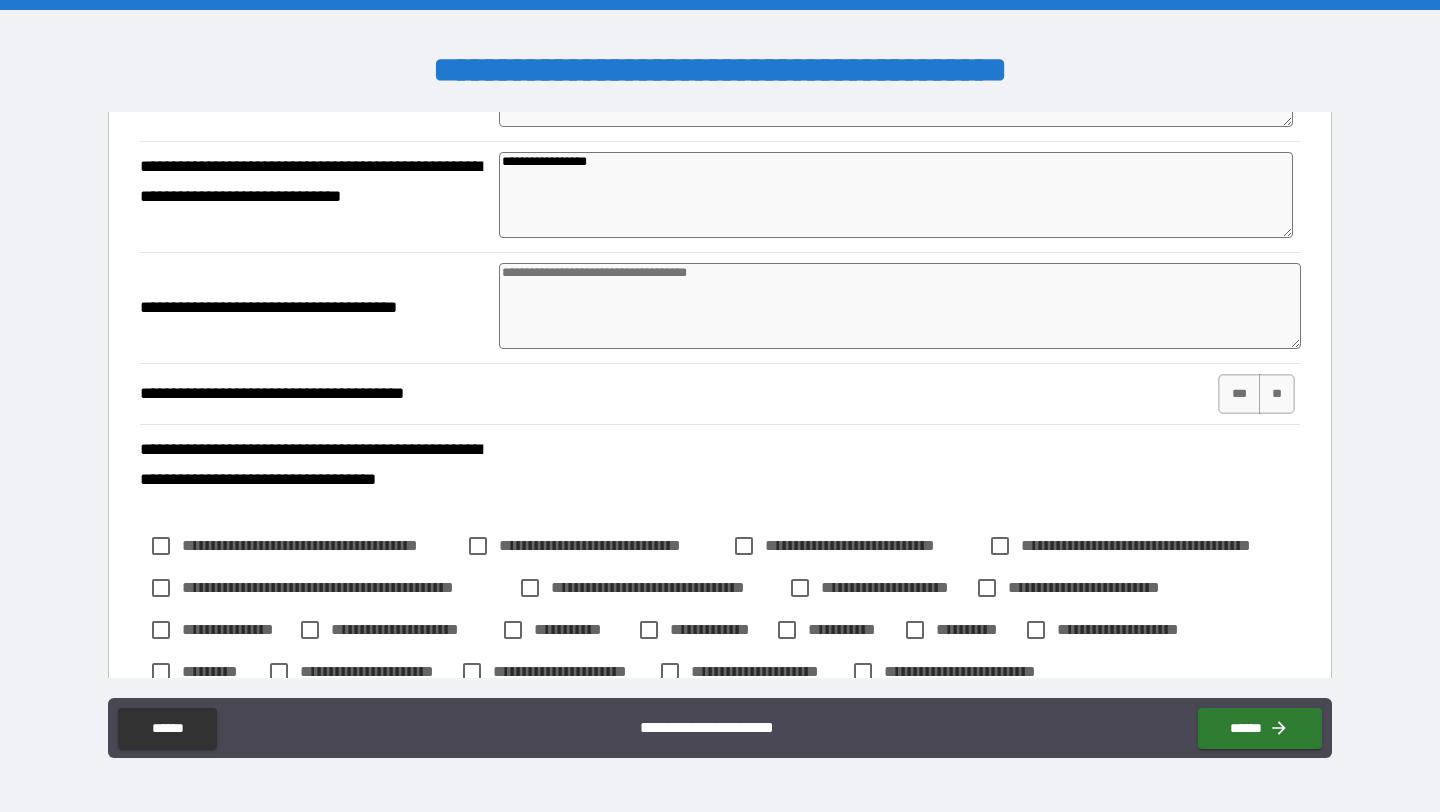 click at bounding box center (900, 306) 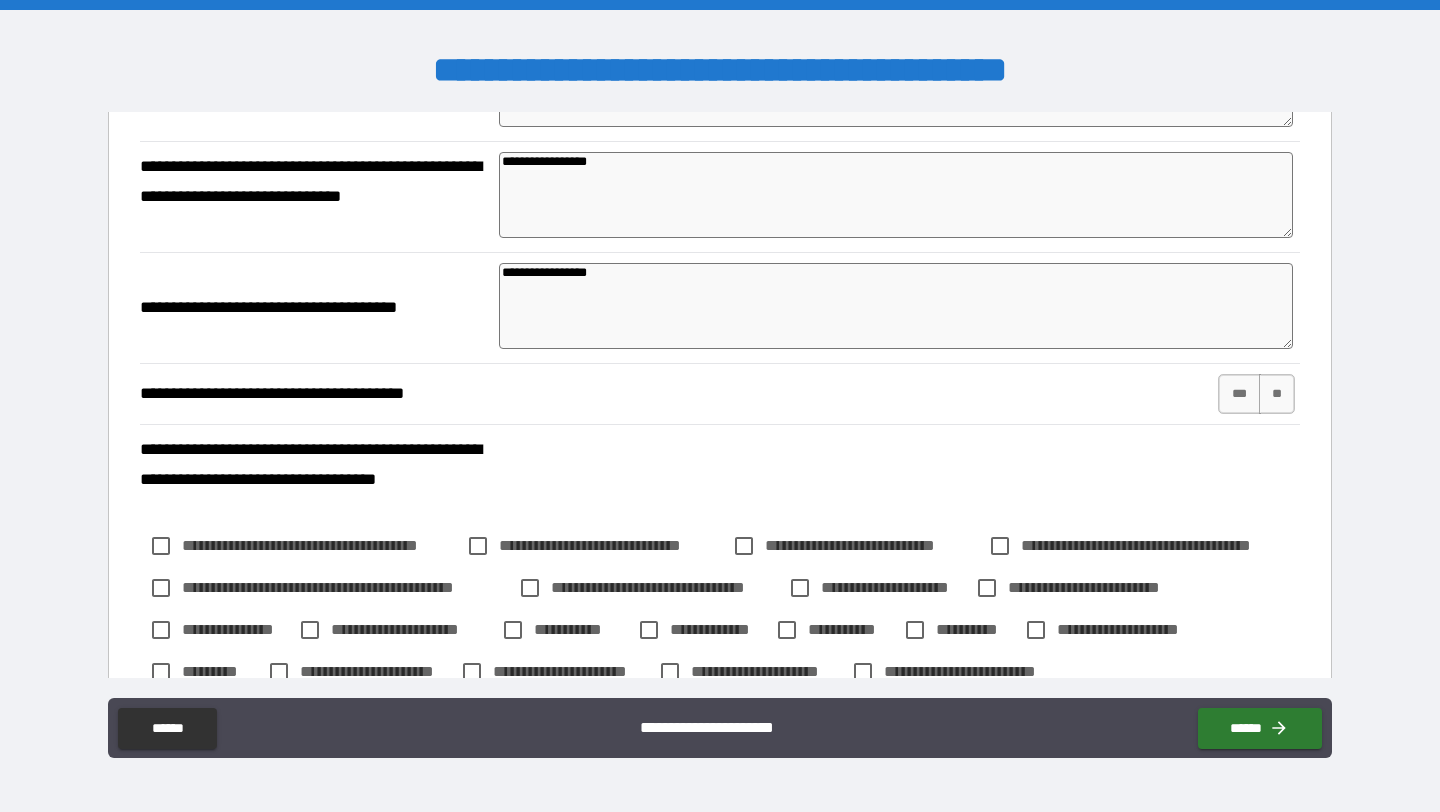 click on "**********" at bounding box center [720, 584] 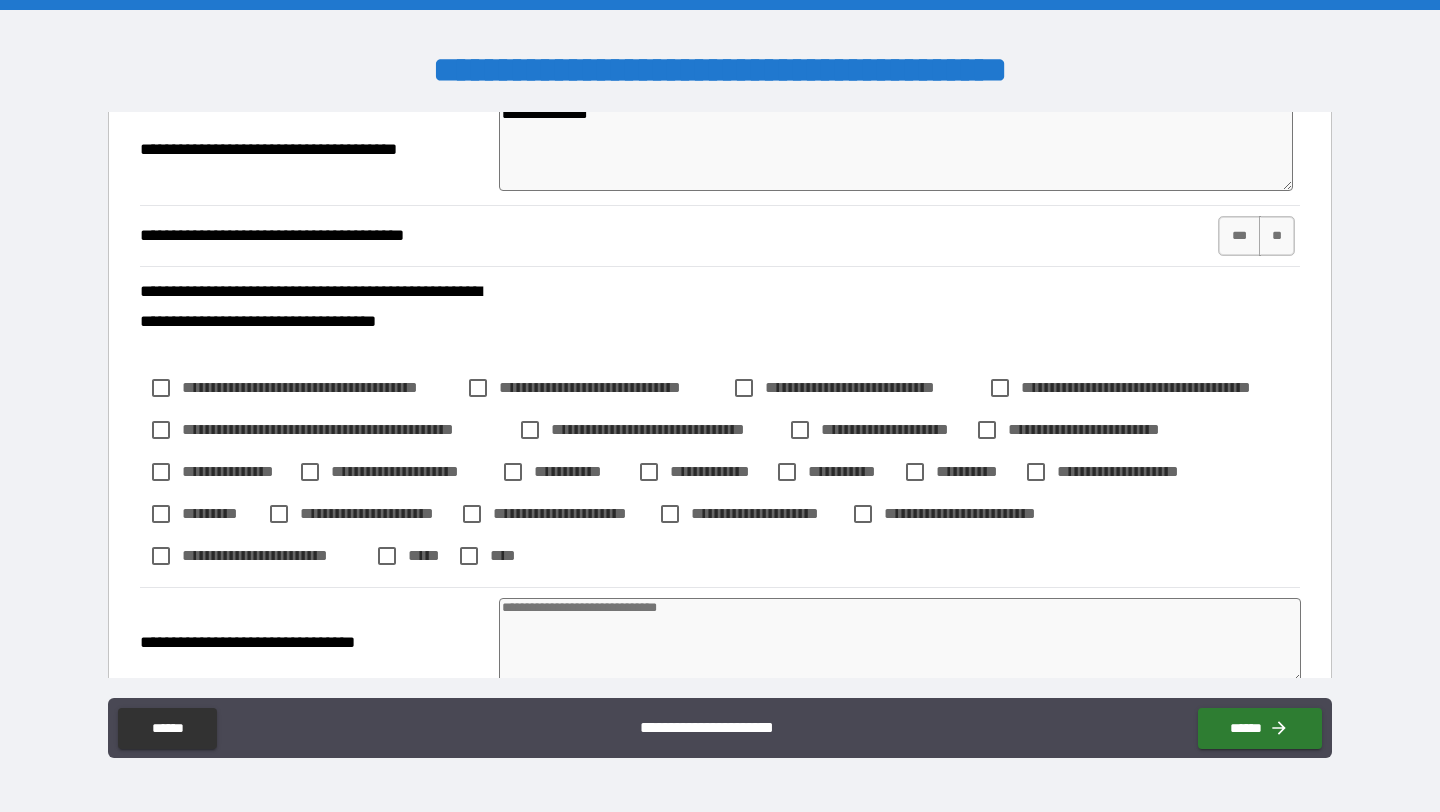 scroll, scrollTop: 771, scrollLeft: 0, axis: vertical 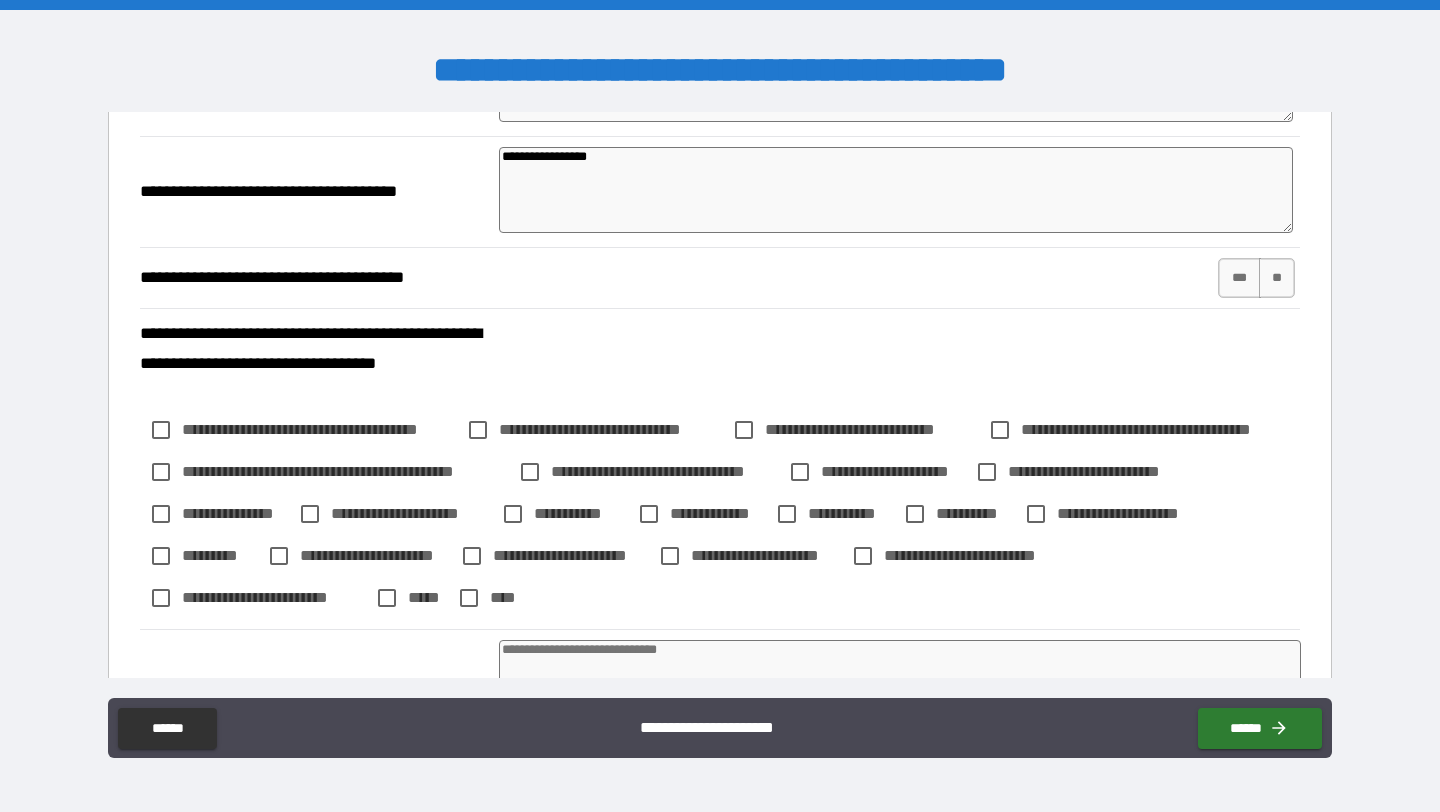 click on "**********" at bounding box center (896, 190) 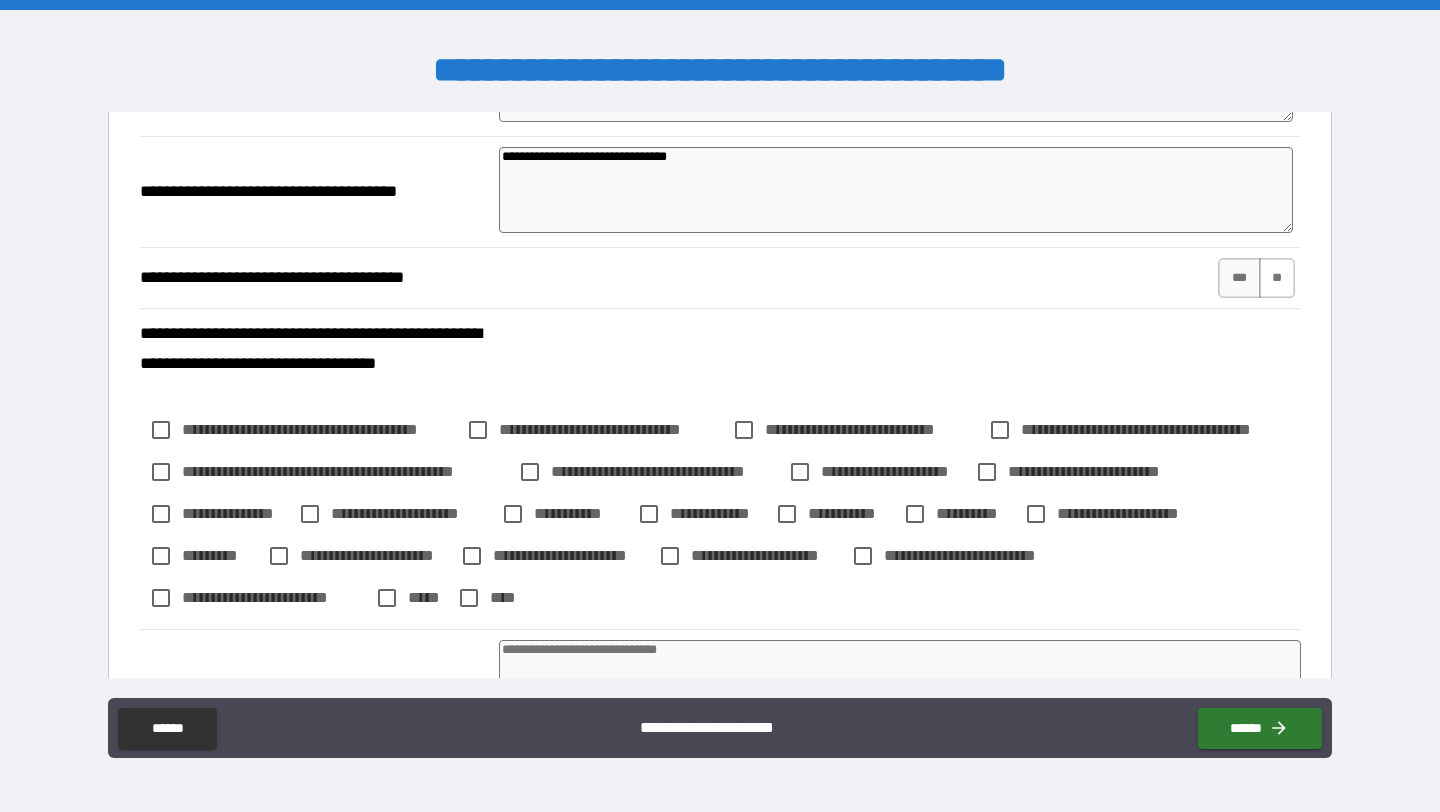 click on "**" at bounding box center (1277, 278) 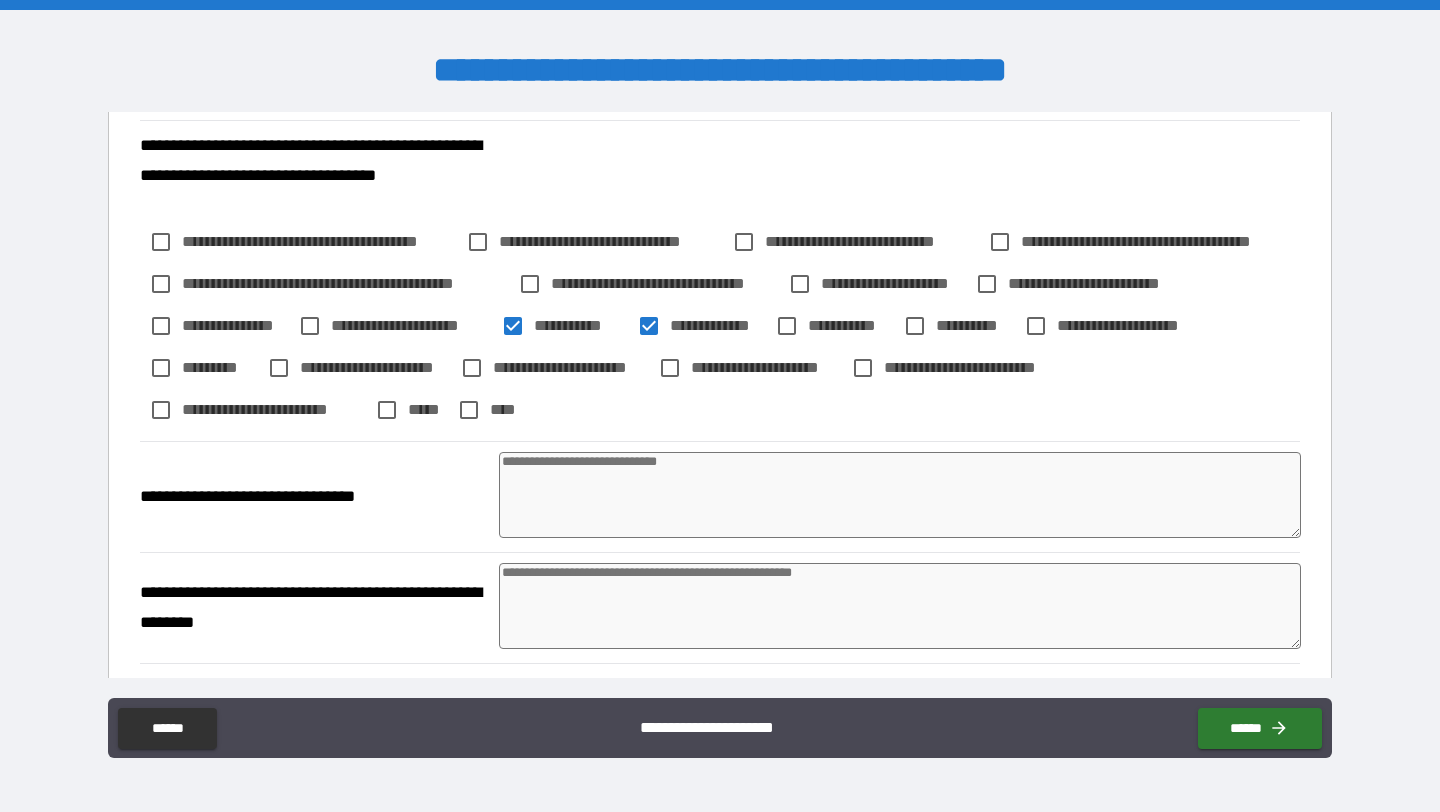 scroll, scrollTop: 1015, scrollLeft: 0, axis: vertical 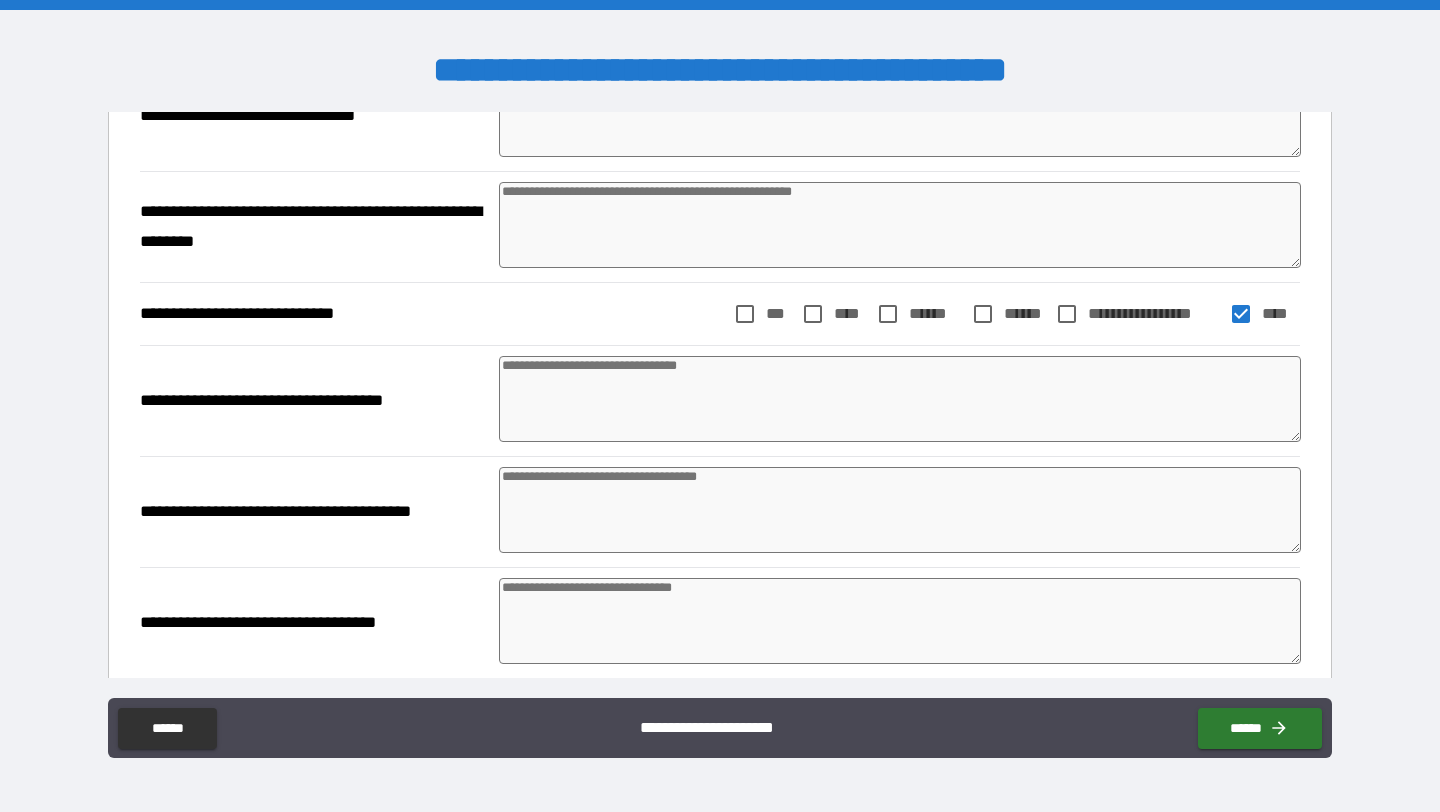 click at bounding box center [900, 399] 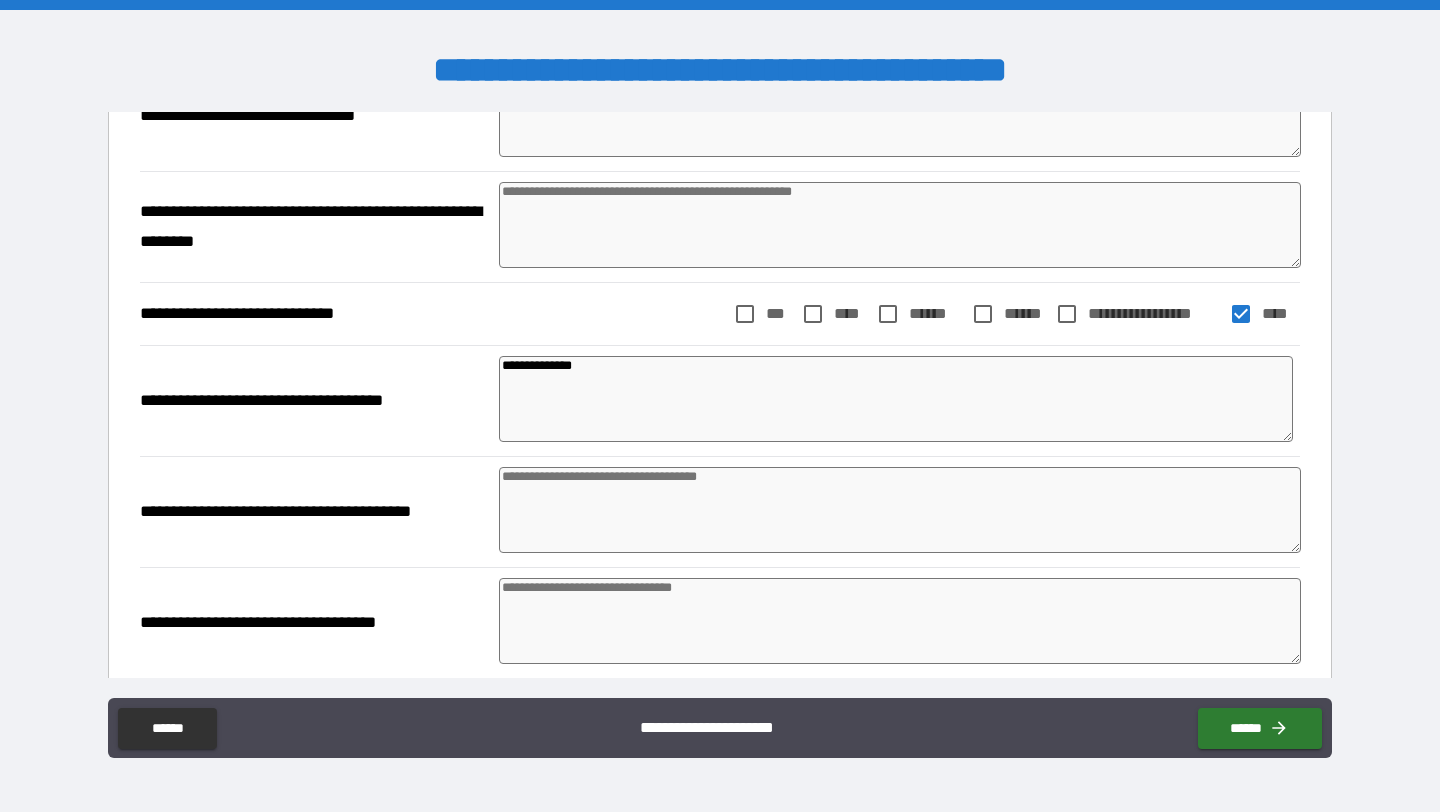 click at bounding box center [900, 510] 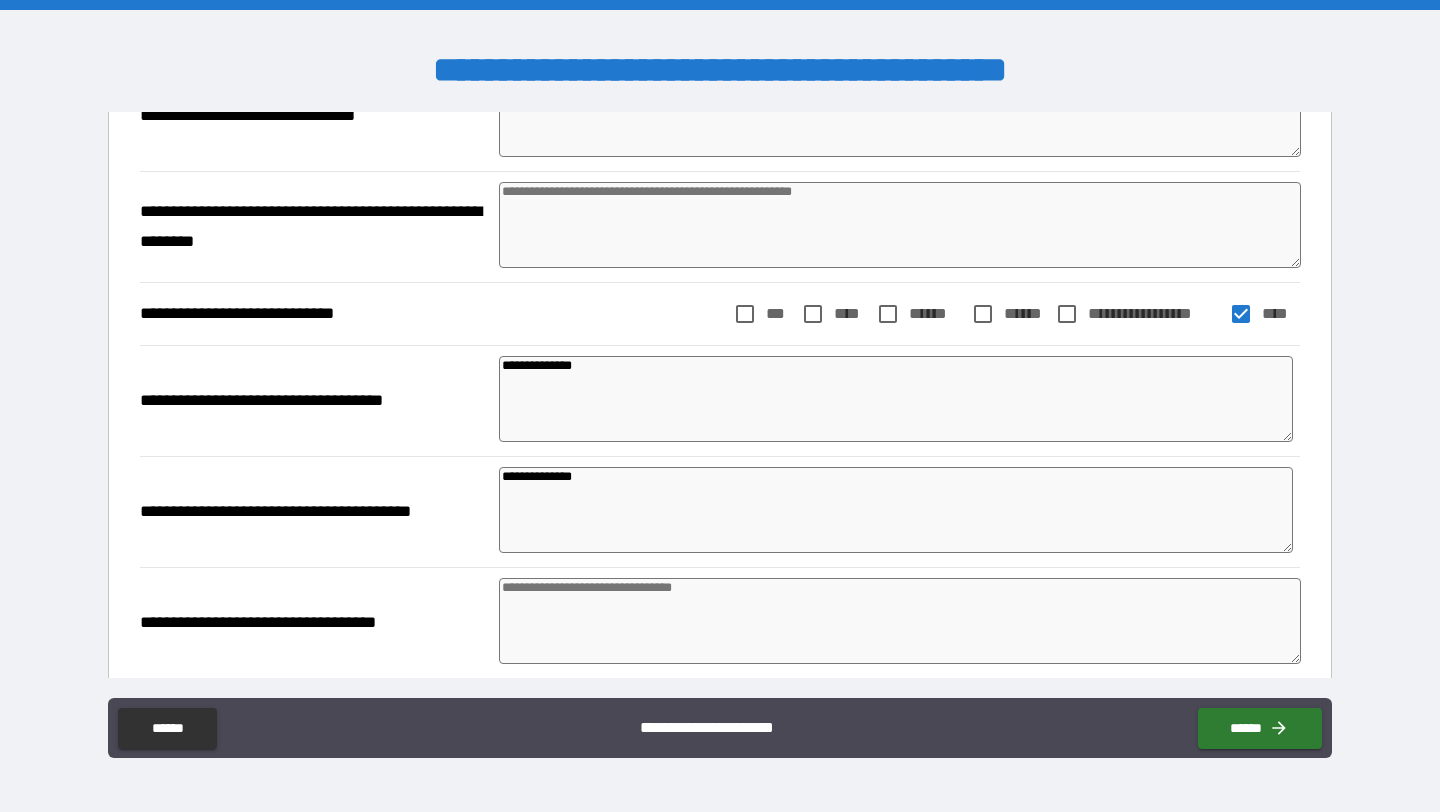 click at bounding box center (900, 621) 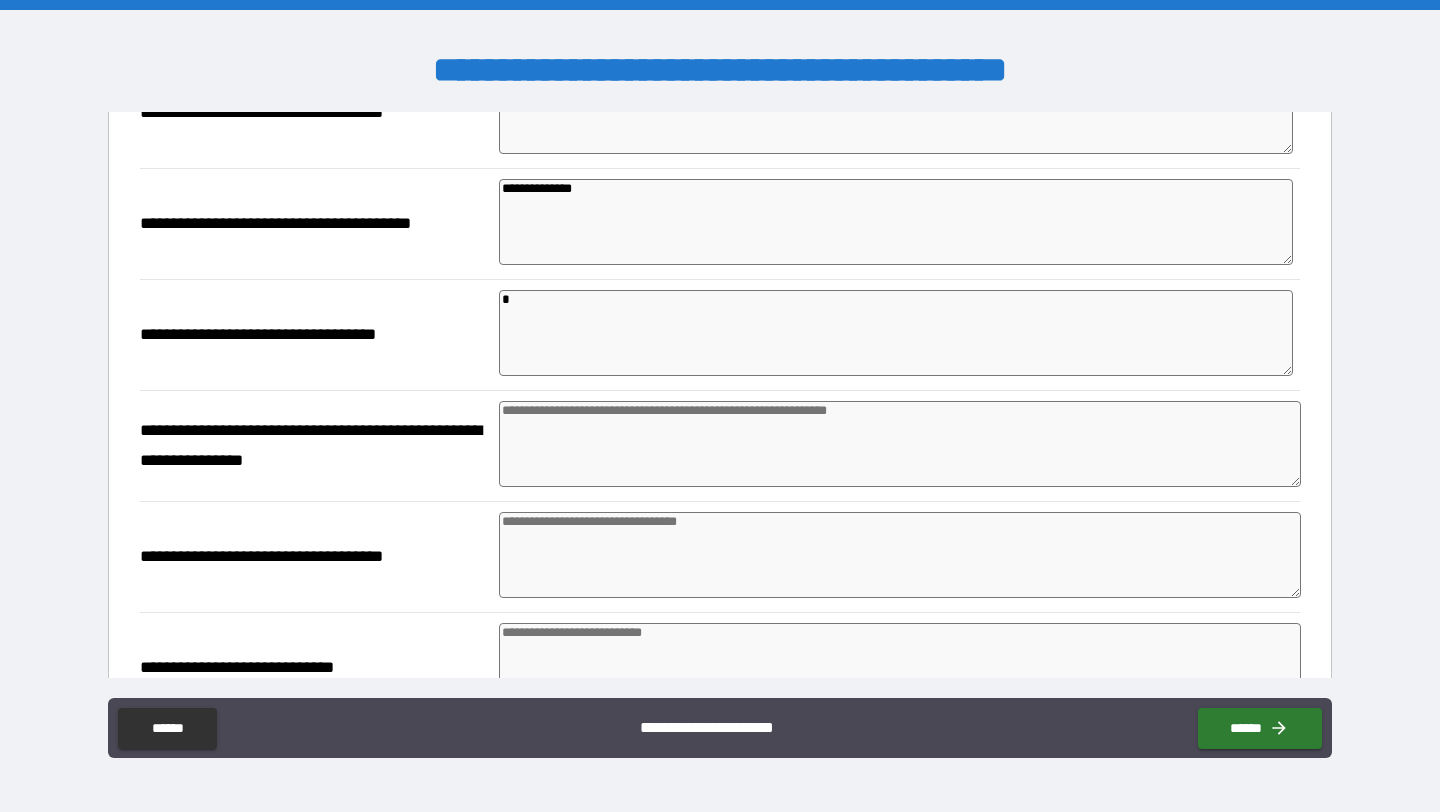 scroll, scrollTop: 1631, scrollLeft: 0, axis: vertical 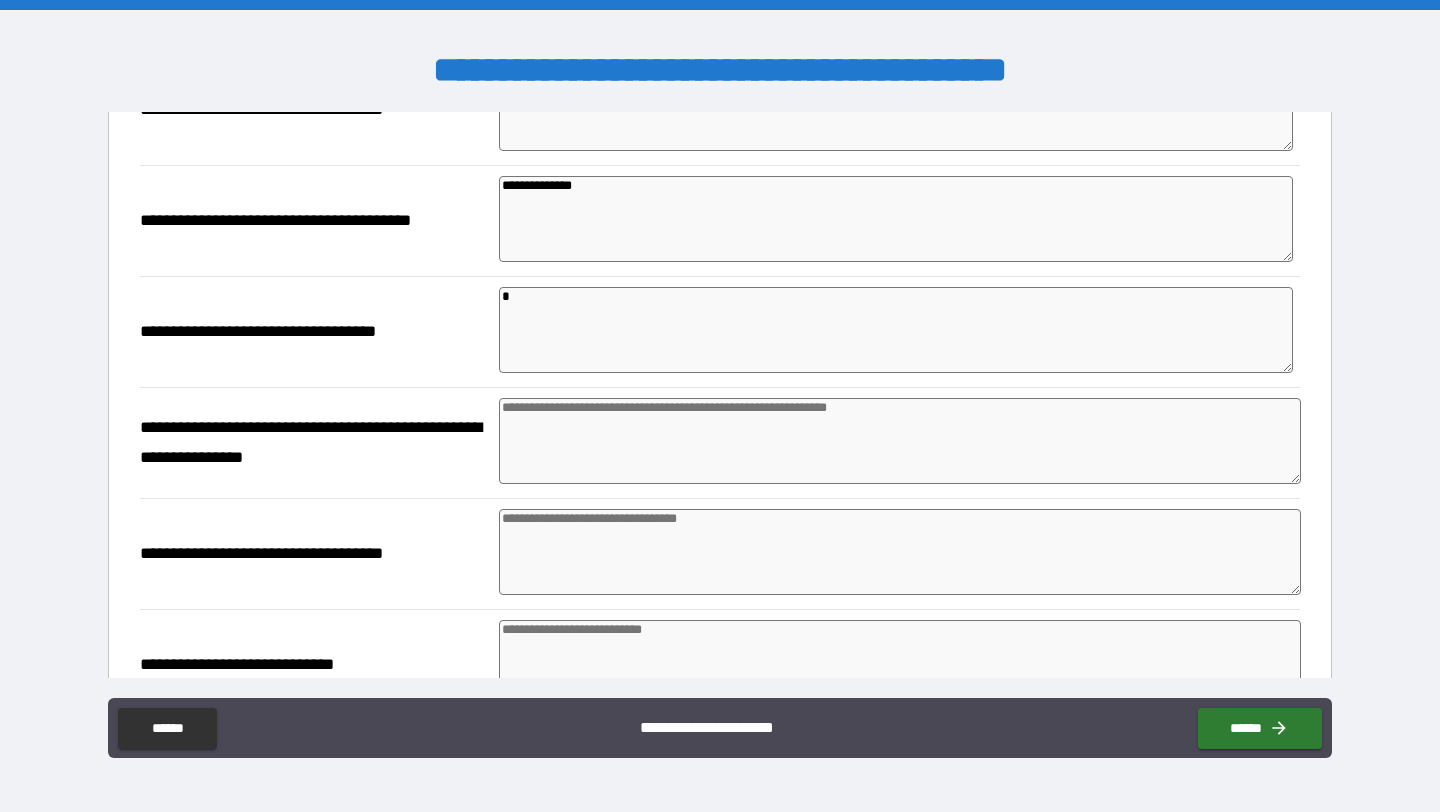 click at bounding box center [900, 441] 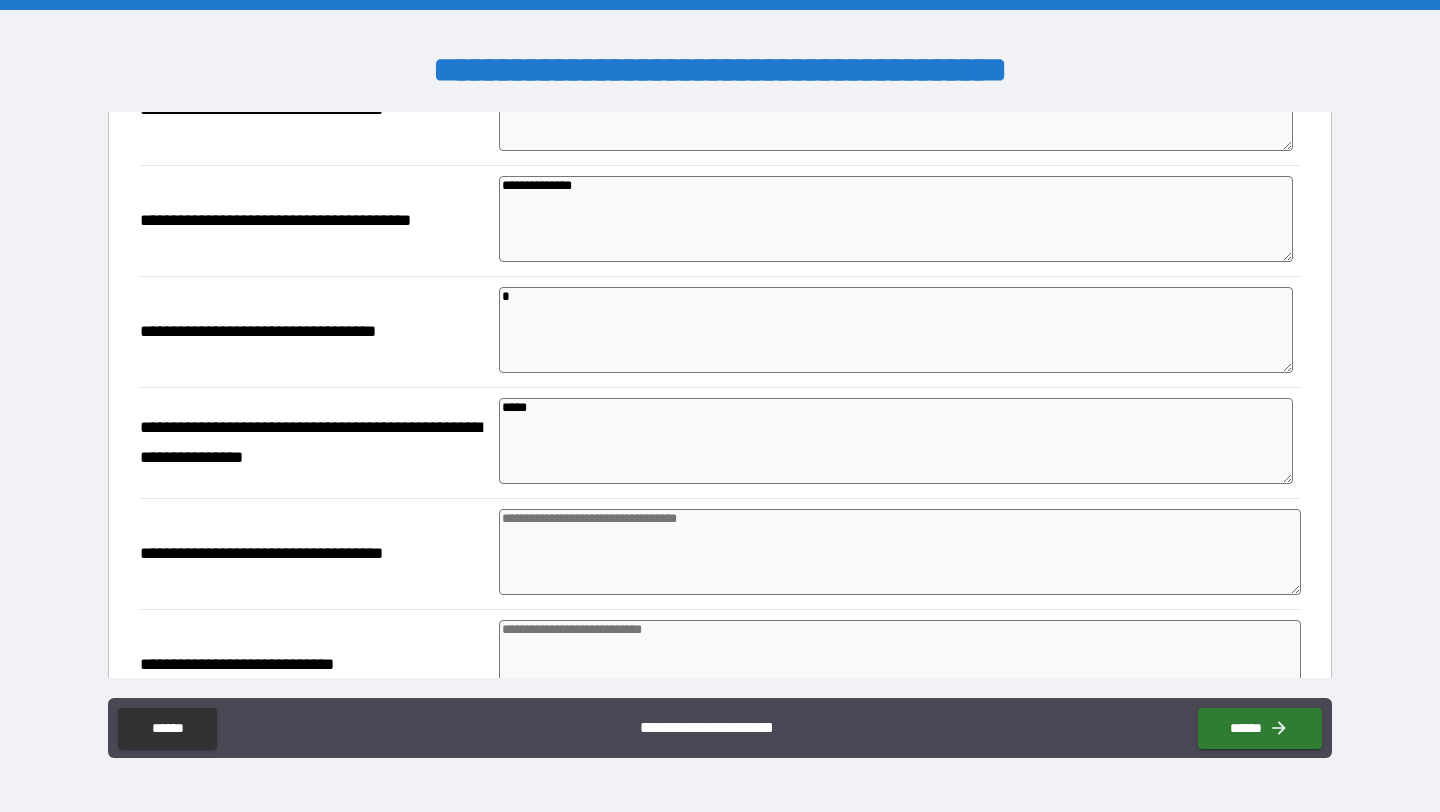 click at bounding box center [900, 552] 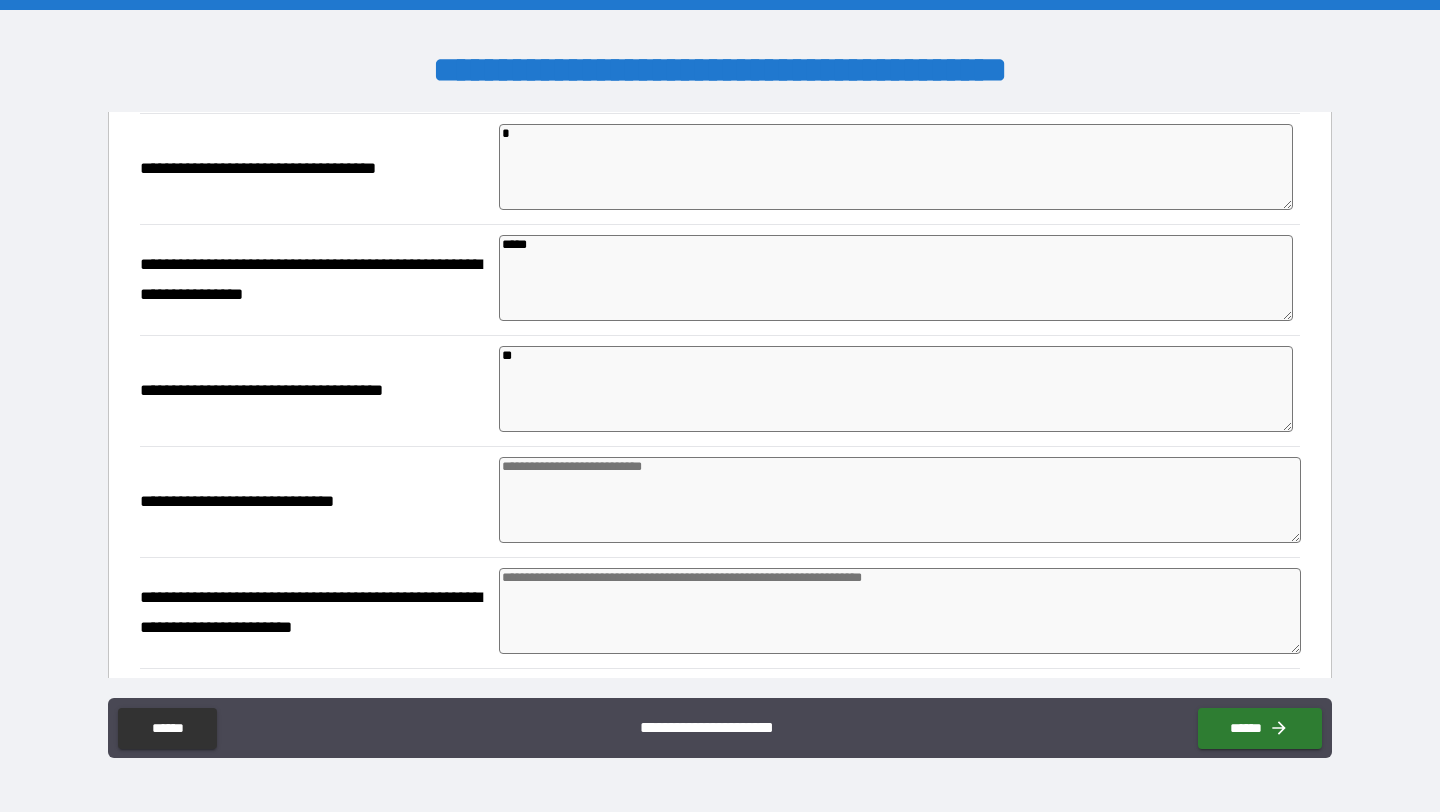 scroll, scrollTop: 1802, scrollLeft: 0, axis: vertical 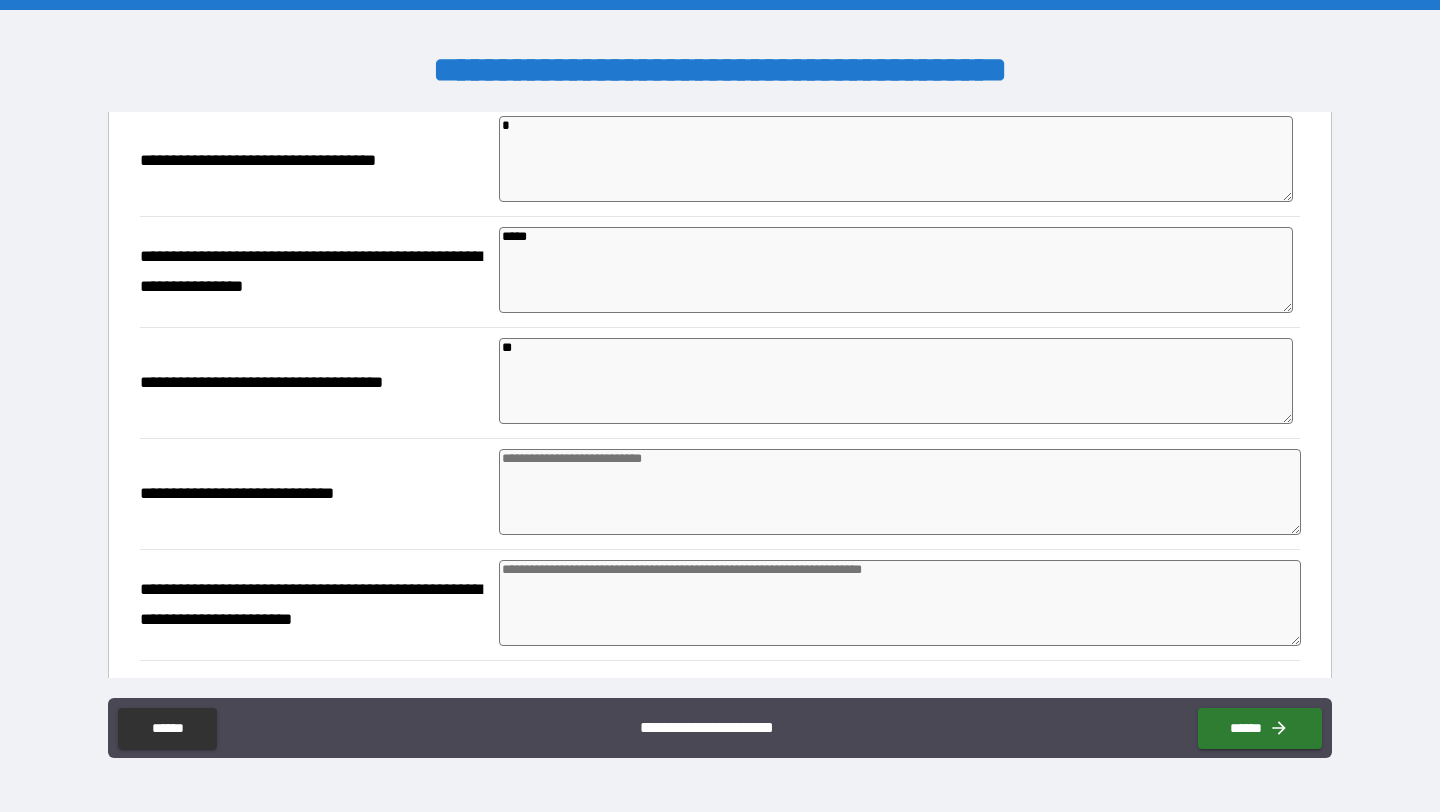 click at bounding box center (900, 492) 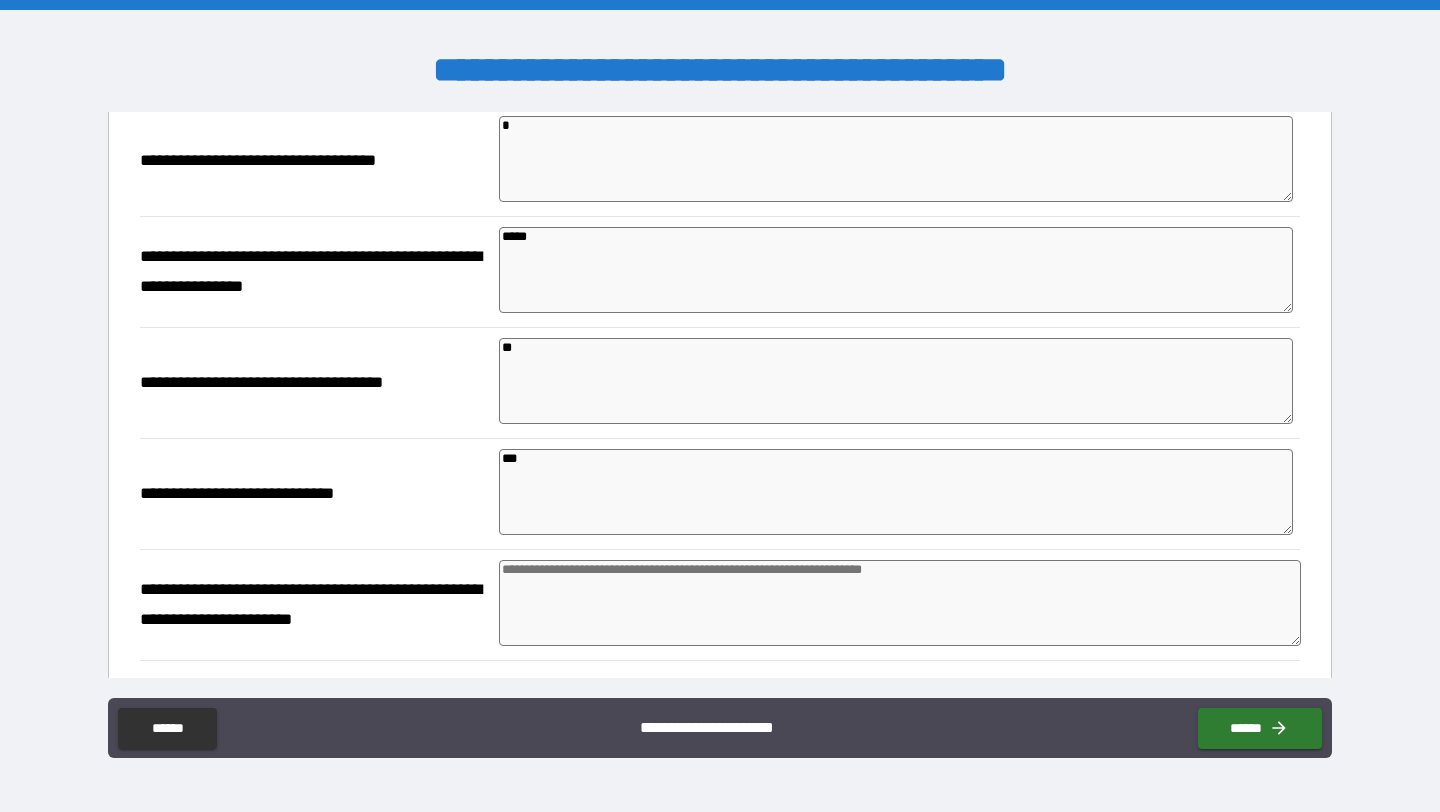 click at bounding box center [900, 603] 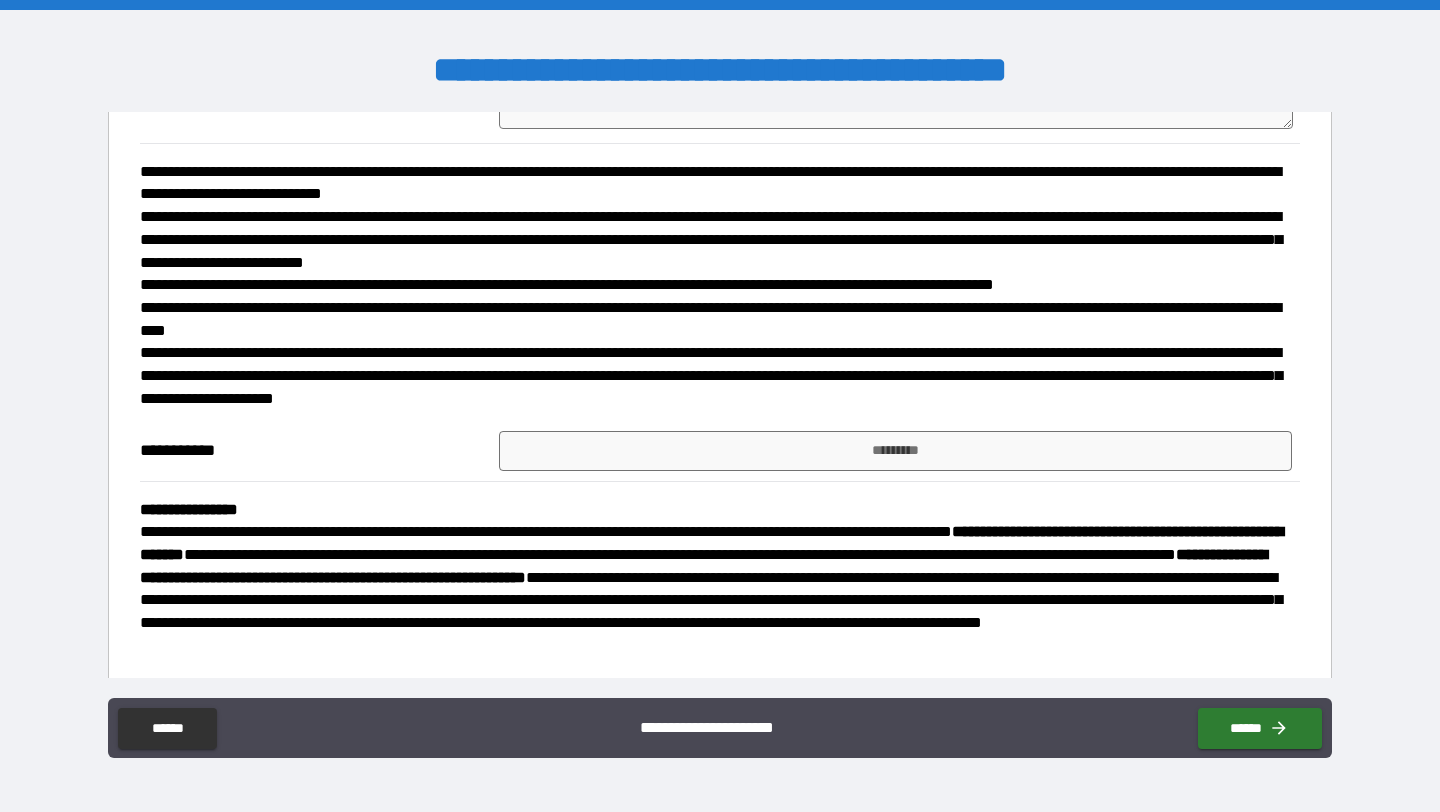 scroll, scrollTop: 2323, scrollLeft: 0, axis: vertical 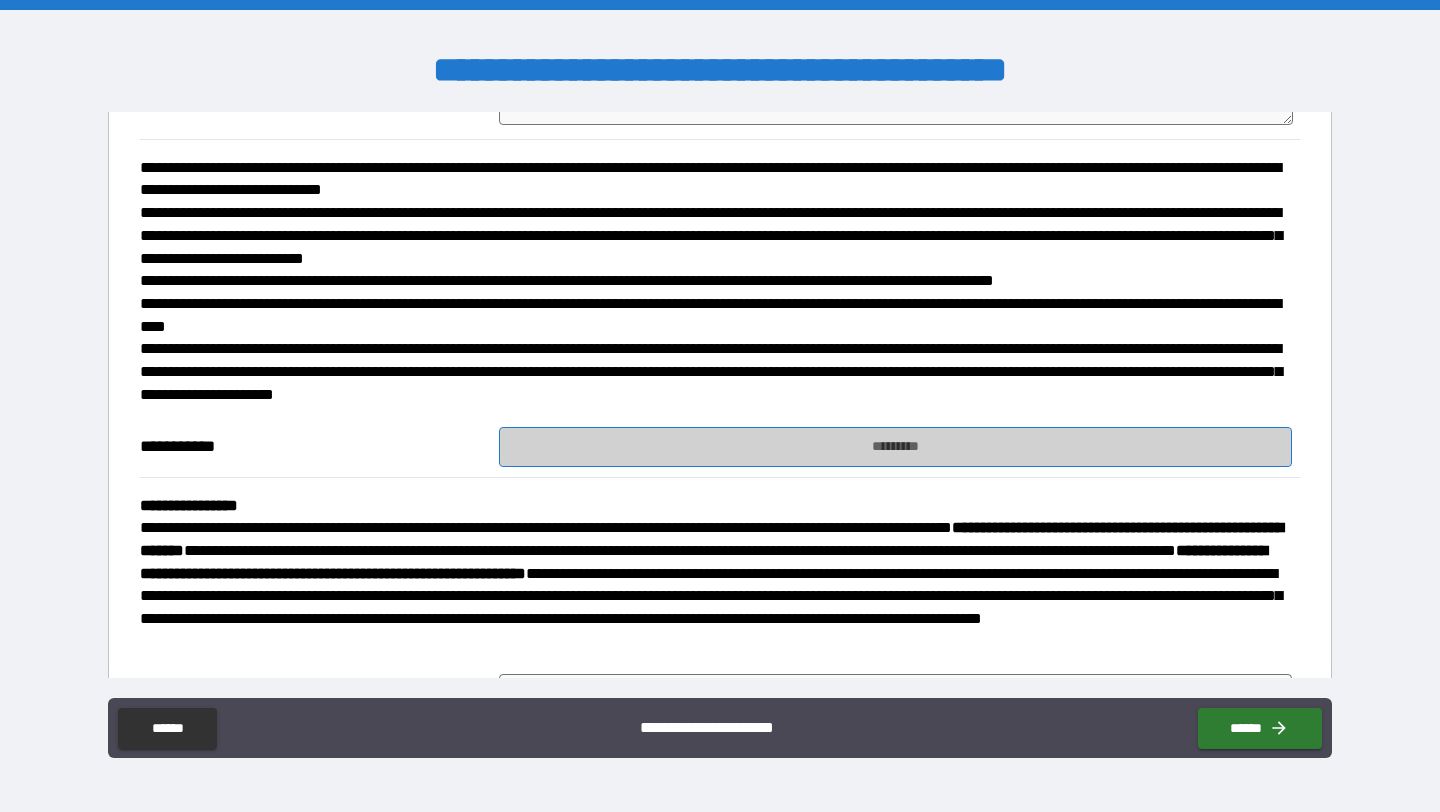 click on "*********" at bounding box center (895, 447) 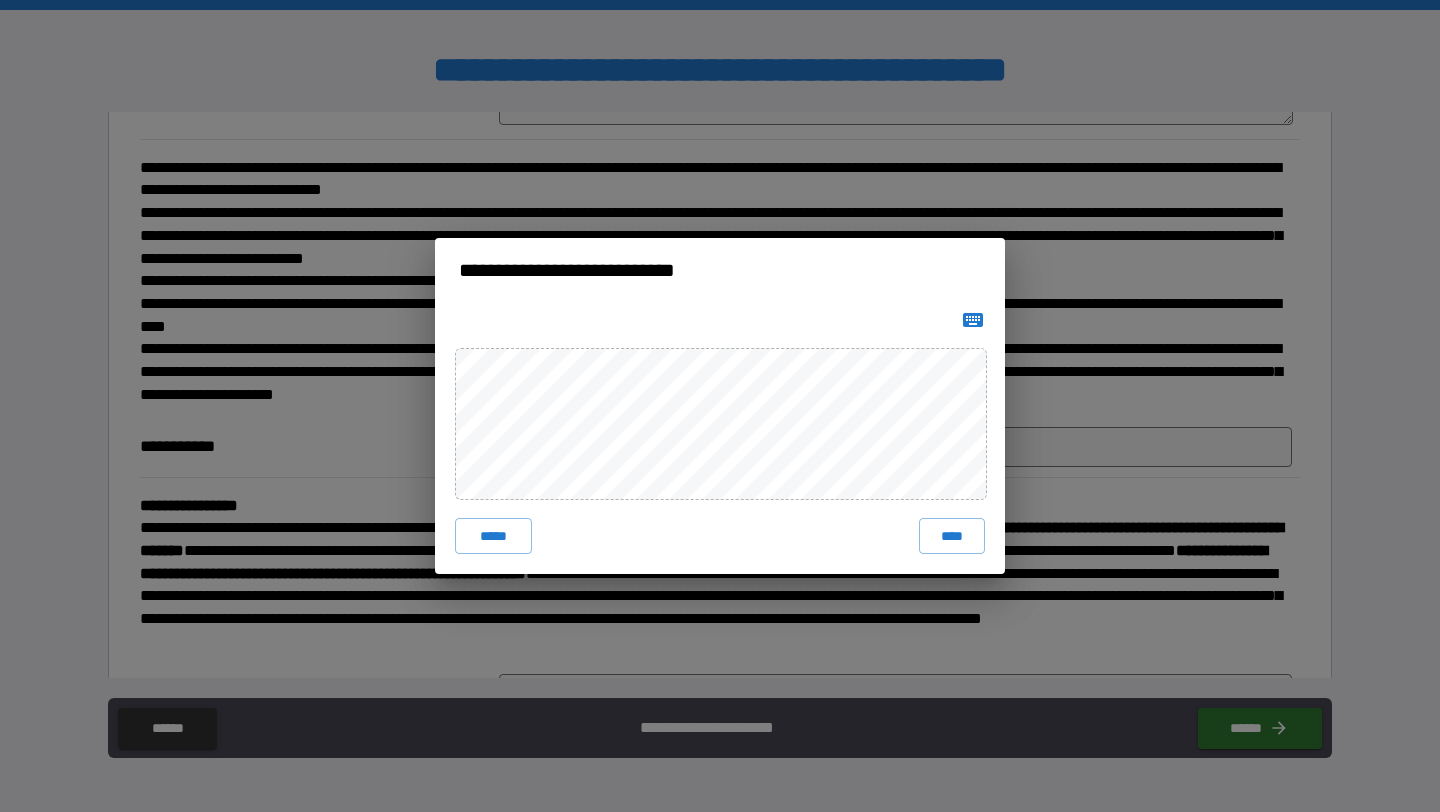click on "***** ****" at bounding box center [720, 438] 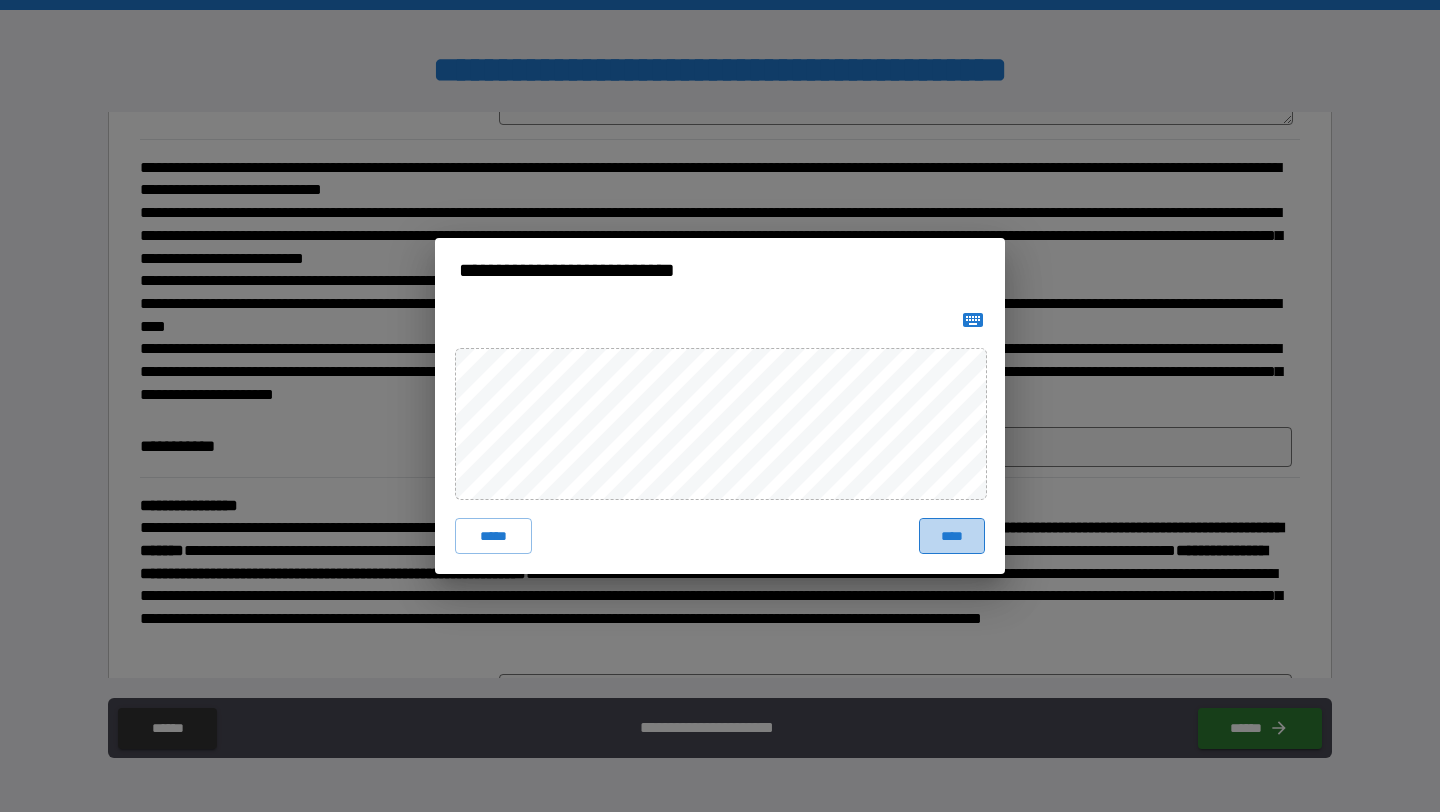 click on "****" at bounding box center [952, 536] 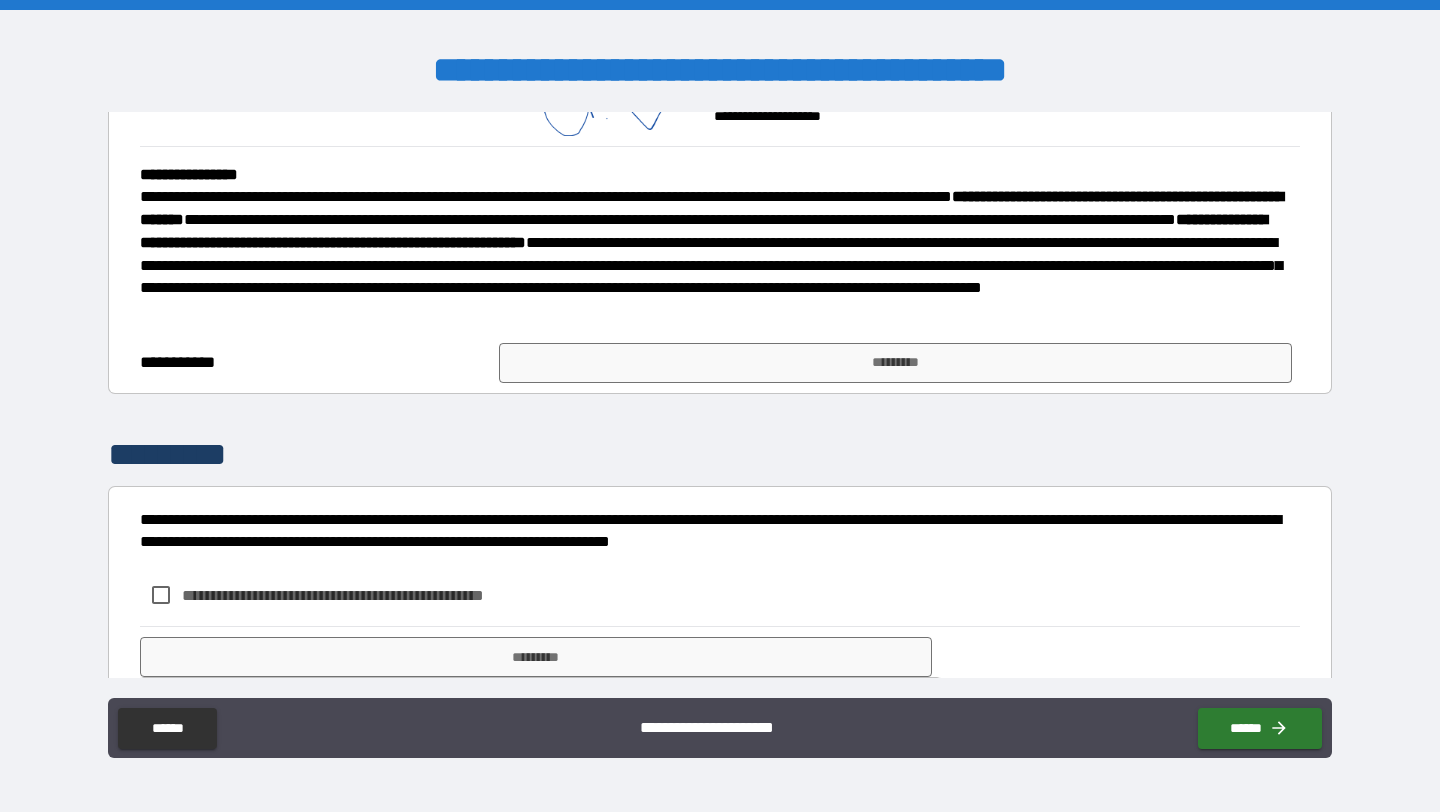scroll, scrollTop: 2677, scrollLeft: 0, axis: vertical 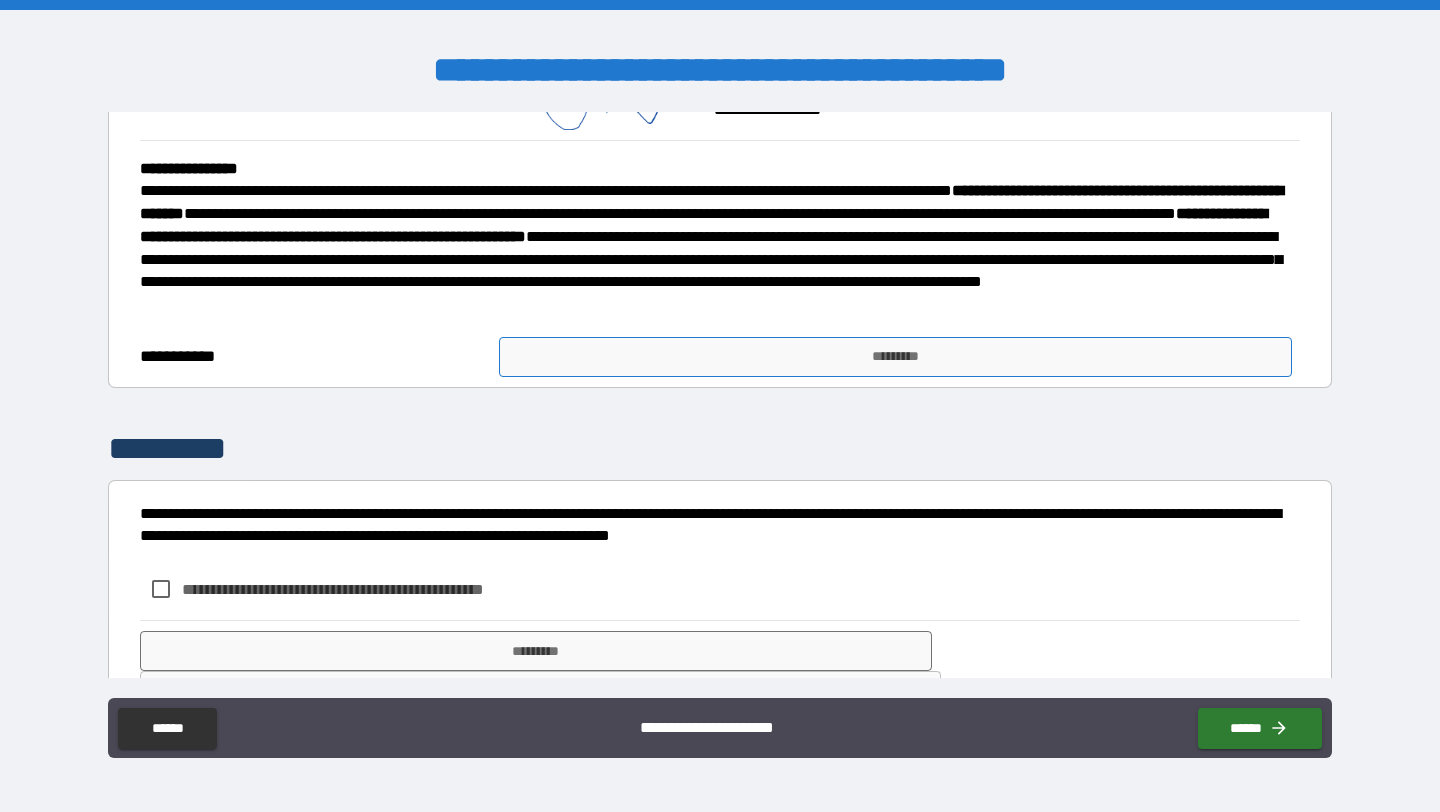 click on "*********" at bounding box center (895, 357) 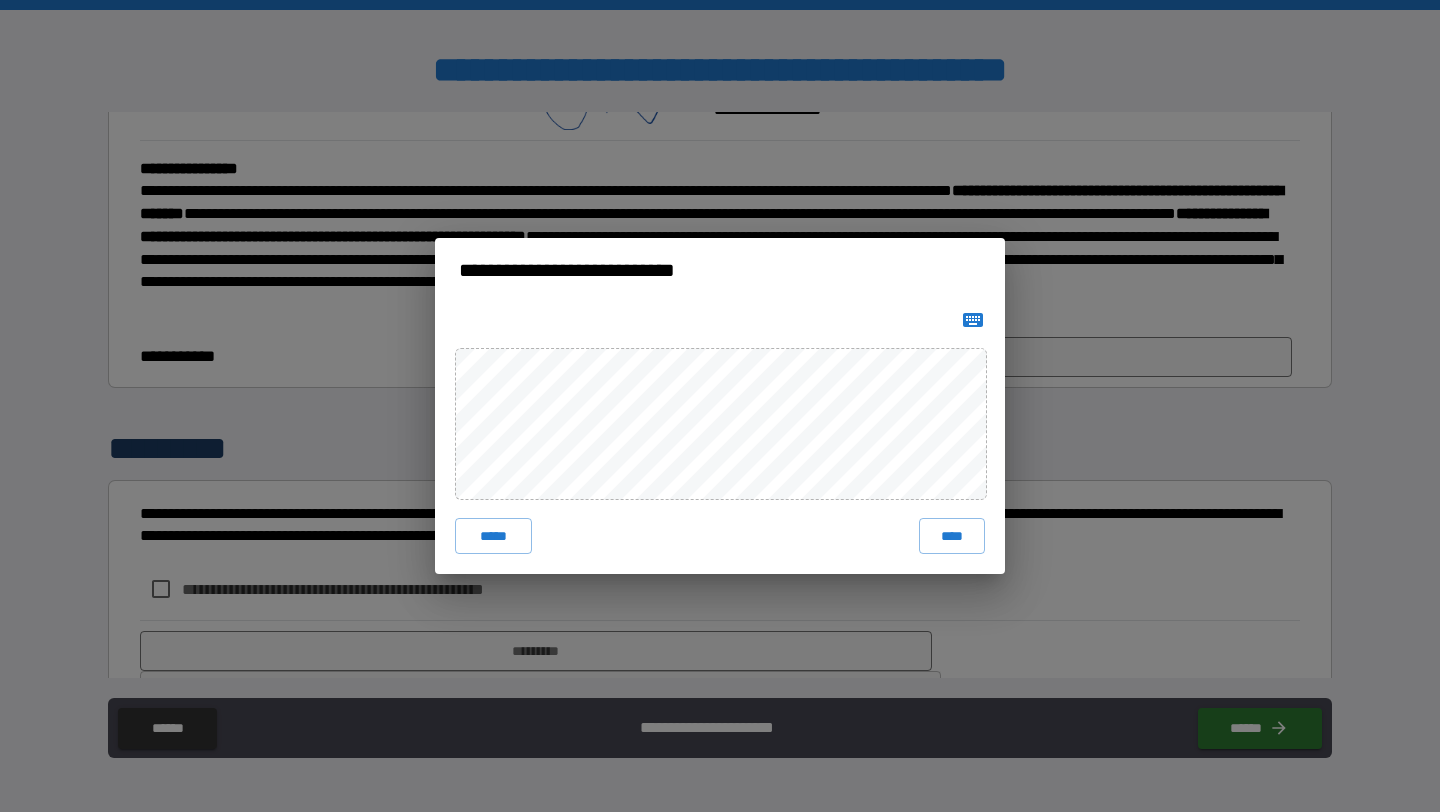 click on "***** ****" at bounding box center [720, 438] 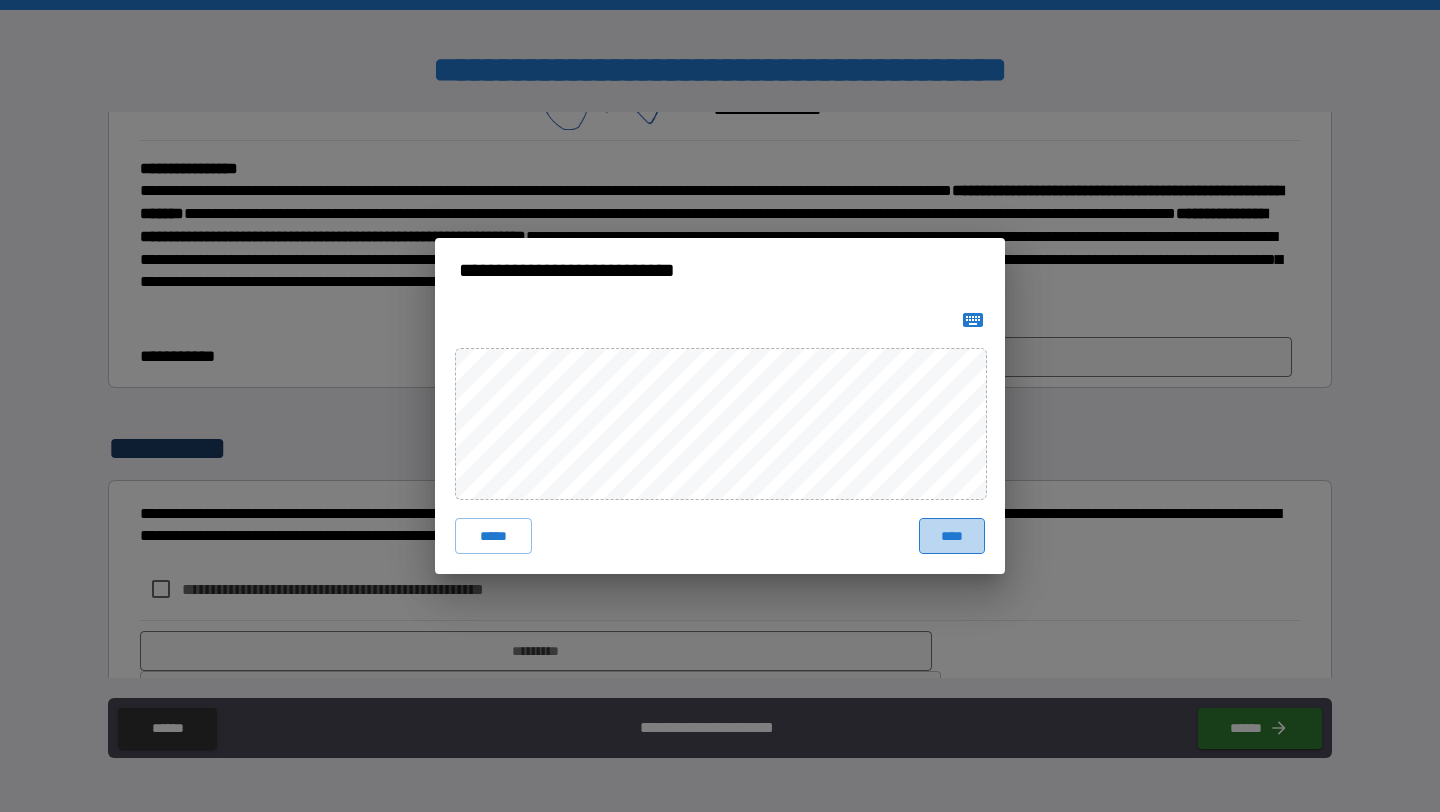 click on "****" at bounding box center (952, 536) 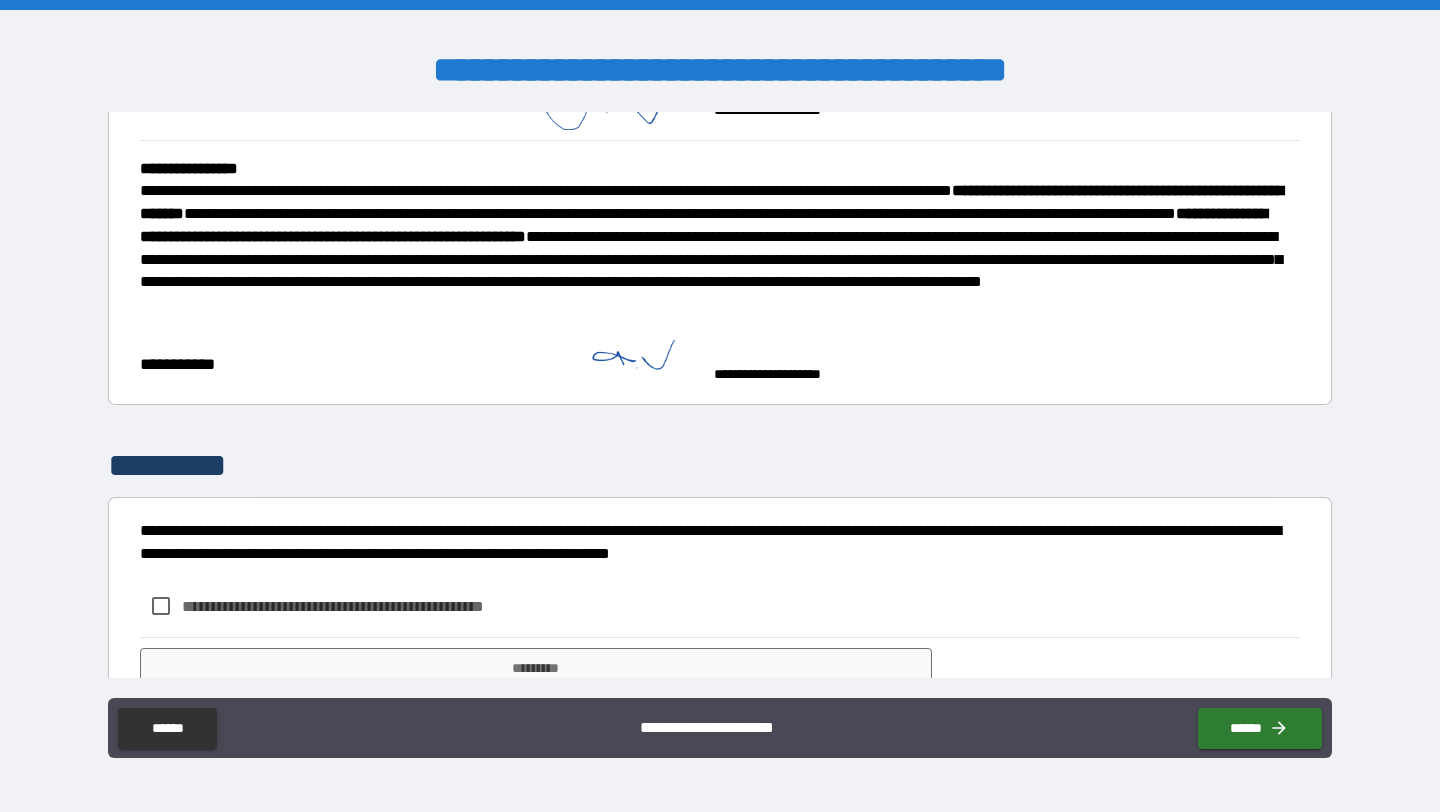 scroll, scrollTop: 2758, scrollLeft: 0, axis: vertical 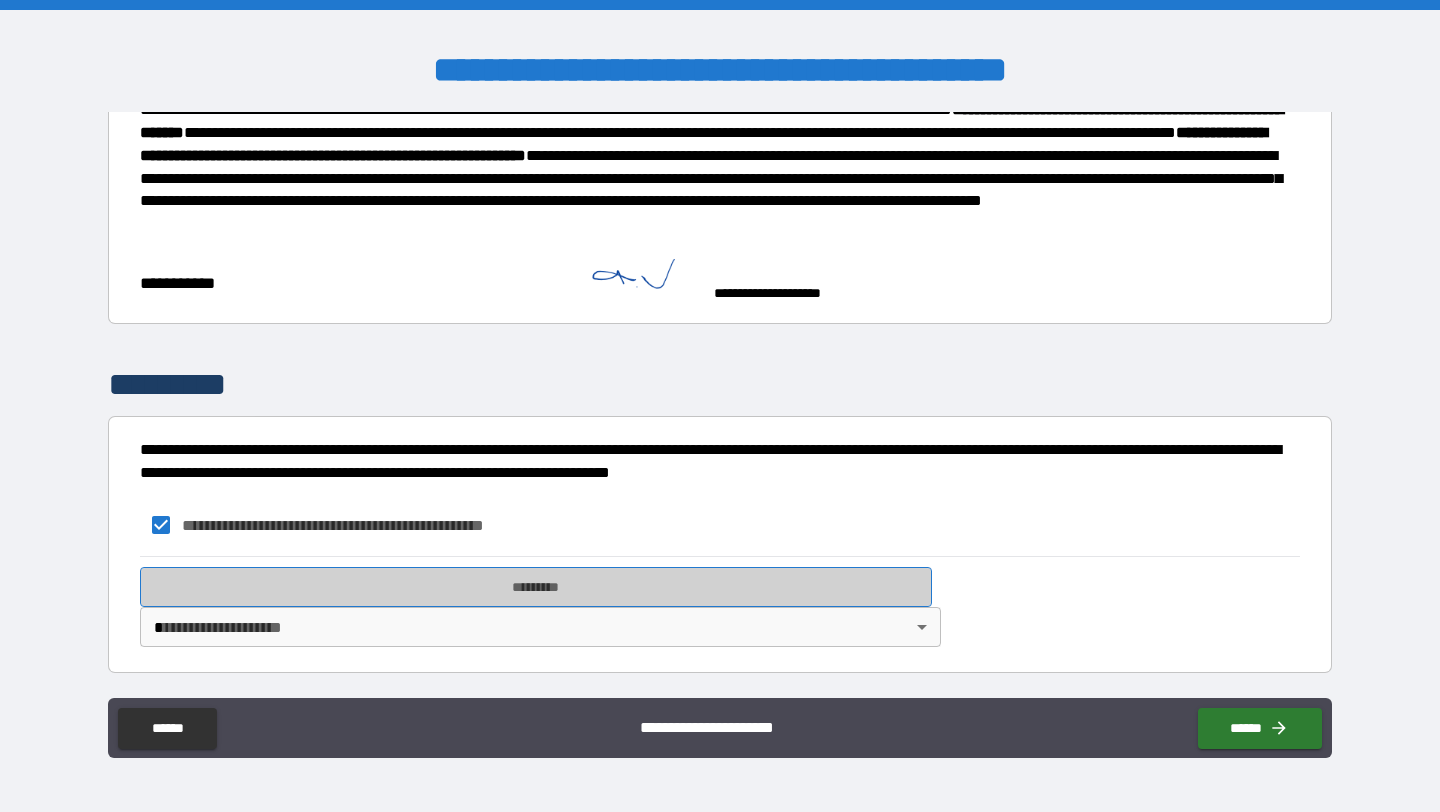 click on "*********" at bounding box center [536, 587] 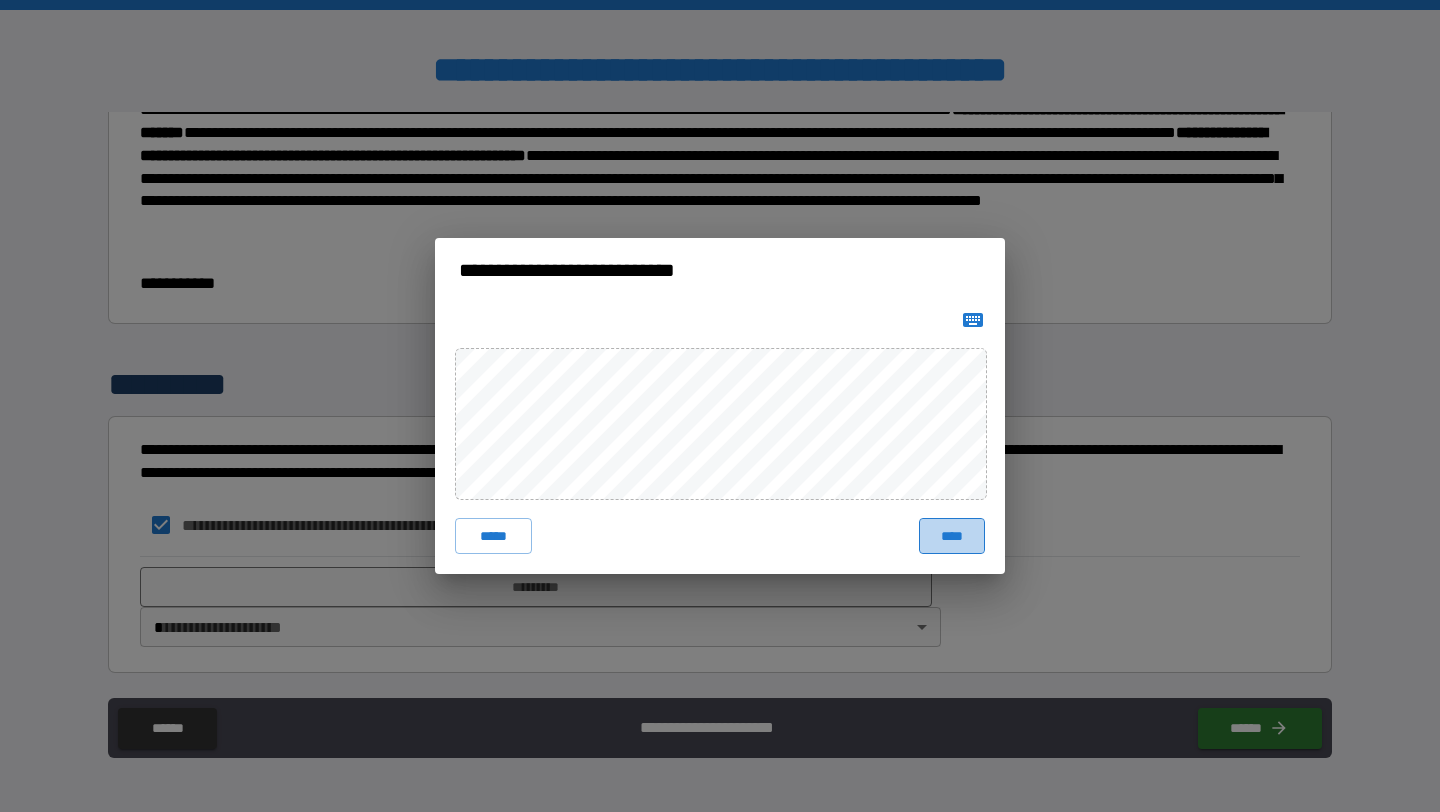 click on "****" at bounding box center (952, 536) 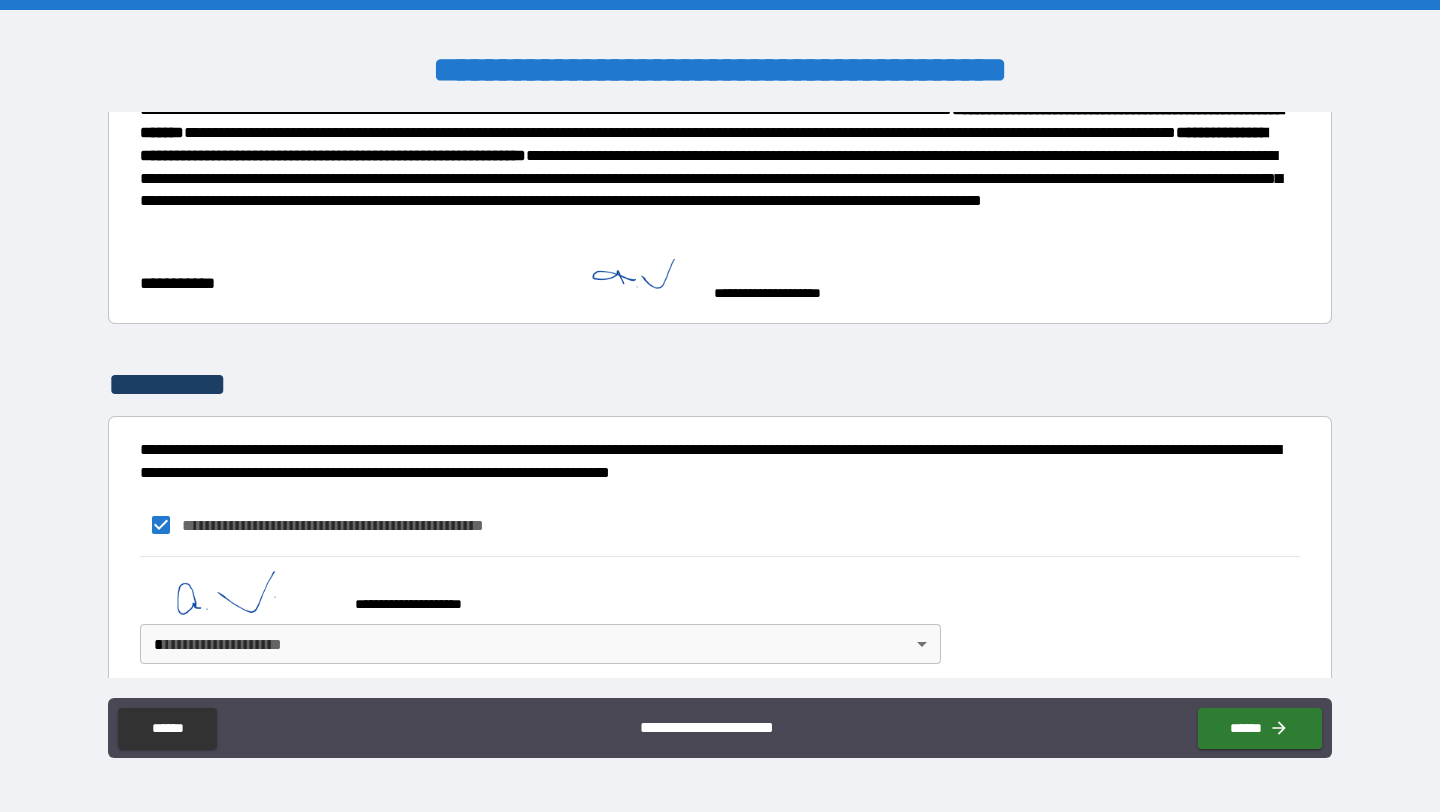 click on "**********" at bounding box center [720, 406] 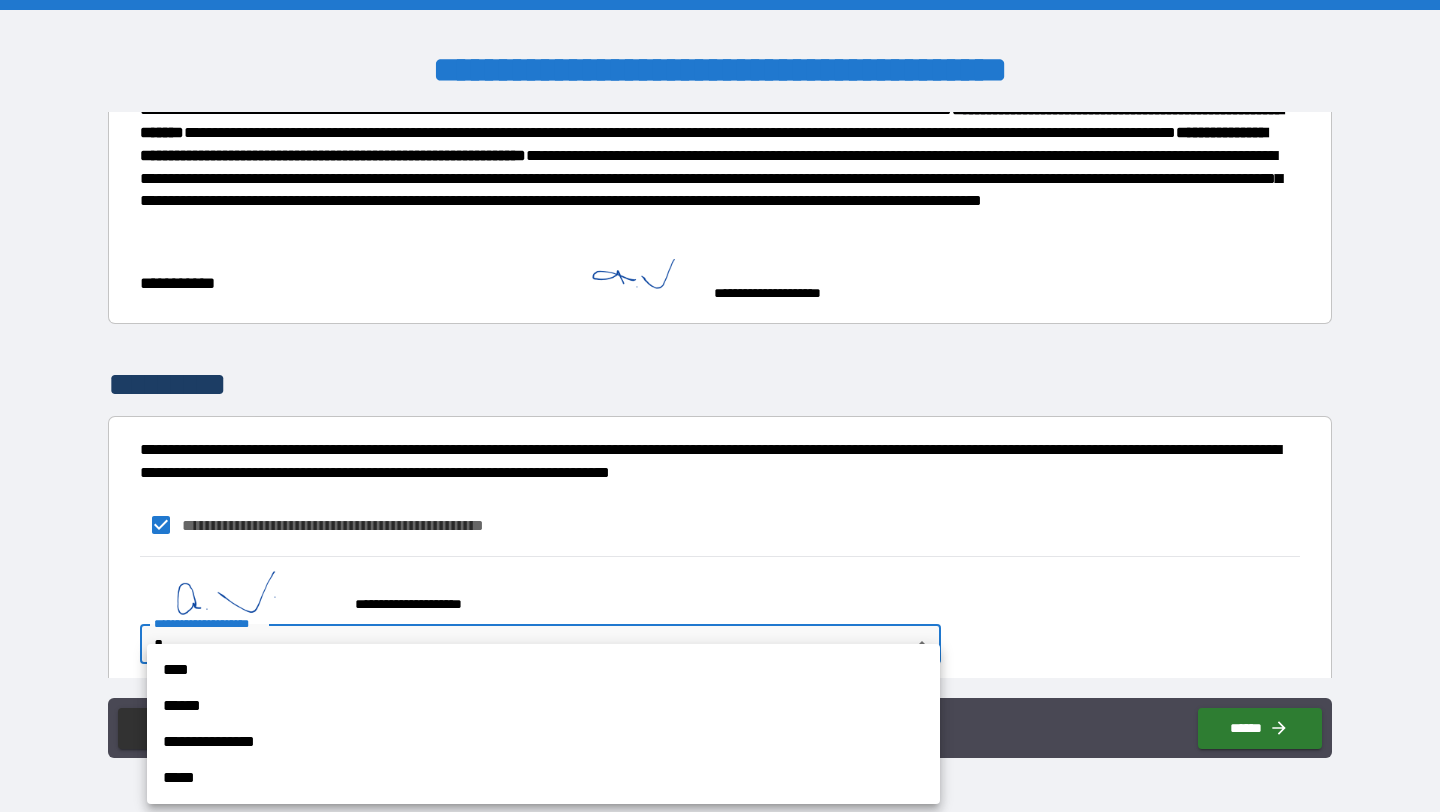 click on "****" at bounding box center [543, 670] 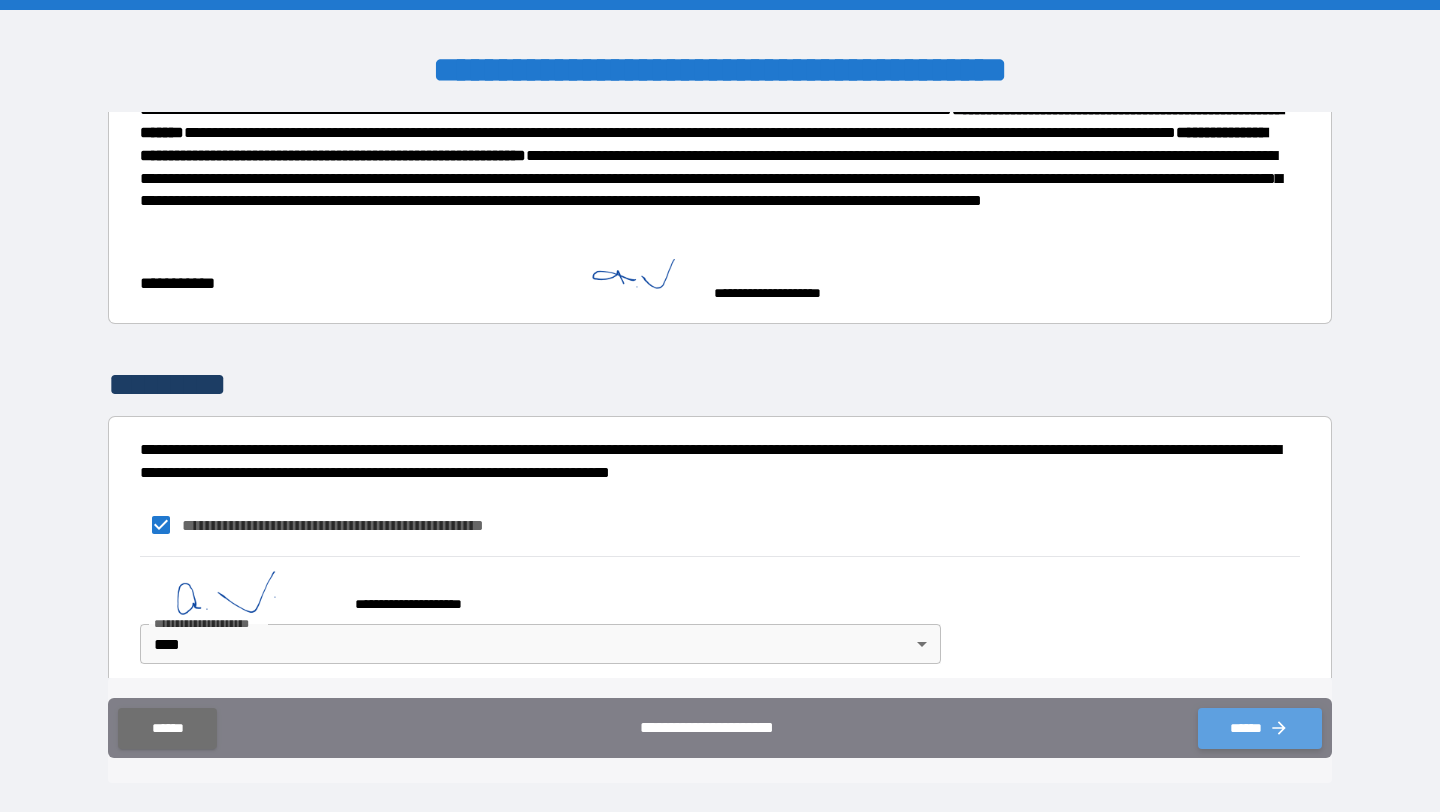 click on "******" at bounding box center (1260, 728) 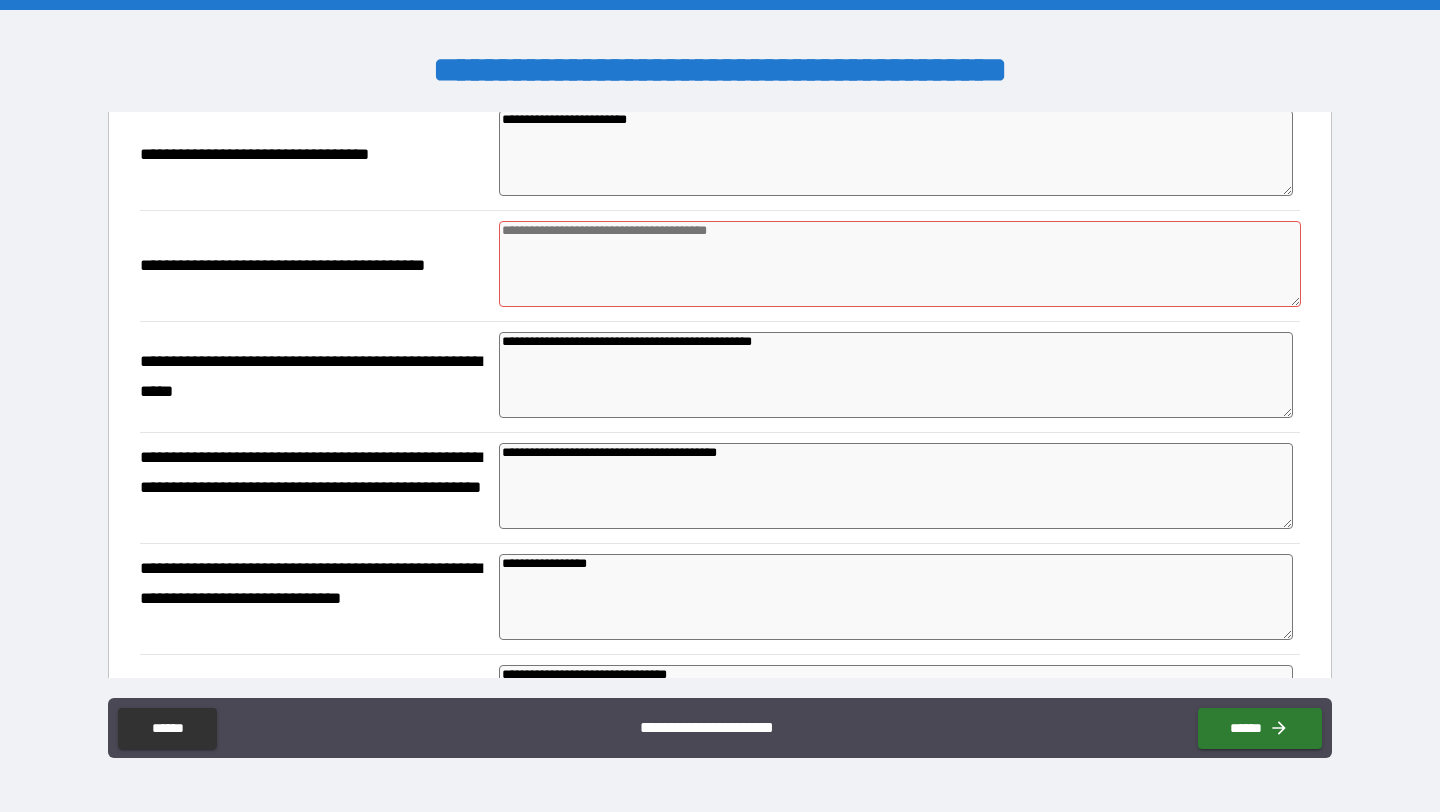 scroll, scrollTop: 249, scrollLeft: 0, axis: vertical 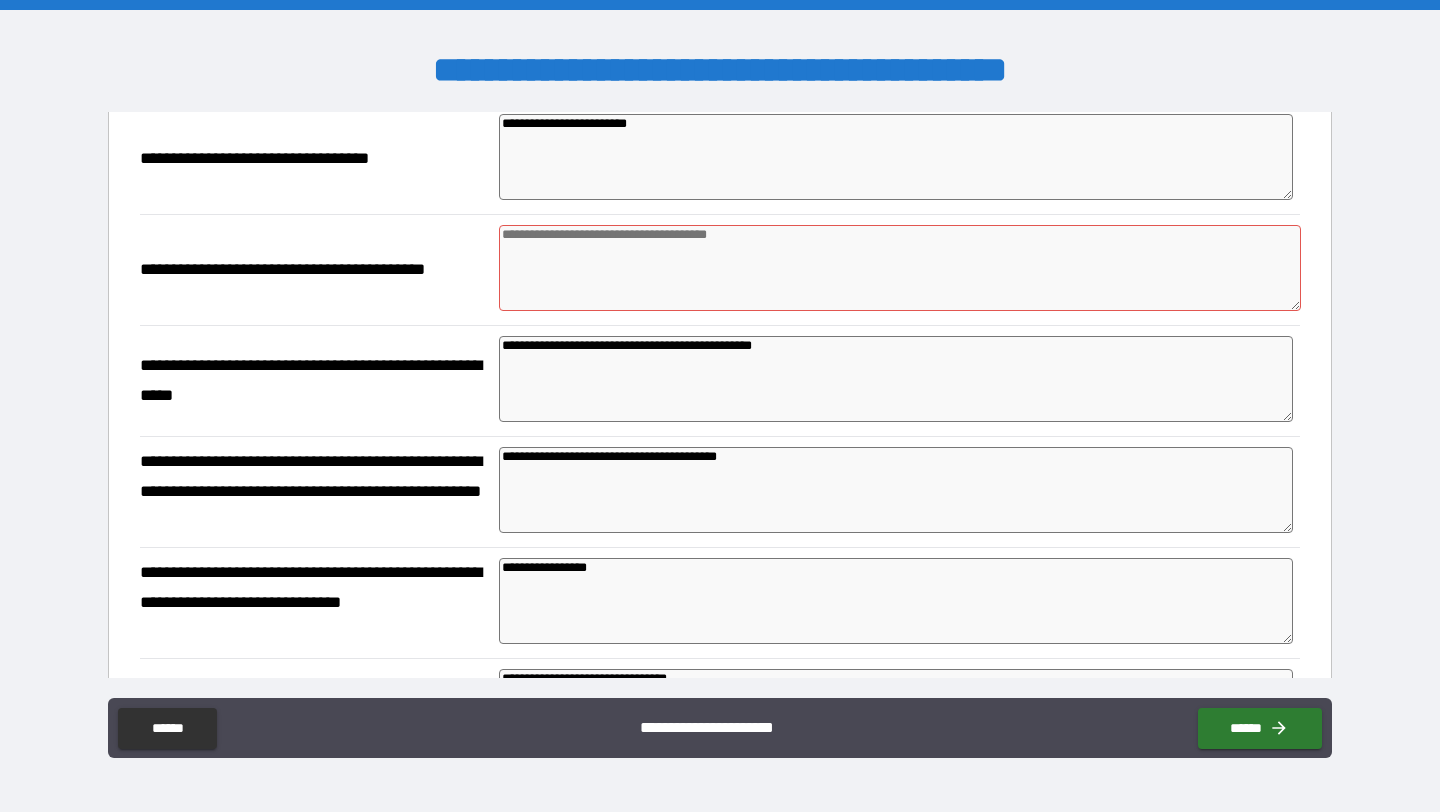click at bounding box center (900, 268) 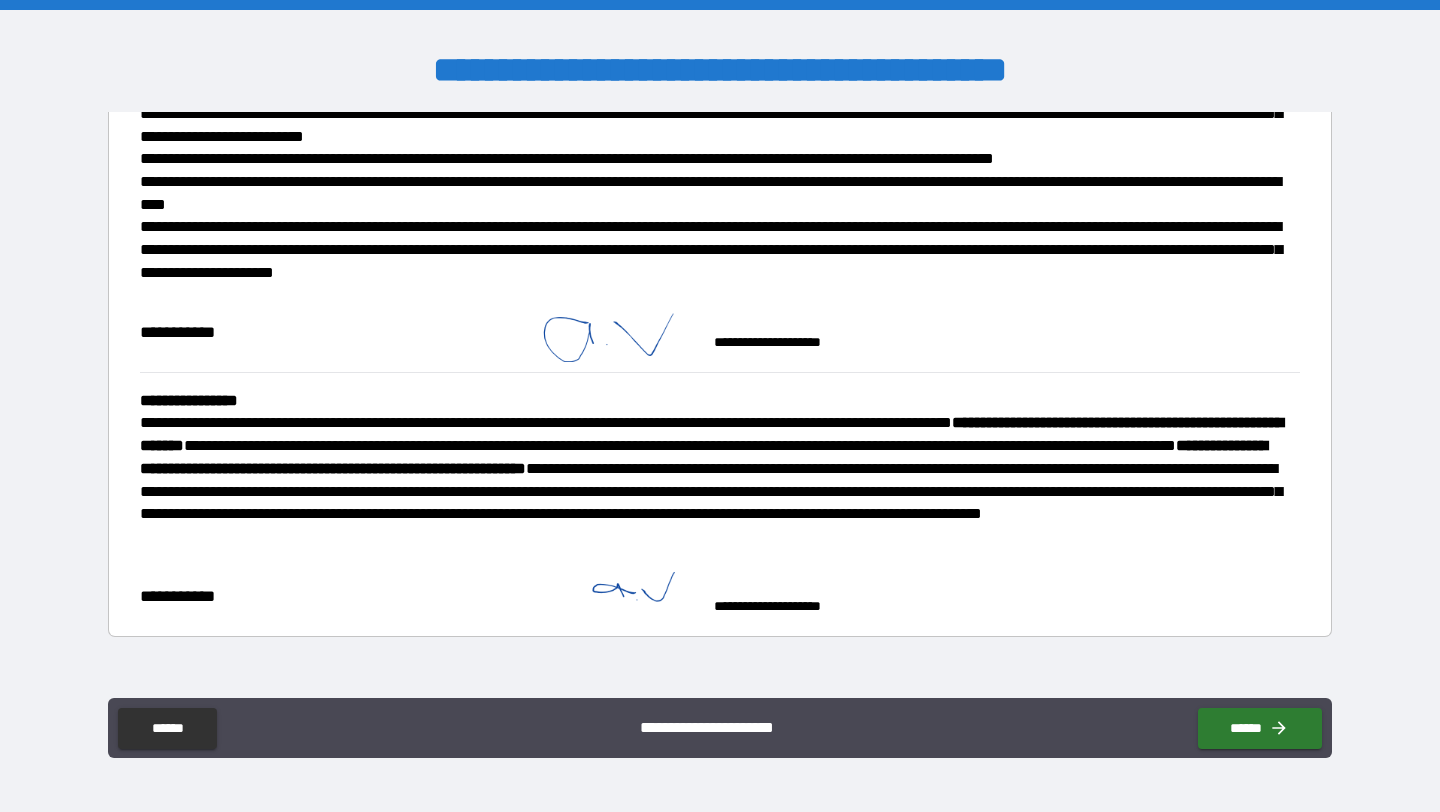scroll, scrollTop: 2775, scrollLeft: 0, axis: vertical 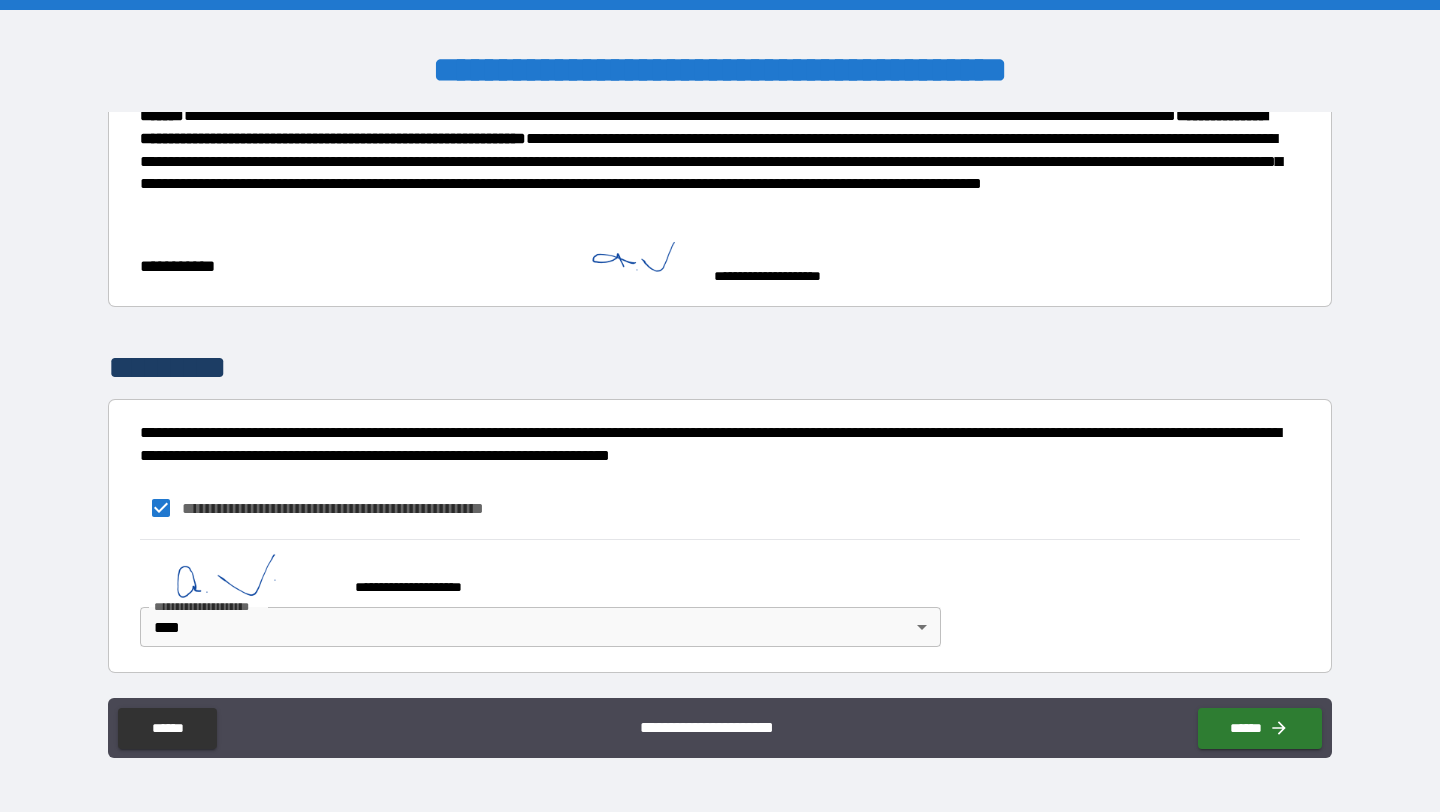 click on "**********" at bounding box center (720, 730) 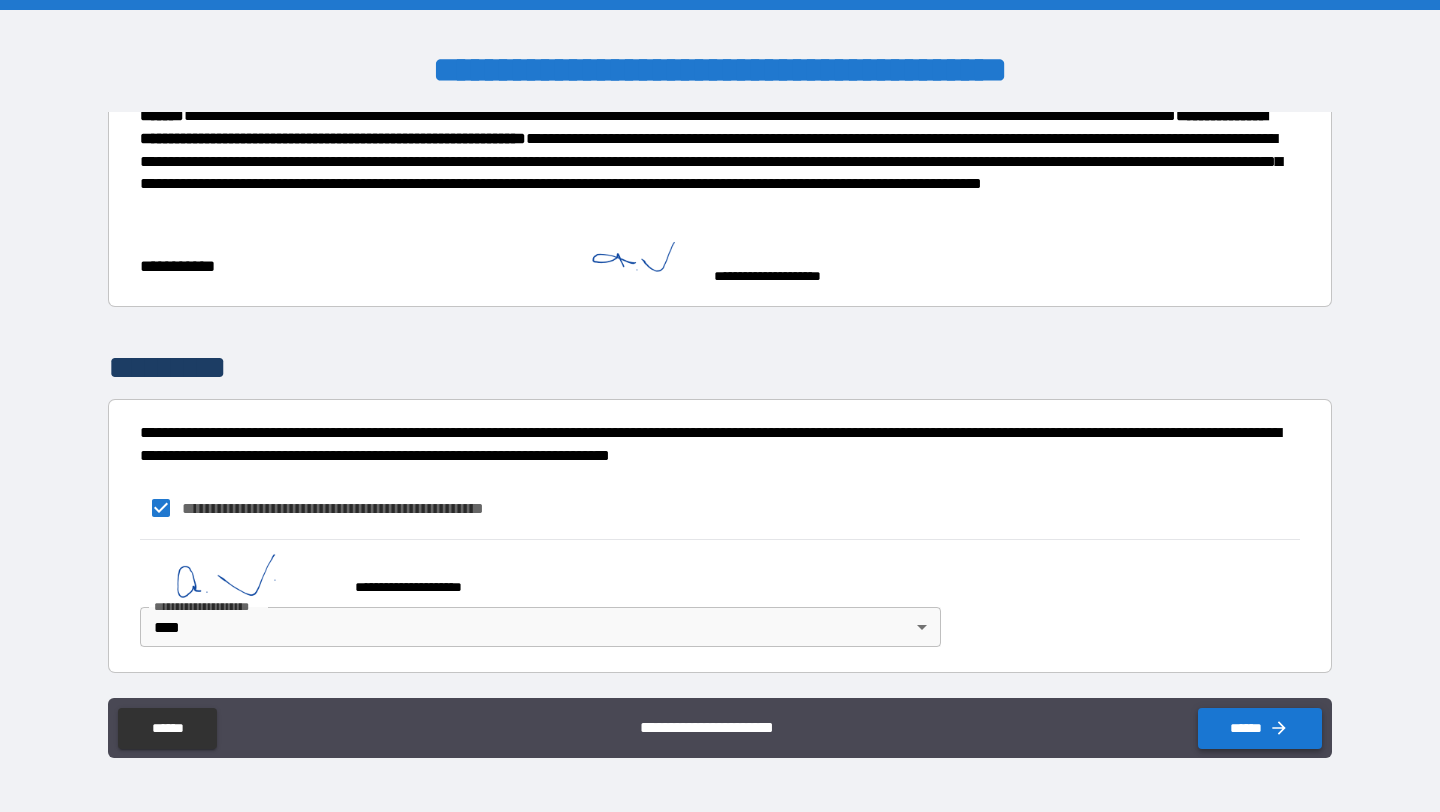 click on "******" at bounding box center (1260, 728) 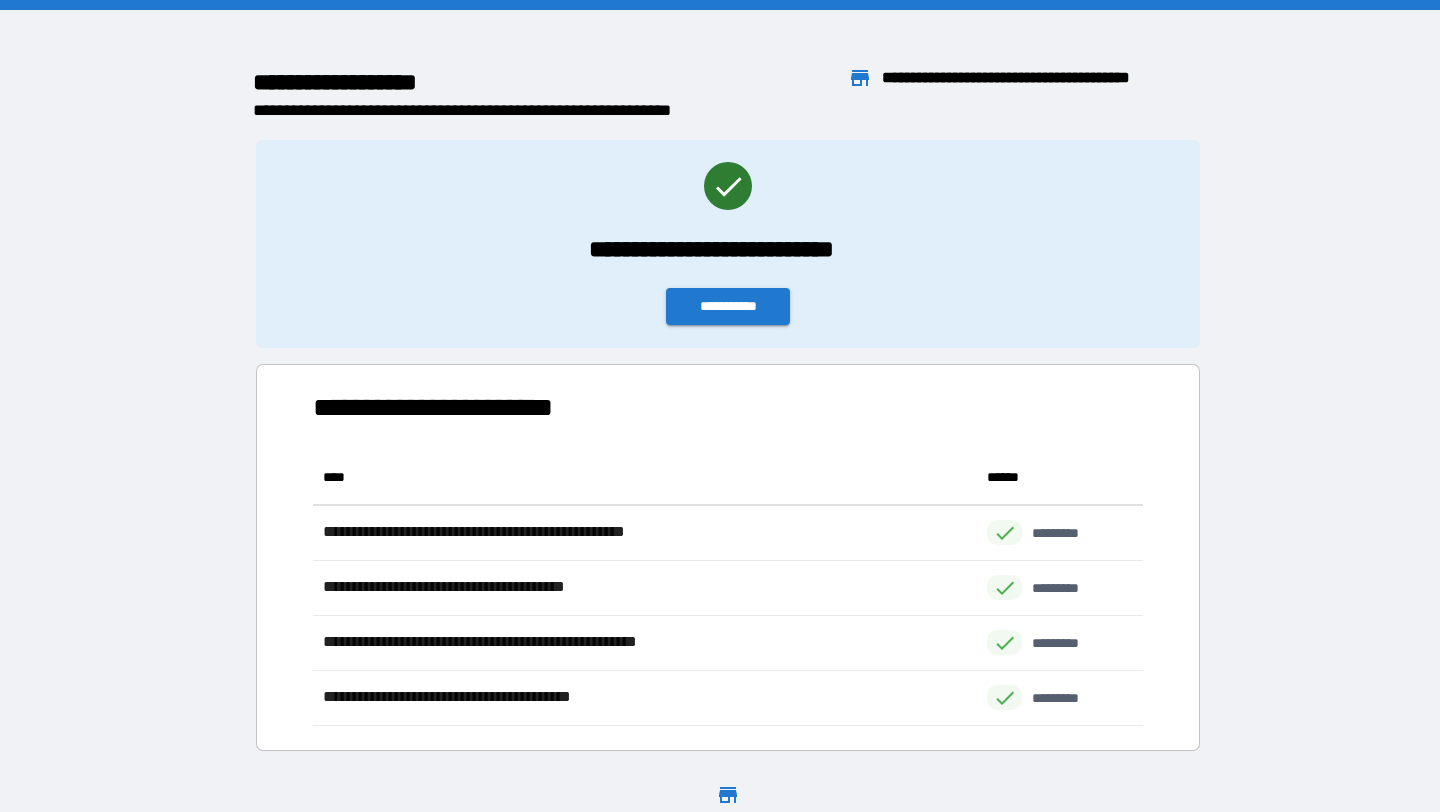scroll, scrollTop: 1, scrollLeft: 1, axis: both 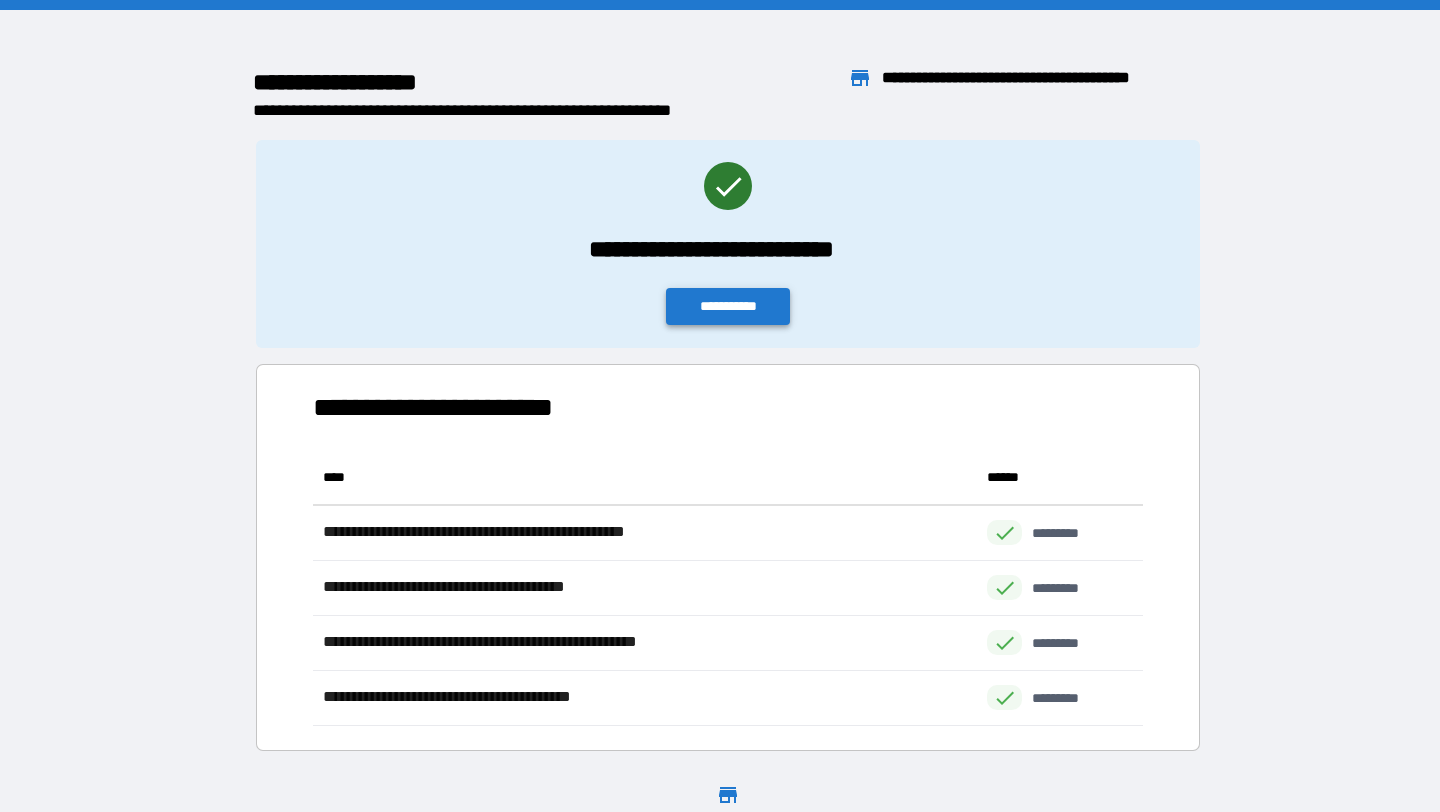 click on "**********" at bounding box center (728, 306) 